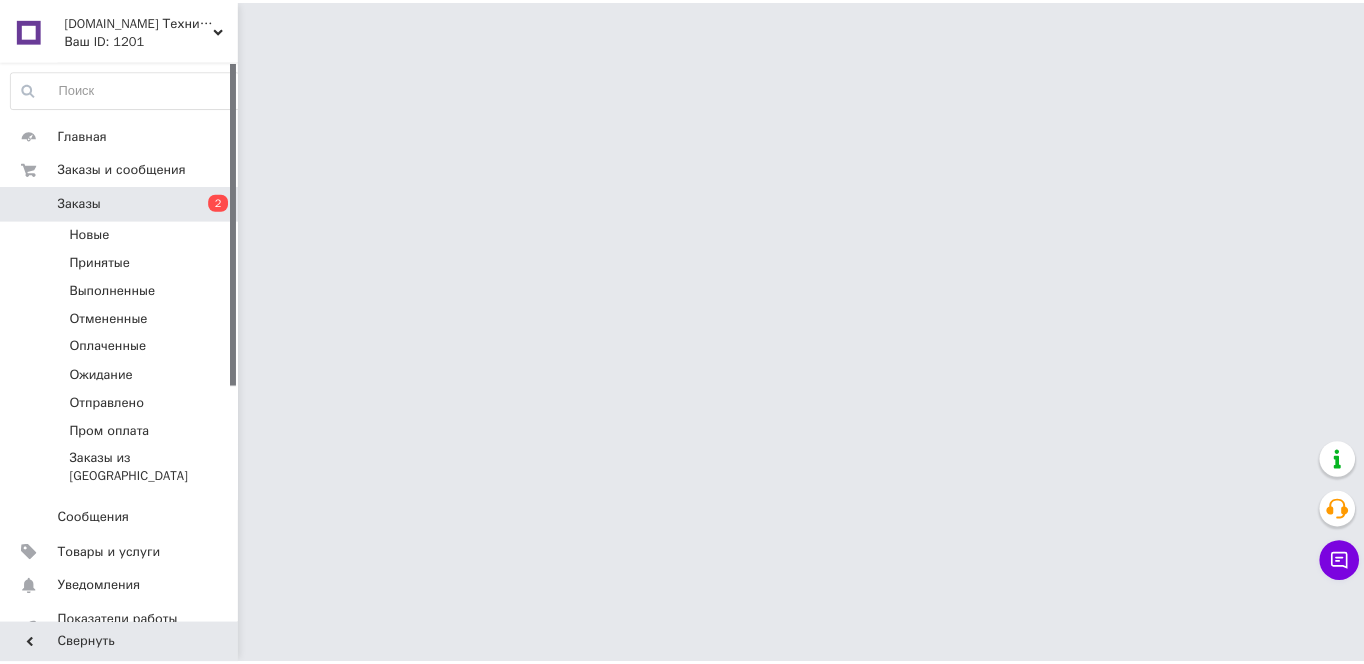 scroll, scrollTop: 0, scrollLeft: 0, axis: both 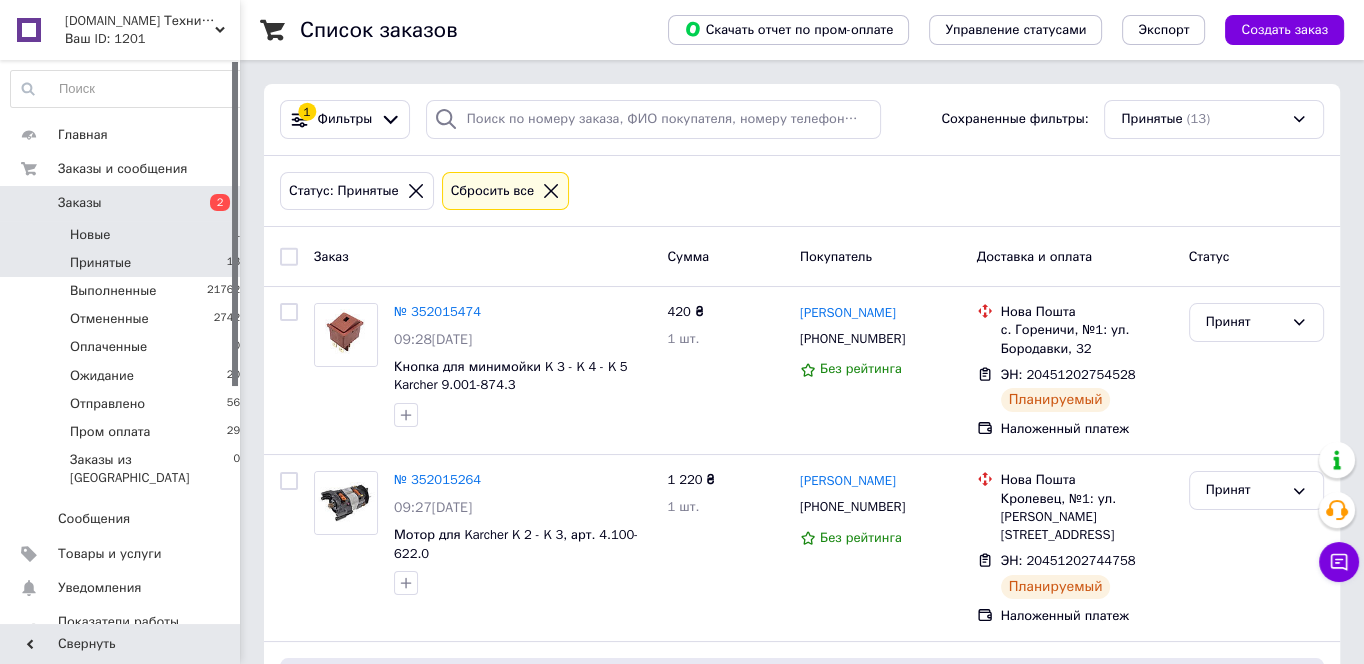 click on "Новые 1" at bounding box center (126, 235) 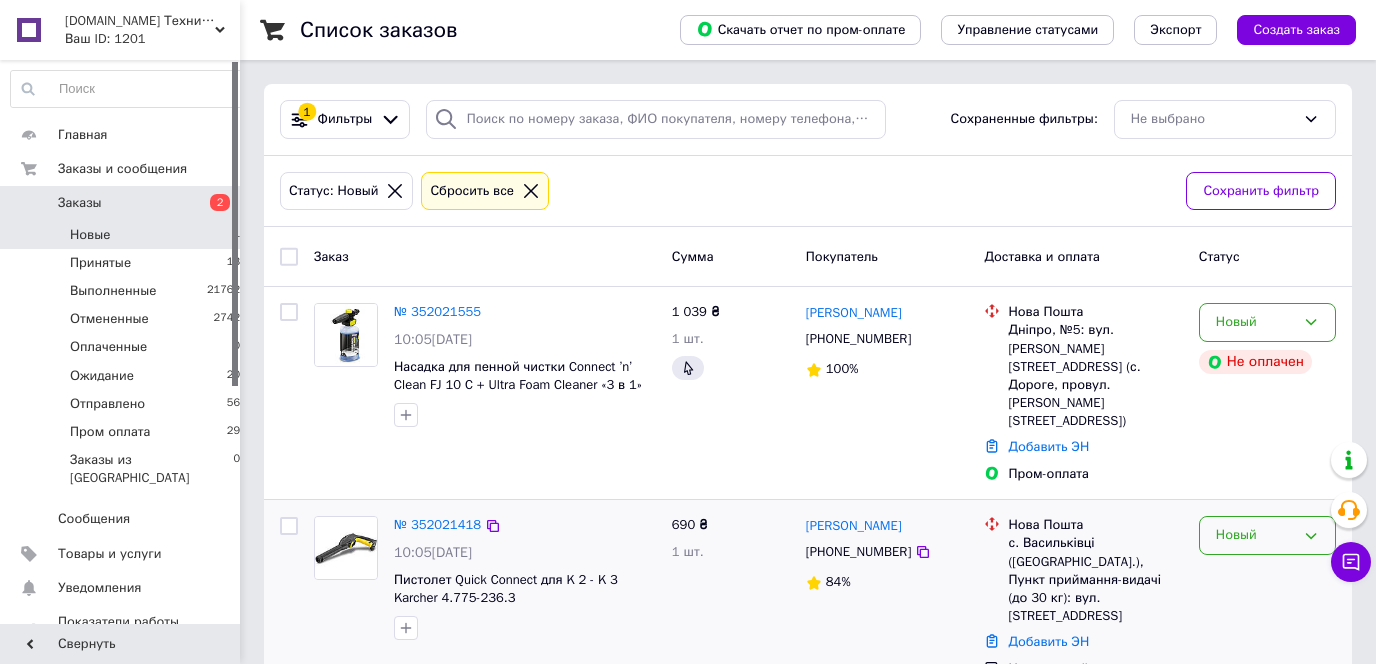 click on "Новый" at bounding box center [1255, 535] 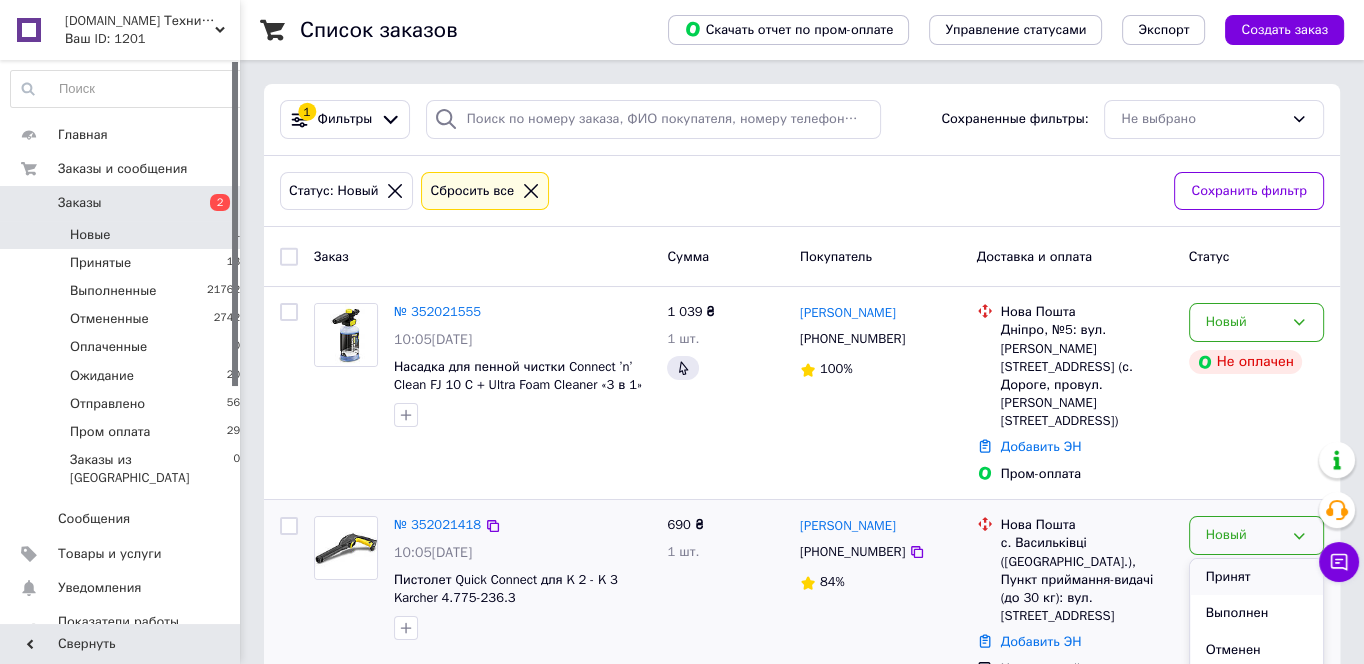 click on "Принят" at bounding box center [1256, 577] 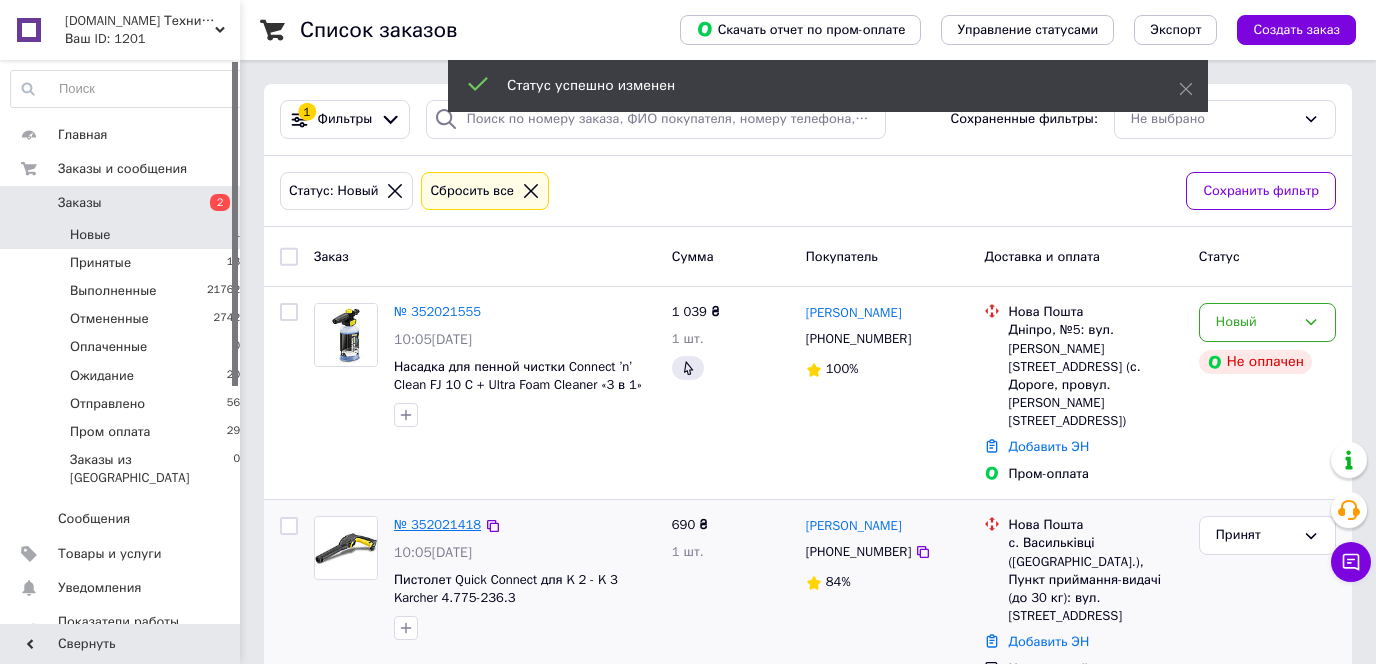 click on "№ 352021418" at bounding box center [437, 524] 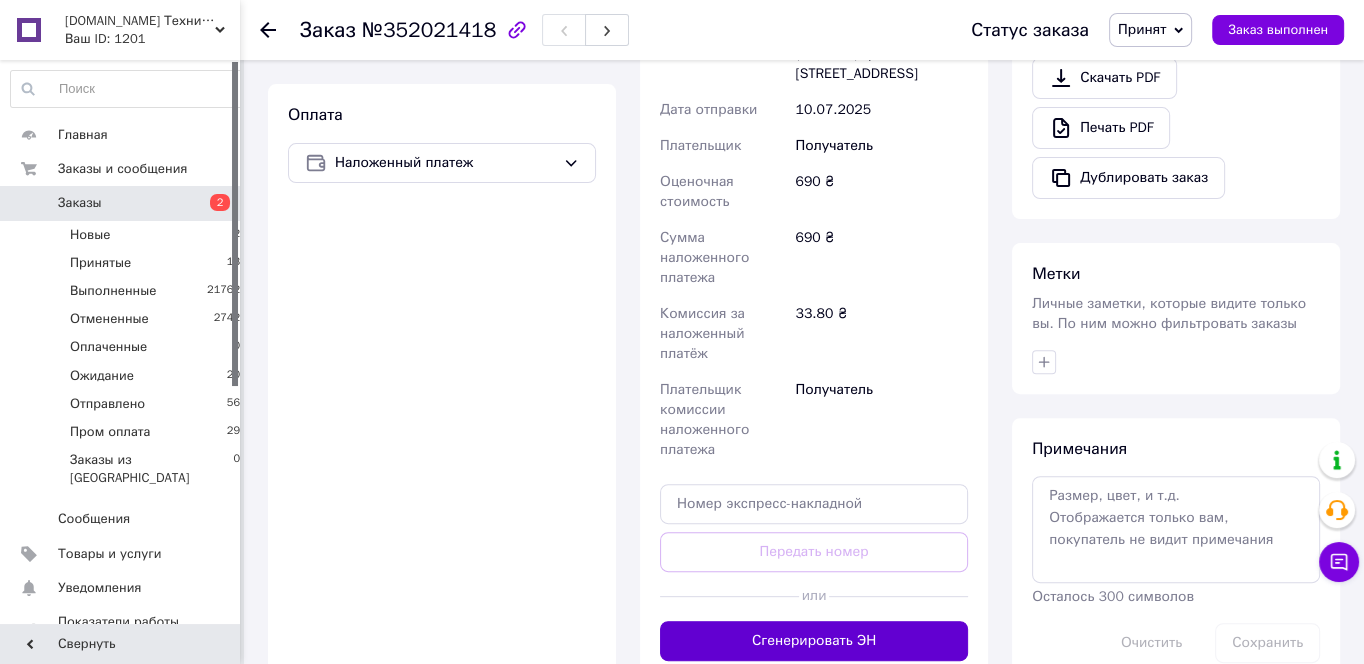 click on "Сгенерировать ЭН" at bounding box center (814, 641) 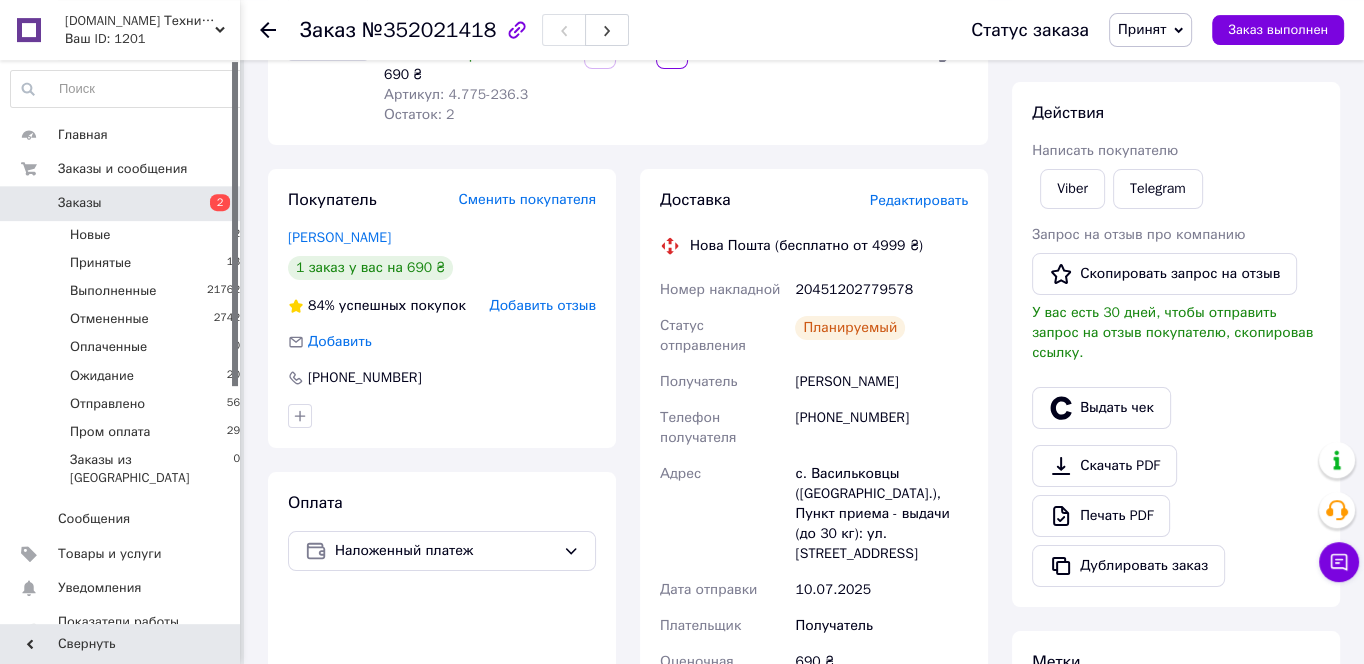 scroll, scrollTop: 316, scrollLeft: 0, axis: vertical 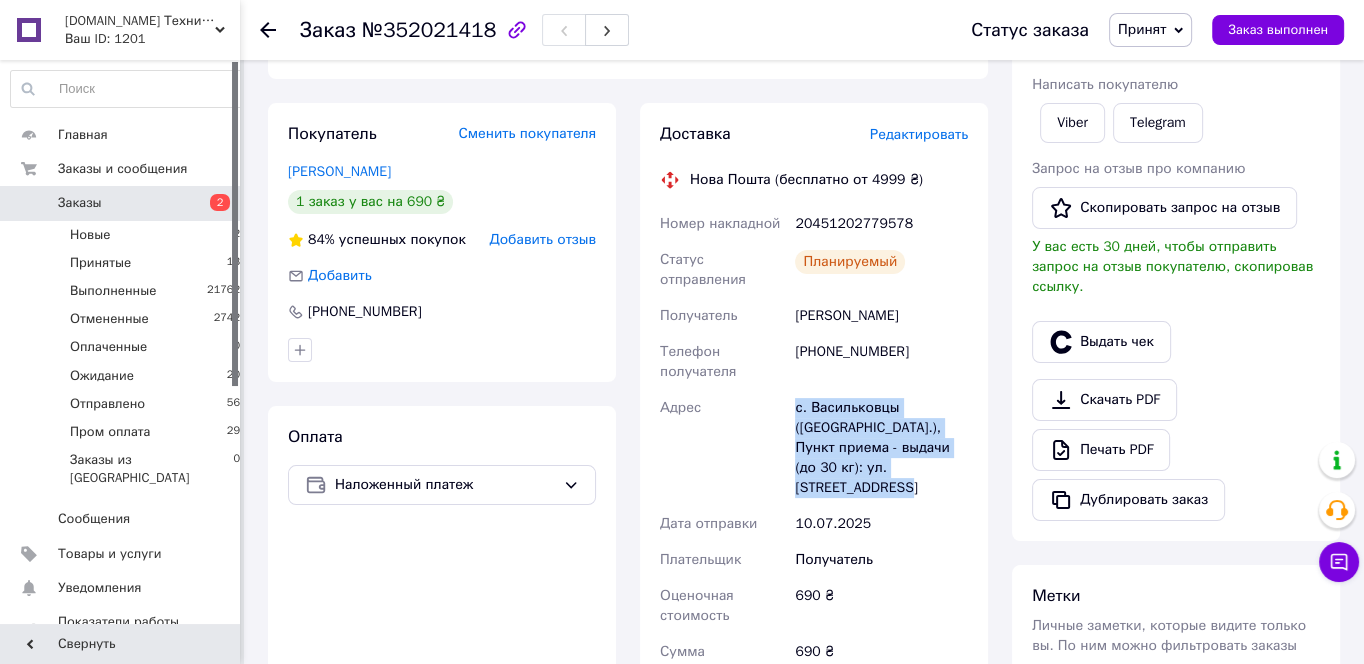 drag, startPoint x: 932, startPoint y: 457, endPoint x: 793, endPoint y: 373, distance: 162.40997 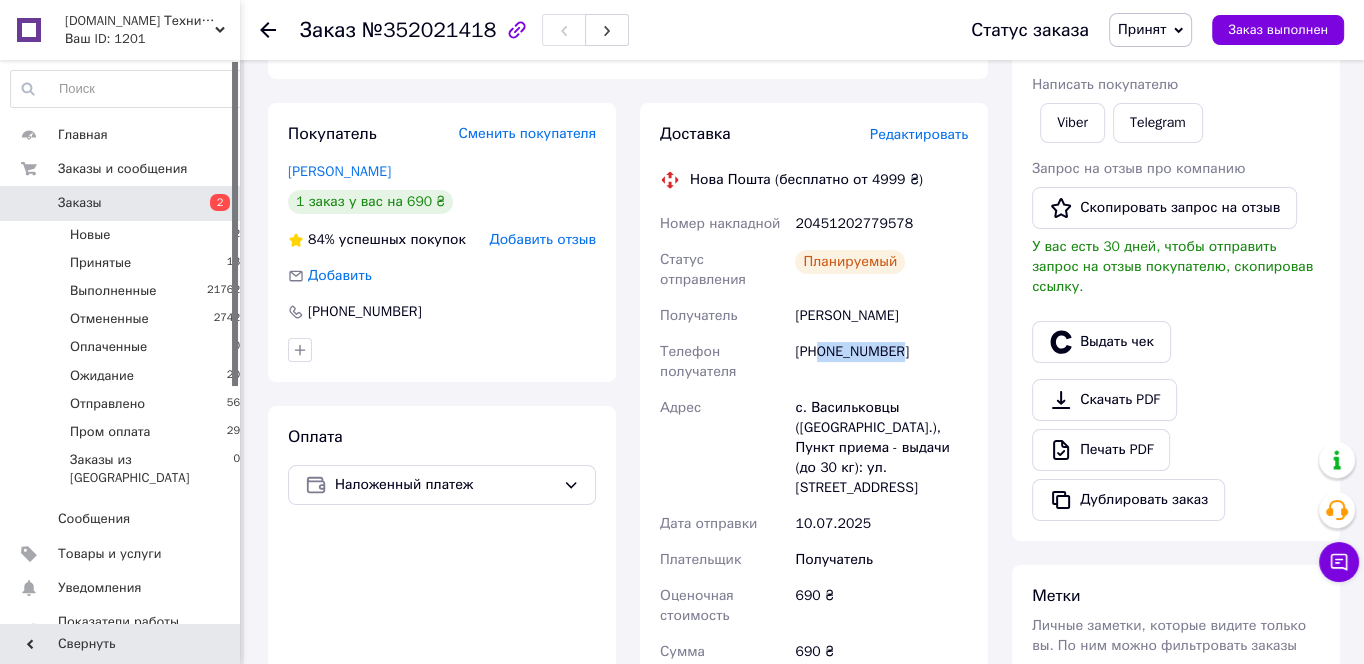 drag, startPoint x: 909, startPoint y: 320, endPoint x: 821, endPoint y: 314, distance: 88.20431 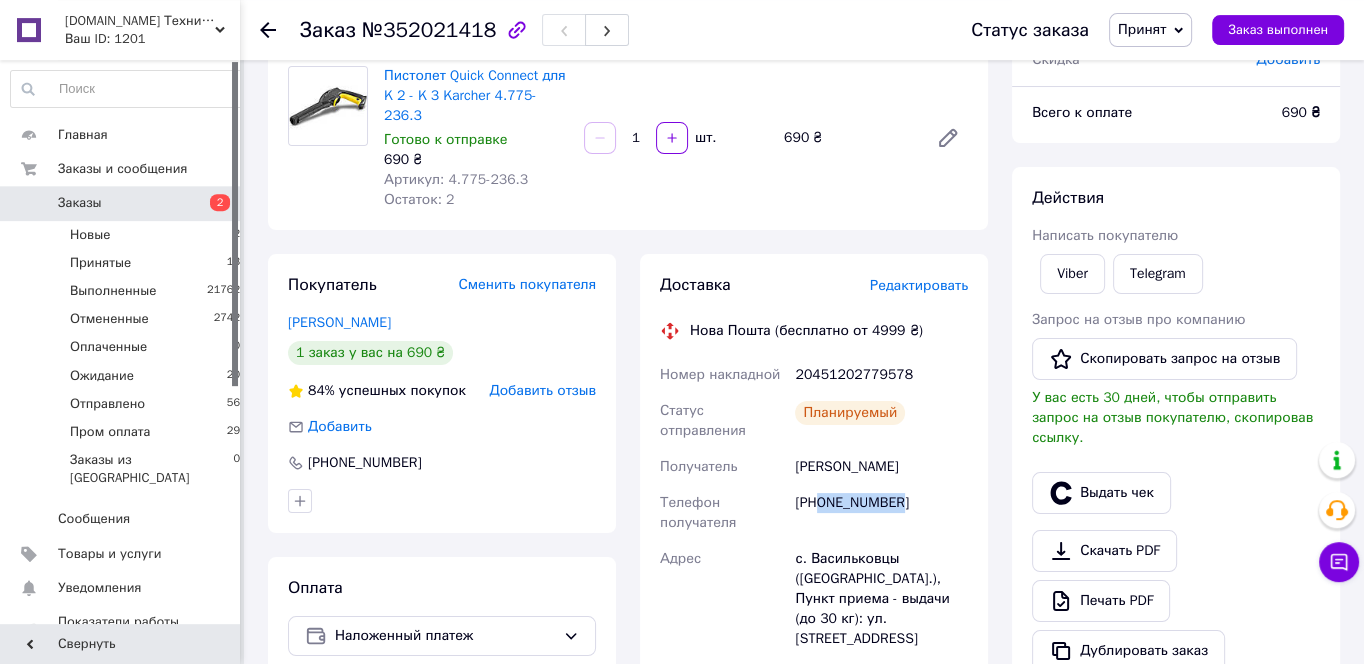 scroll, scrollTop: 101, scrollLeft: 0, axis: vertical 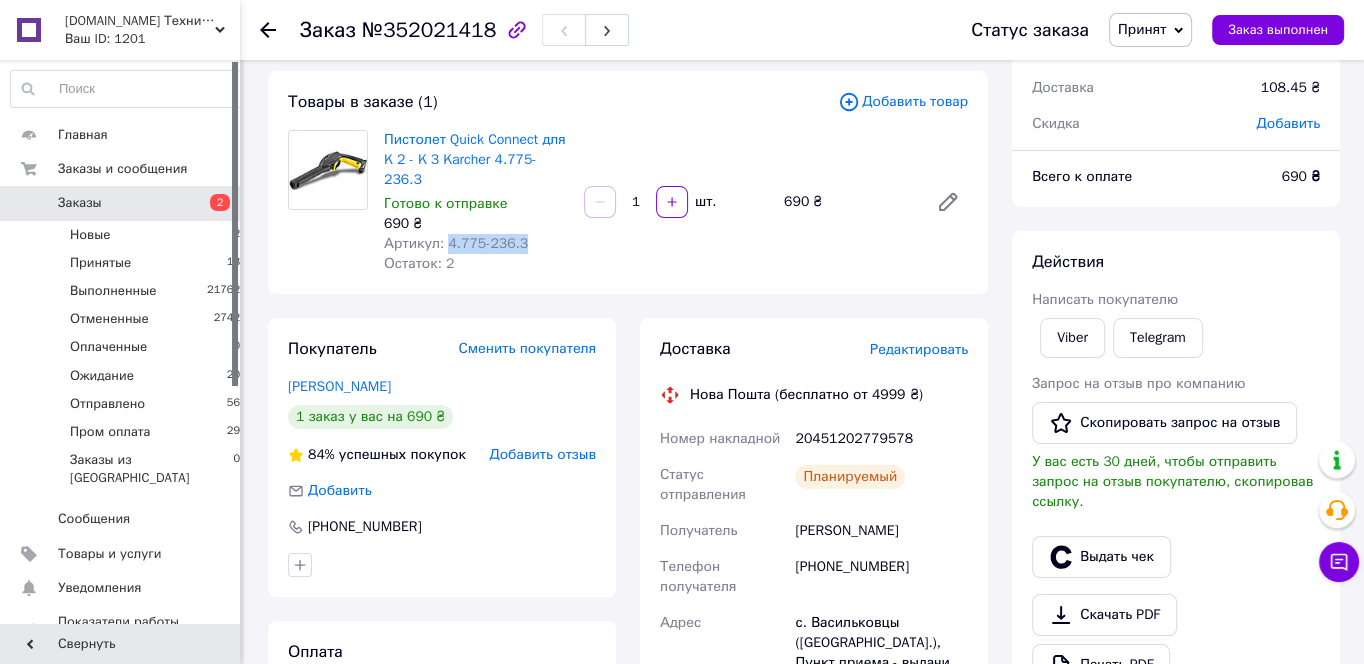 drag, startPoint x: 522, startPoint y: 216, endPoint x: 446, endPoint y: 230, distance: 77.27872 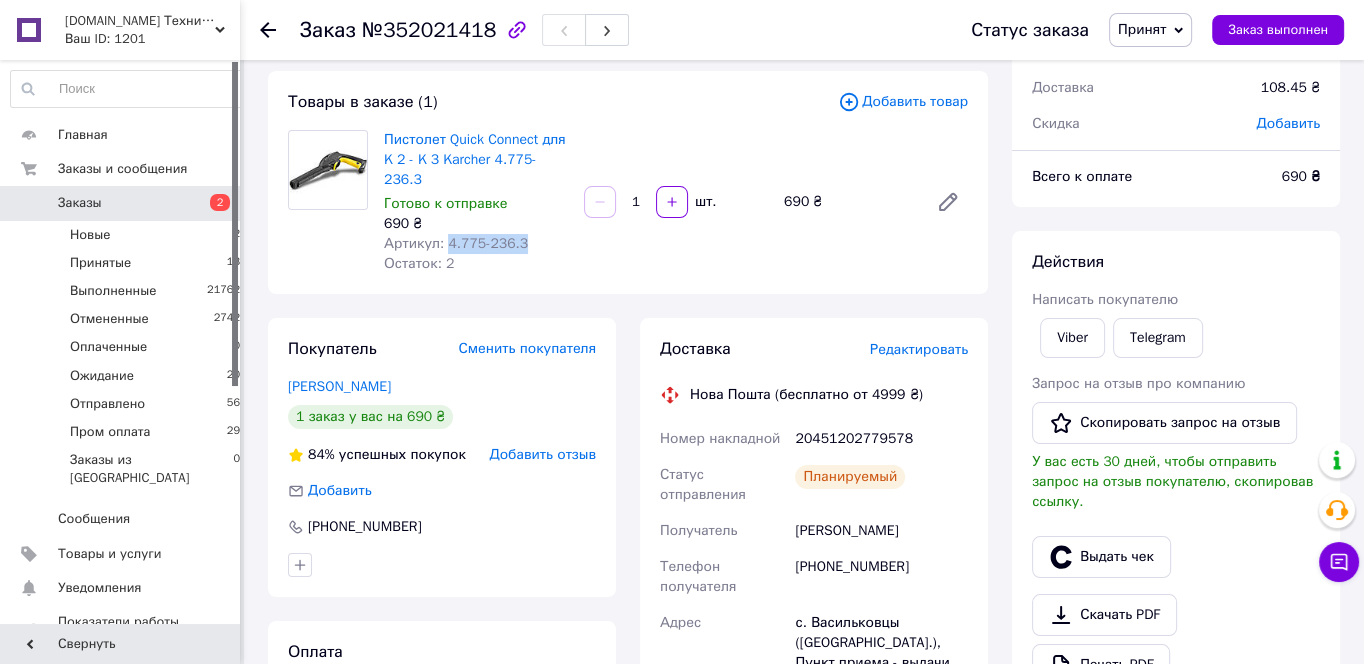 copy on "4.775-236.3" 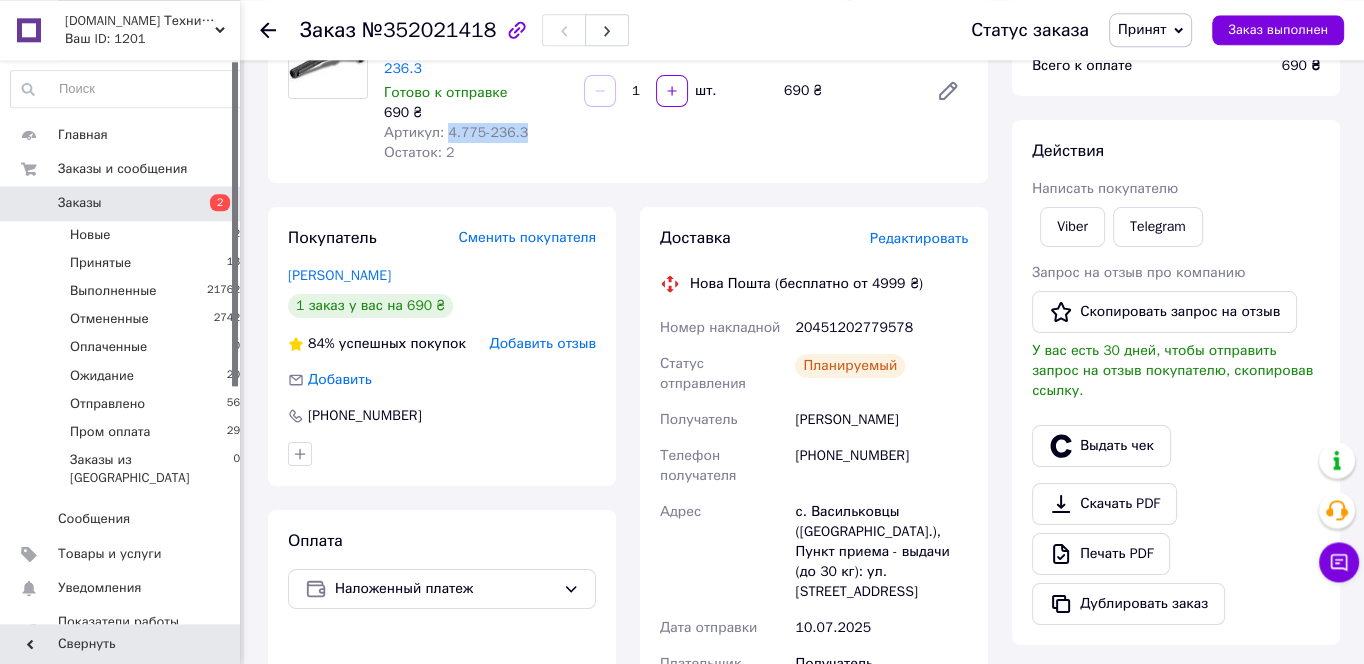scroll, scrollTop: 316, scrollLeft: 0, axis: vertical 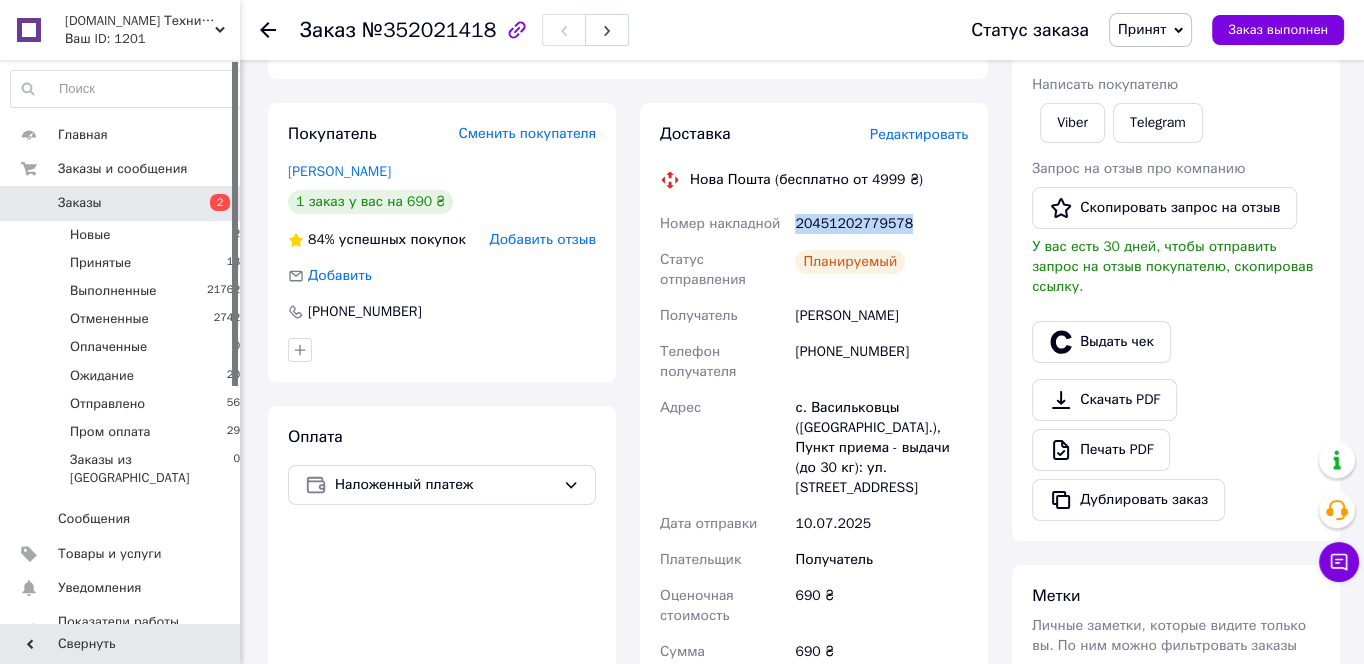 drag, startPoint x: 932, startPoint y: 207, endPoint x: 796, endPoint y: 204, distance: 136.03308 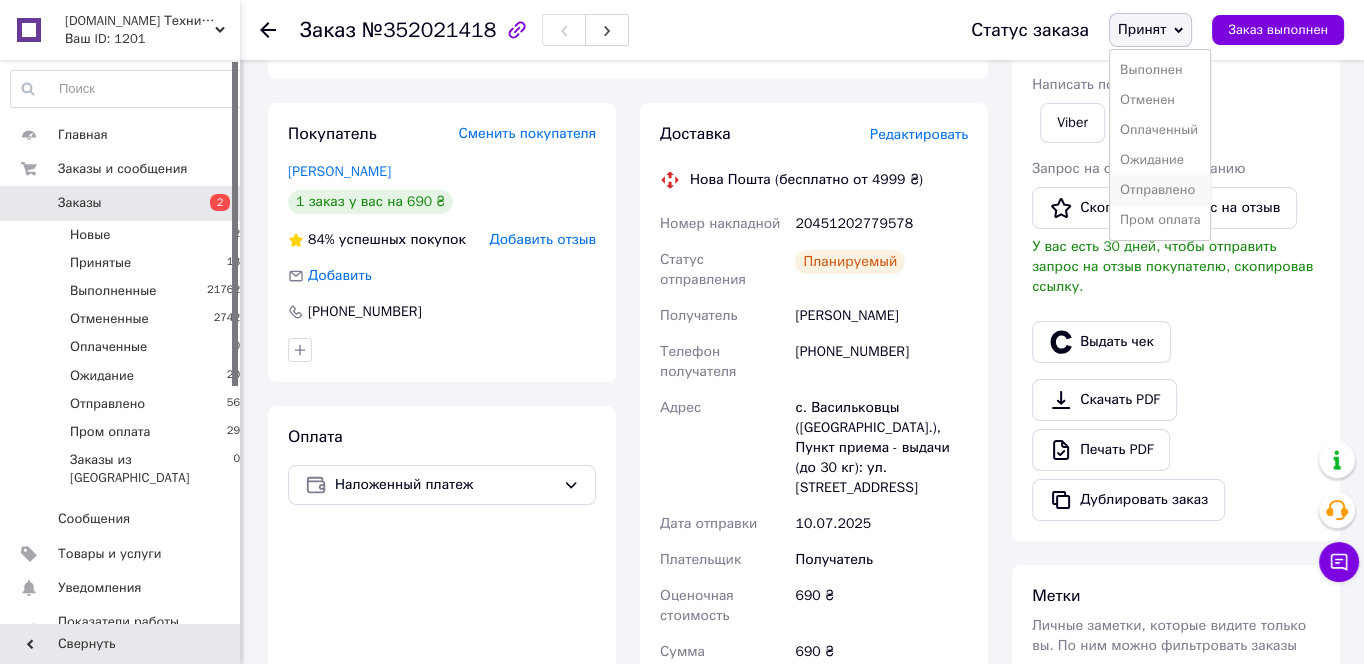 click on "Отправлено" at bounding box center [1160, 190] 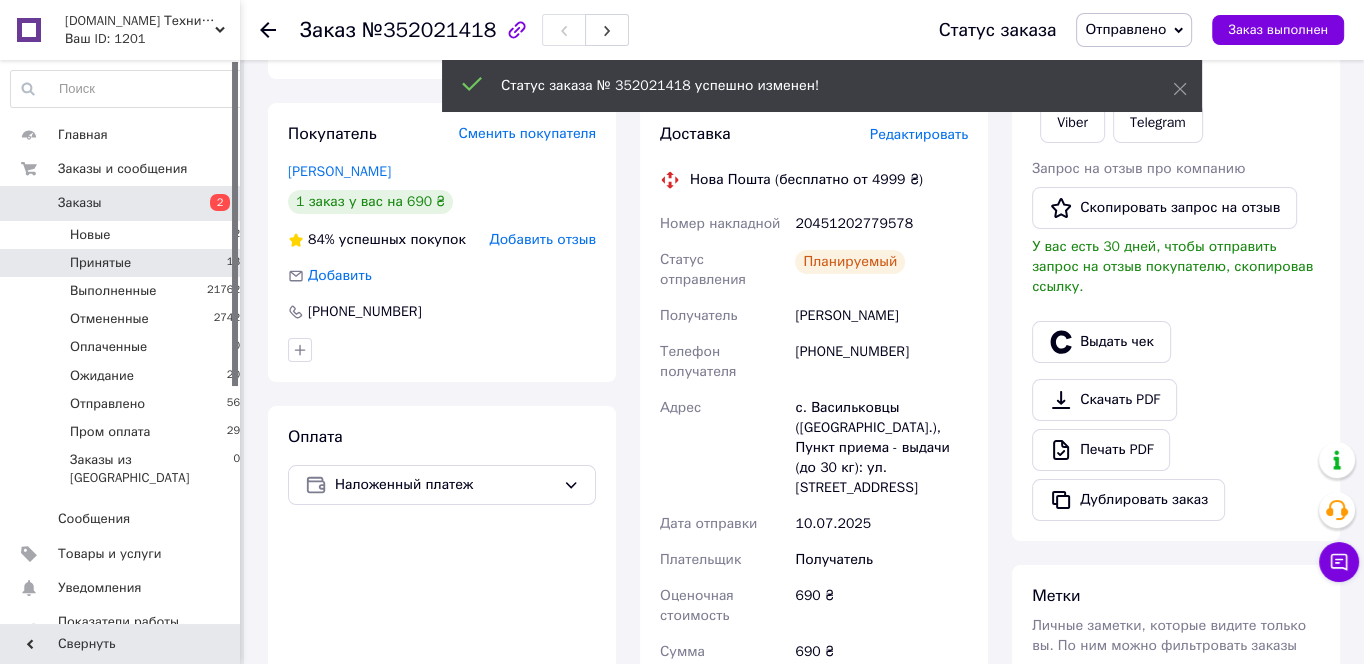 click on "Принятые 13" at bounding box center (126, 263) 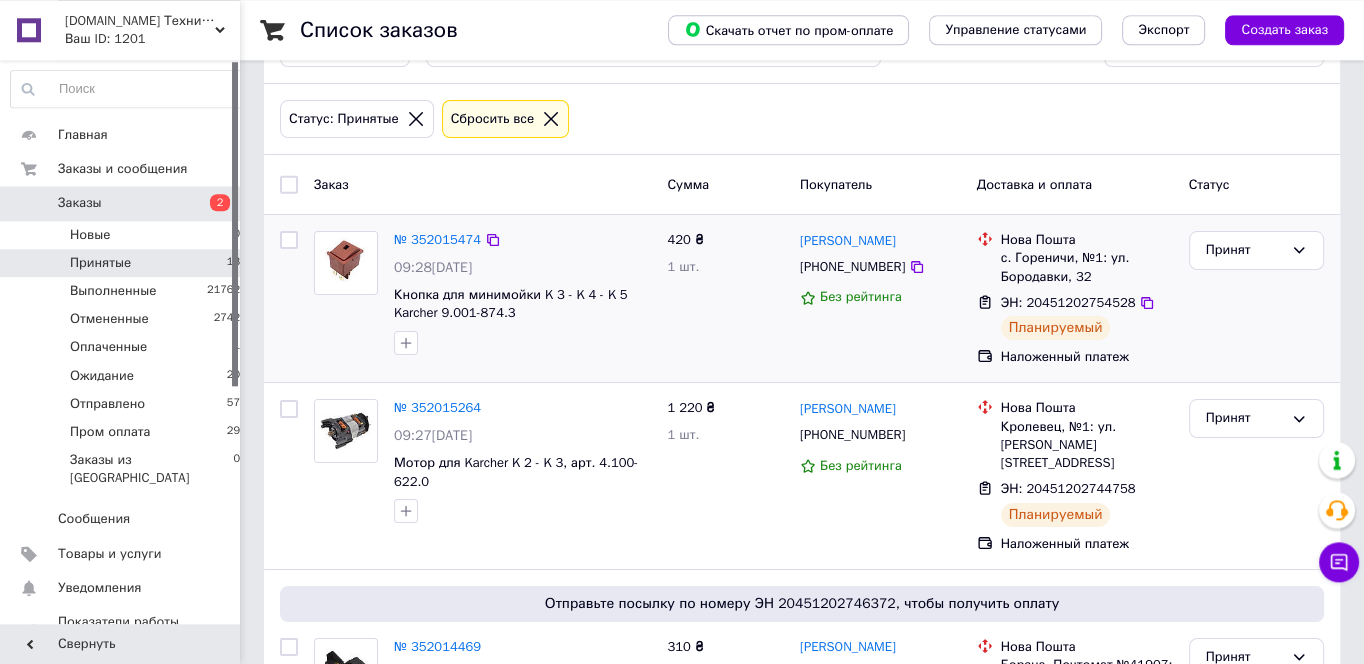 scroll, scrollTop: 107, scrollLeft: 0, axis: vertical 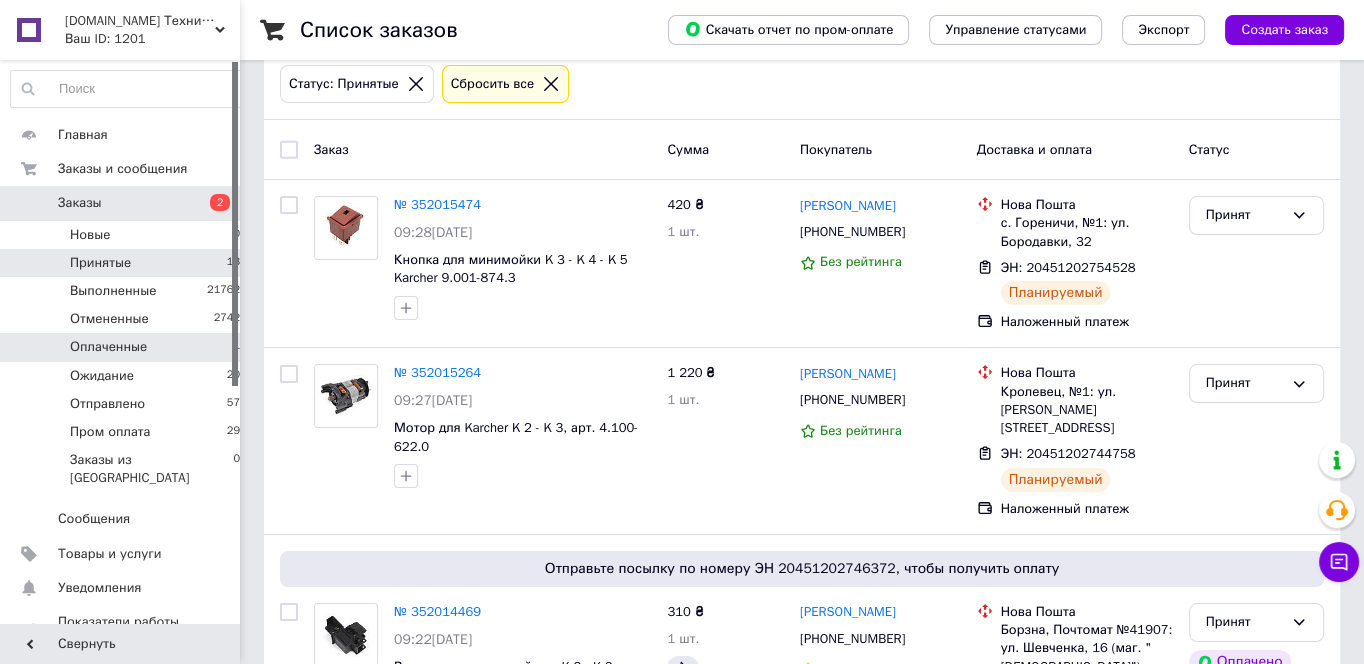 click on "Оплаченные 1" at bounding box center [126, 347] 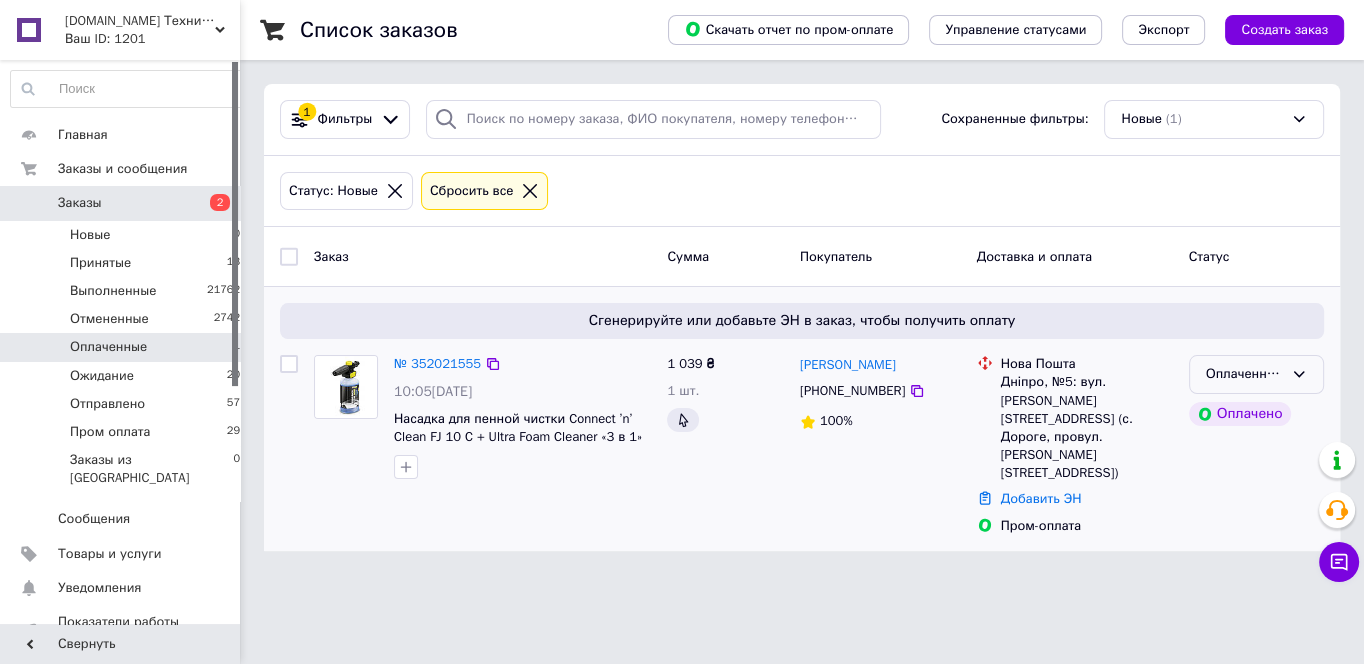 scroll, scrollTop: 0, scrollLeft: 0, axis: both 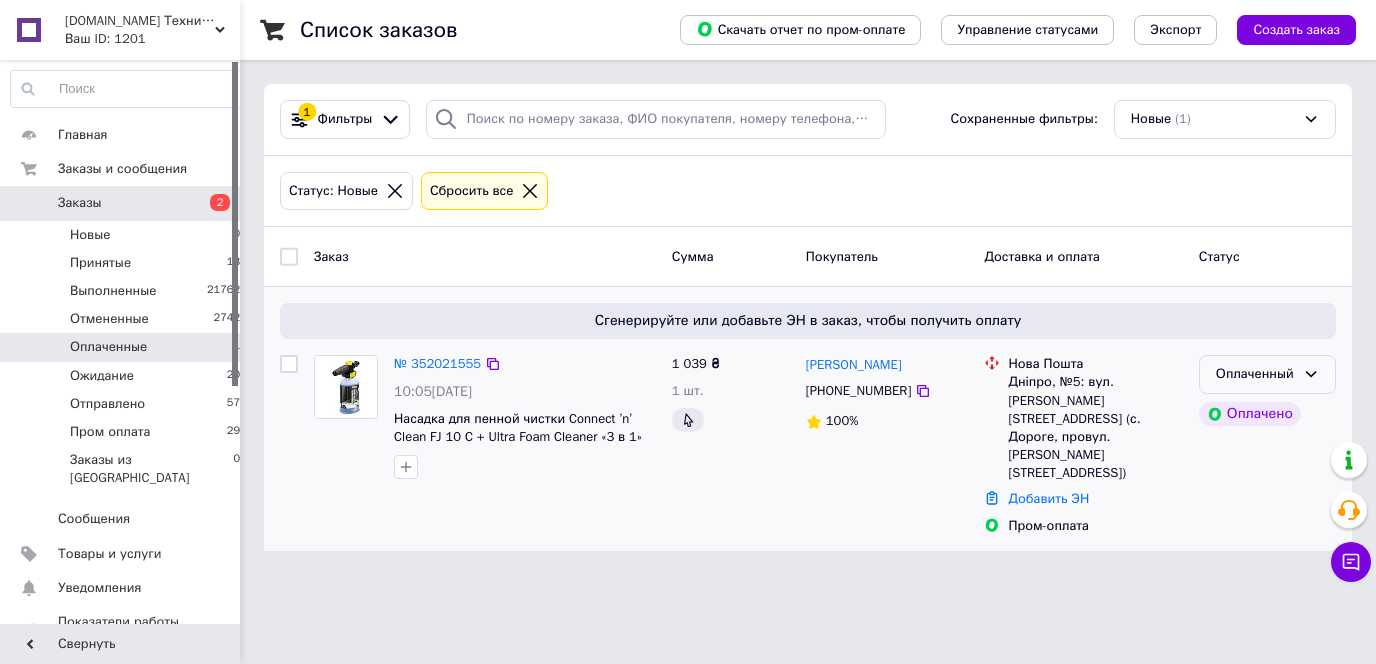 click on "Оплаченный" at bounding box center [1267, 374] 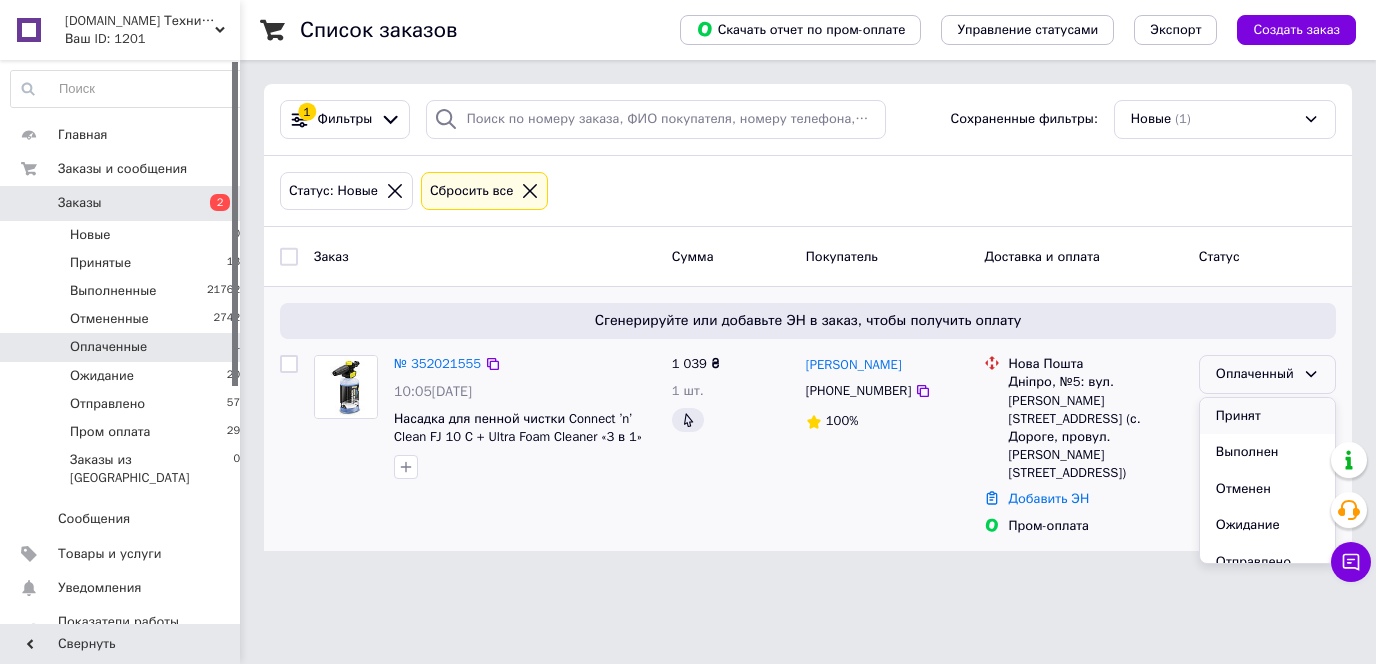 click on "Принят" at bounding box center [1267, 416] 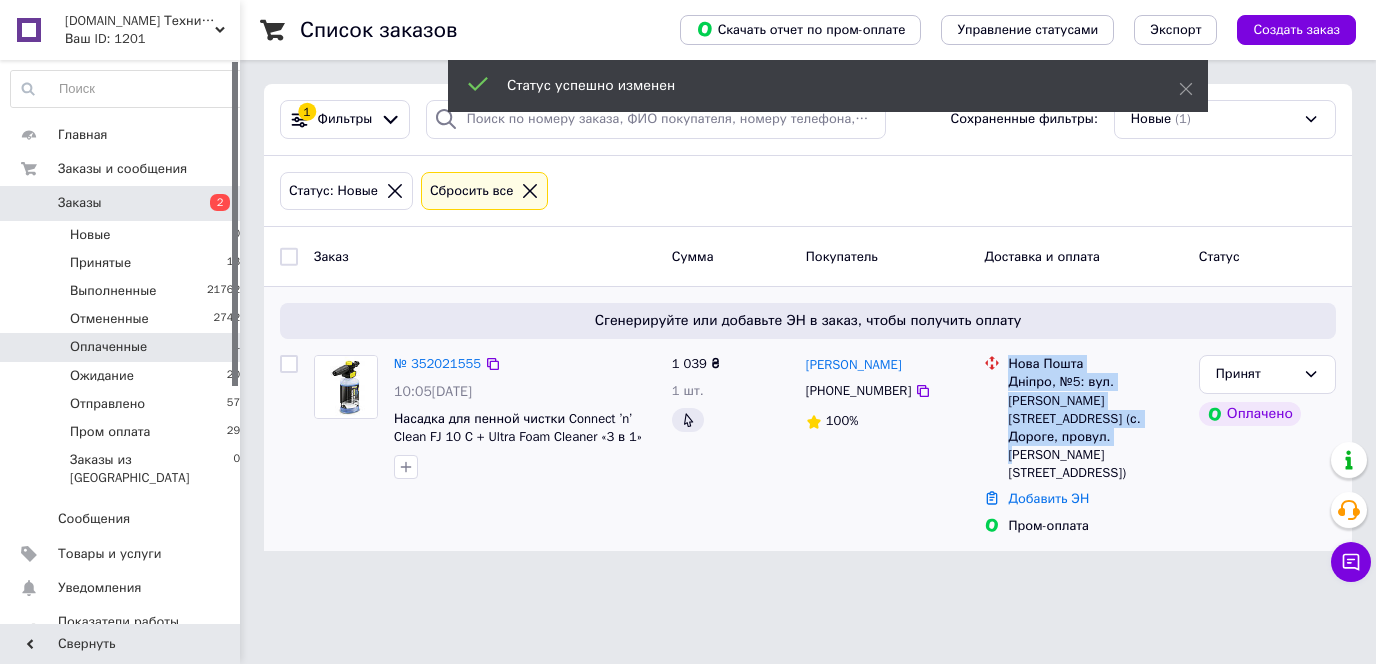 drag, startPoint x: 1132, startPoint y: 421, endPoint x: 1003, endPoint y: 365, distance: 140.63072 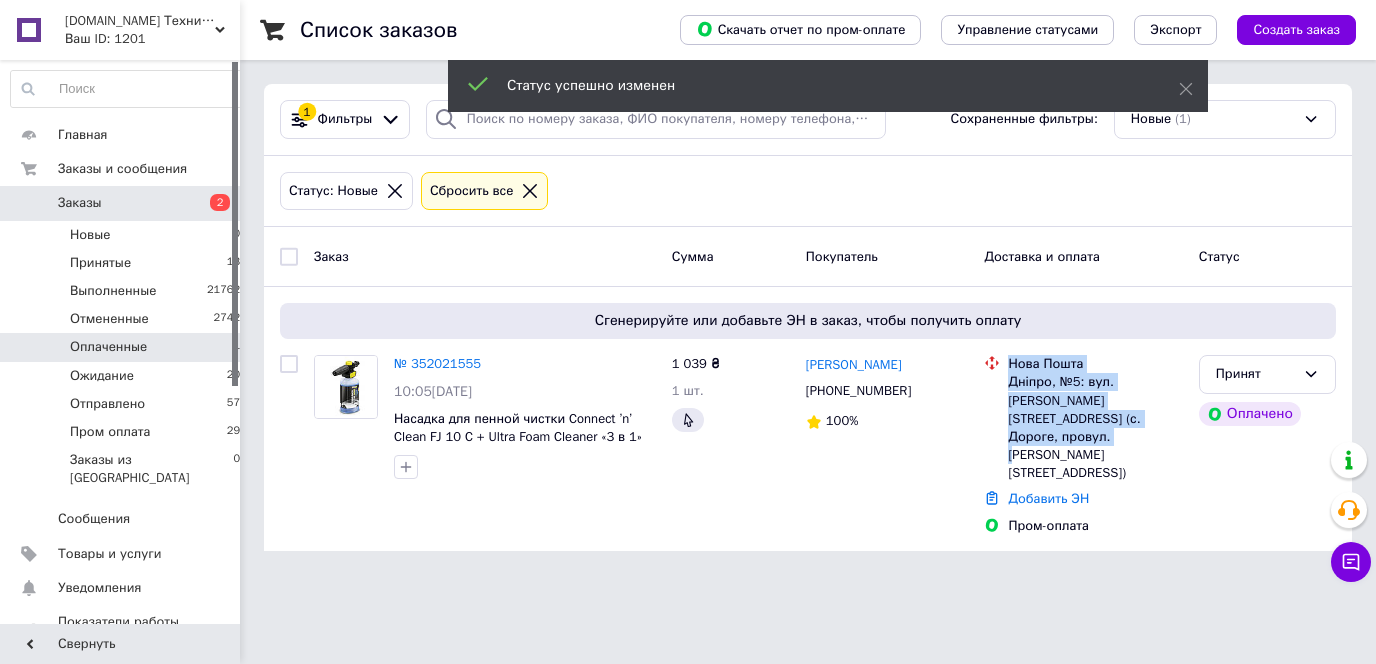 copy on "Нова Пошта Дніпро, №5: вул. [PERSON_NAME][STREET_ADDRESS] (с. Дороге, провул. [PERSON_NAME][STREET_ADDRESS])" 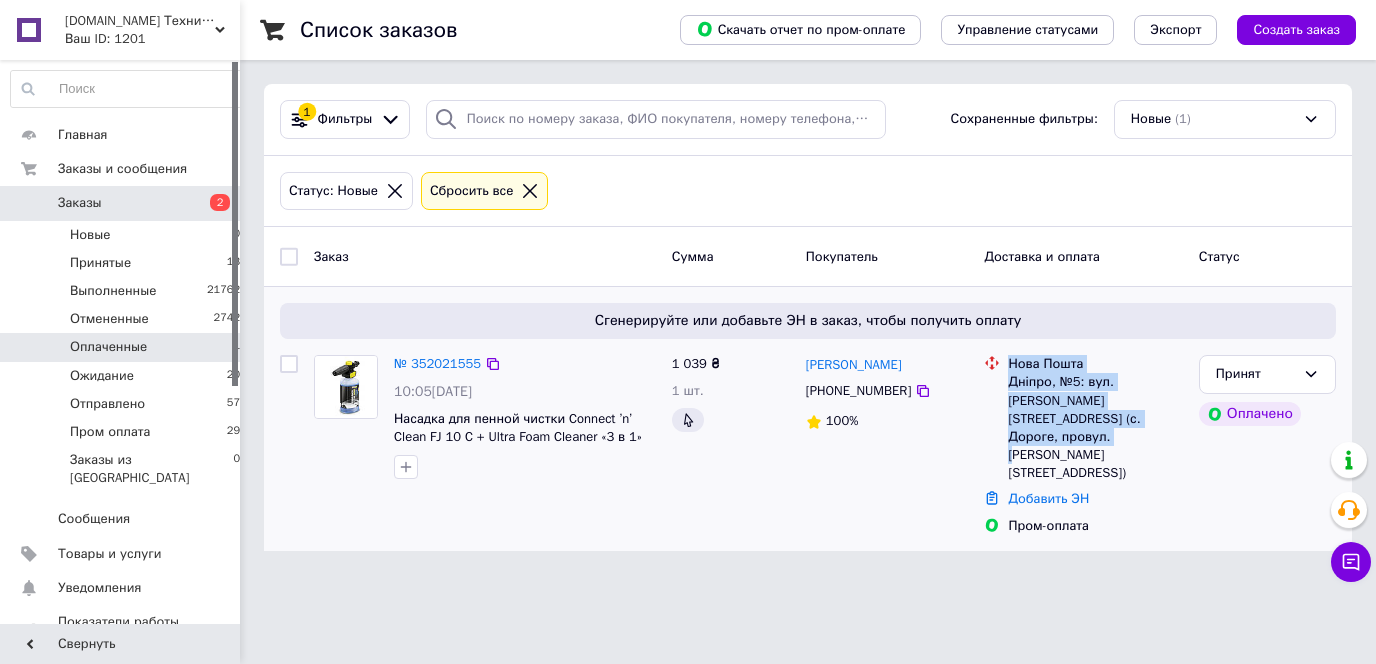 drag, startPoint x: 964, startPoint y: 359, endPoint x: 804, endPoint y: 359, distance: 160 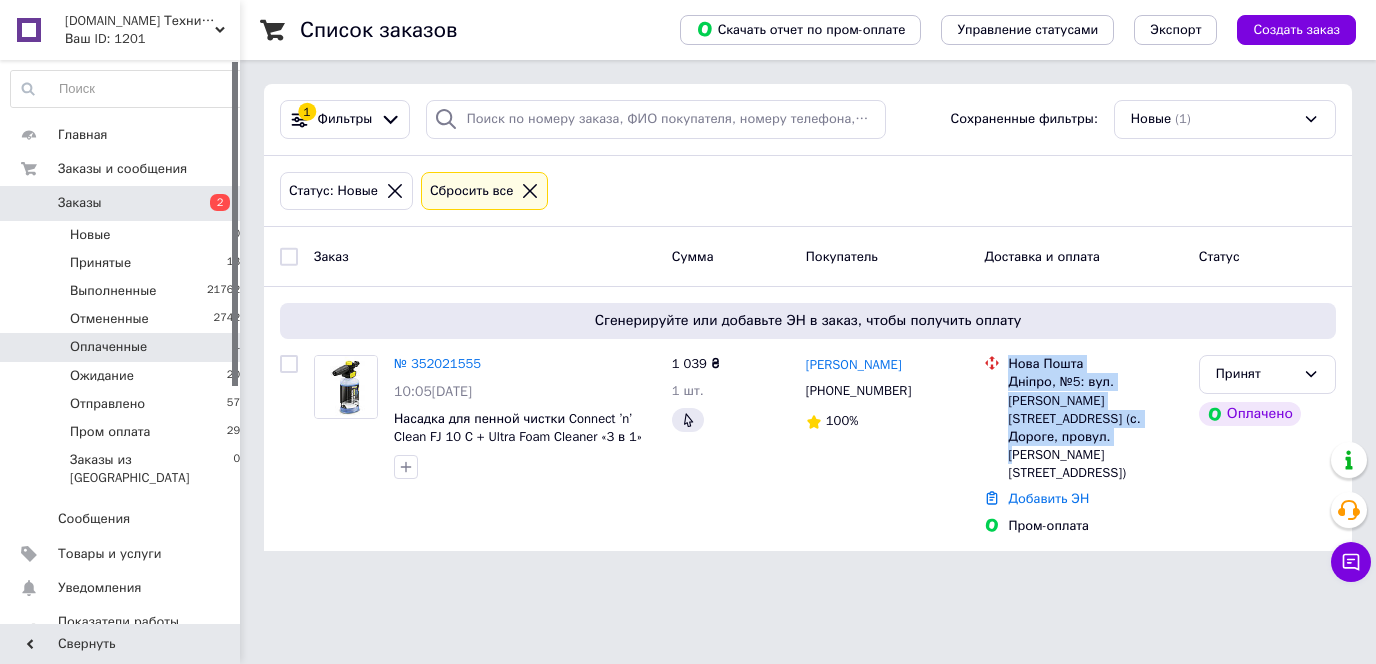 copy on "[PERSON_NAME]" 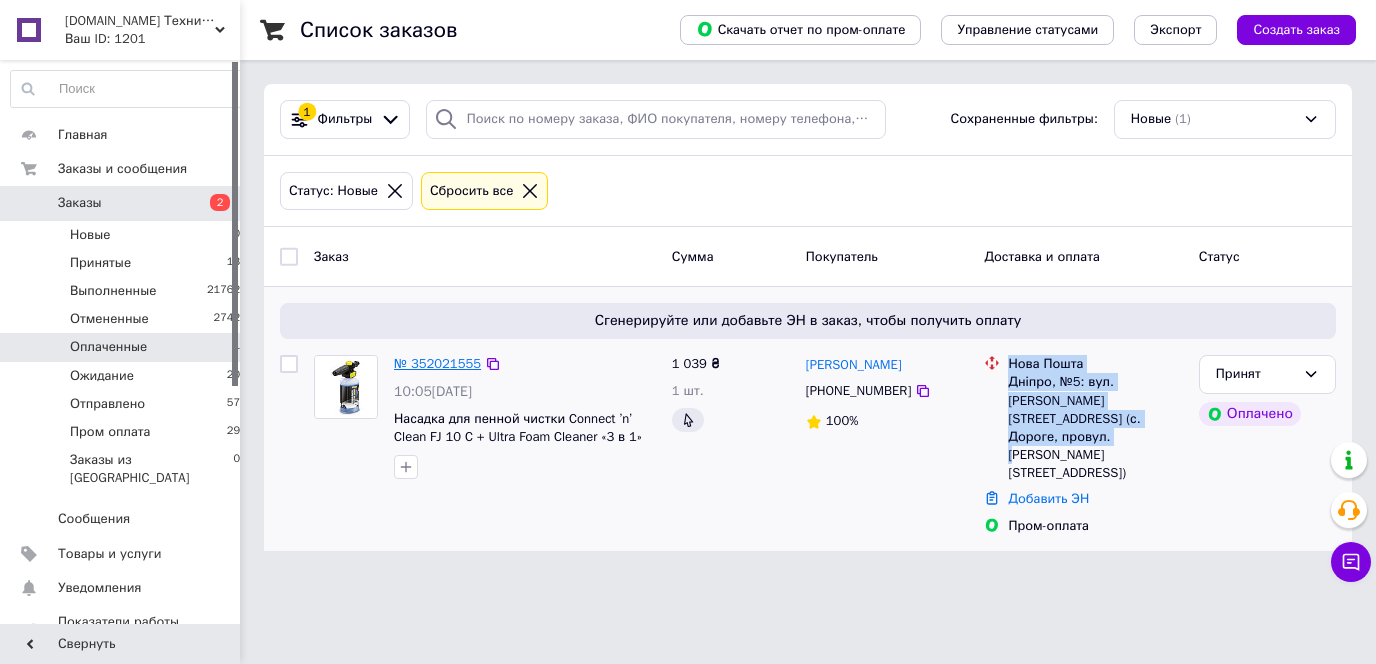 click on "№ 352021555" at bounding box center (437, 363) 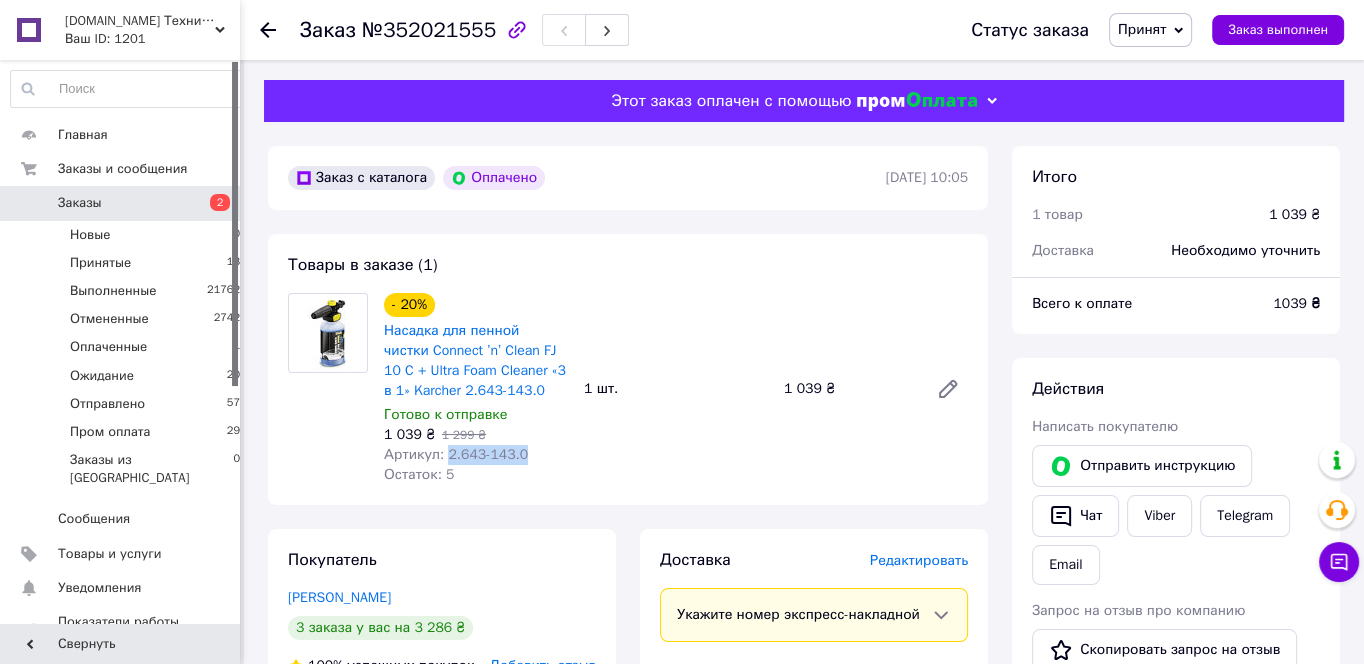 drag, startPoint x: 527, startPoint y: 457, endPoint x: 446, endPoint y: 454, distance: 81.055534 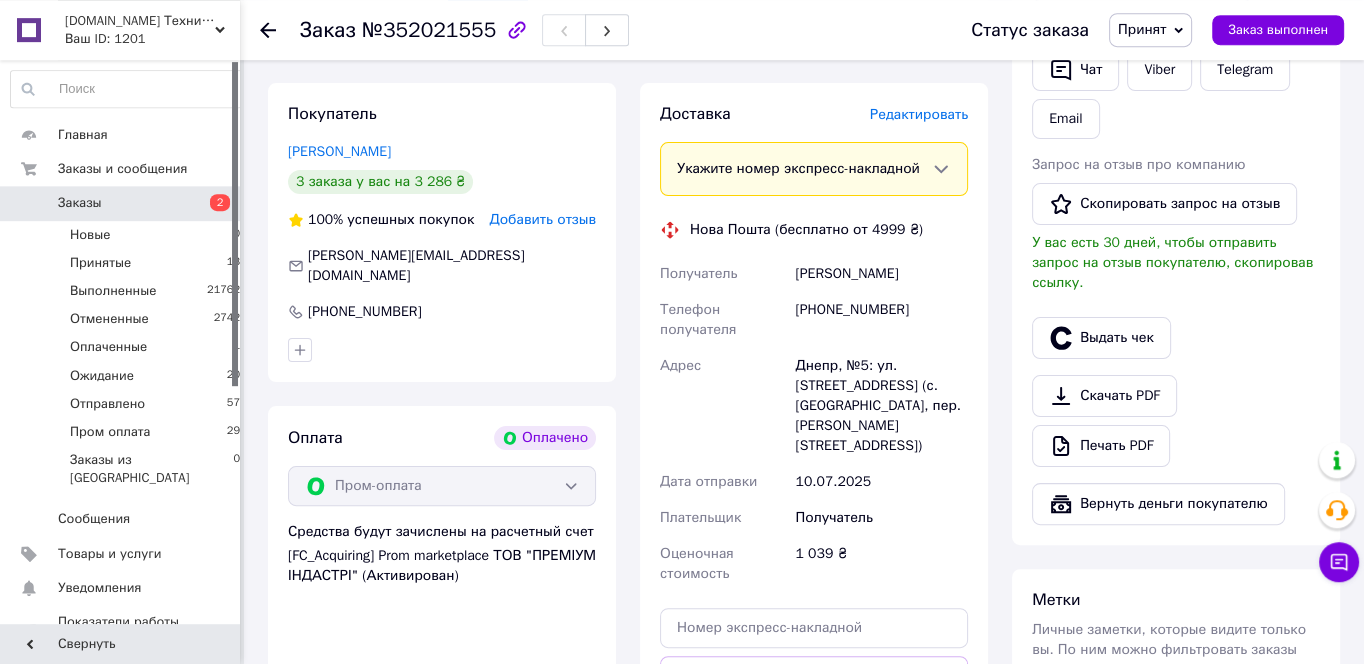 scroll, scrollTop: 645, scrollLeft: 0, axis: vertical 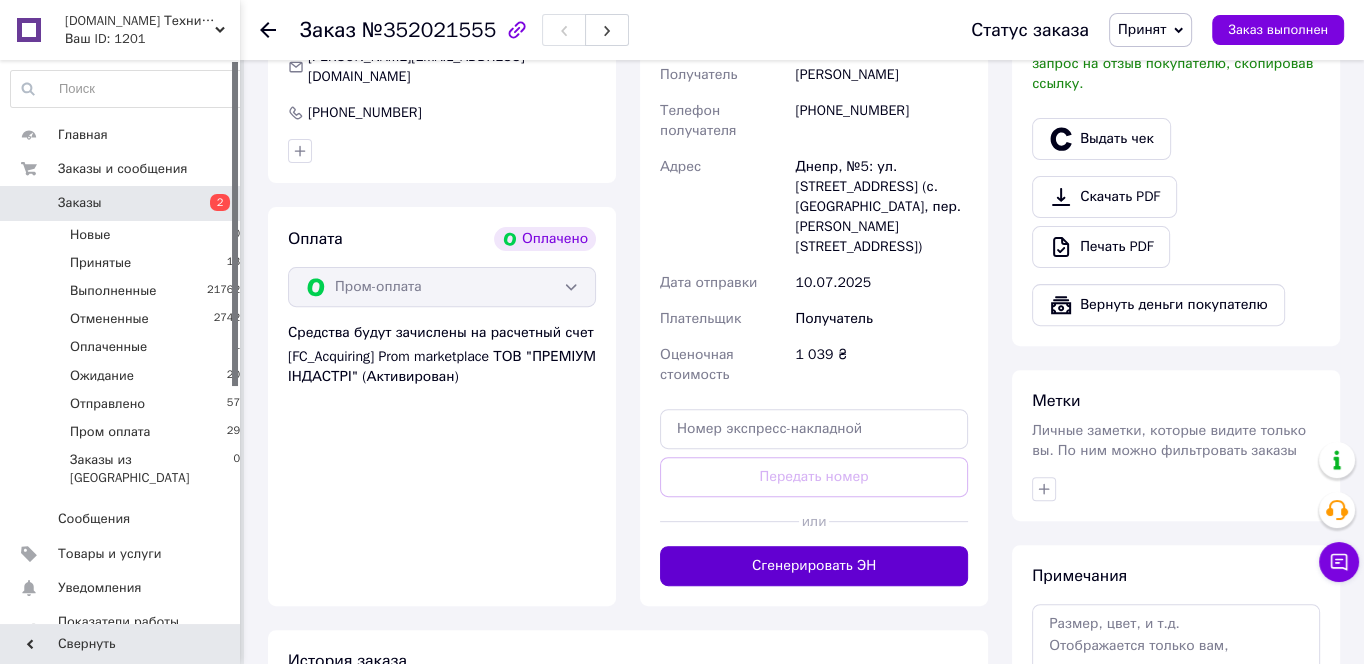 click on "Сгенерировать ЭН" at bounding box center [814, 566] 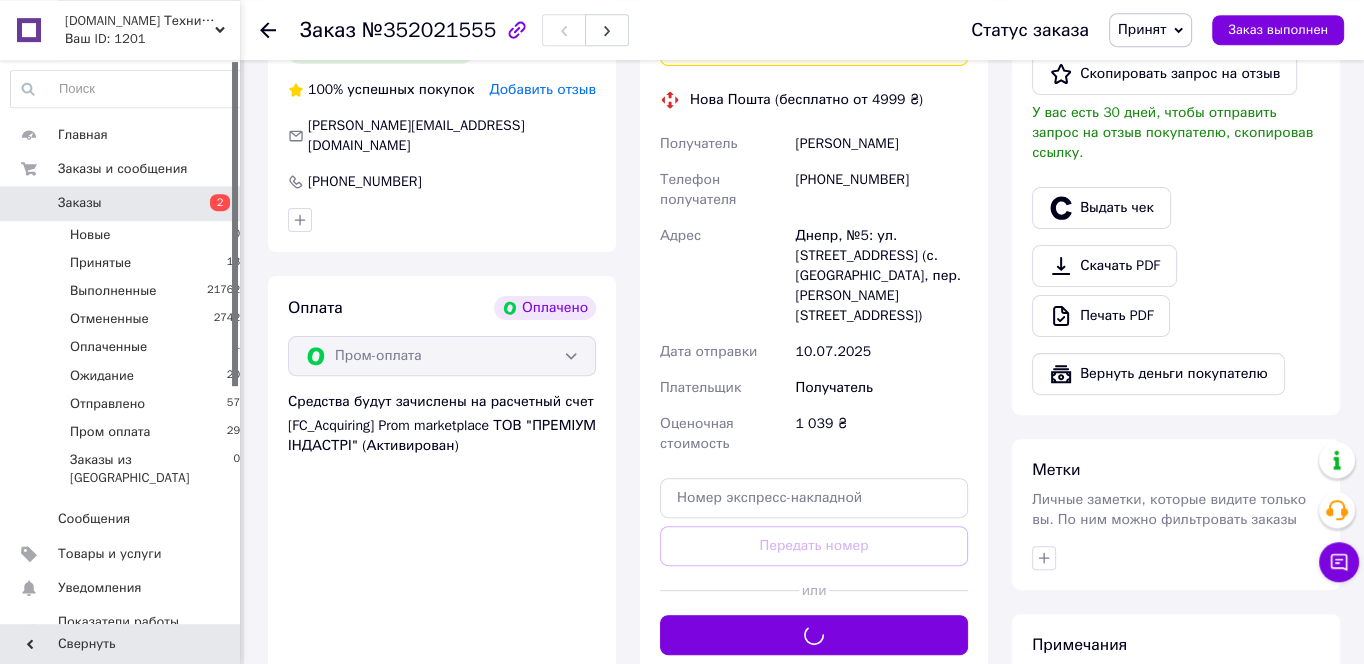scroll, scrollTop: 537, scrollLeft: 0, axis: vertical 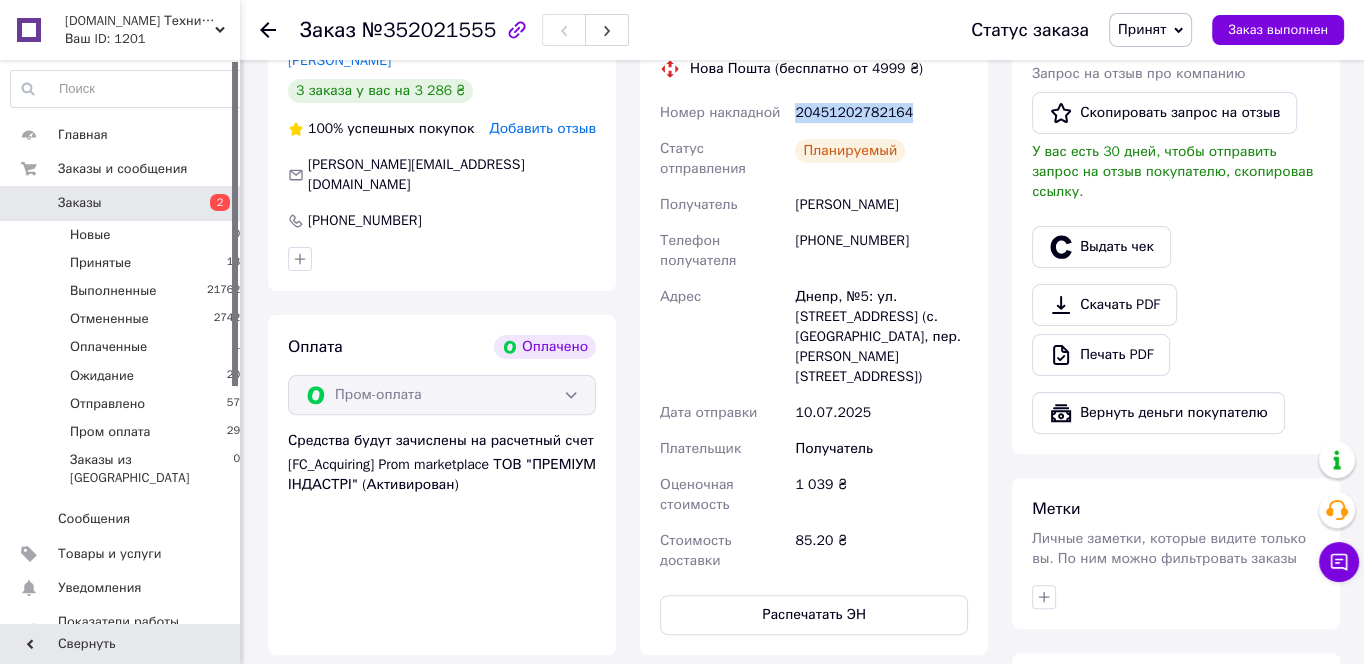drag, startPoint x: 912, startPoint y: 113, endPoint x: 796, endPoint y: 115, distance: 116.01724 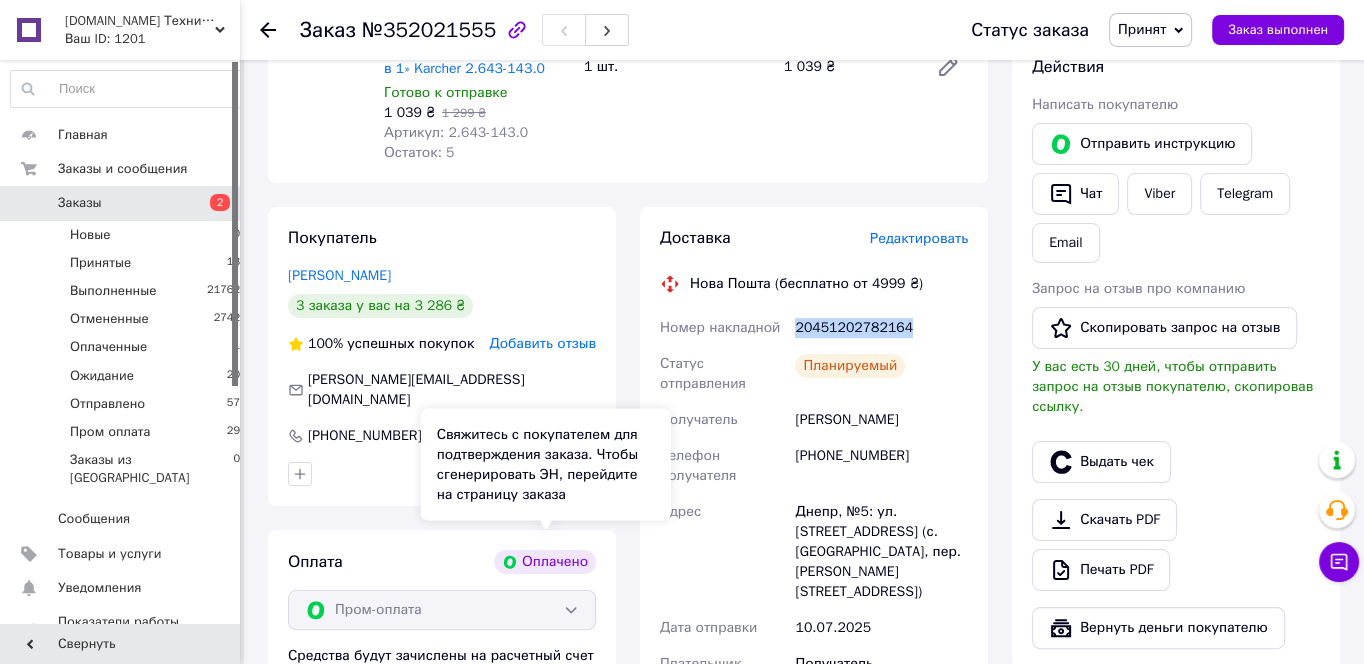 scroll, scrollTop: 0, scrollLeft: 0, axis: both 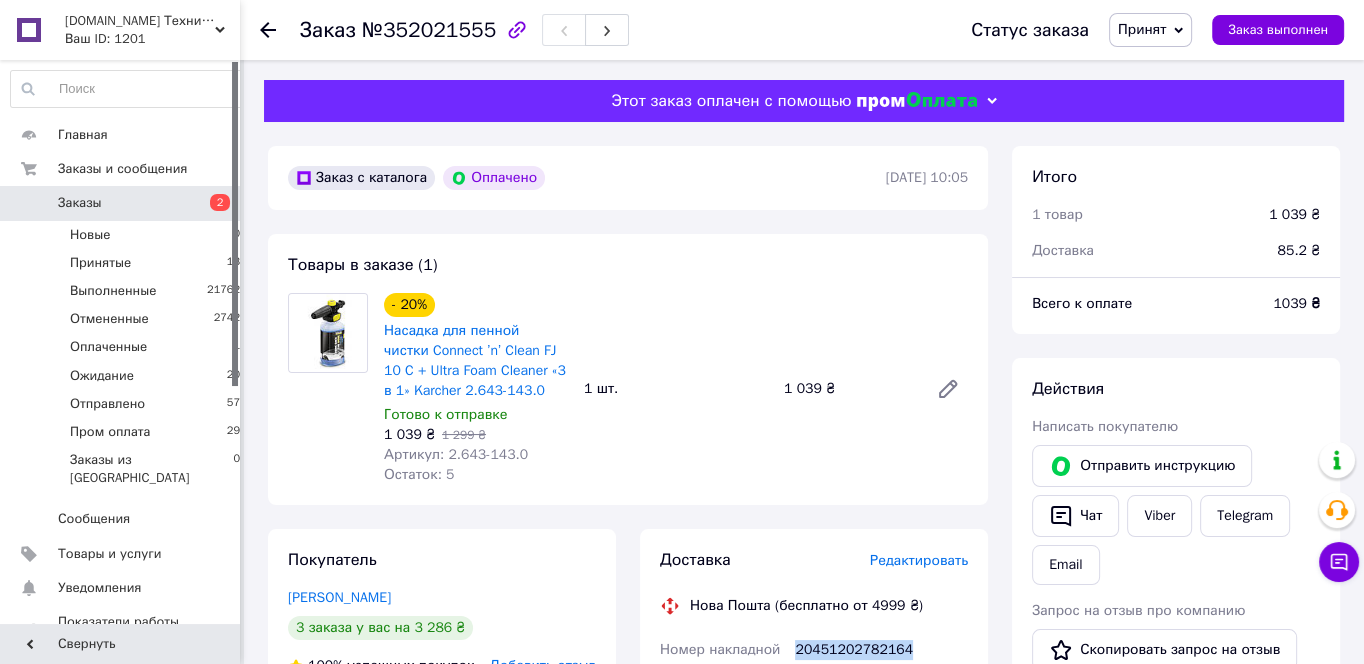 click on "Принят" at bounding box center [1142, 29] 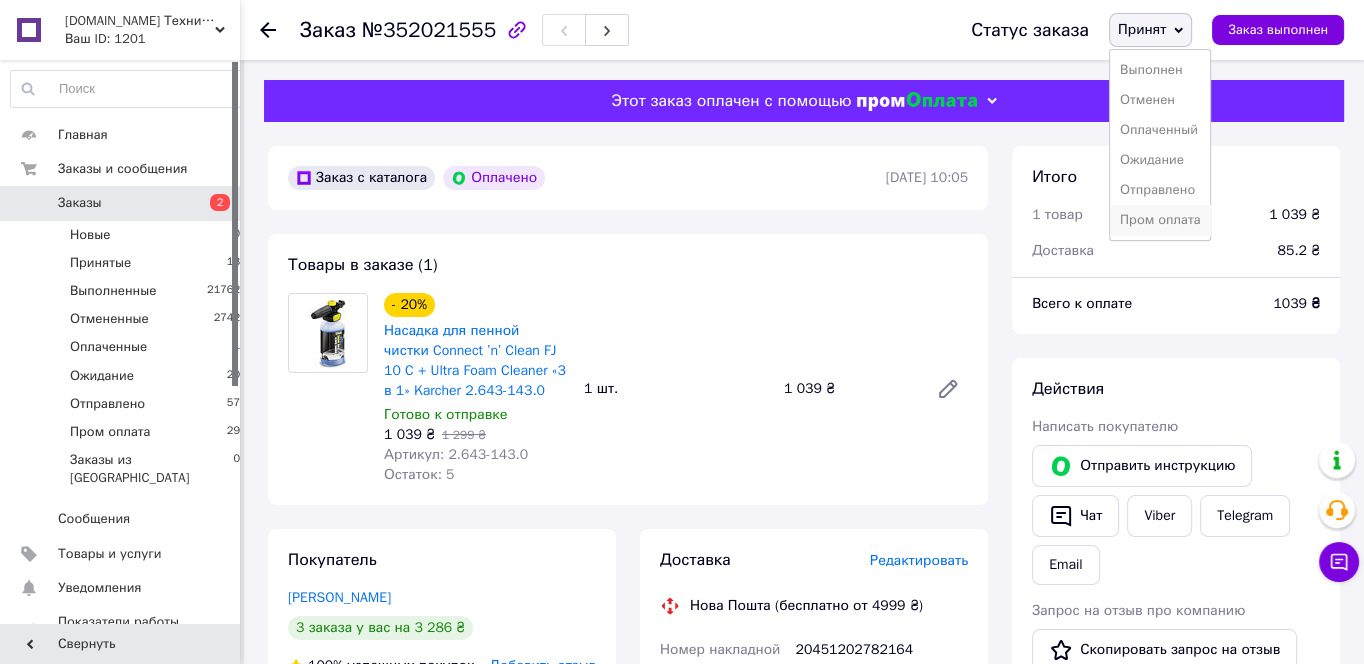 click on "Пром оплата" at bounding box center [1160, 220] 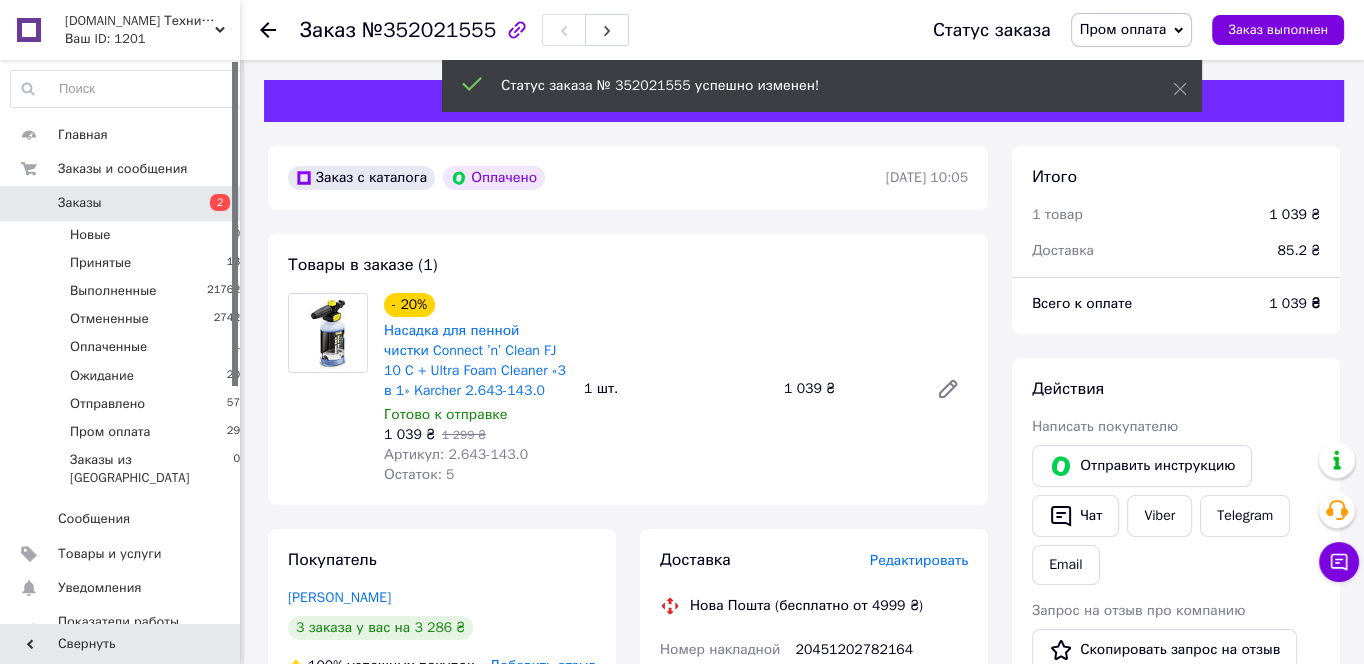 click on "Принятые 13" at bounding box center (126, 263) 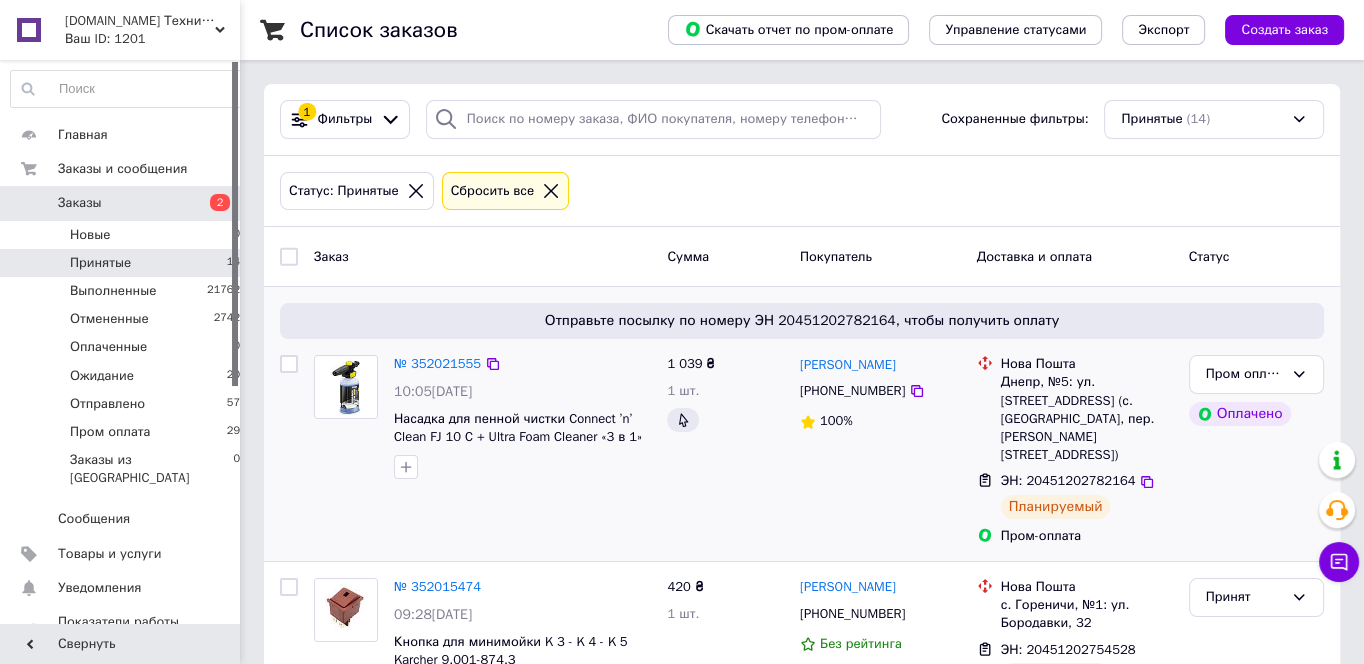 scroll, scrollTop: 215, scrollLeft: 0, axis: vertical 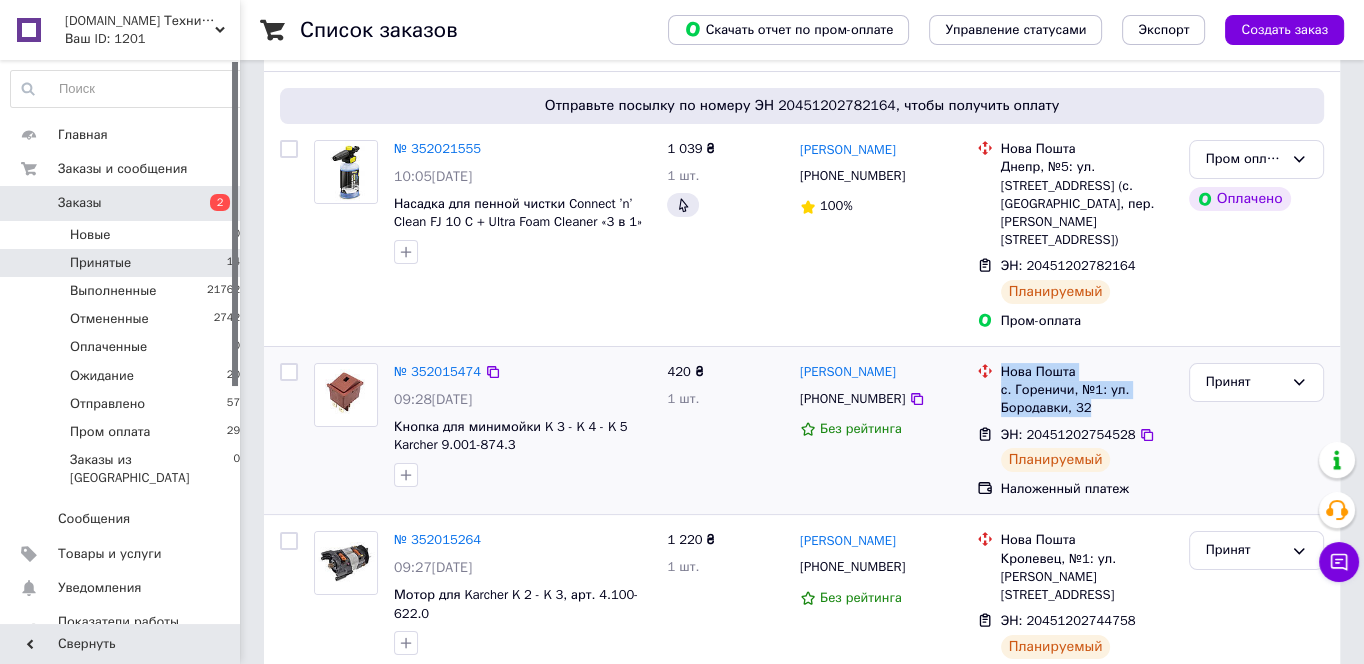 drag, startPoint x: 1097, startPoint y: 370, endPoint x: 1003, endPoint y: 329, distance: 102.55243 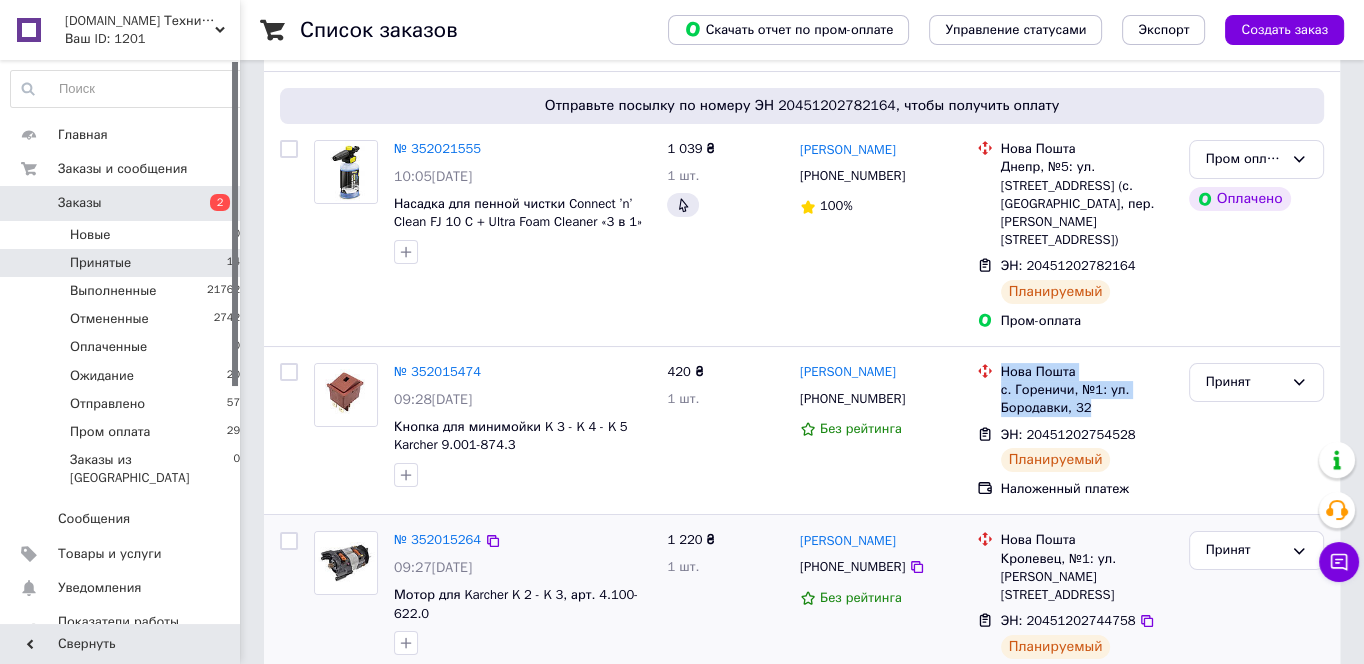 copy on "Нова Пошта с. Гореничи, №1: ул. Бородавки, 32" 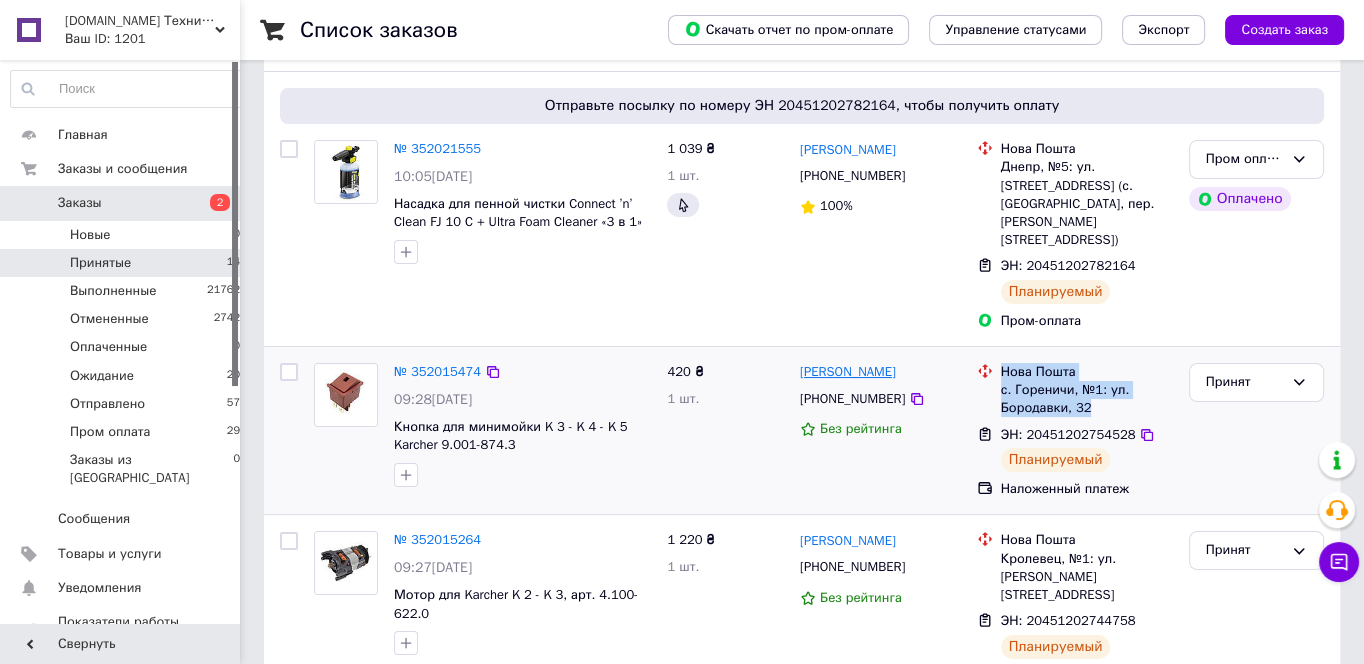 drag, startPoint x: 899, startPoint y: 340, endPoint x: 801, endPoint y: 331, distance: 98.4124 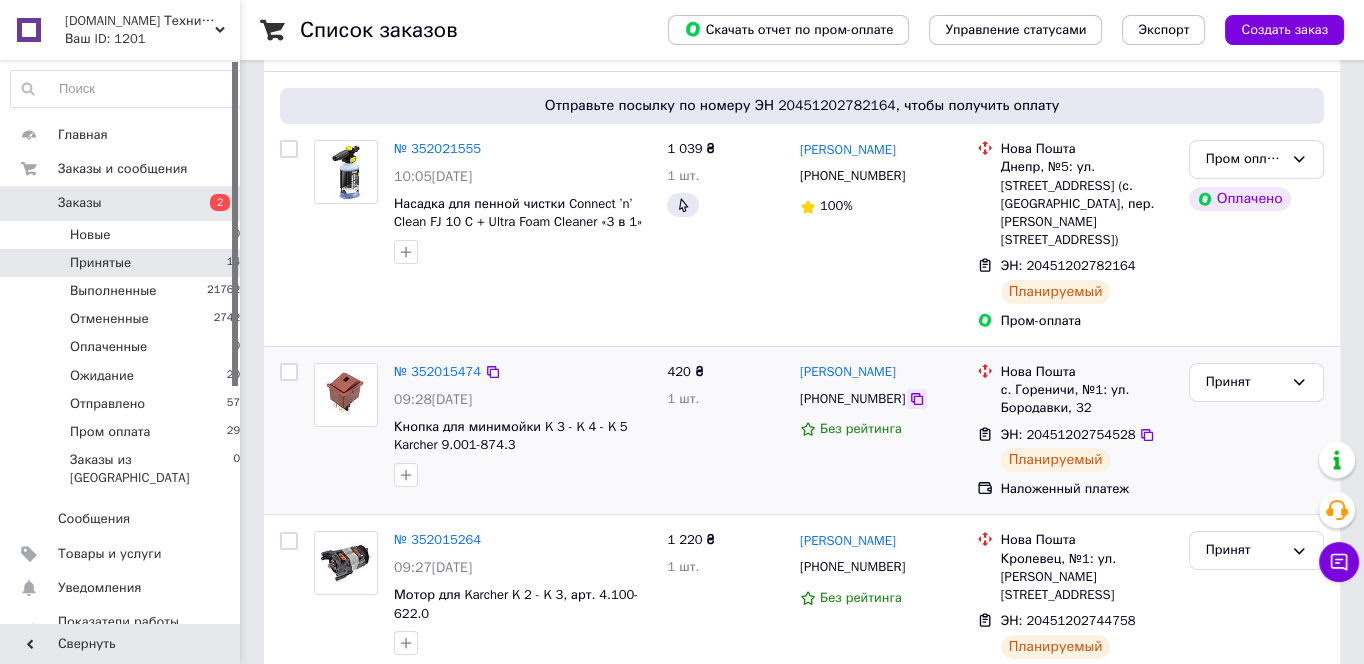 click 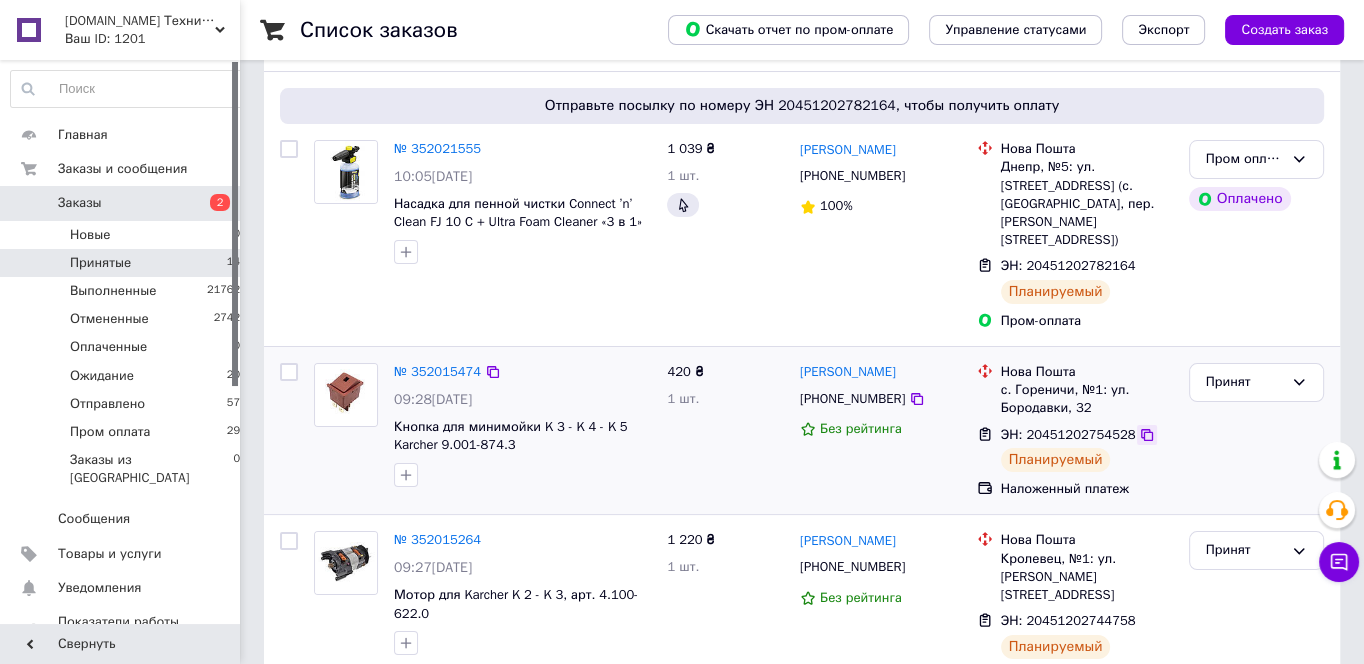 click 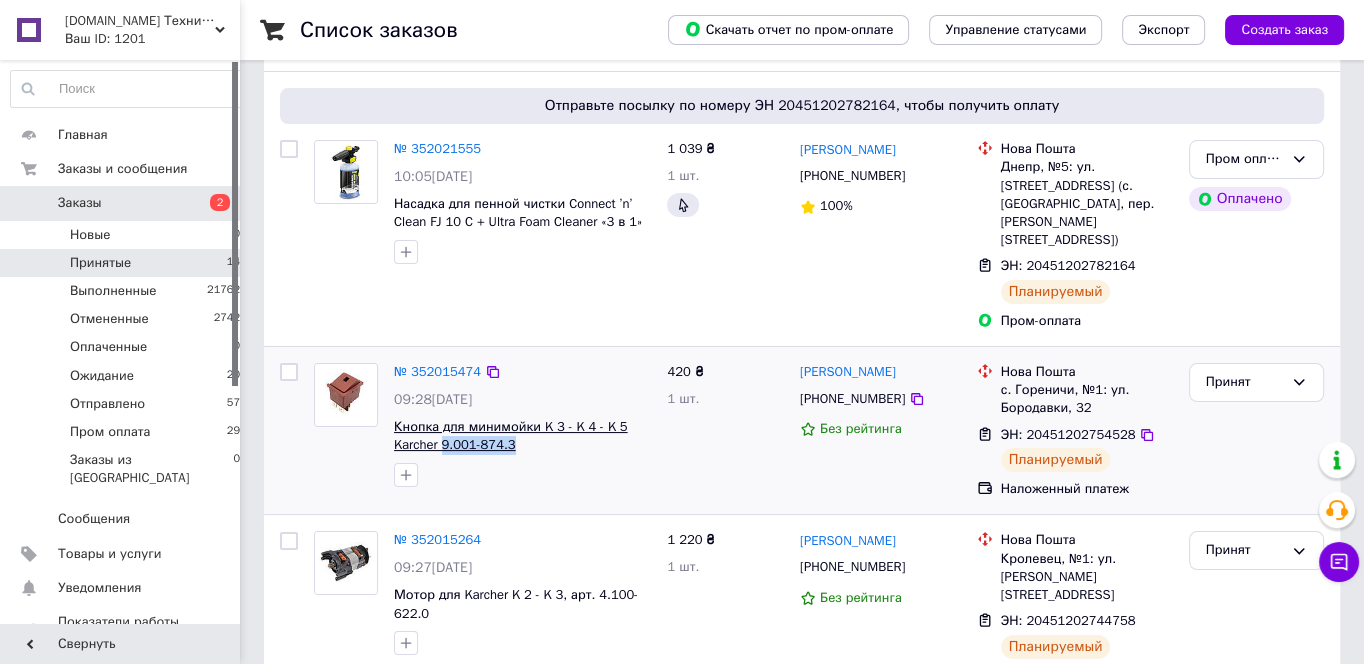 drag, startPoint x: 477, startPoint y: 416, endPoint x: 442, endPoint y: 416, distance: 35 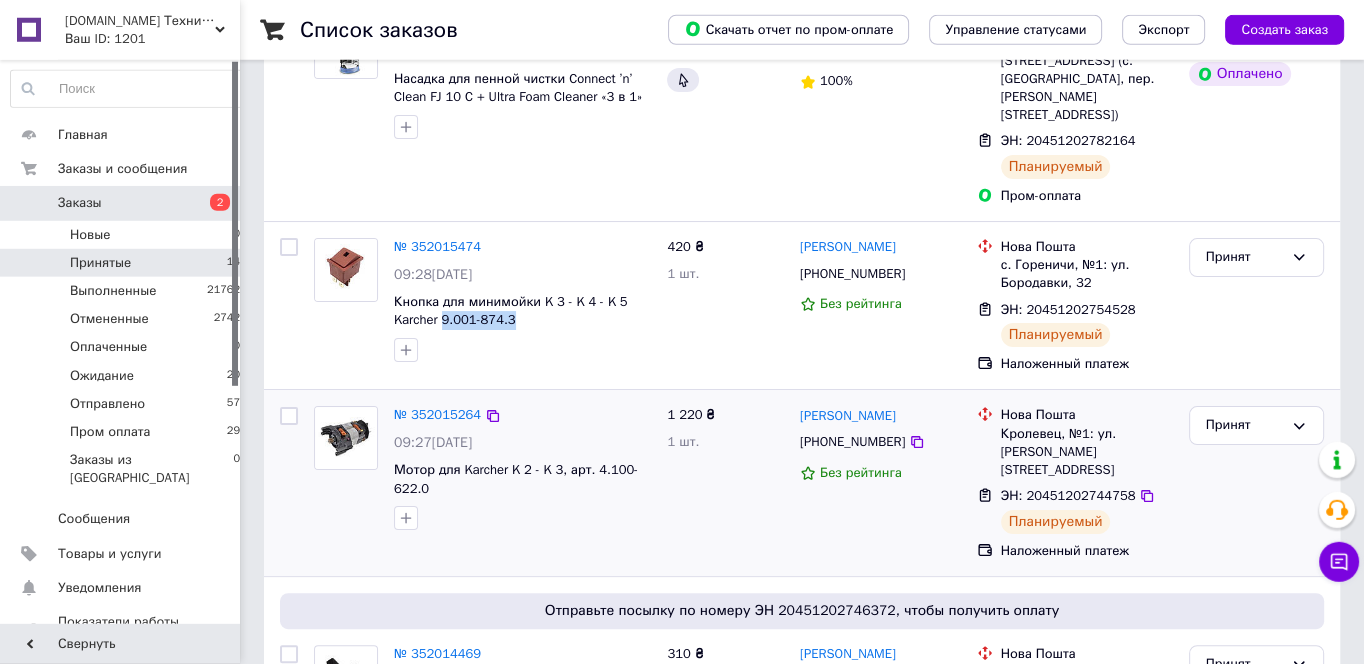 scroll, scrollTop: 430, scrollLeft: 0, axis: vertical 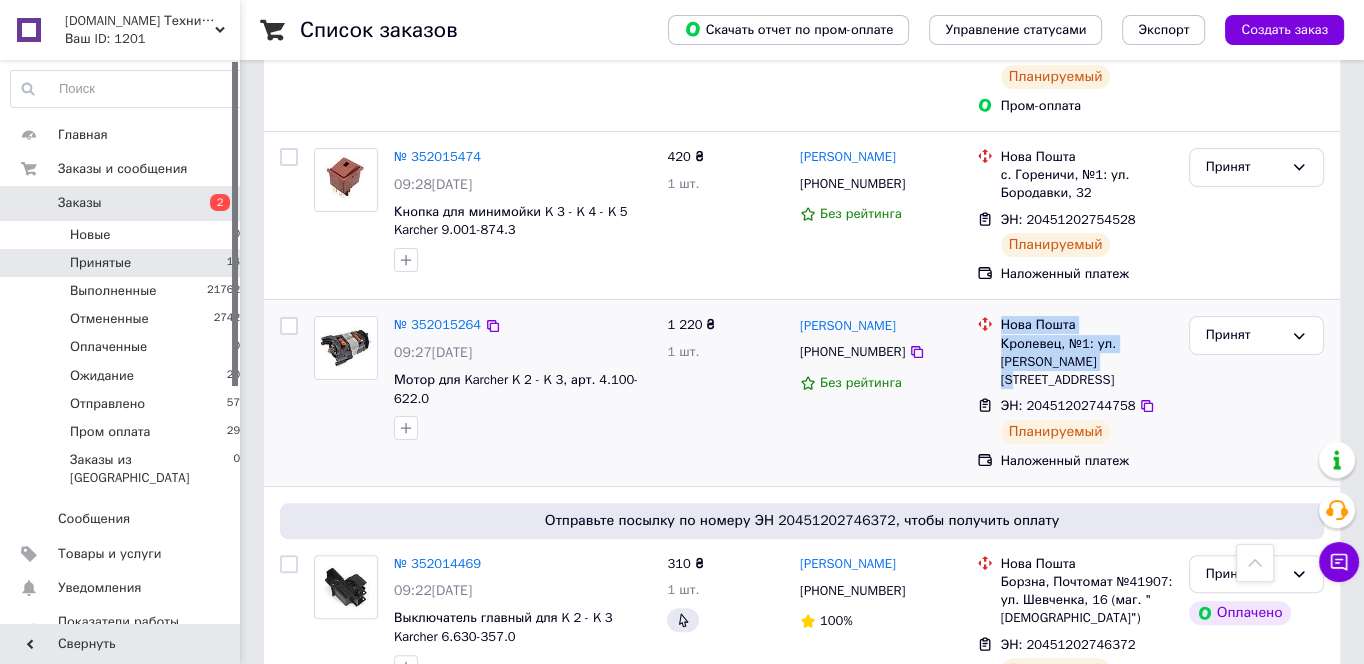 drag, startPoint x: 1137, startPoint y: 328, endPoint x: 988, endPoint y: 290, distance: 153.7693 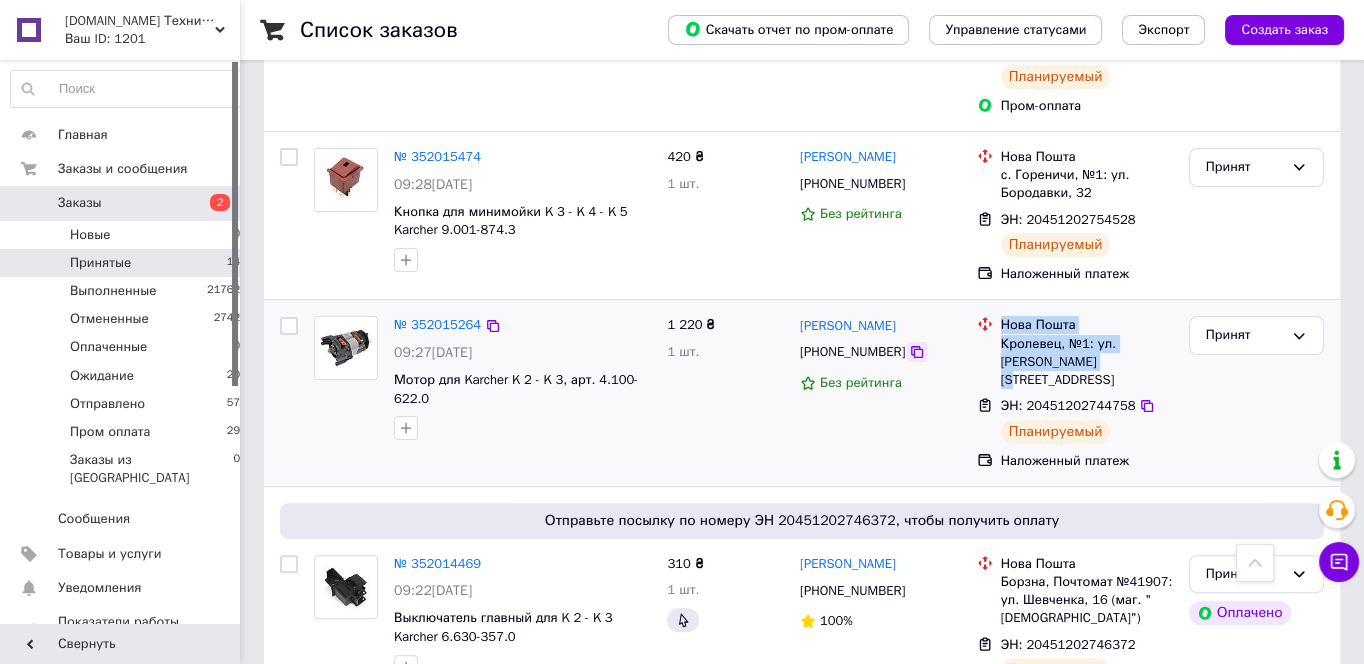 drag, startPoint x: 911, startPoint y: 313, endPoint x: 834, endPoint y: 338, distance: 80.95678 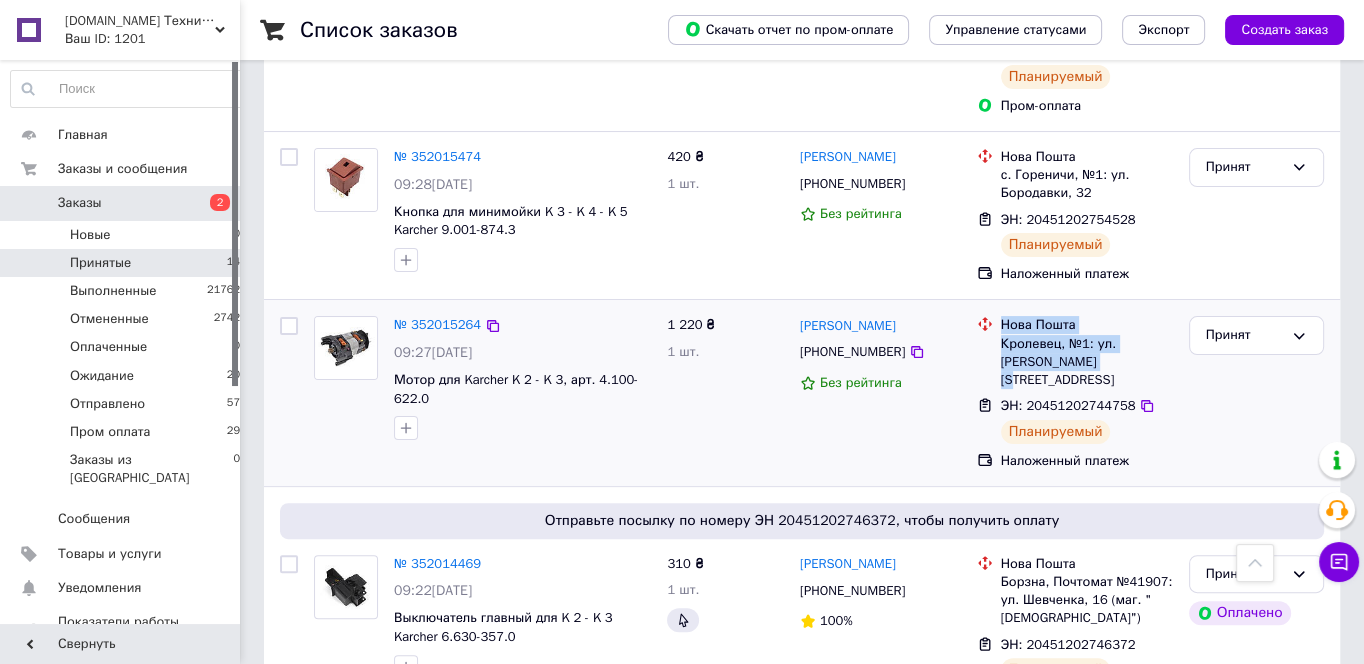 click 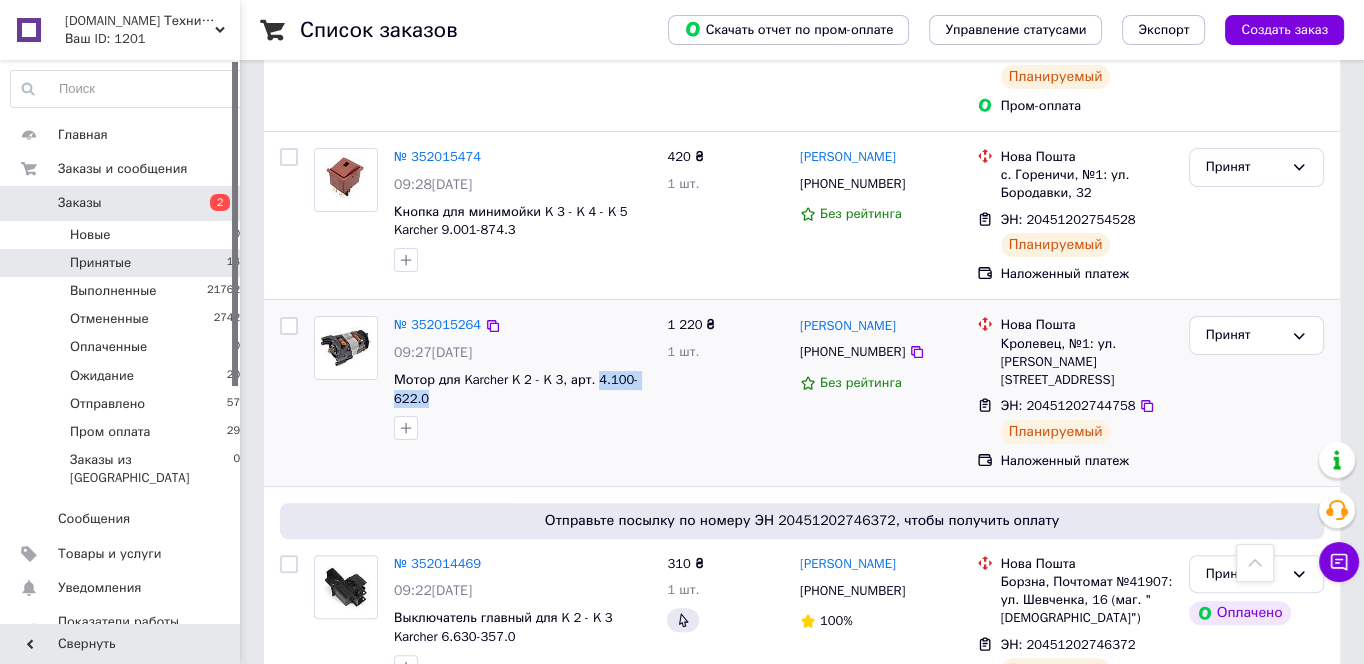 drag, startPoint x: 424, startPoint y: 360, endPoint x: 386, endPoint y: 358, distance: 38.052597 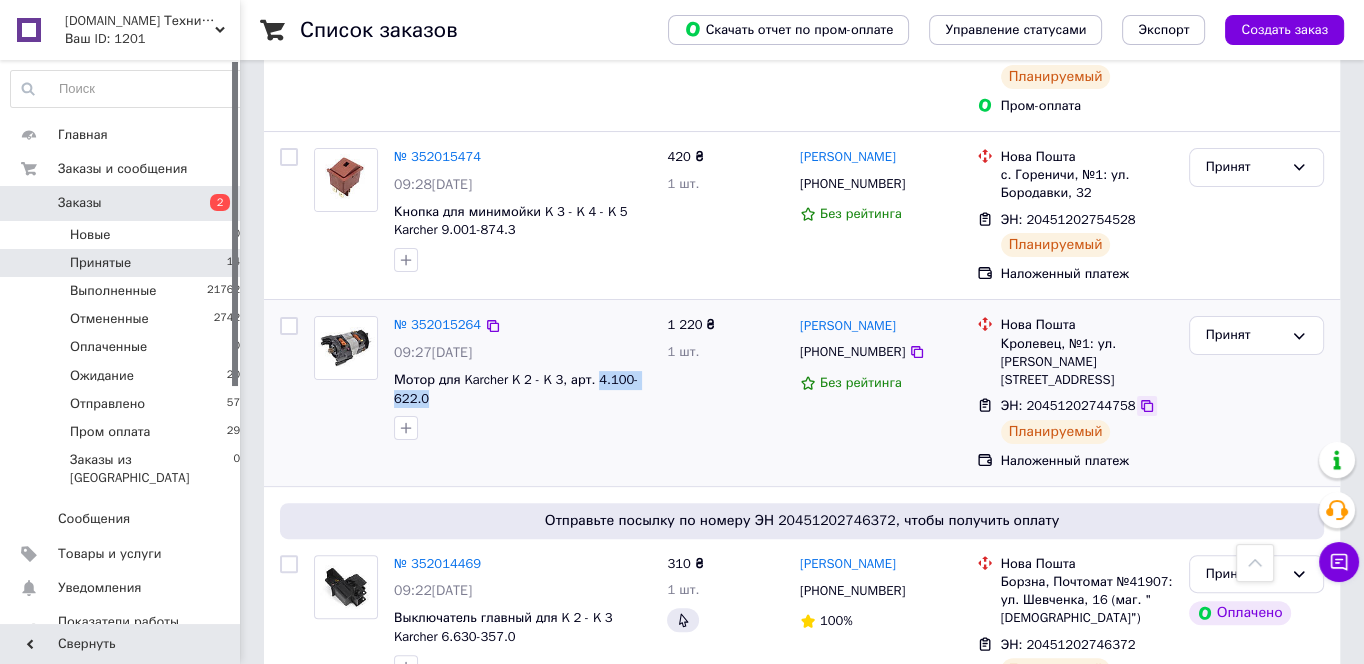 click 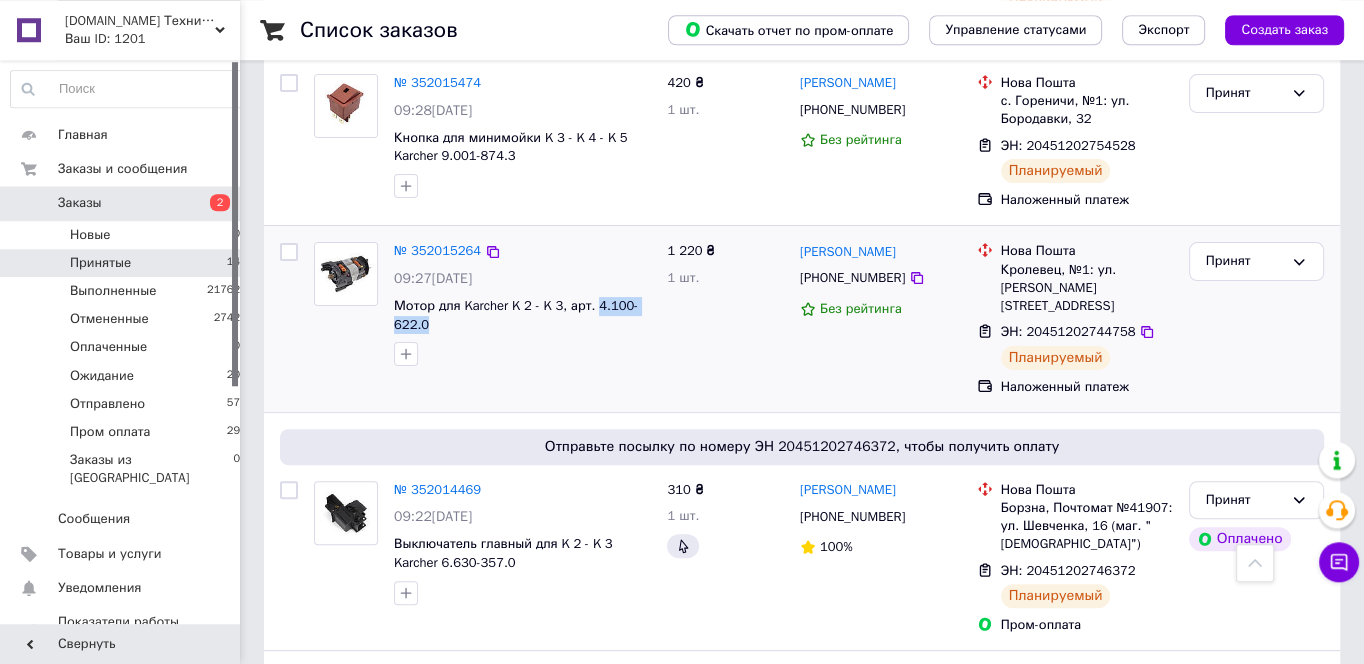 scroll, scrollTop: 537, scrollLeft: 0, axis: vertical 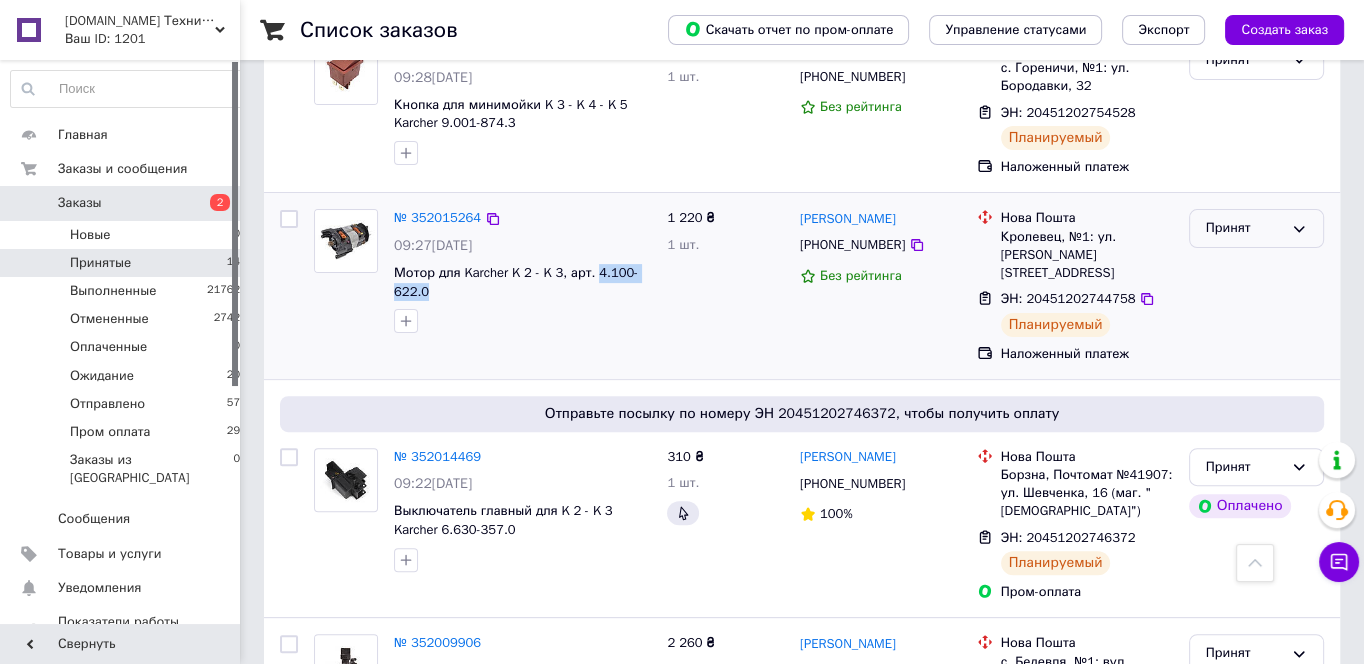 click on "Принят" at bounding box center (1256, 228) 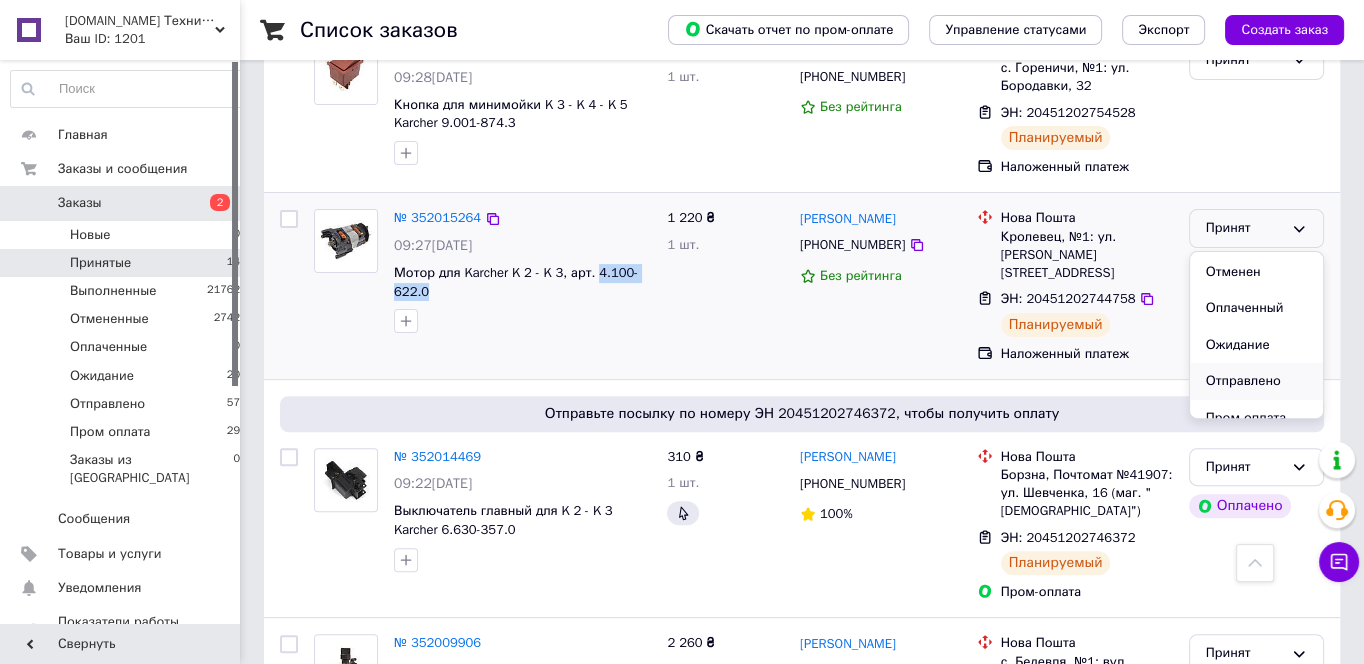 scroll, scrollTop: 54, scrollLeft: 0, axis: vertical 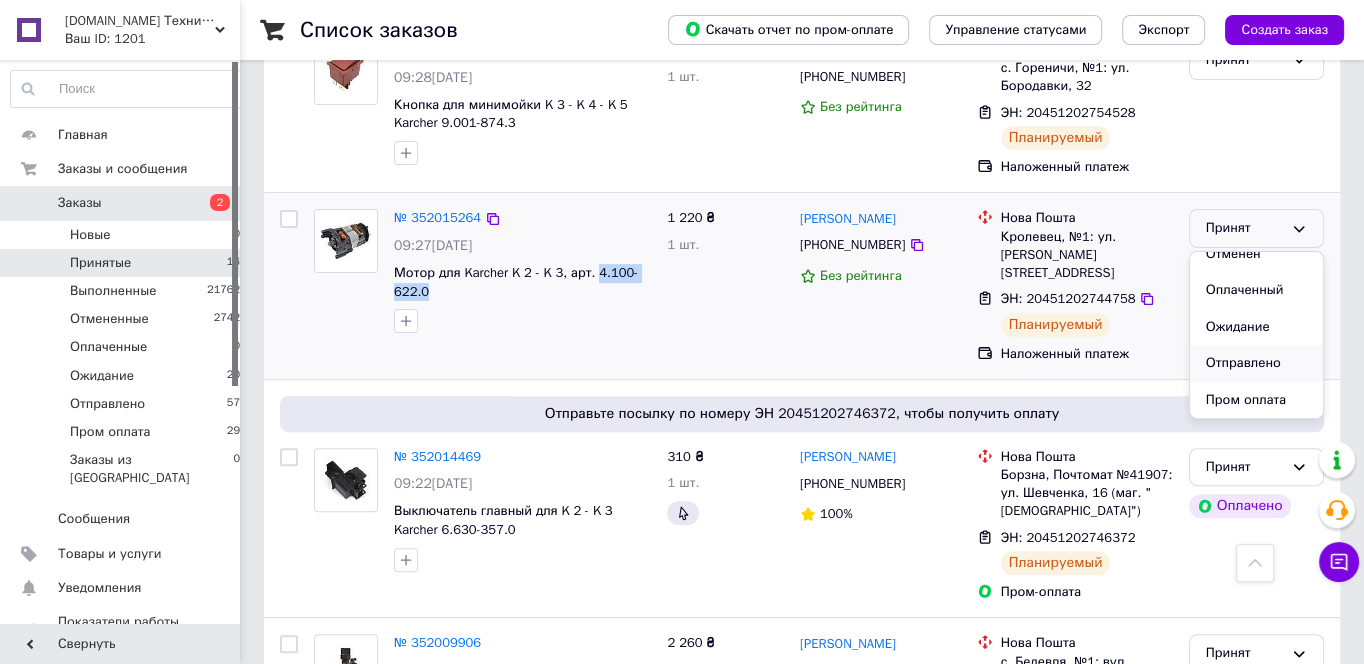 click on "Отправлено" at bounding box center [1256, 363] 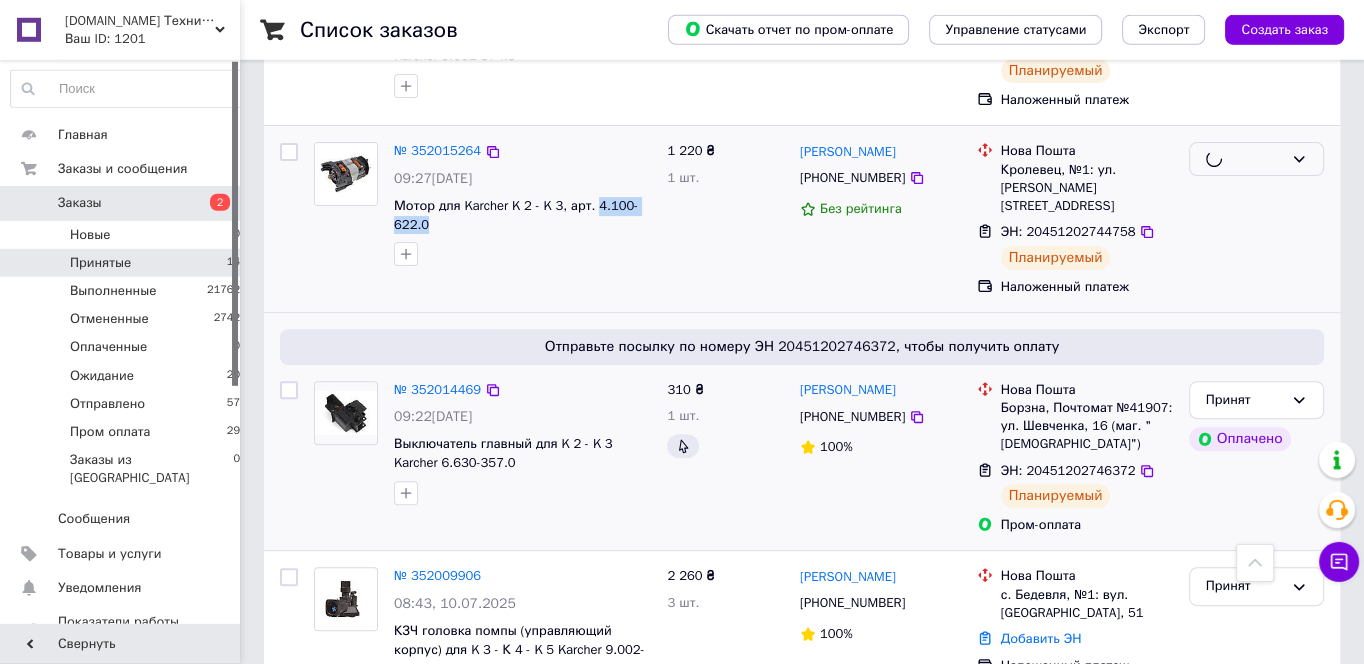 scroll, scrollTop: 645, scrollLeft: 0, axis: vertical 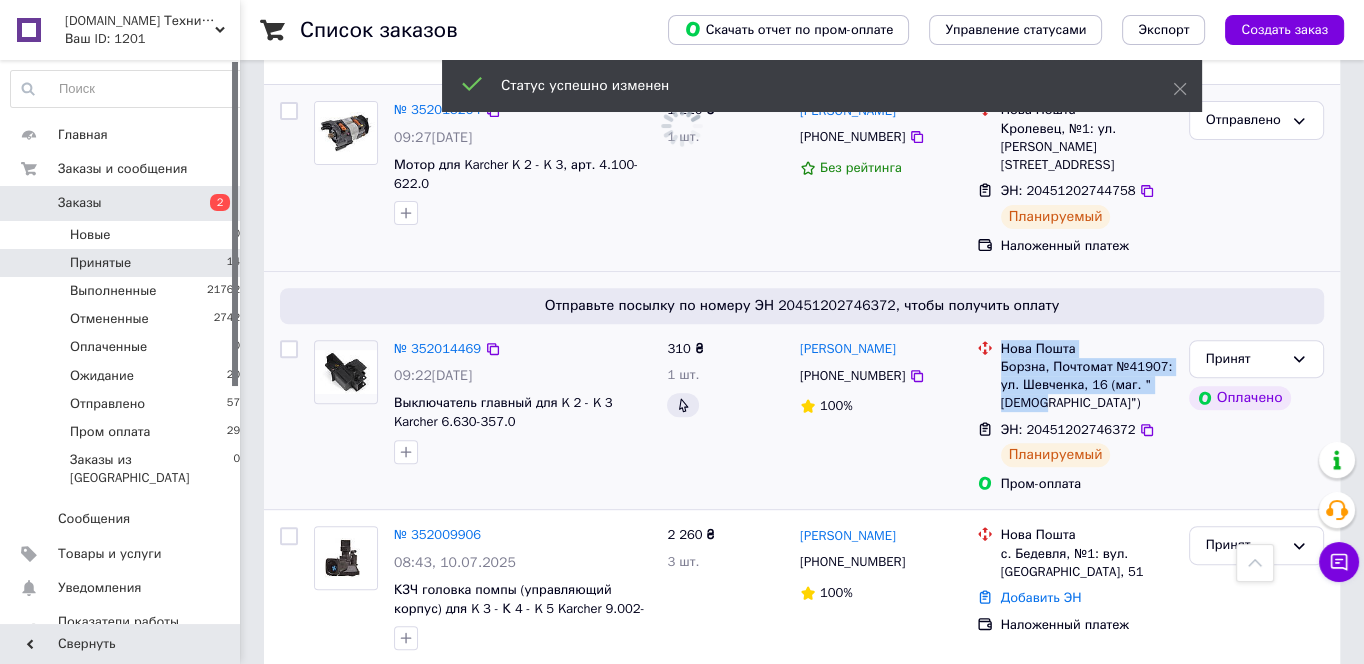 drag, startPoint x: 1080, startPoint y: 343, endPoint x: 993, endPoint y: 292, distance: 100.84642 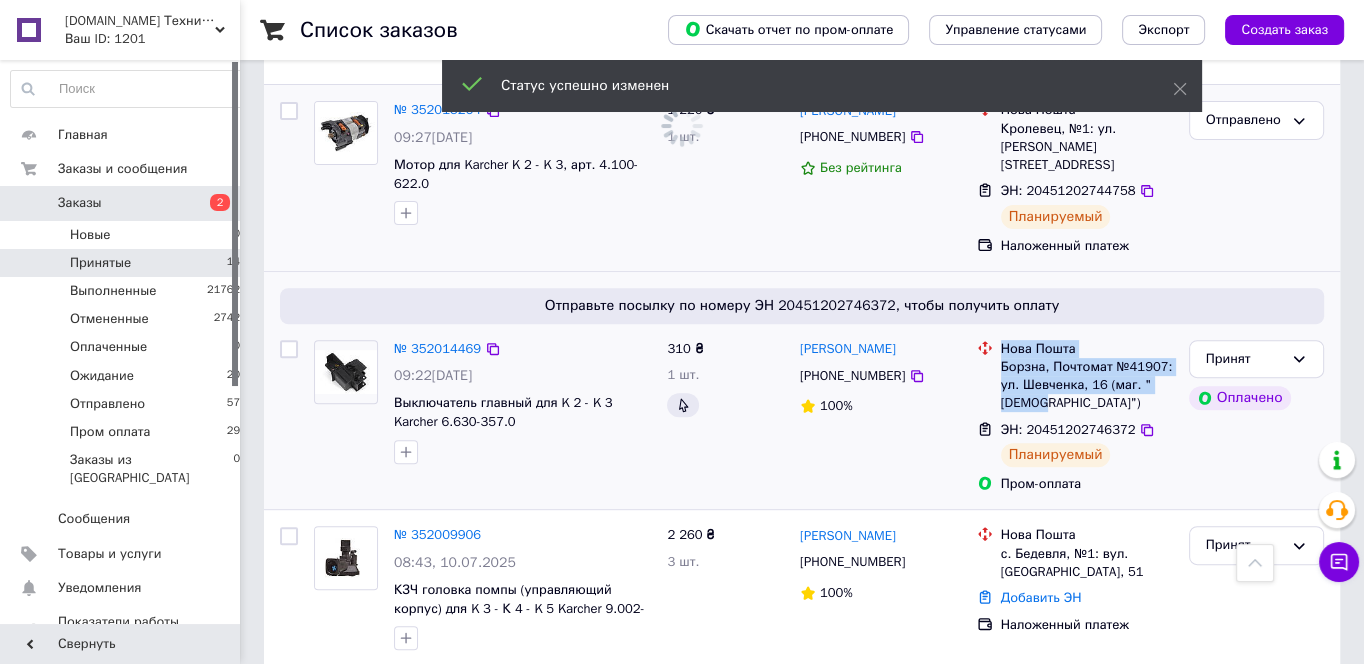 click on "Нова Пошта Борзна, Почтомат №41907: ул. Шевченка, 16 (маг. "[DEMOGRAPHIC_DATA]")" at bounding box center (1075, 376) 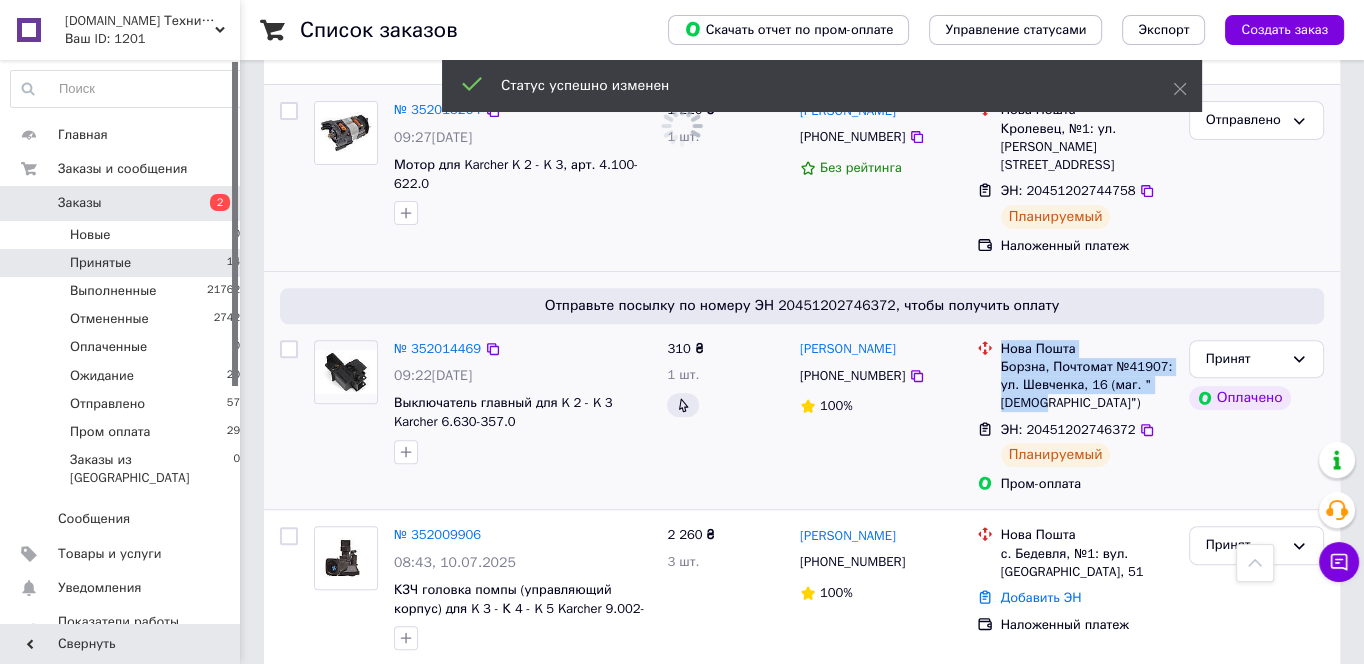 scroll, scrollTop: 406, scrollLeft: 0, axis: vertical 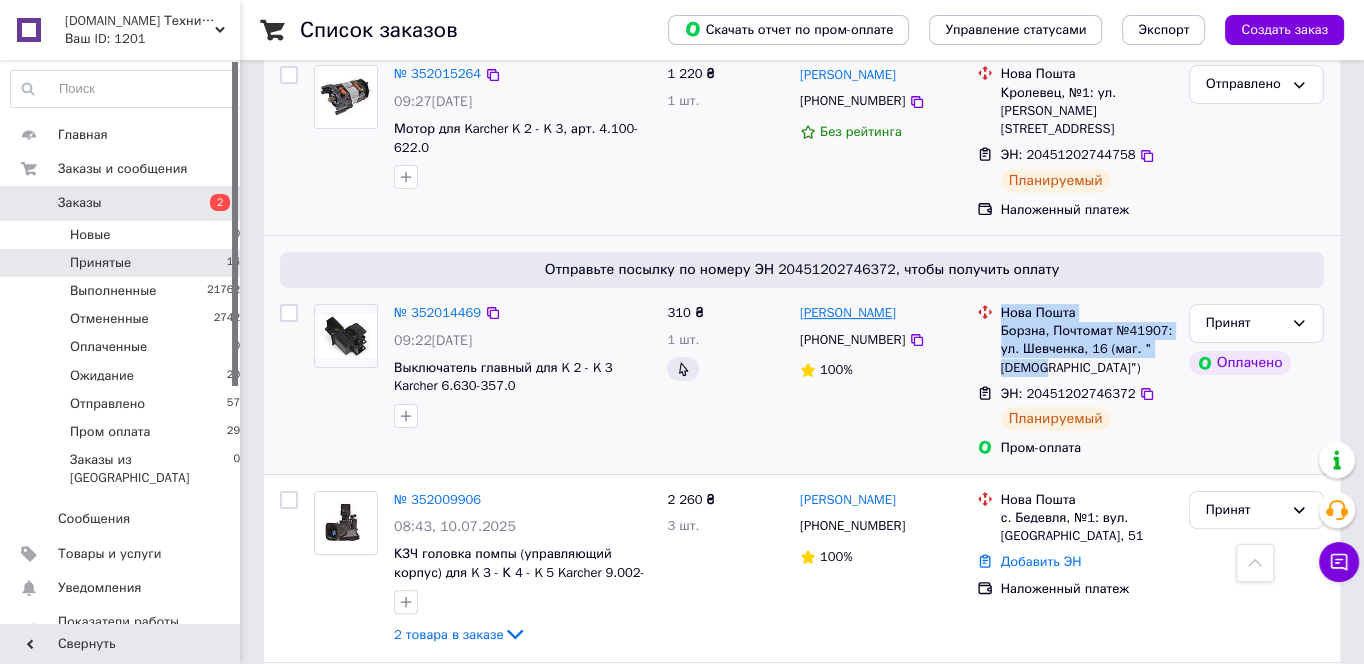 drag, startPoint x: 917, startPoint y: 290, endPoint x: 804, endPoint y: 291, distance: 113.004425 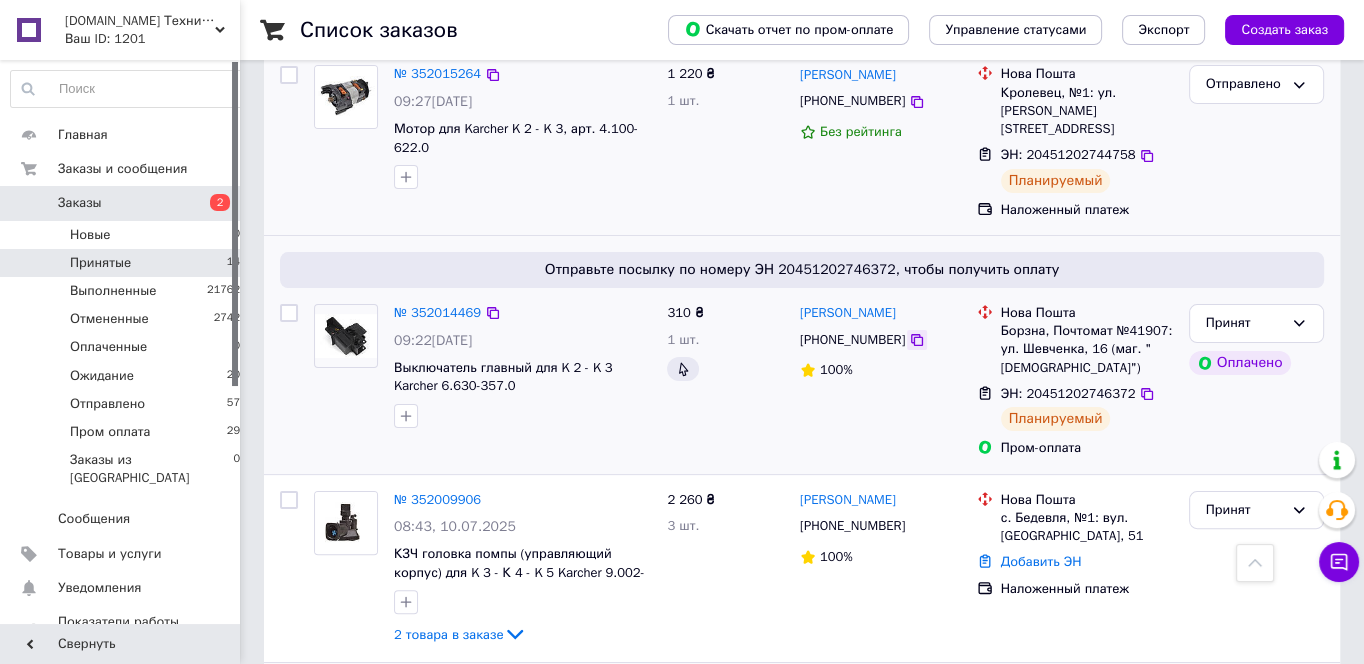 click 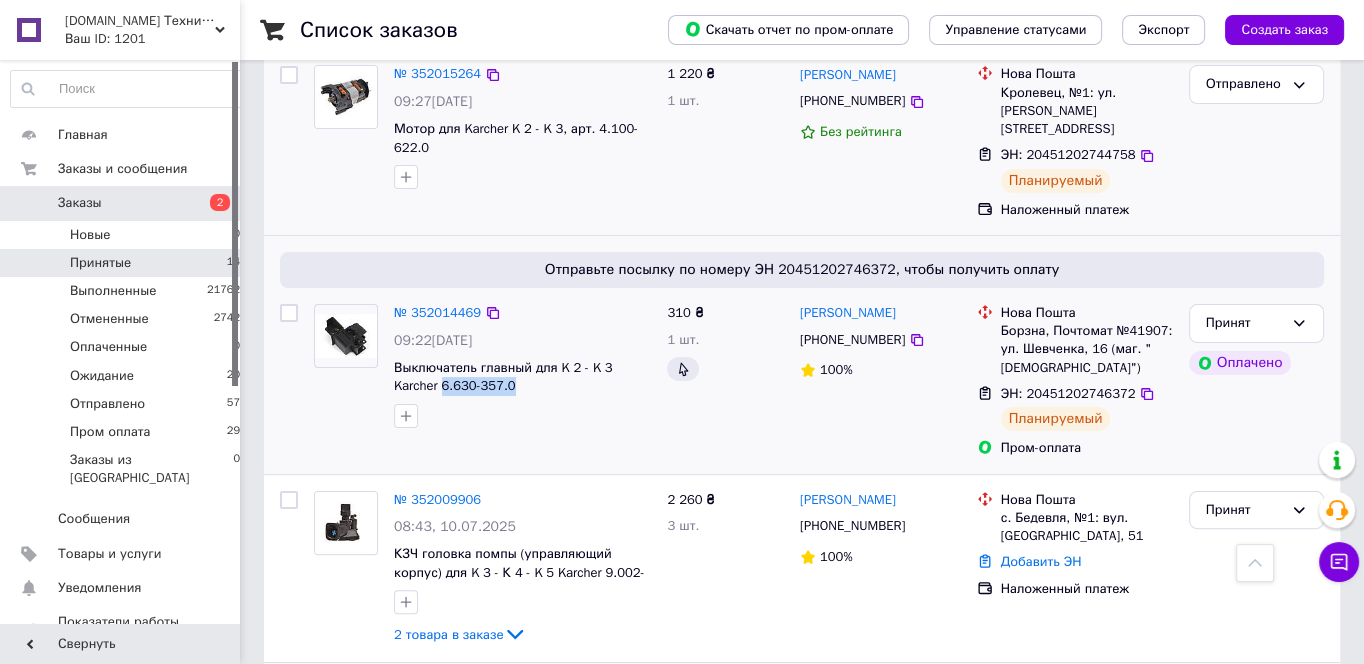 drag, startPoint x: 481, startPoint y: 360, endPoint x: 391, endPoint y: 360, distance: 90 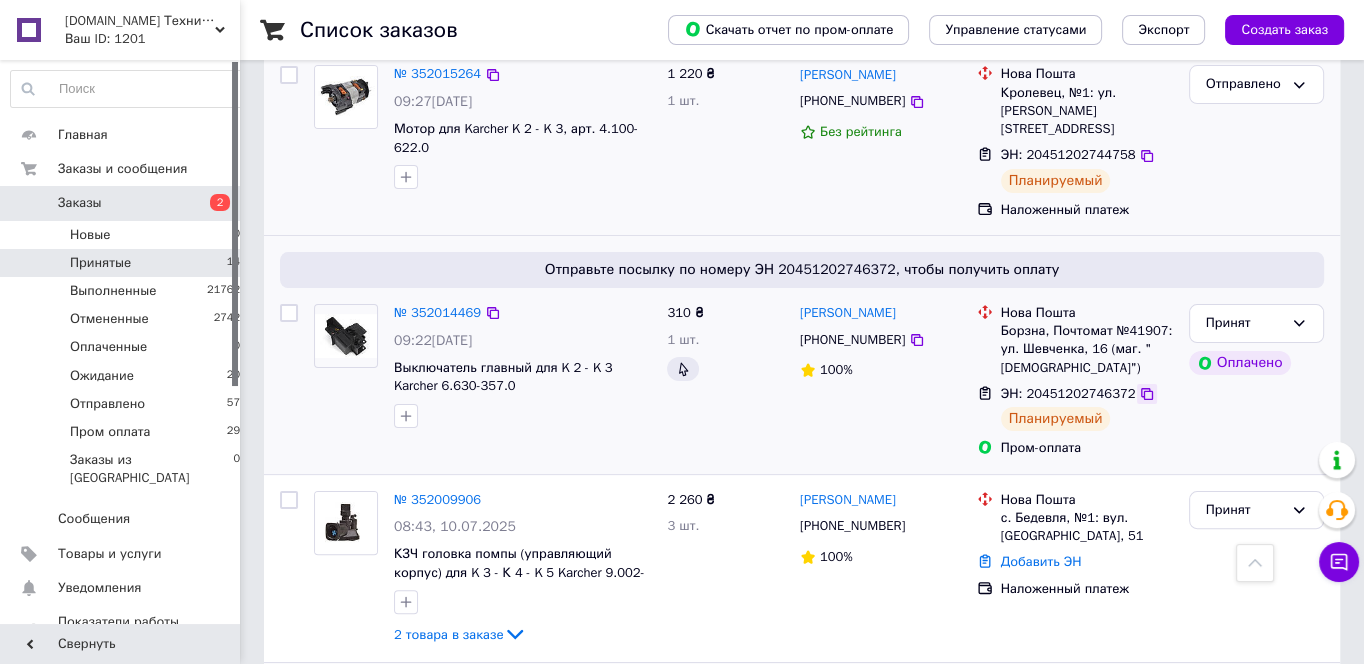 click 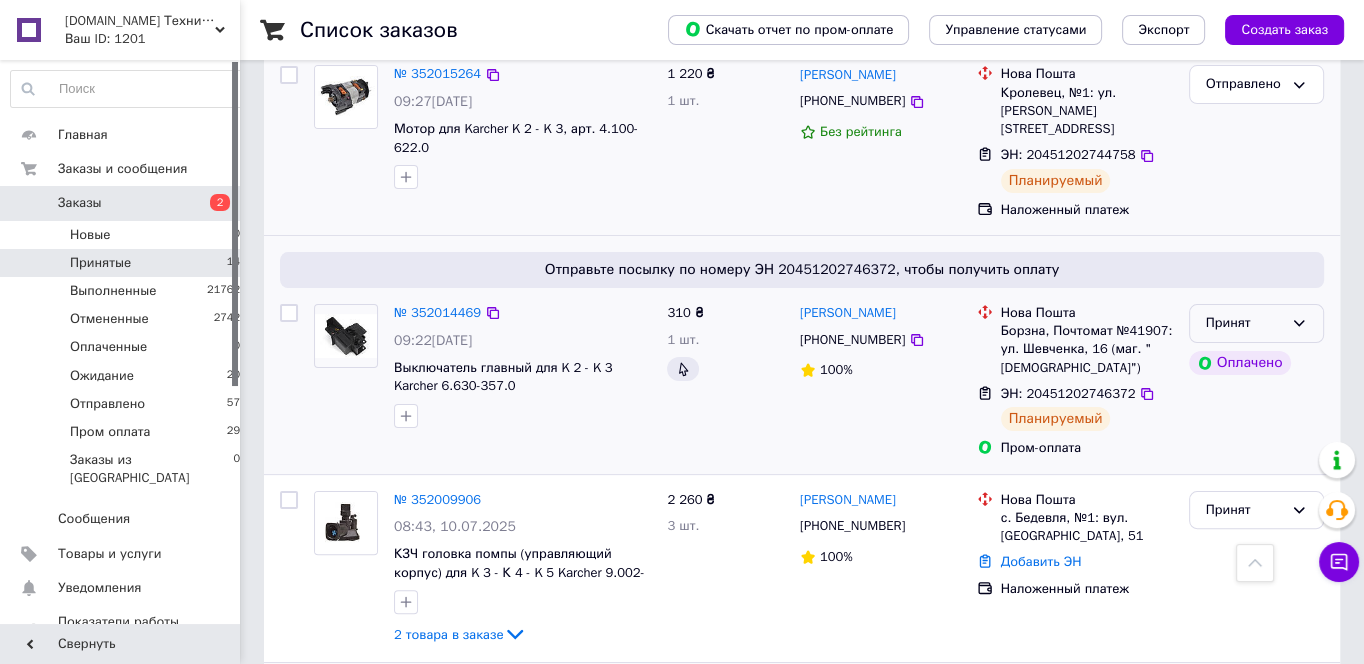 click on "Принят" at bounding box center [1256, 323] 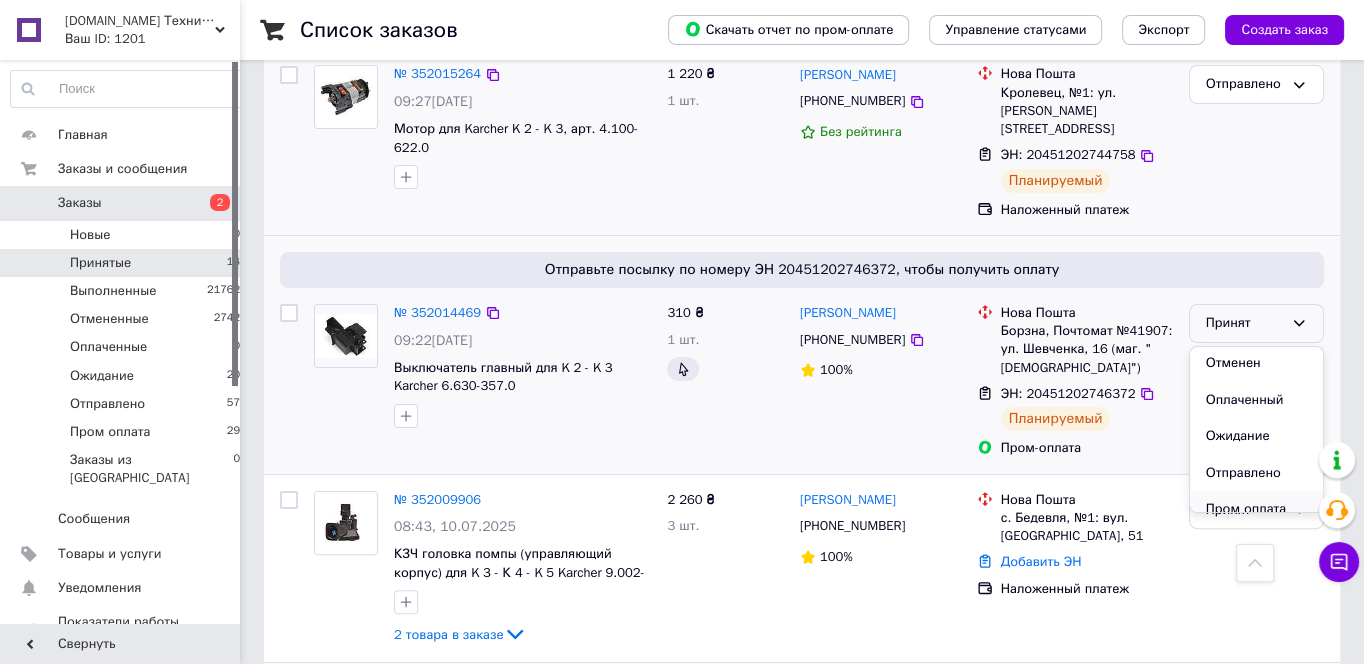 scroll, scrollTop: 54, scrollLeft: 0, axis: vertical 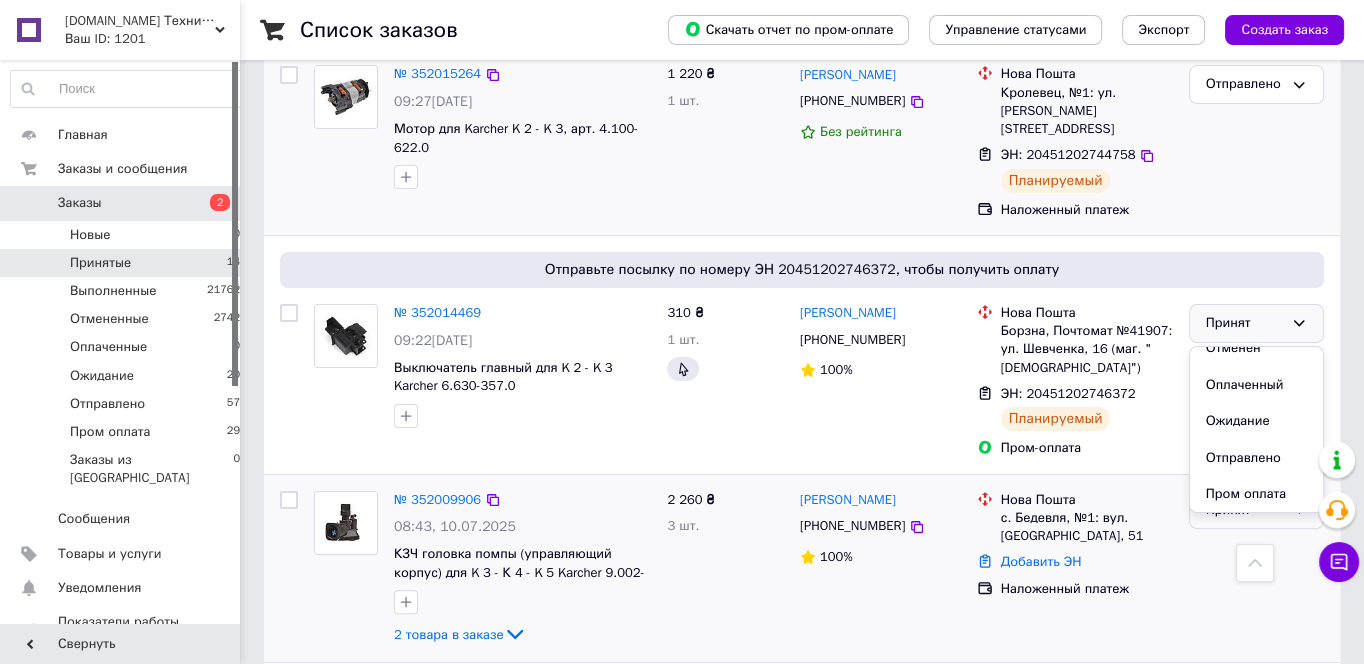click on "Пром оплата" at bounding box center (1256, 494) 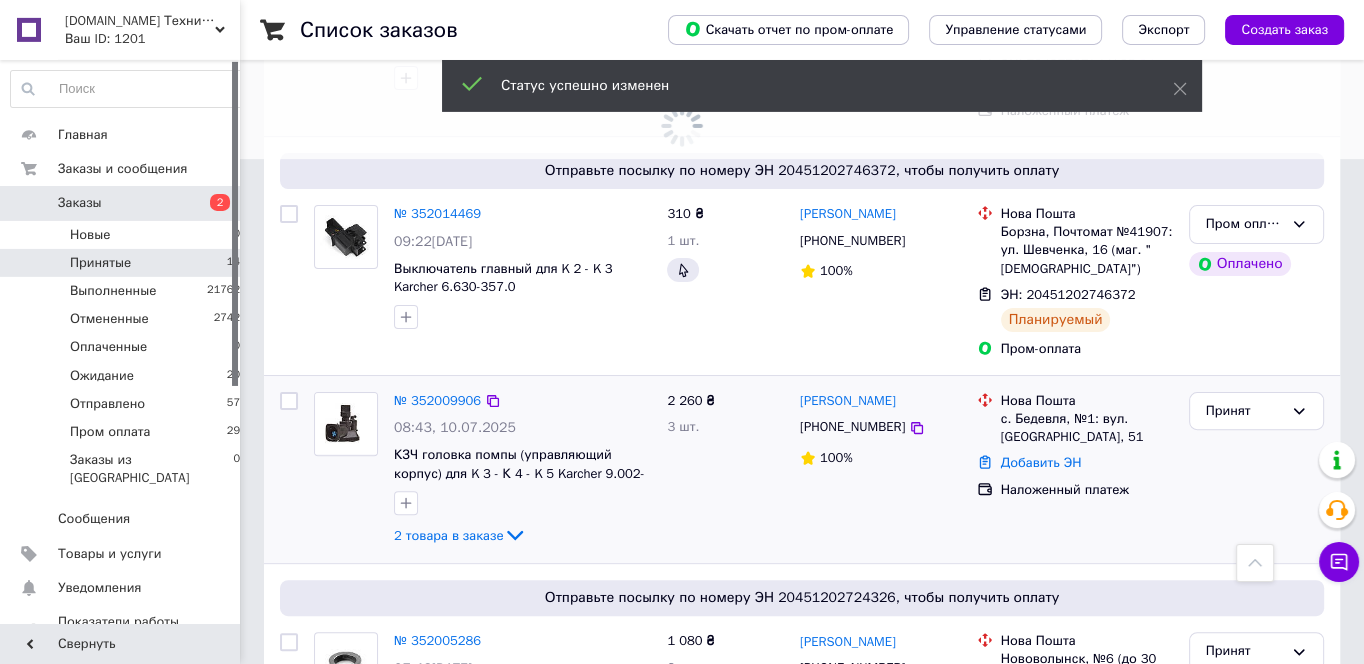 scroll, scrollTop: 514, scrollLeft: 0, axis: vertical 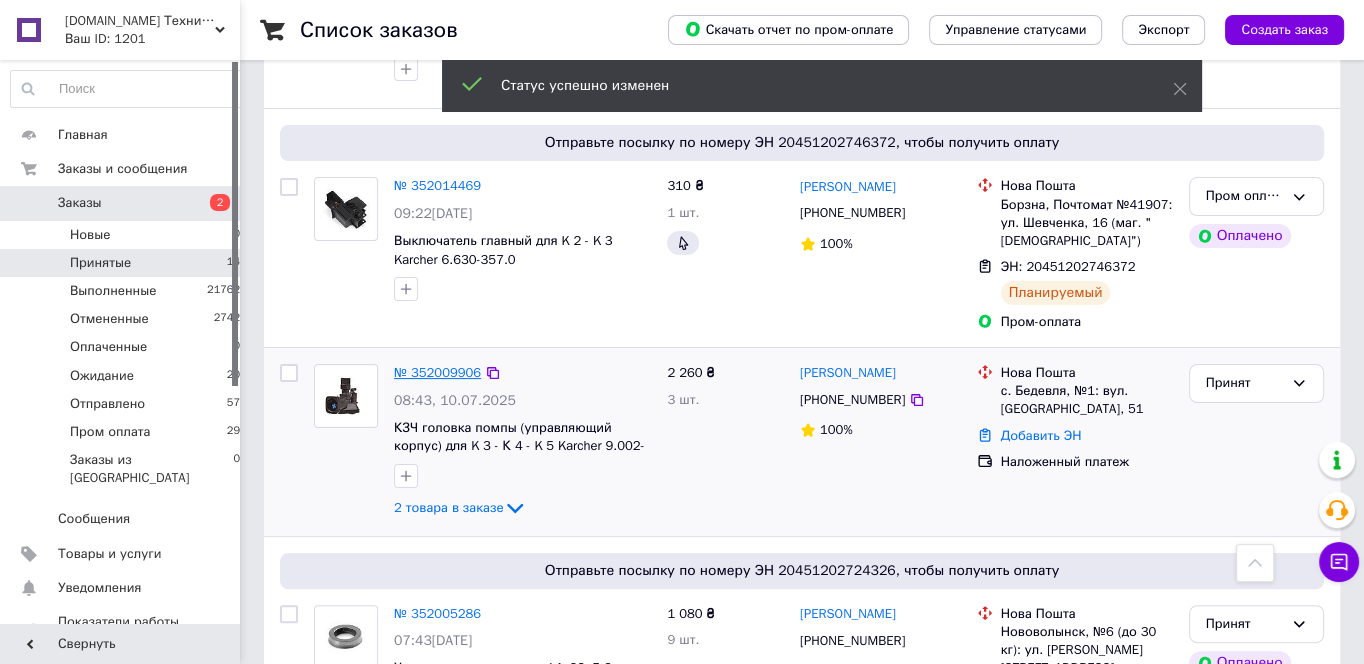 click on "№ 352009906 08:43[DATE] КЗЧ головка помпы (управляющий корпус) для K 3 - К 4 - K 5 Karcher 9.002-011.0 2 товара в заказе" at bounding box center [522, 442] 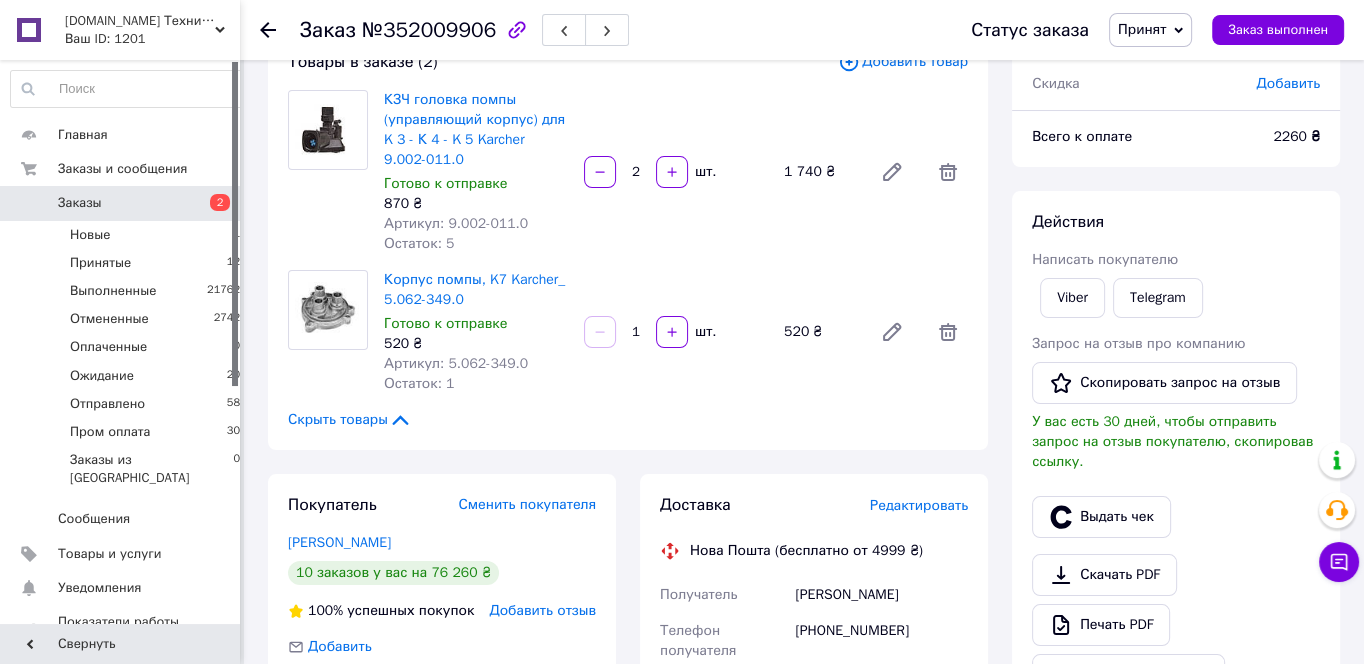 scroll, scrollTop: 34, scrollLeft: 0, axis: vertical 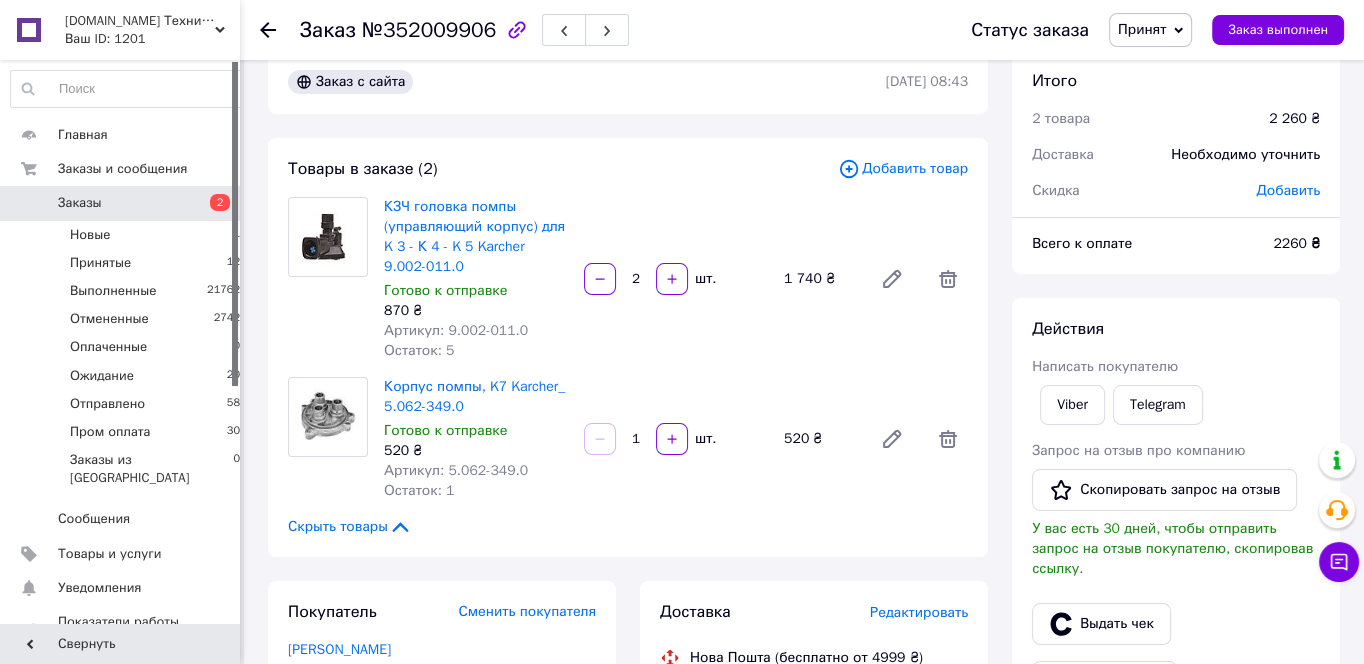 click on "Добавить" at bounding box center (1288, 190) 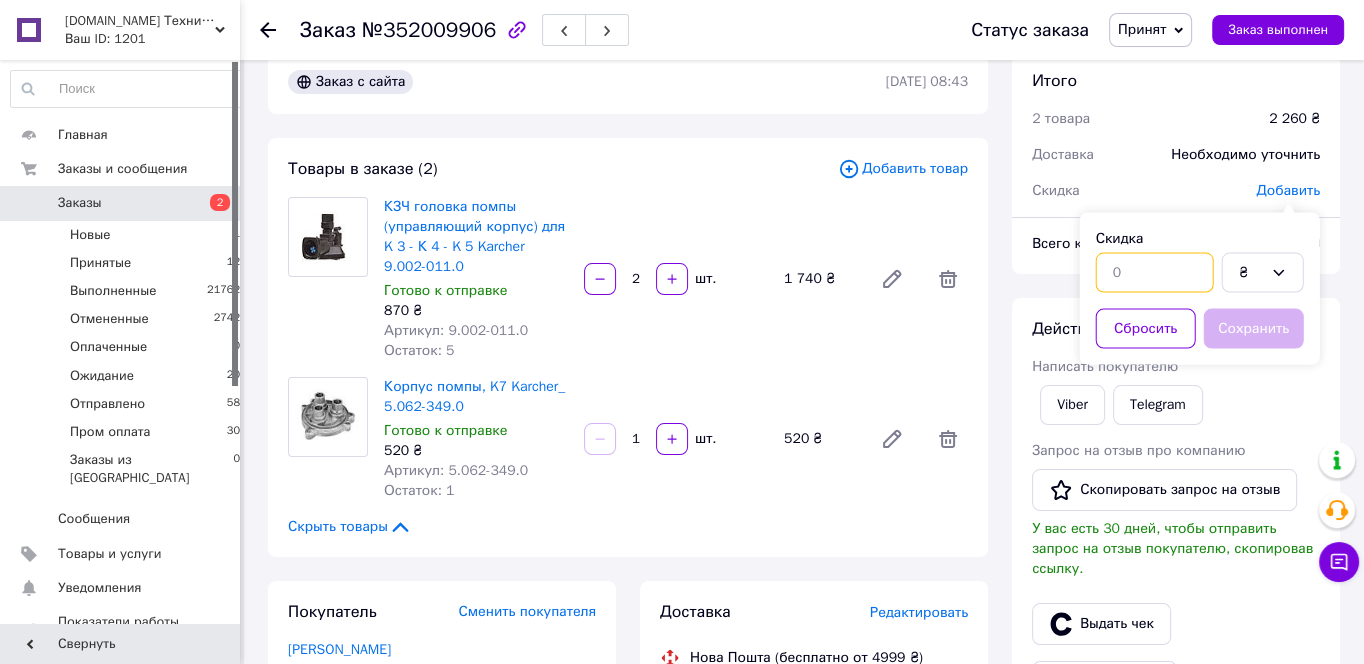 click at bounding box center [1155, 273] 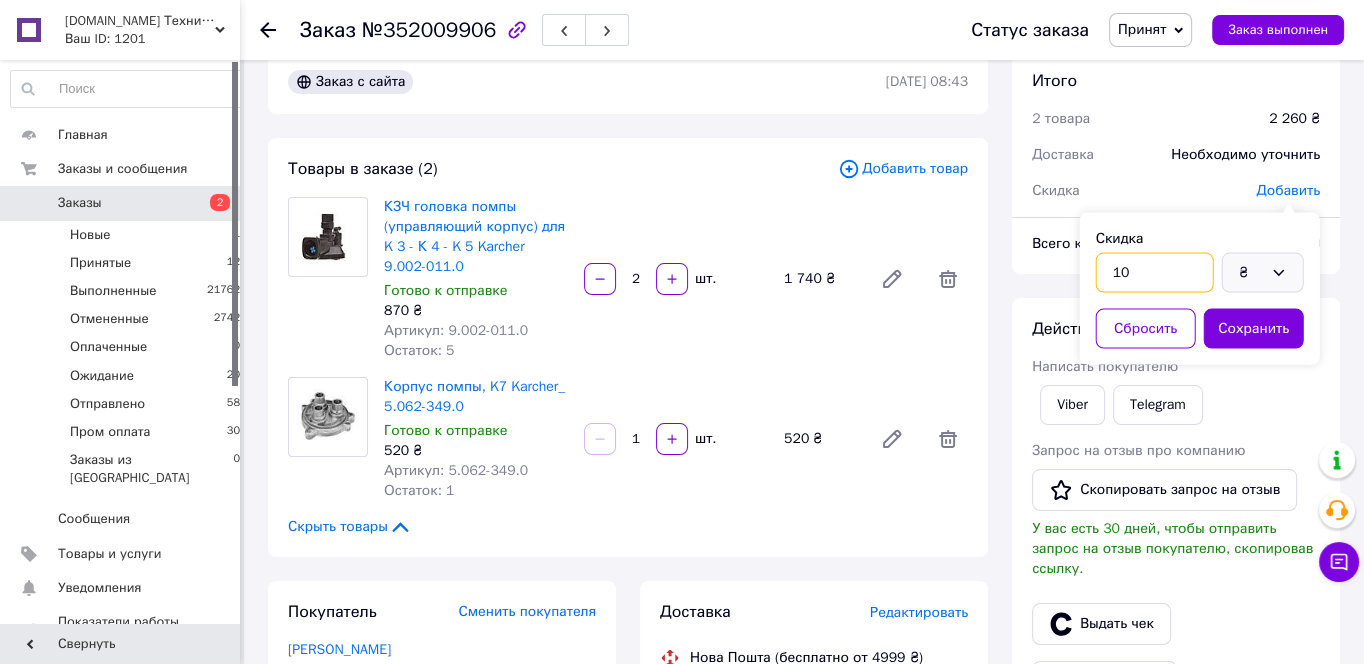 type on "10" 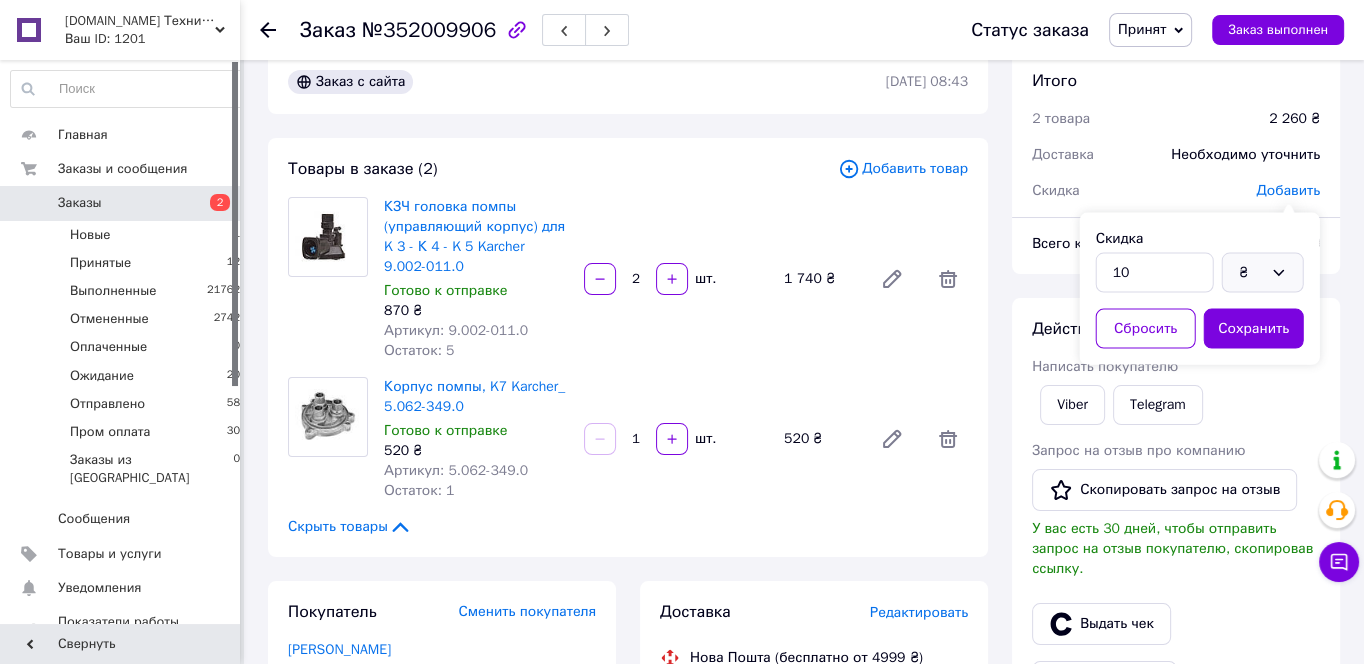 click on "₴" at bounding box center (1263, 273) 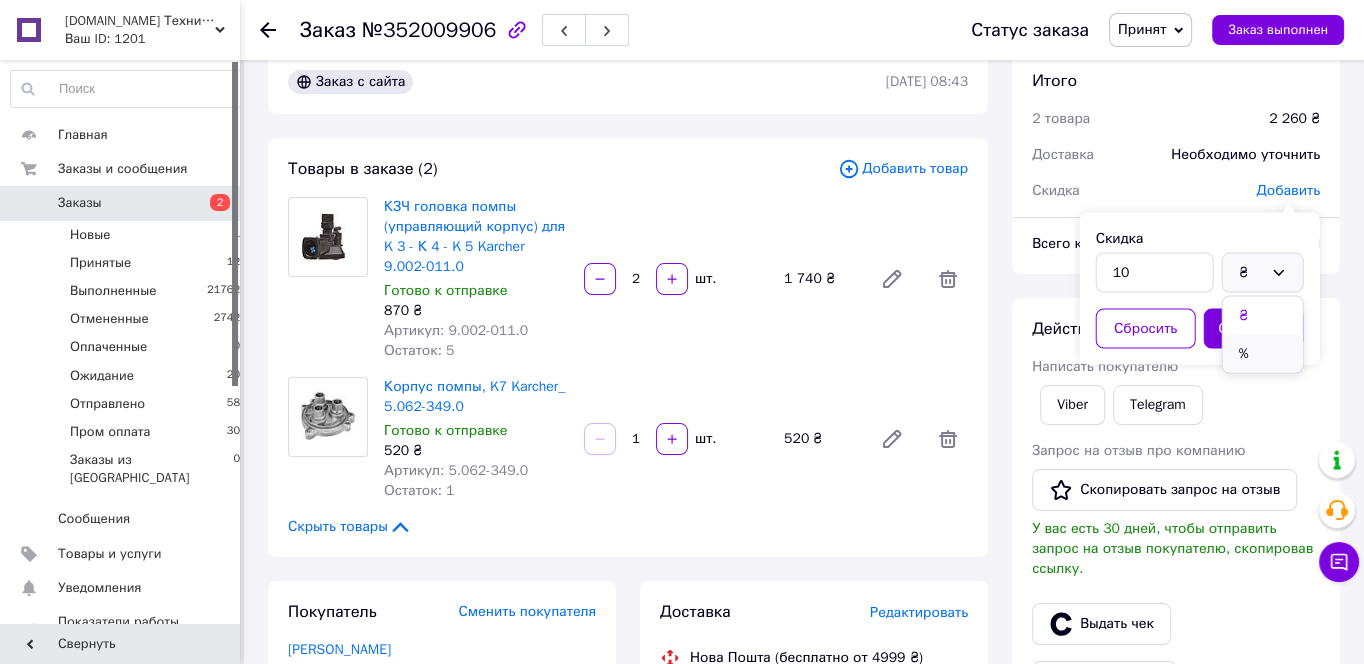 click on "%" at bounding box center (1263, 354) 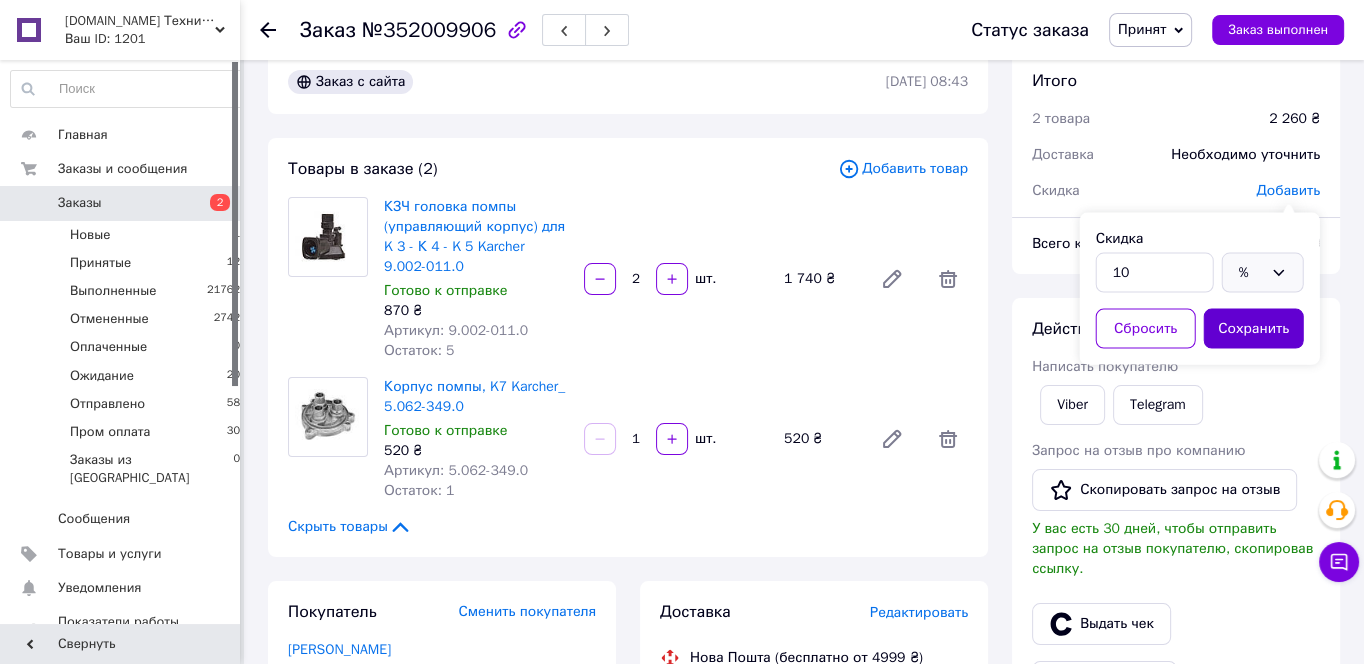 click on "Сохранить" at bounding box center [1254, 329] 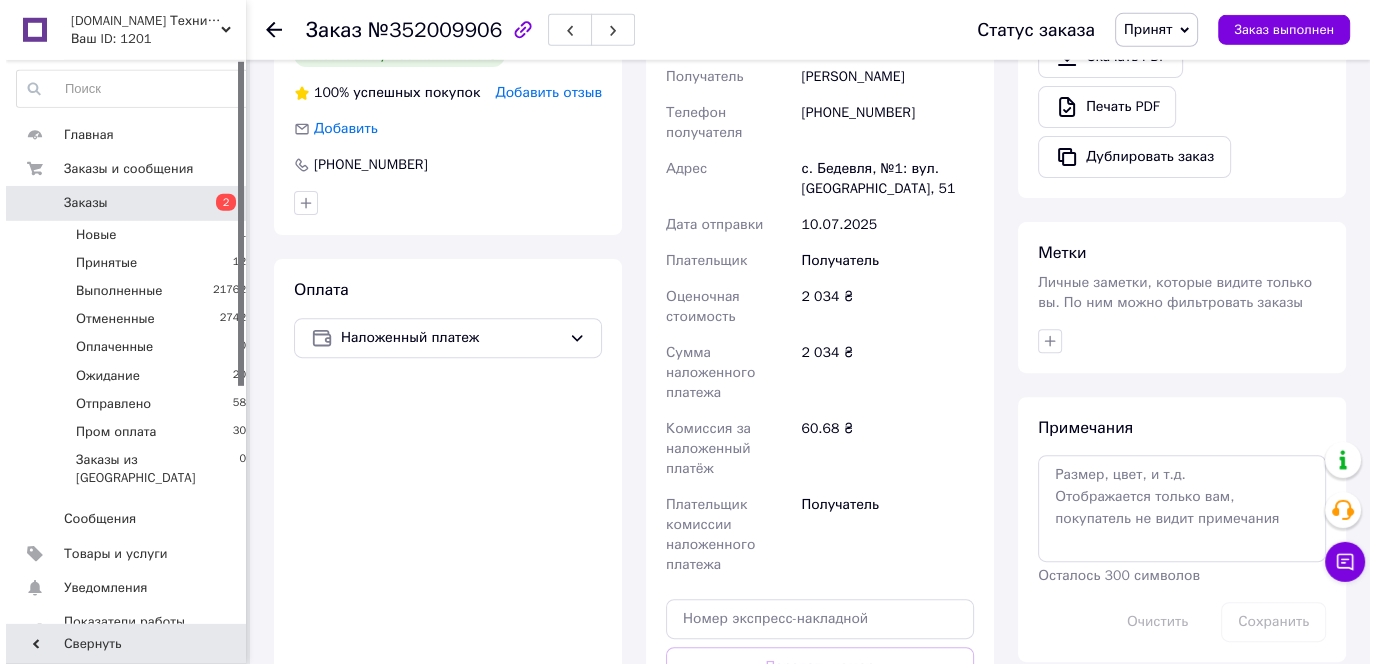 scroll, scrollTop: 464, scrollLeft: 0, axis: vertical 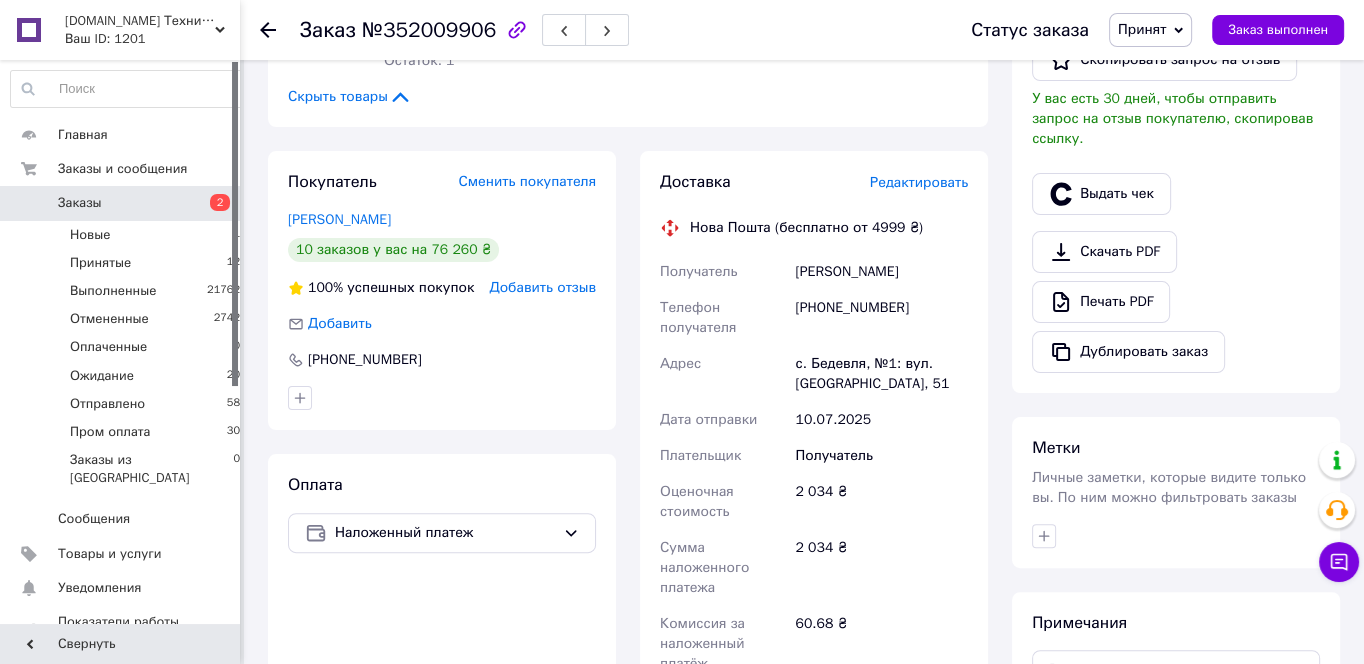 click on "Доставка Редактировать Нова Пошта (бесплатно от 4999 ₴) Получатель [PERSON_NAME] Телефон получателя [PHONE_NUMBER] Адрес с. Бедевля, №1: вул. [PERSON_NAME], 51 Дата отправки [DATE] Плательщик Получатель Оценочная стоимость 2 034 ₴ Сумма наложенного платежа 2 034 ₴ Комиссия за наложенный платёж 60.68 ₴ Плательщик комиссии наложенного платежа Получатель Передать номер или Сгенерировать ЭН Плательщик Получатель Отправитель Фамилия получателя [PERSON_NAME] Имя получателя [PERSON_NAME] Отчество получателя Телефон получателя [PHONE_NUMBER] Тип доставки В отделении Курьером В почтомате Город <" at bounding box center [814, 571] 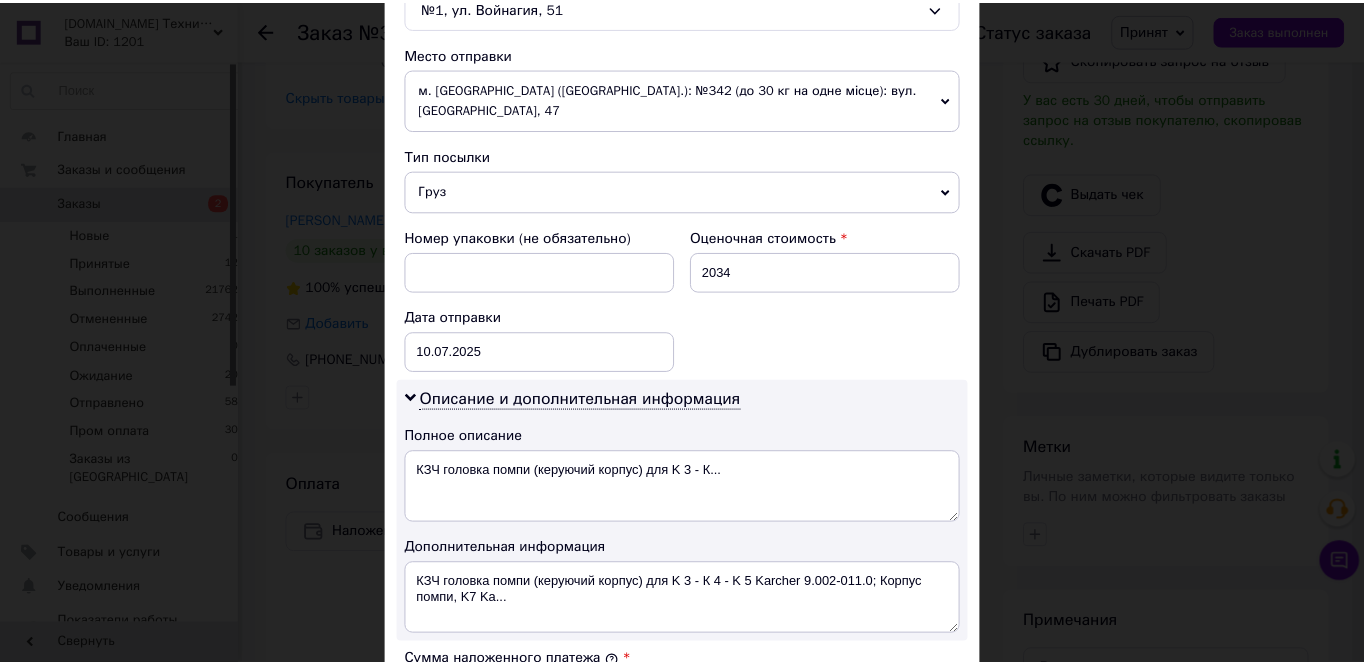 scroll, scrollTop: 1076, scrollLeft: 0, axis: vertical 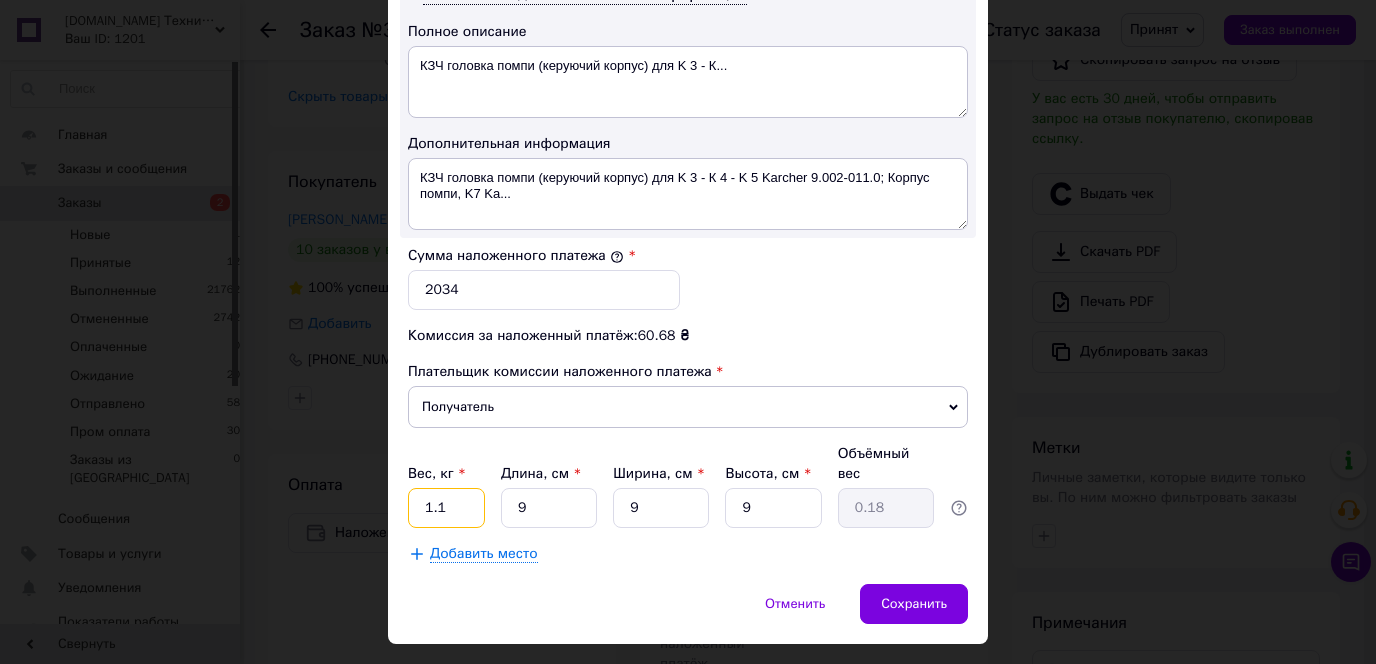 drag, startPoint x: 460, startPoint y: 454, endPoint x: 300, endPoint y: 434, distance: 161.24515 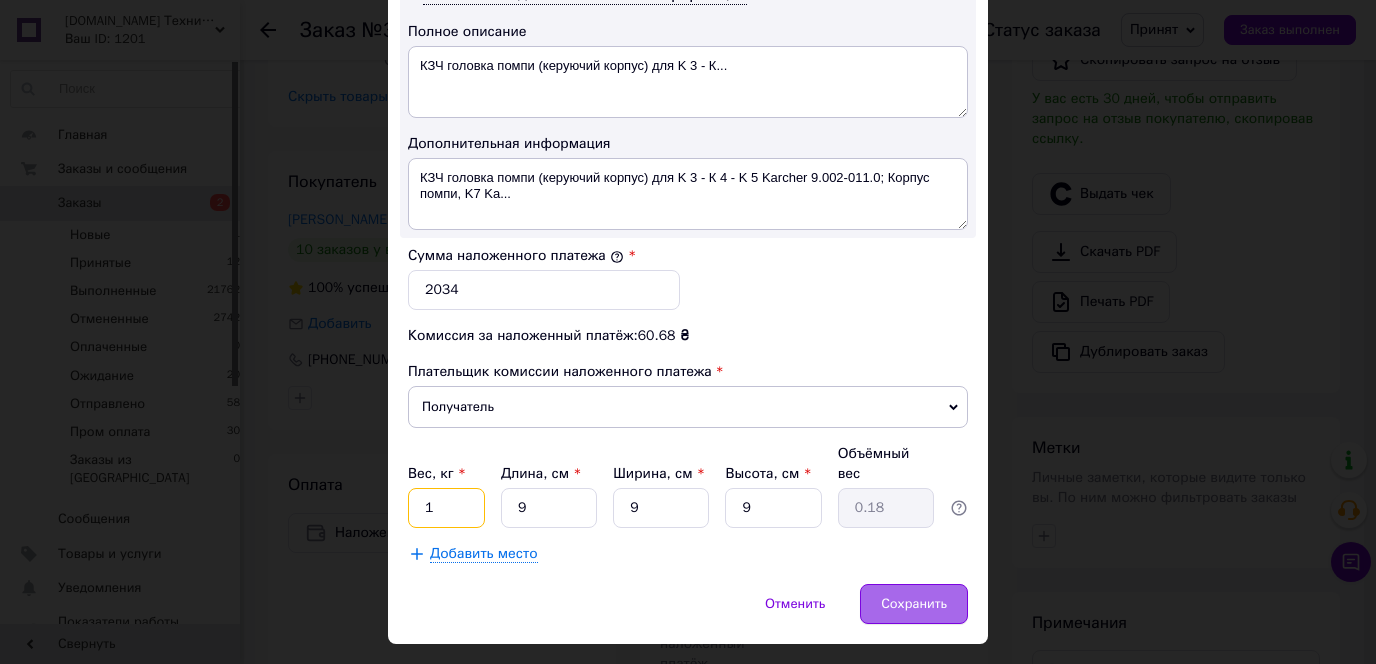 type on "1" 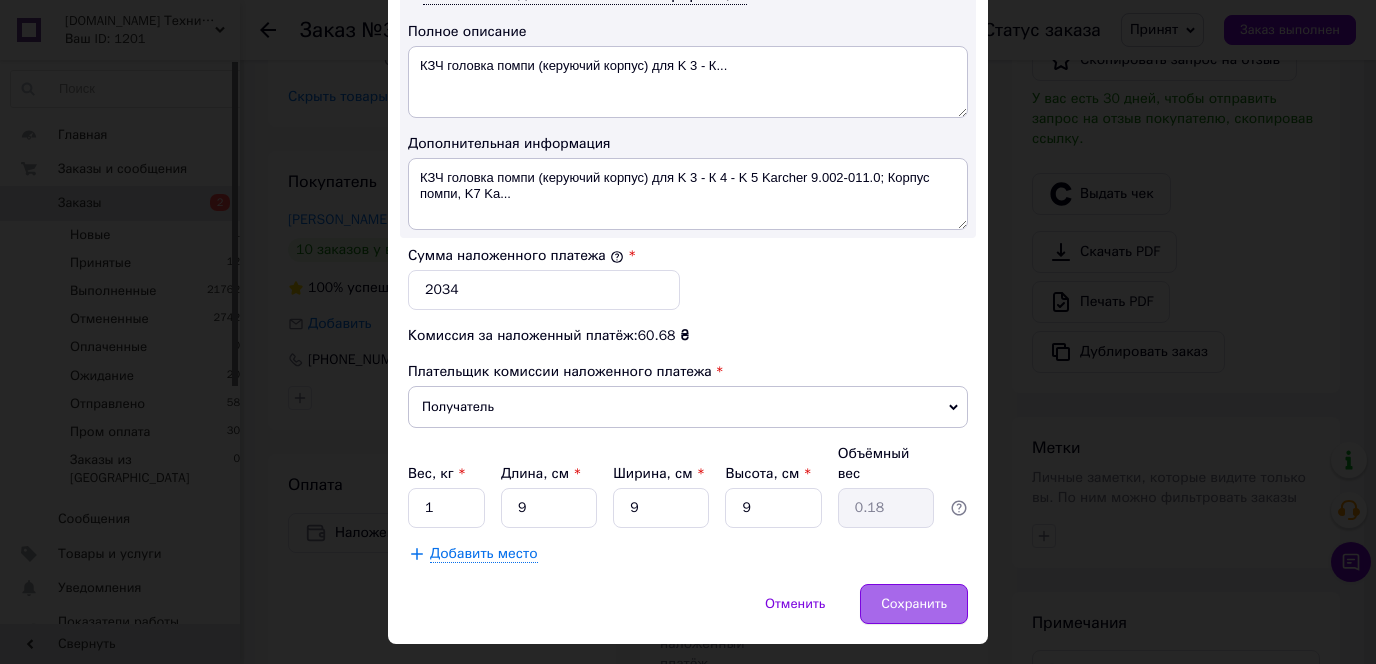 click on "Сохранить" at bounding box center (914, 604) 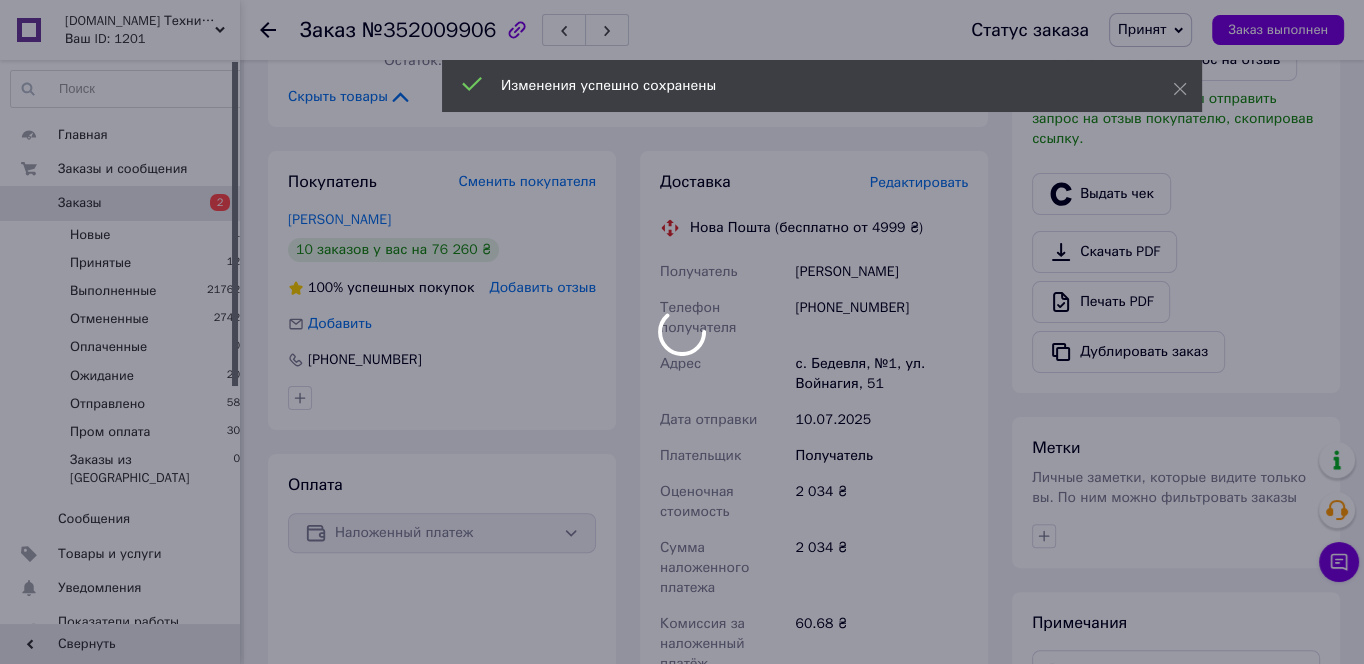 scroll, scrollTop: 894, scrollLeft: 0, axis: vertical 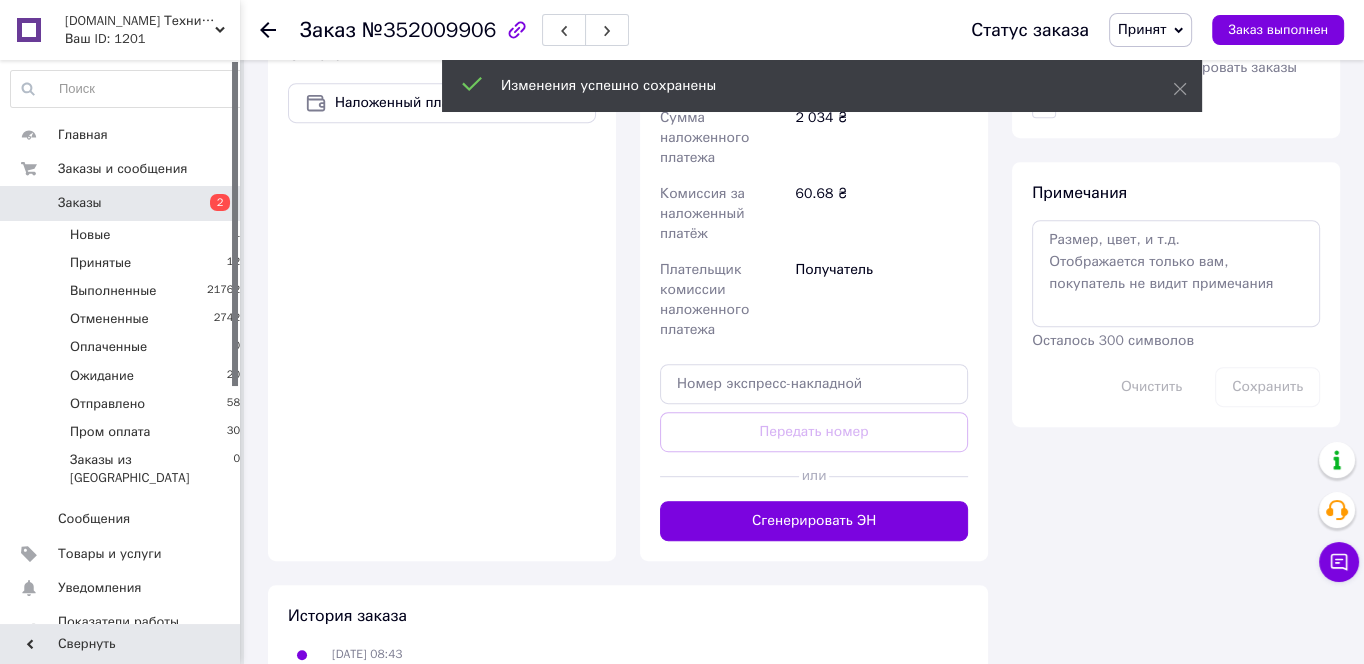 click on "Сгенерировать ЭН" at bounding box center (814, 521) 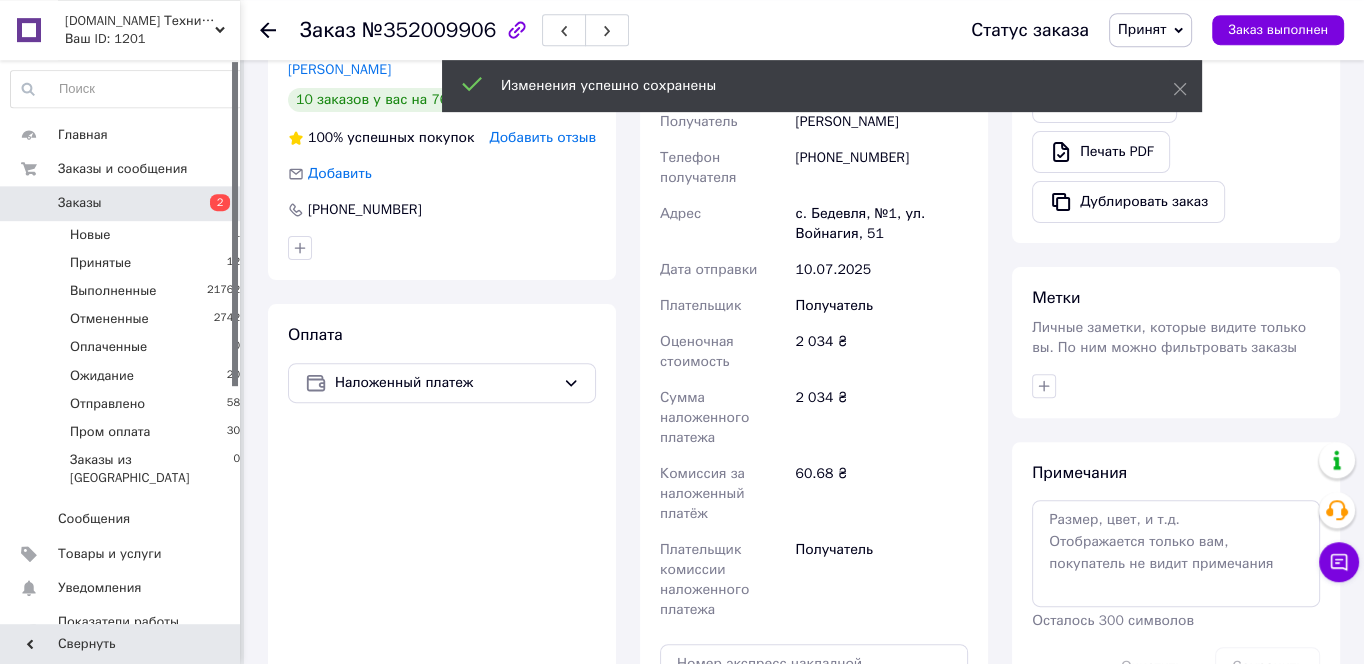 scroll, scrollTop: 571, scrollLeft: 0, axis: vertical 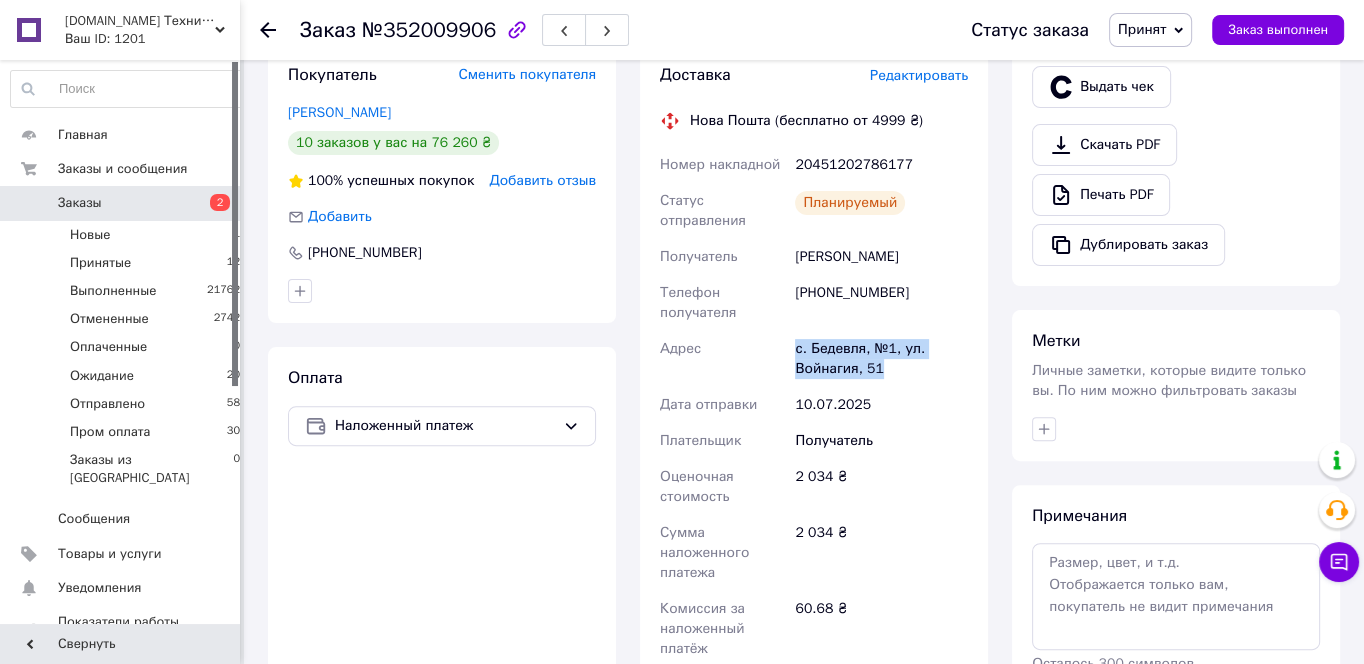 drag, startPoint x: 859, startPoint y: 351, endPoint x: 784, endPoint y: 337, distance: 76.29548 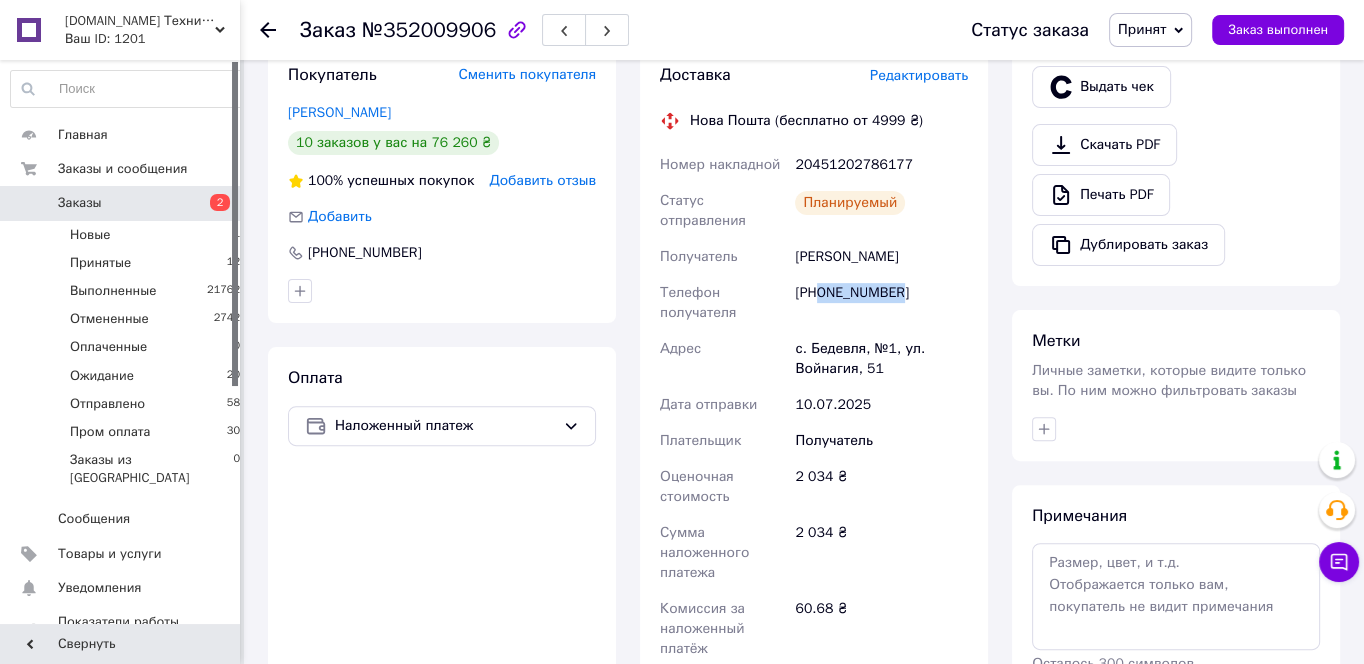 drag, startPoint x: 913, startPoint y: 271, endPoint x: 817, endPoint y: 278, distance: 96.25487 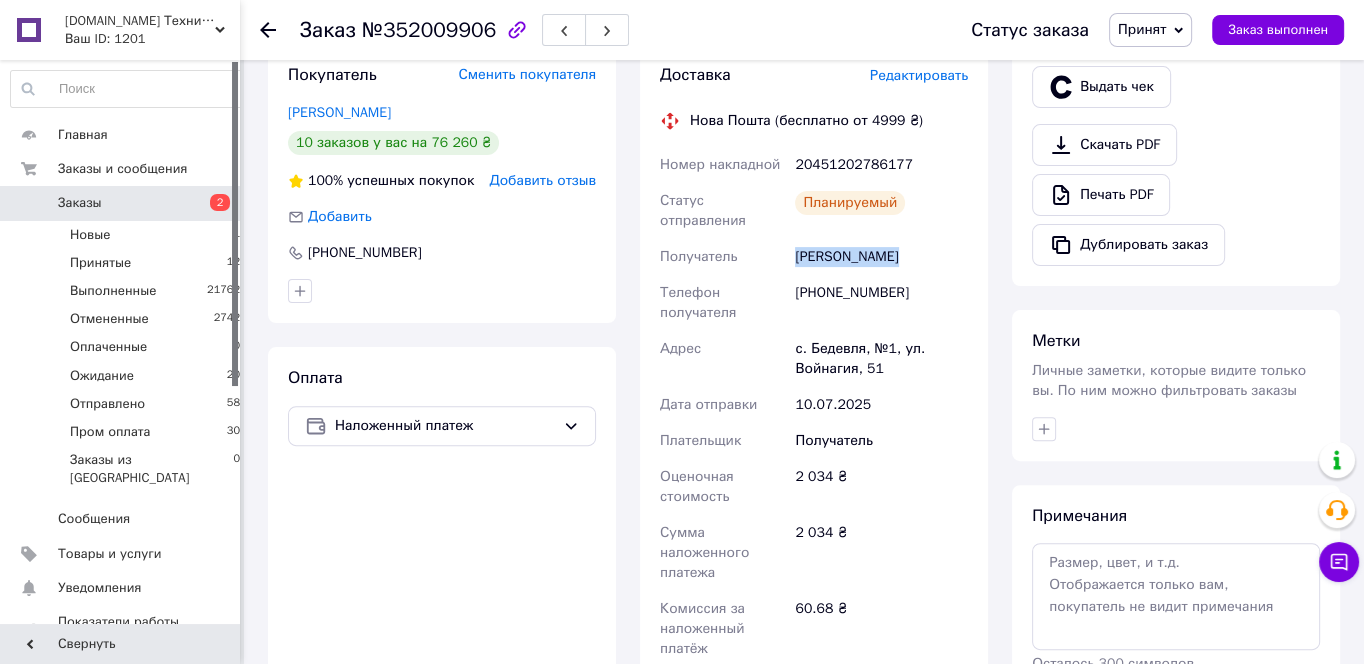 drag, startPoint x: 915, startPoint y: 238, endPoint x: 708, endPoint y: 306, distance: 217.883 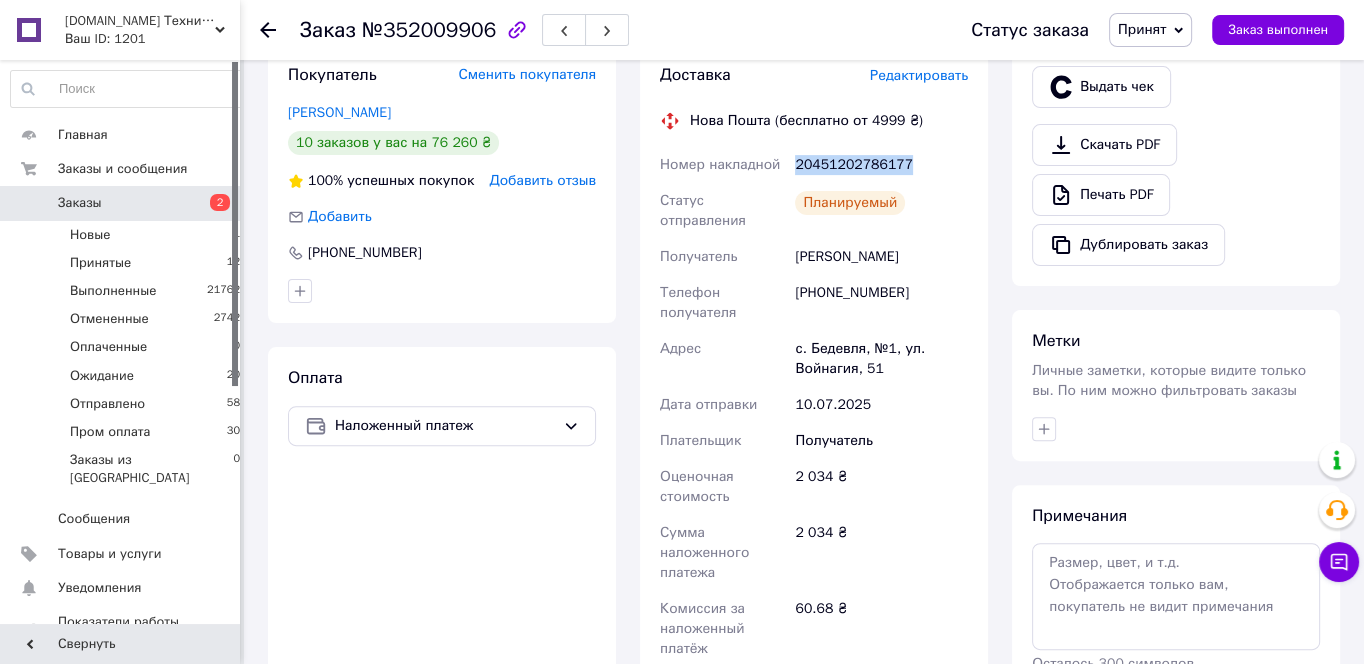 drag, startPoint x: 920, startPoint y: 158, endPoint x: 656, endPoint y: 248, distance: 278.91934 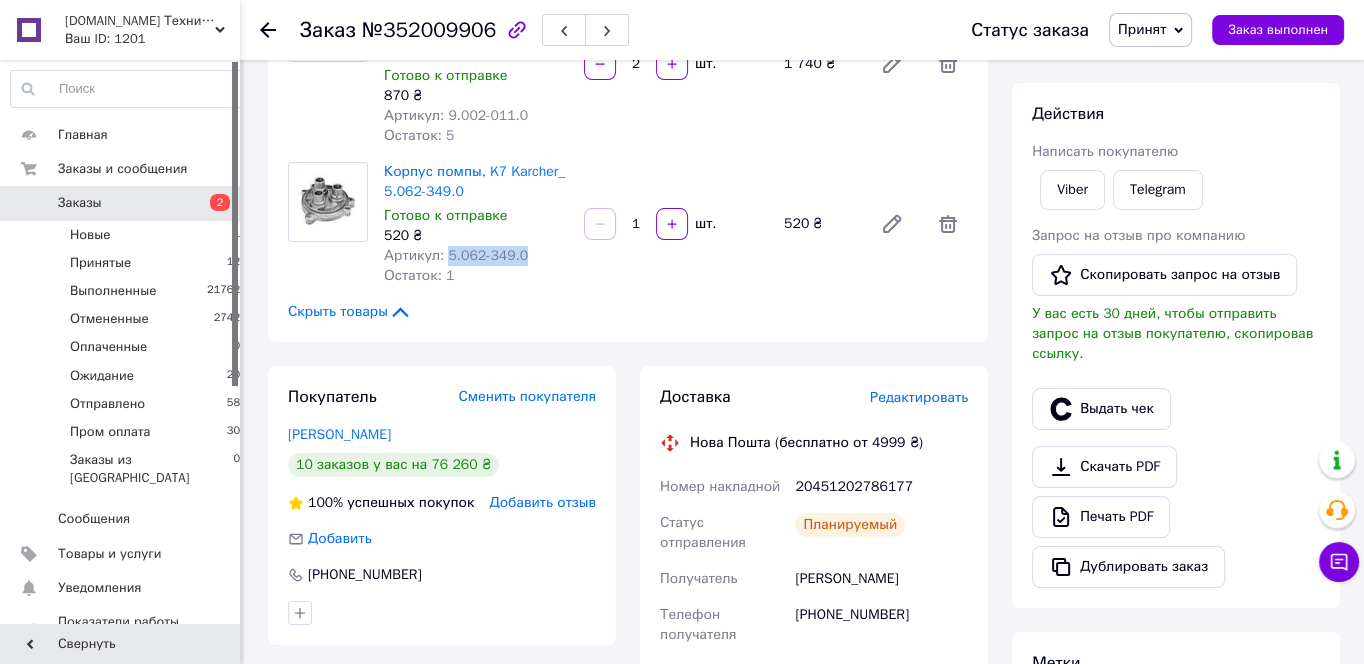 drag, startPoint x: 527, startPoint y: 251, endPoint x: 444, endPoint y: 262, distance: 83.725746 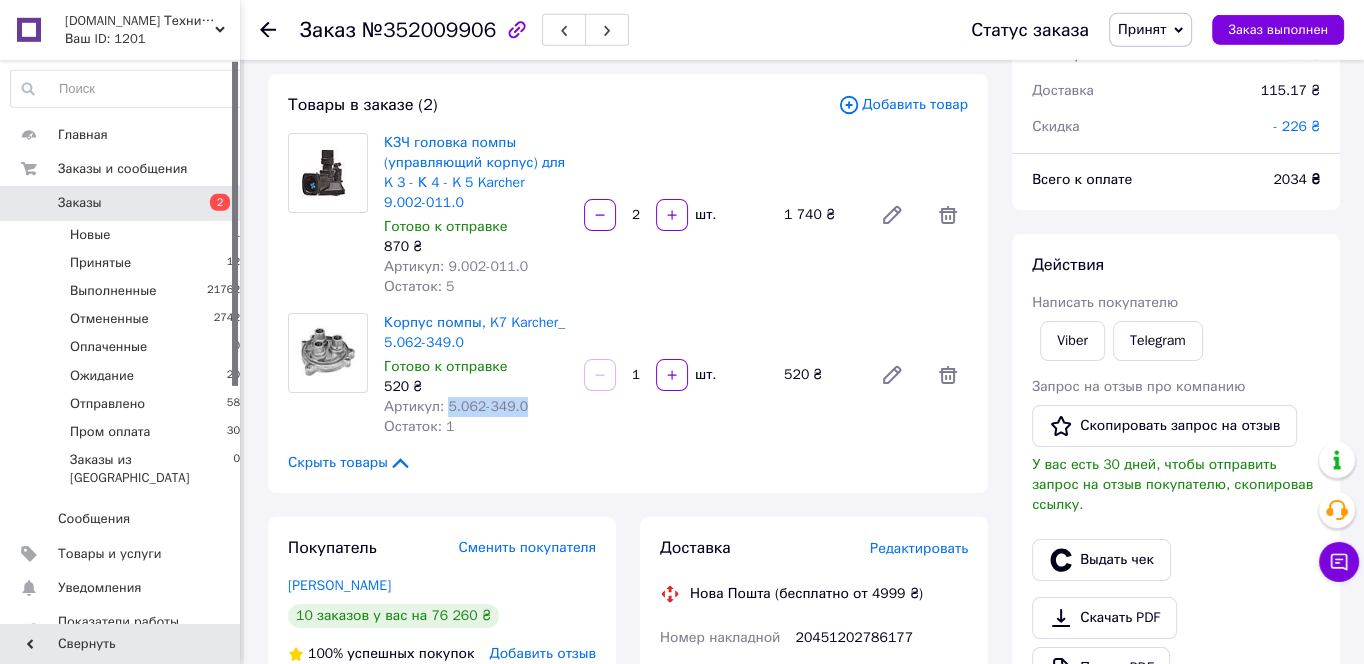 scroll, scrollTop: 0, scrollLeft: 0, axis: both 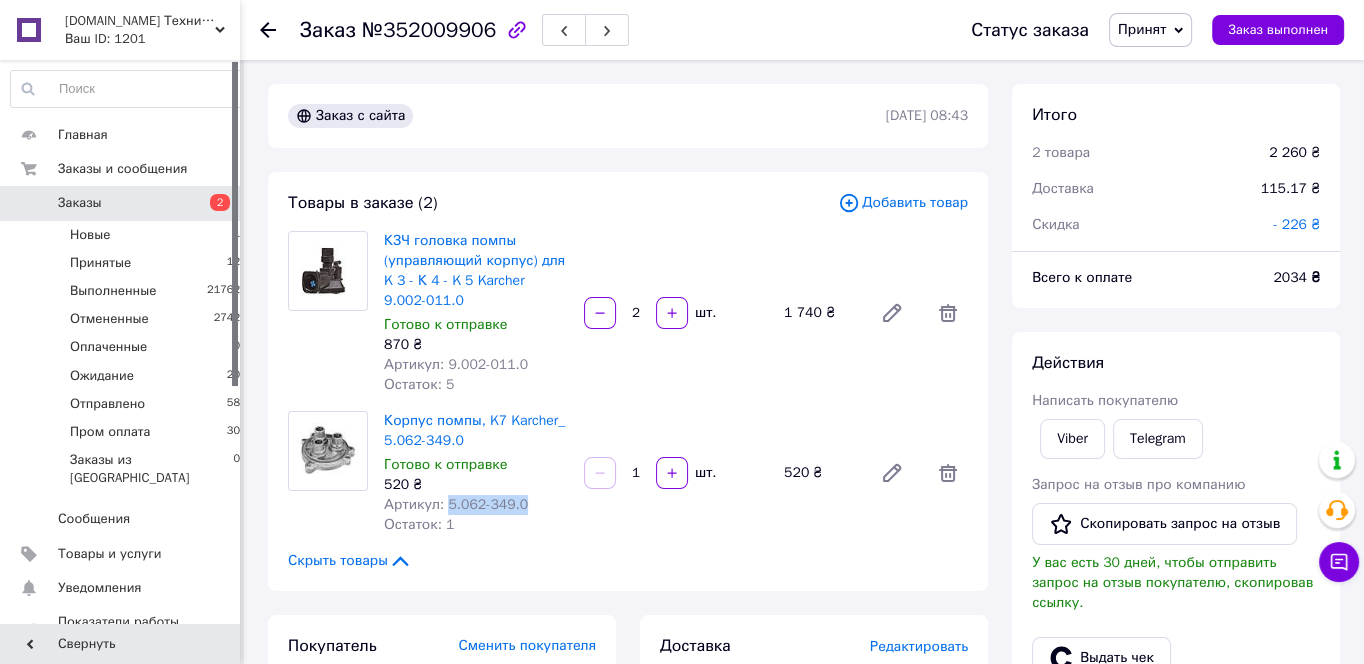 click on "Принят" at bounding box center (1150, 30) 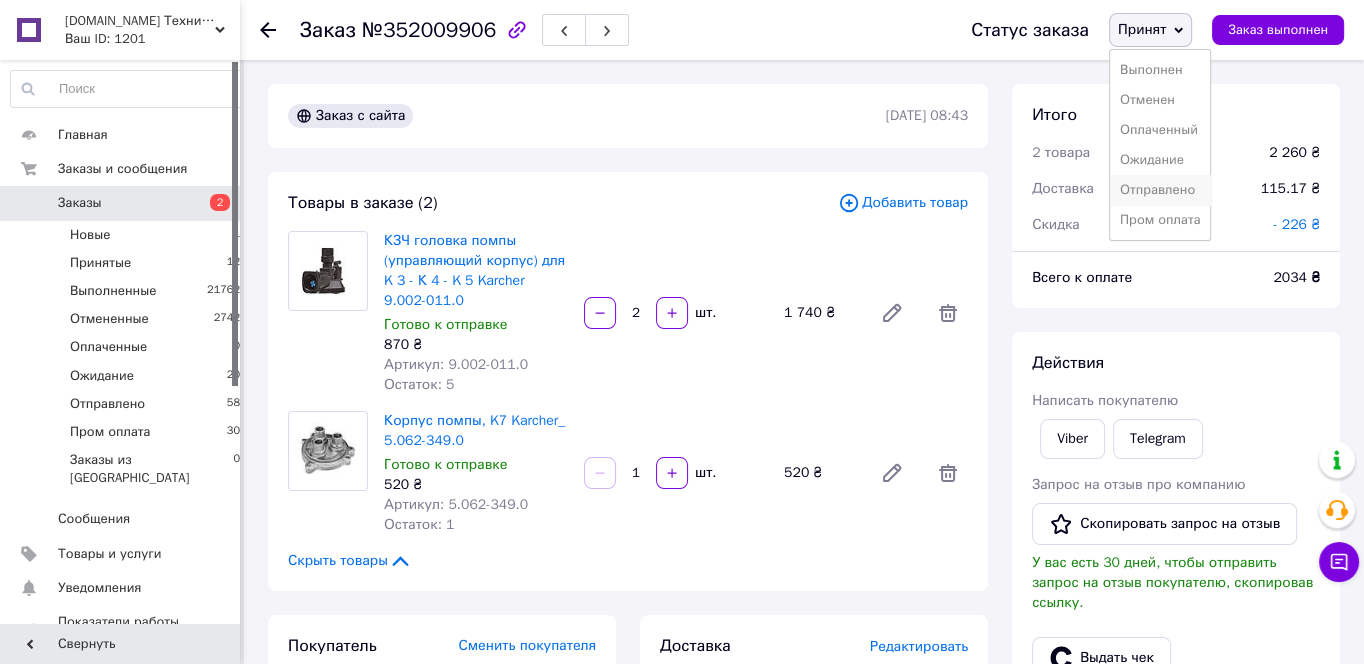 click on "Отправлено" at bounding box center (1160, 190) 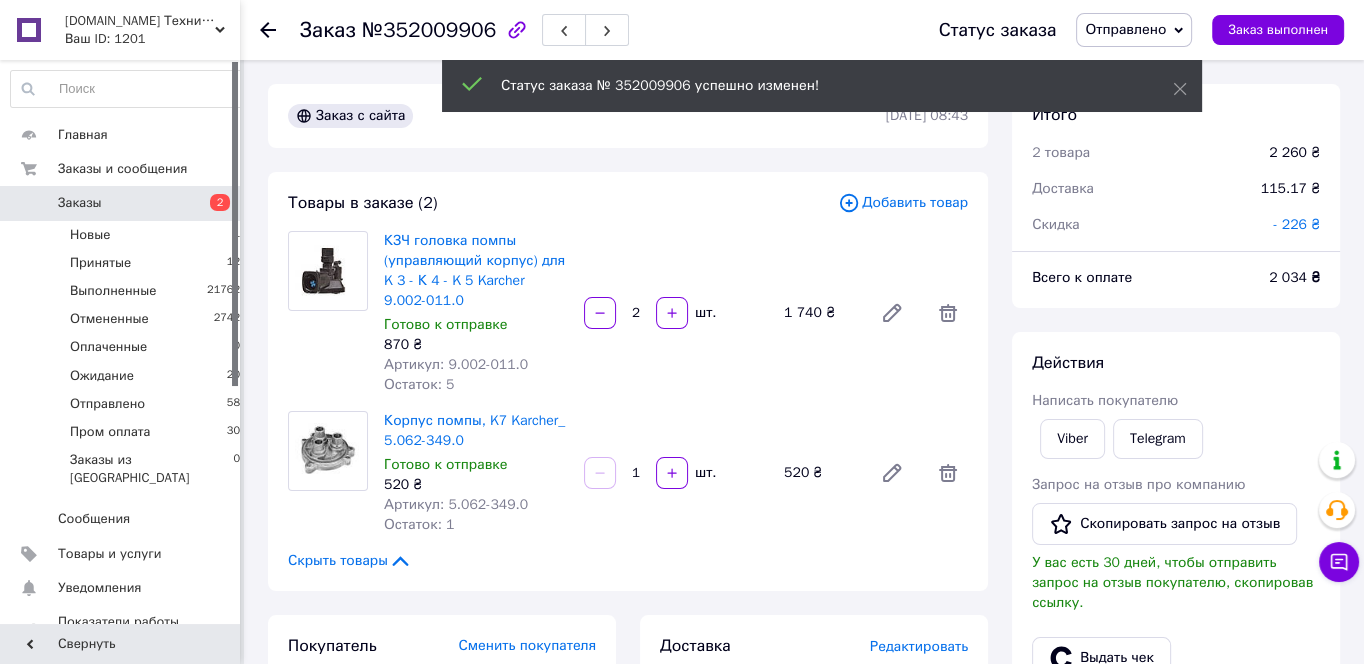 click at bounding box center [235, 224] 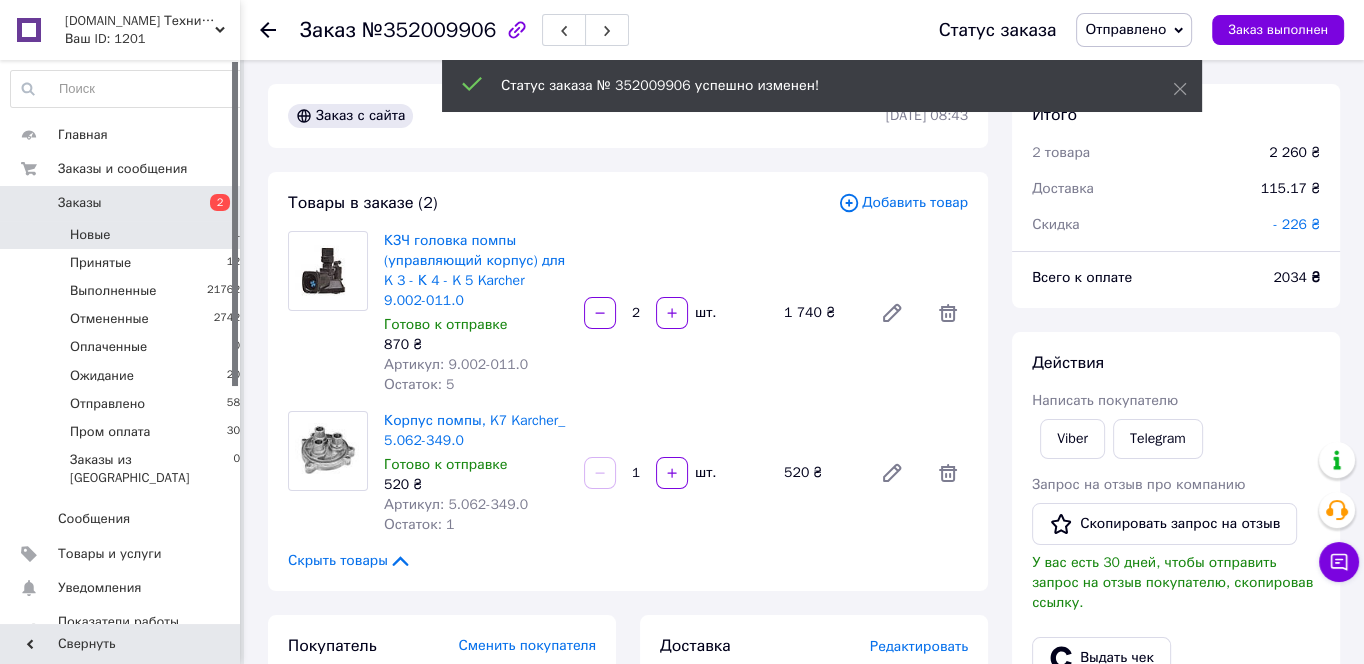 click on "Новые 1" at bounding box center (126, 235) 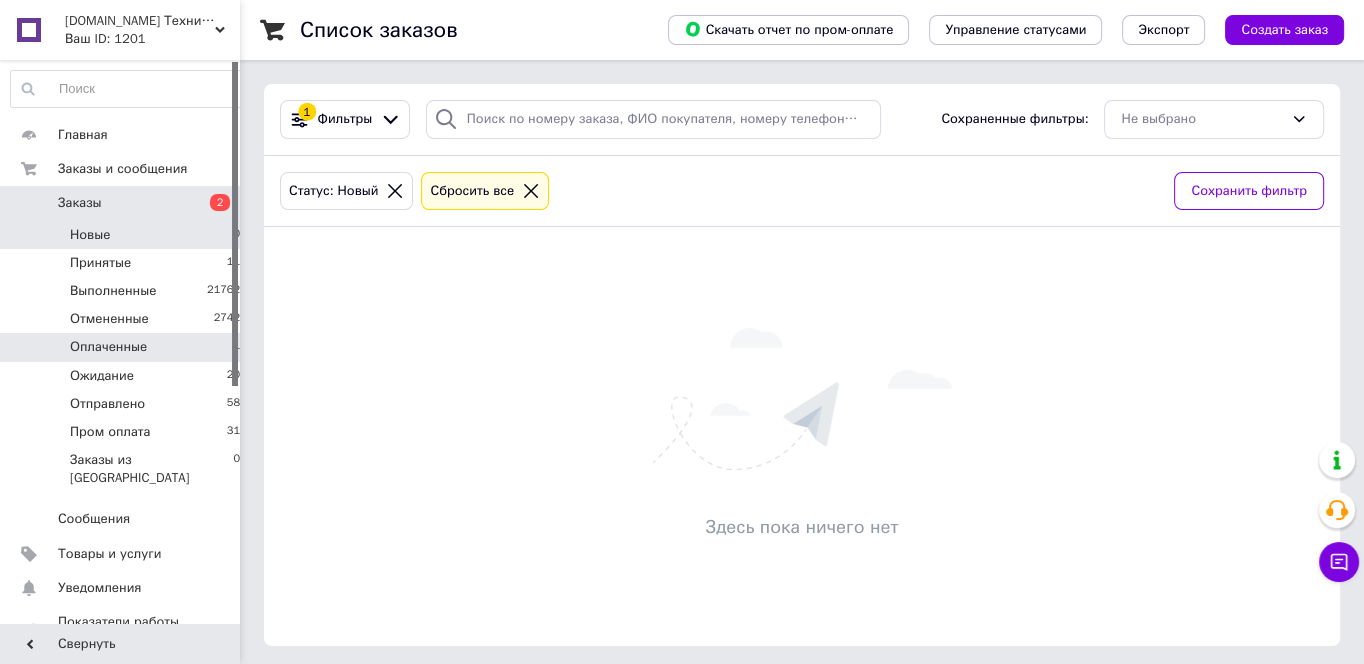 click on "Оплаченные 1" at bounding box center [126, 347] 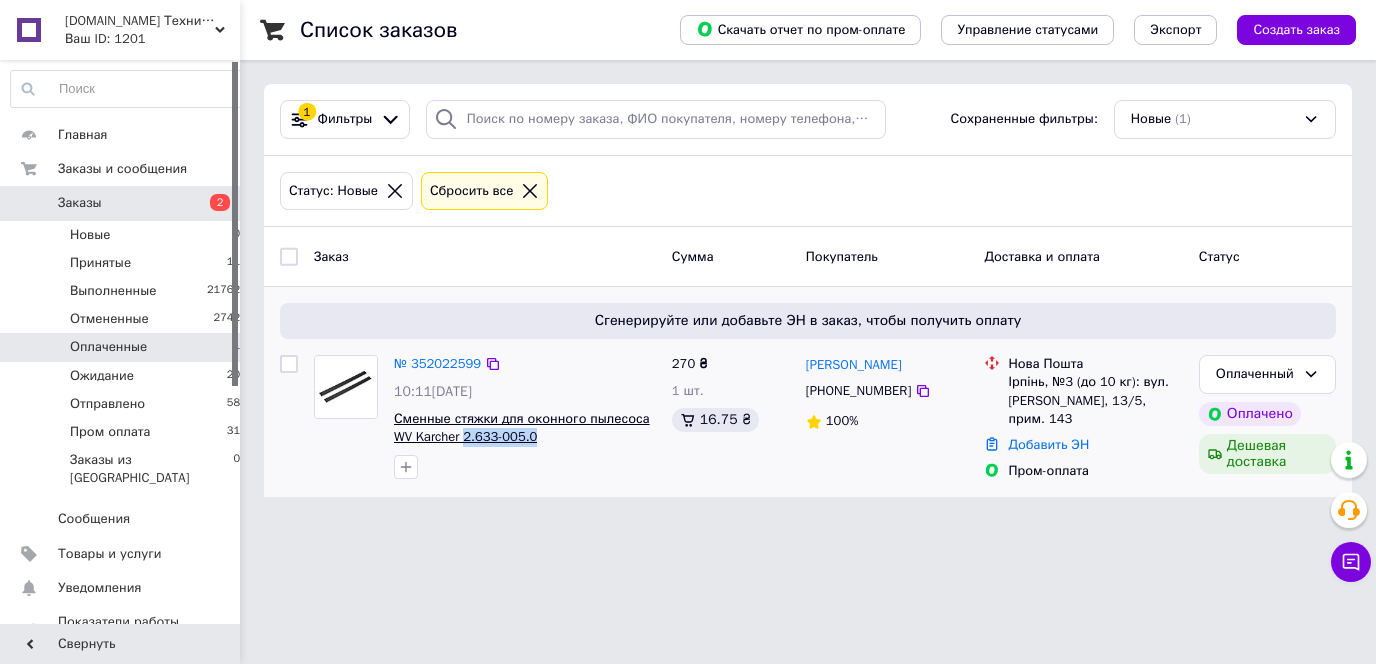 drag, startPoint x: 551, startPoint y: 433, endPoint x: 468, endPoint y: 443, distance: 83.60024 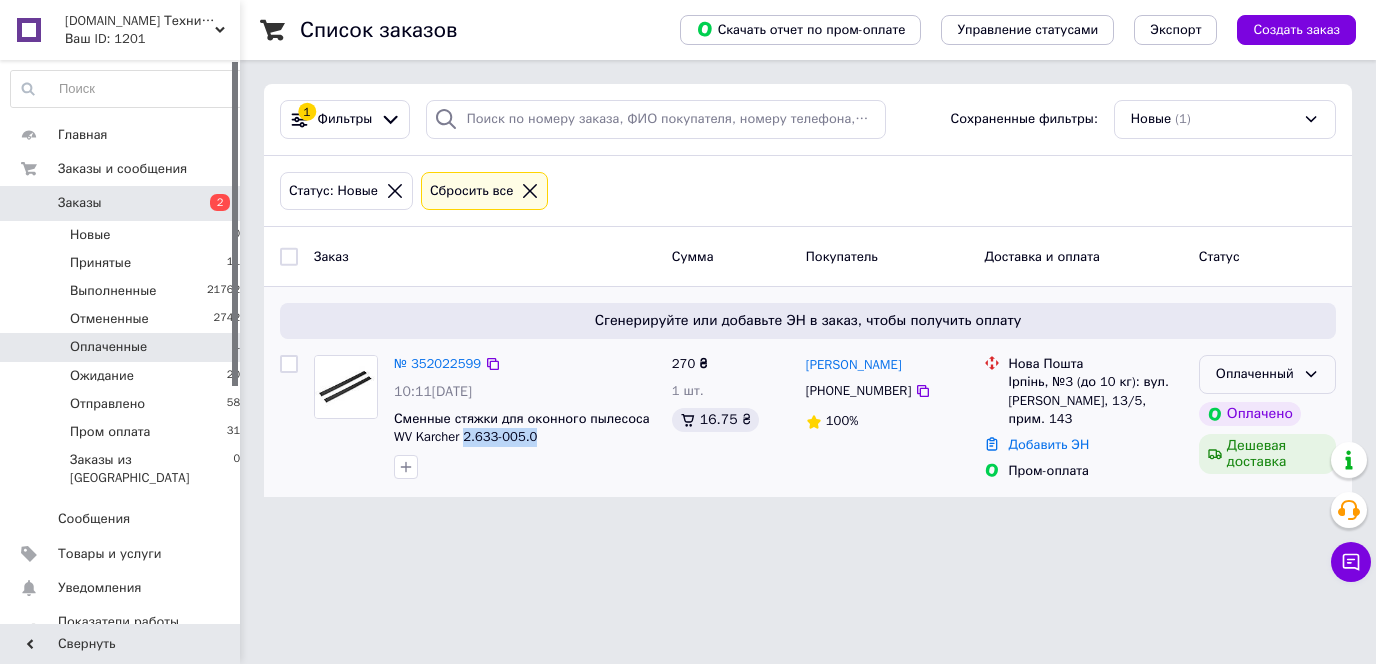 click on "Оплаченный" at bounding box center [1267, 374] 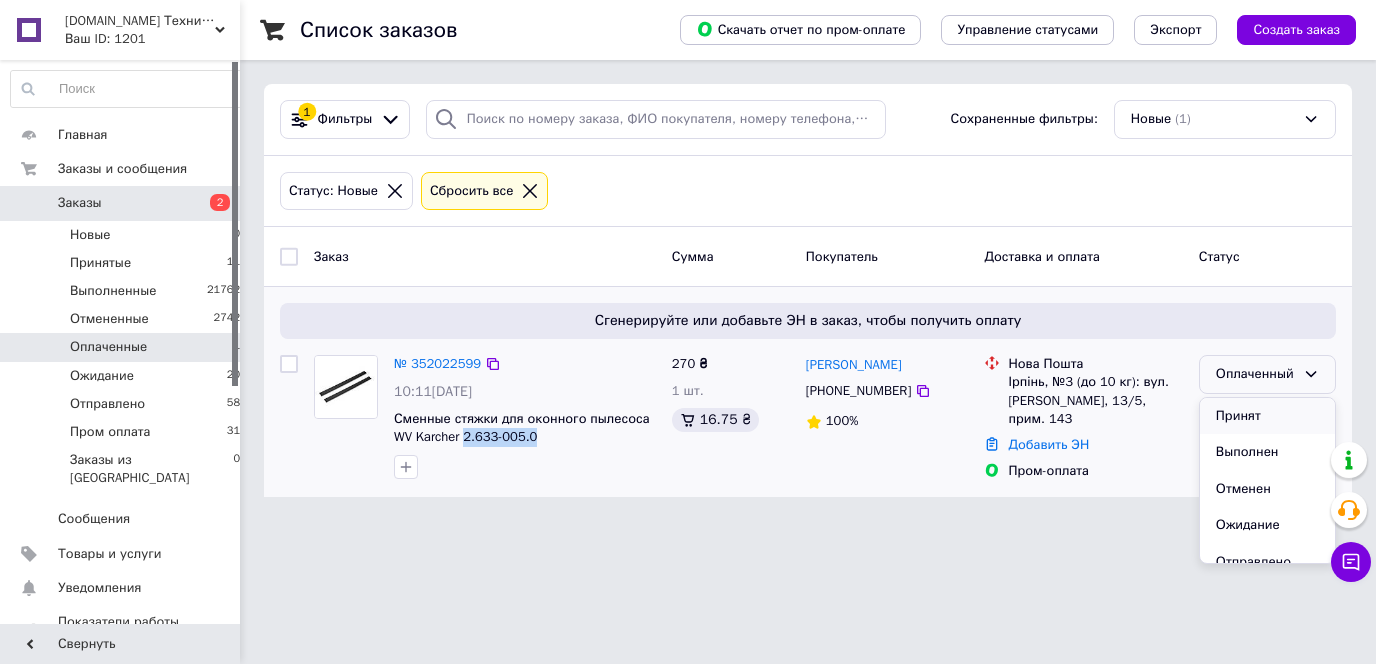 click on "Принят" at bounding box center (1267, 416) 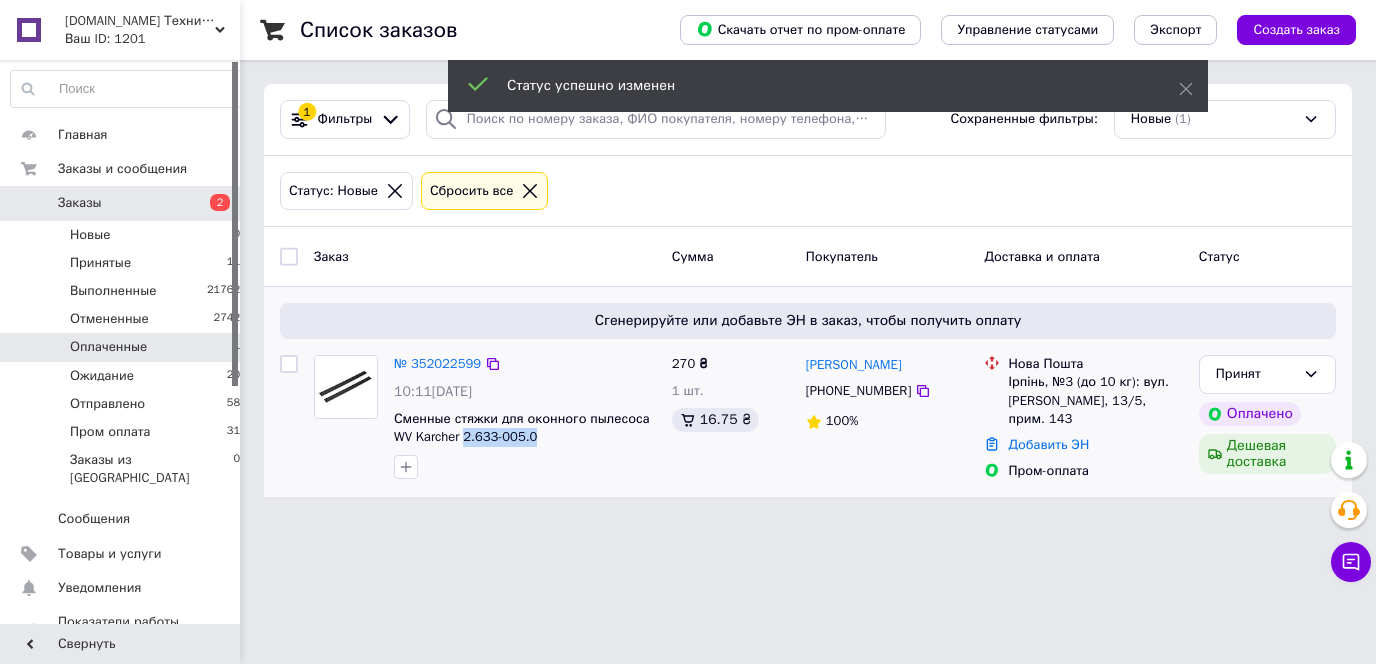 drag, startPoint x: 1076, startPoint y: 416, endPoint x: 1001, endPoint y: 368, distance: 89.04493 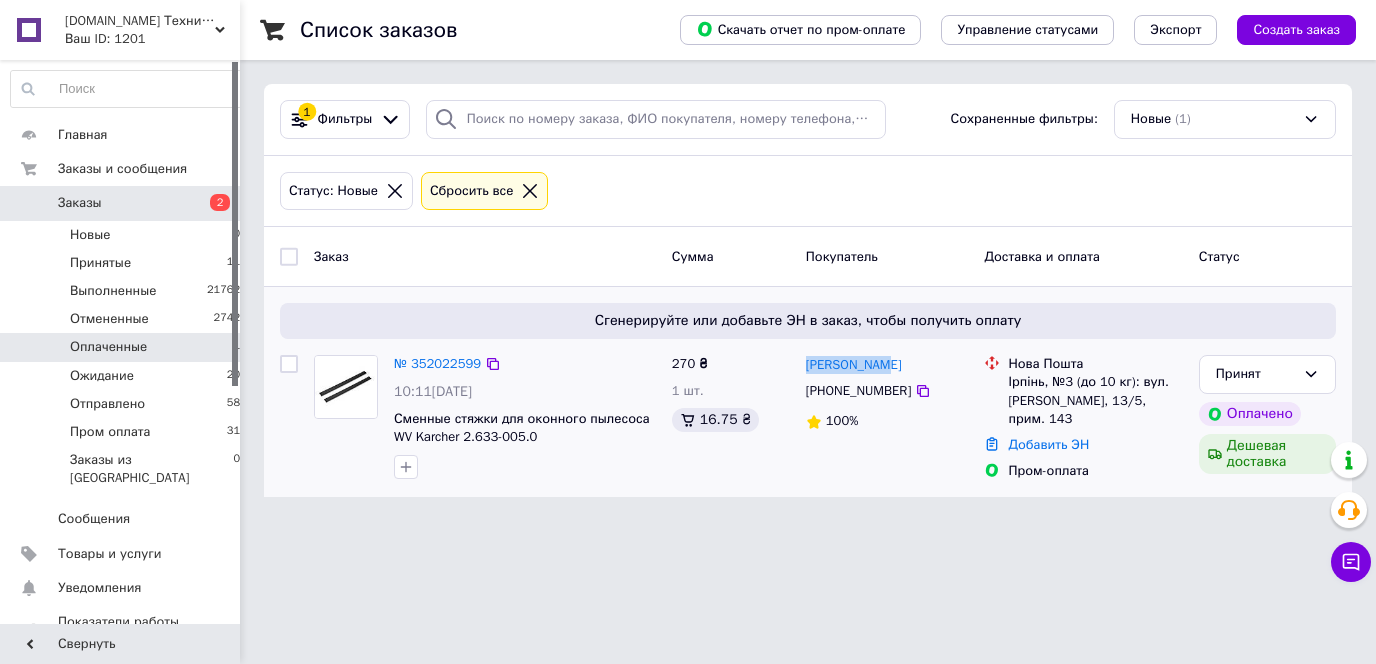 drag, startPoint x: 874, startPoint y: 354, endPoint x: 803, endPoint y: 360, distance: 71.25307 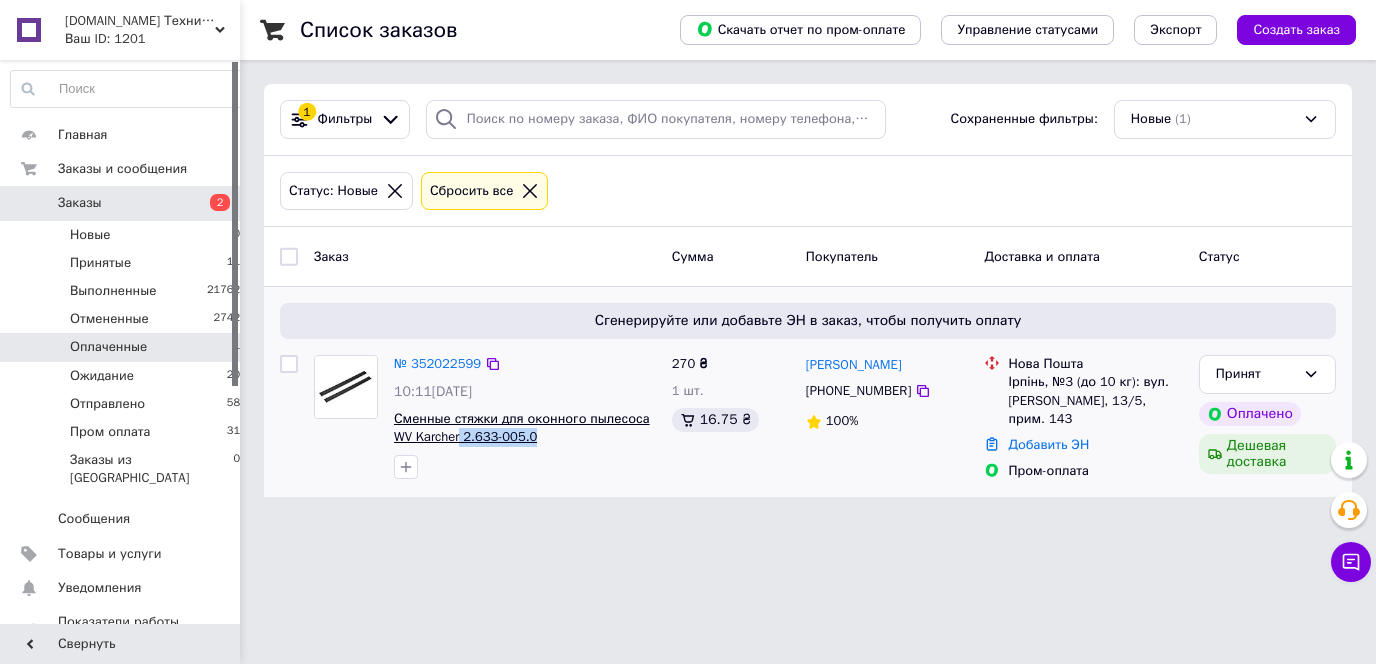 drag, startPoint x: 553, startPoint y: 447, endPoint x: 462, endPoint y: 439, distance: 91.350975 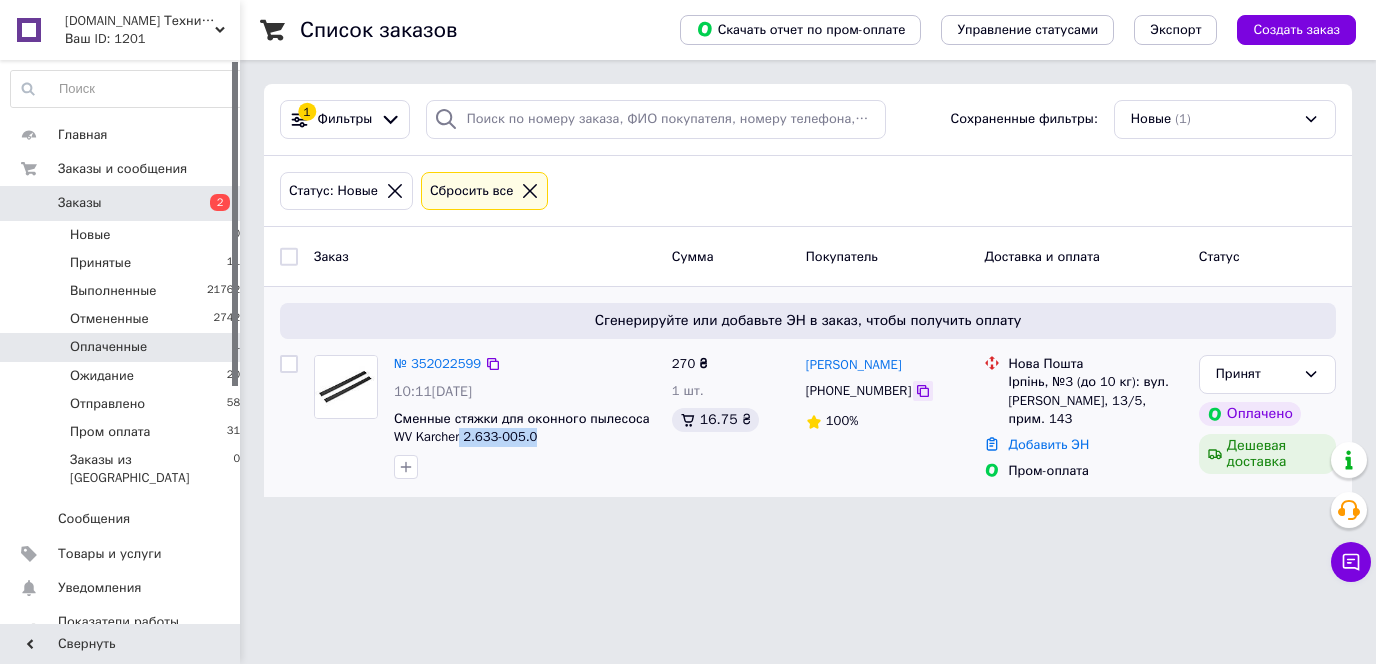 click 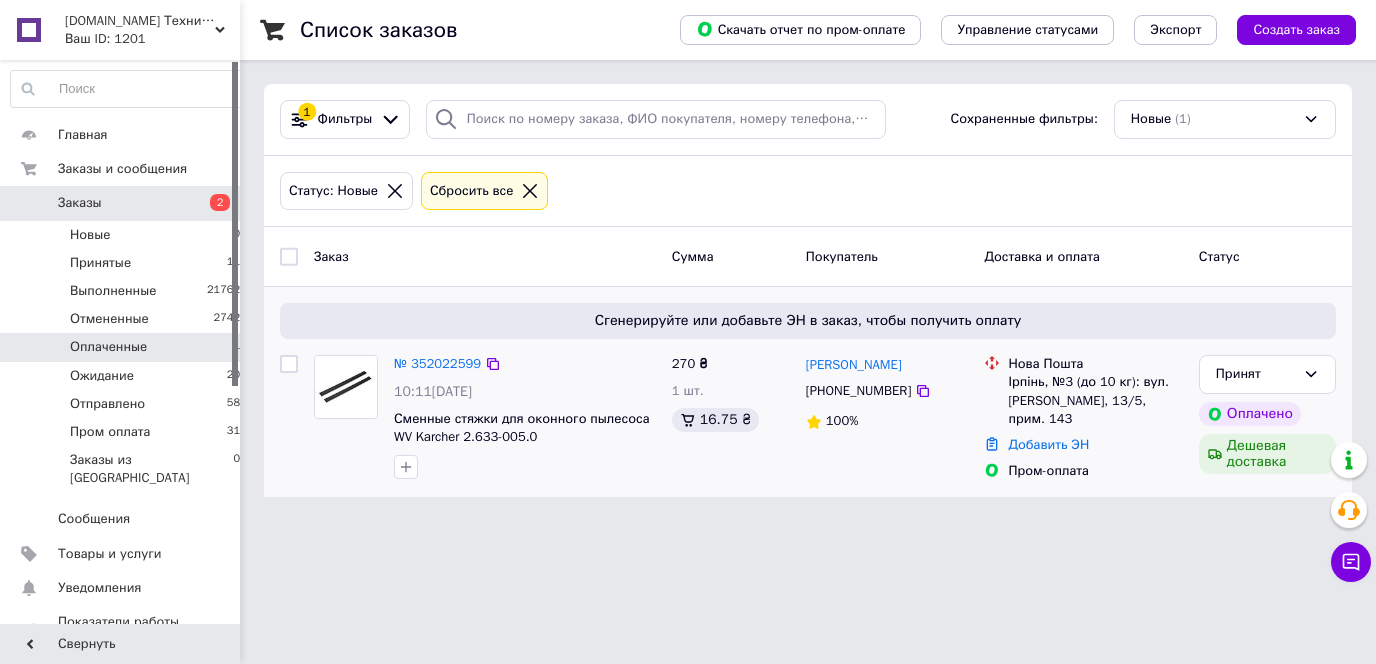 click on "Сменные стяжки для оконного пылесоса WV Karcher 2.633-005.0" at bounding box center (525, 428) 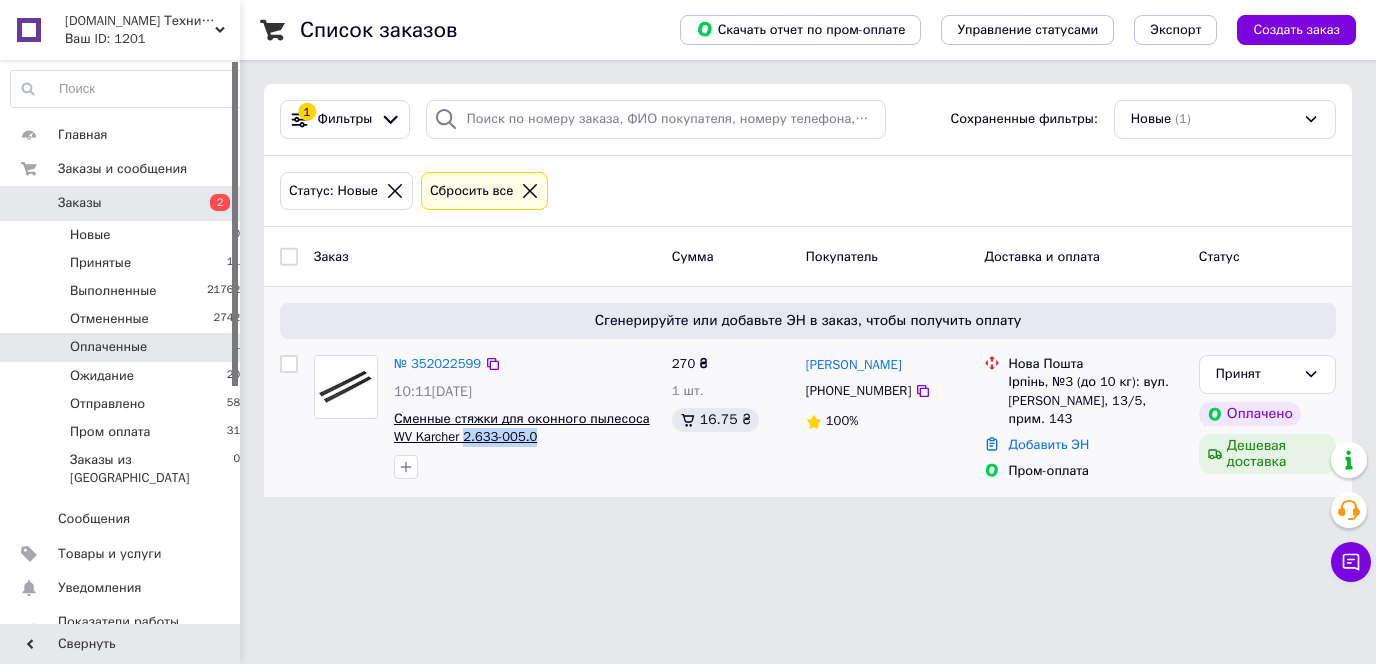 drag, startPoint x: 536, startPoint y: 441, endPoint x: 467, endPoint y: 440, distance: 69.00725 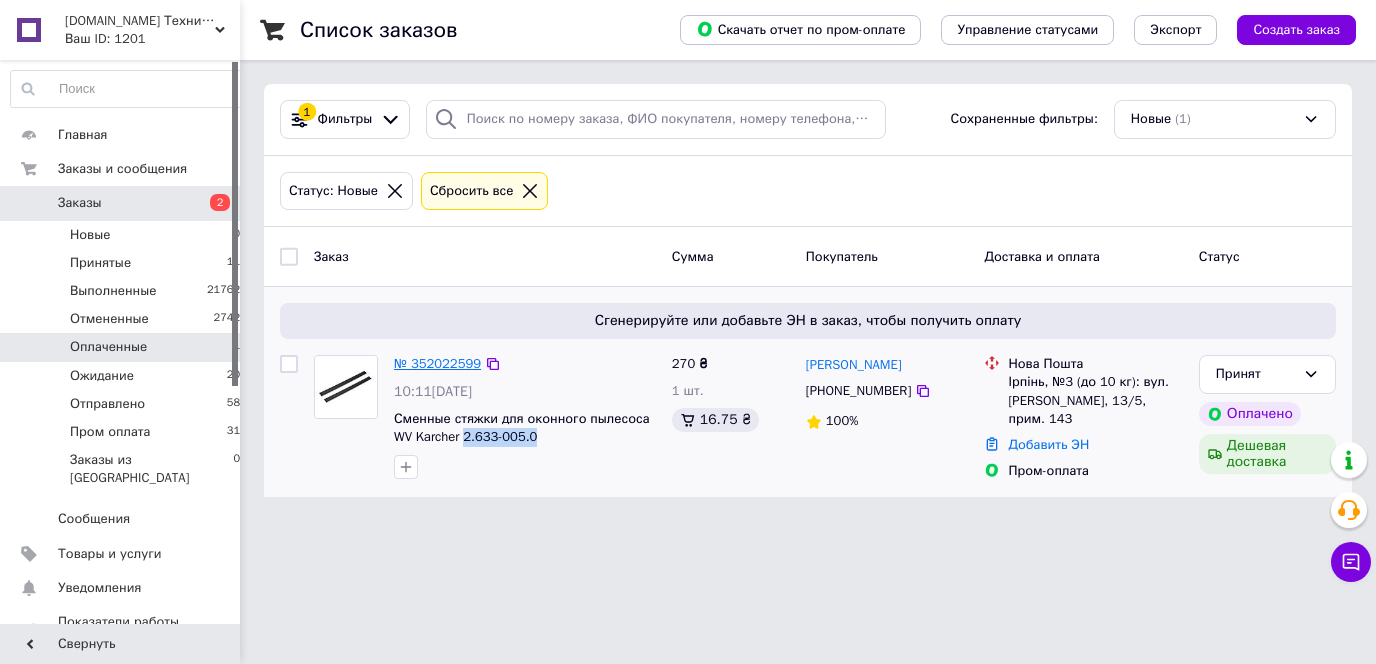 click on "№ 352022599" at bounding box center (437, 363) 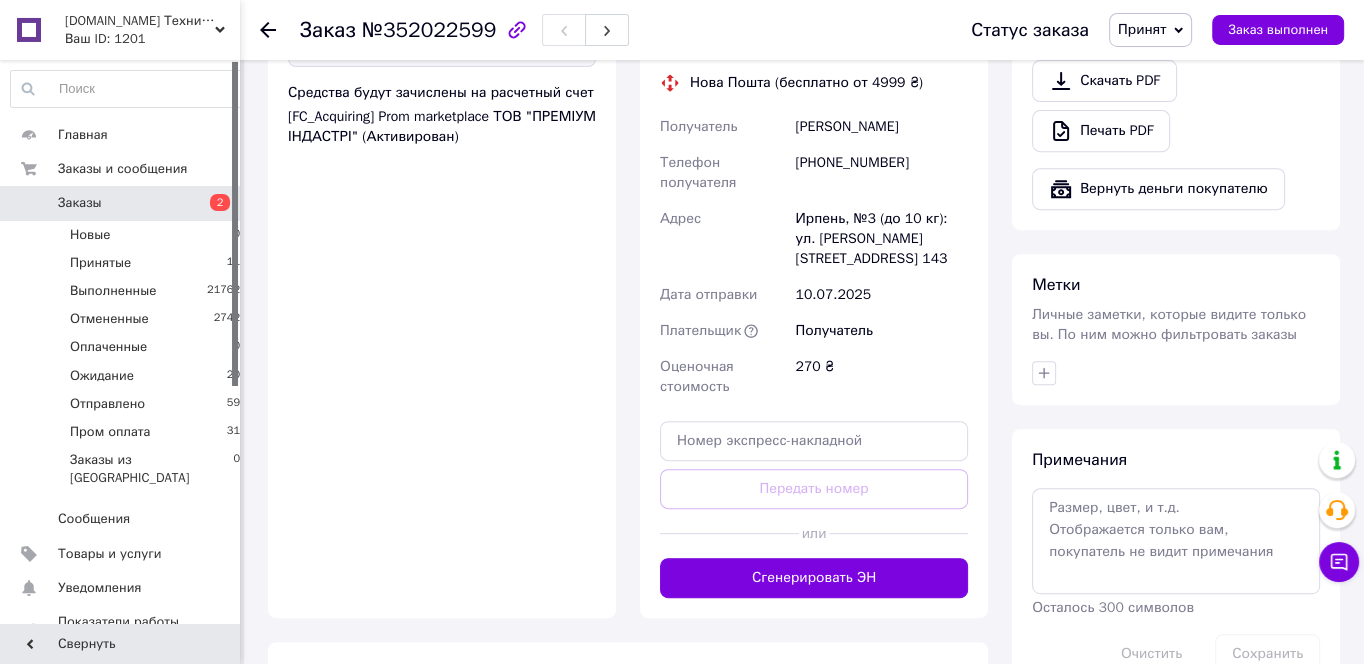 scroll, scrollTop: 874, scrollLeft: 0, axis: vertical 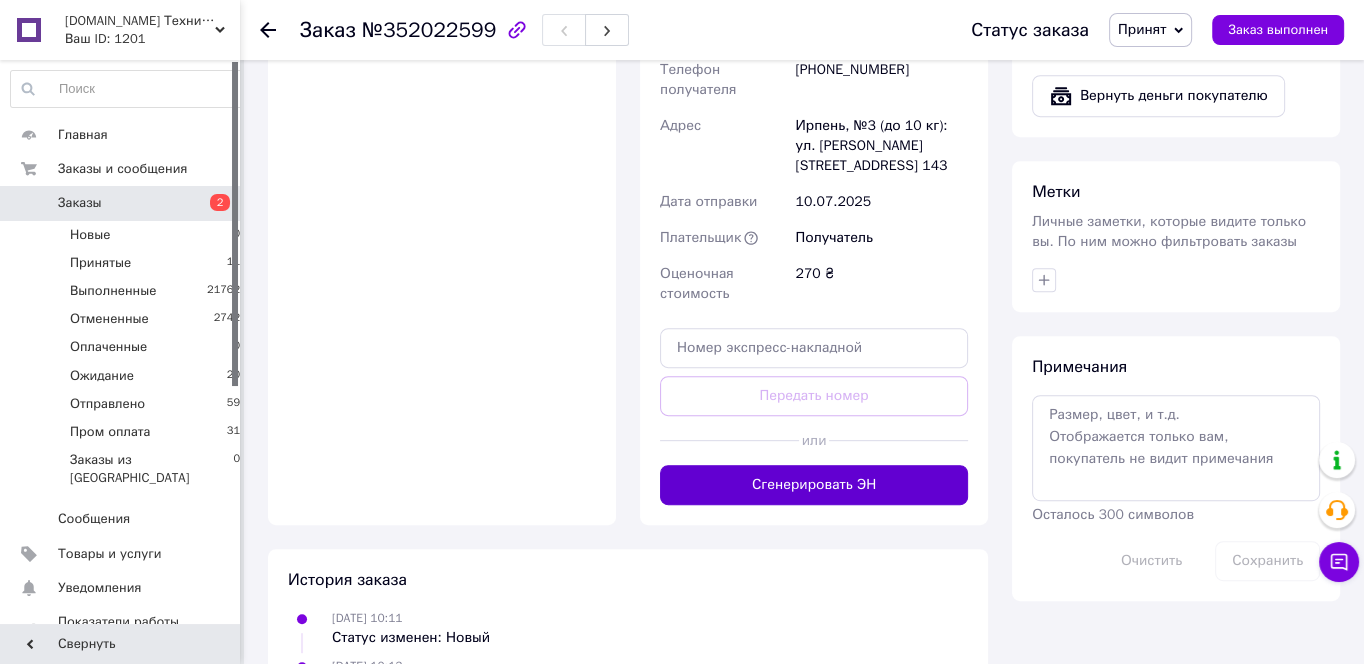 click on "Сгенерировать ЭН" at bounding box center (814, 485) 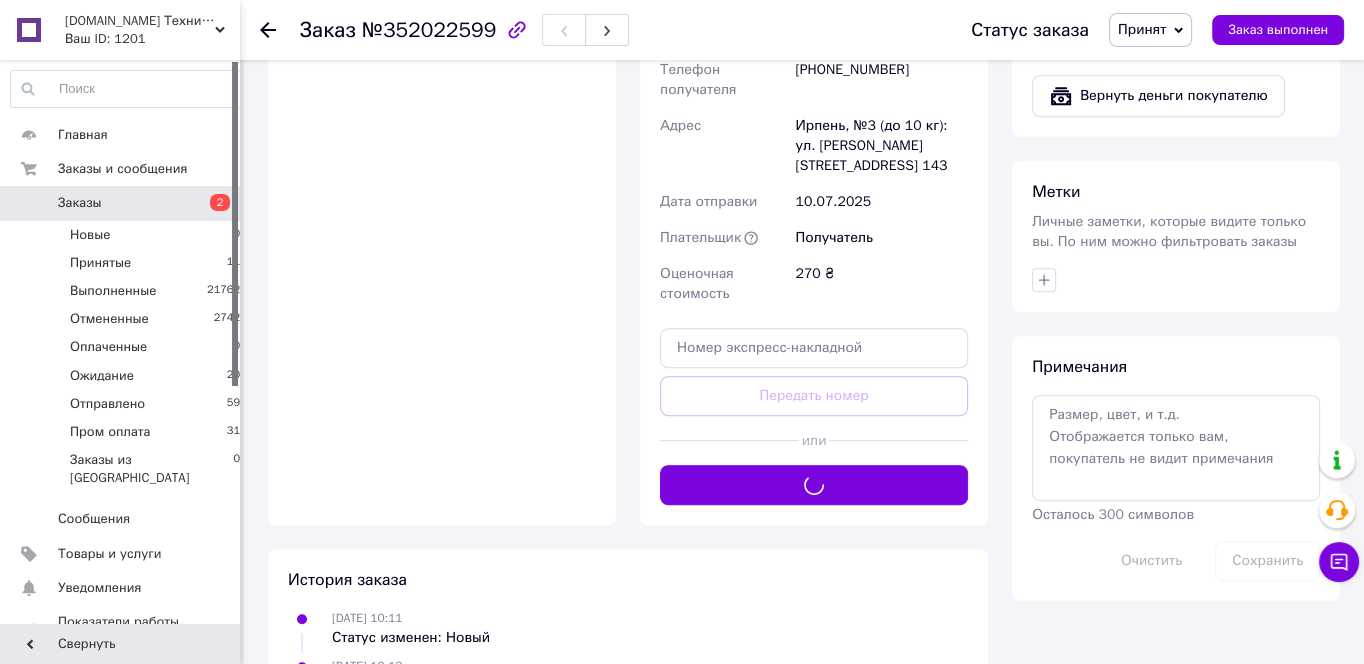 scroll, scrollTop: 551, scrollLeft: 0, axis: vertical 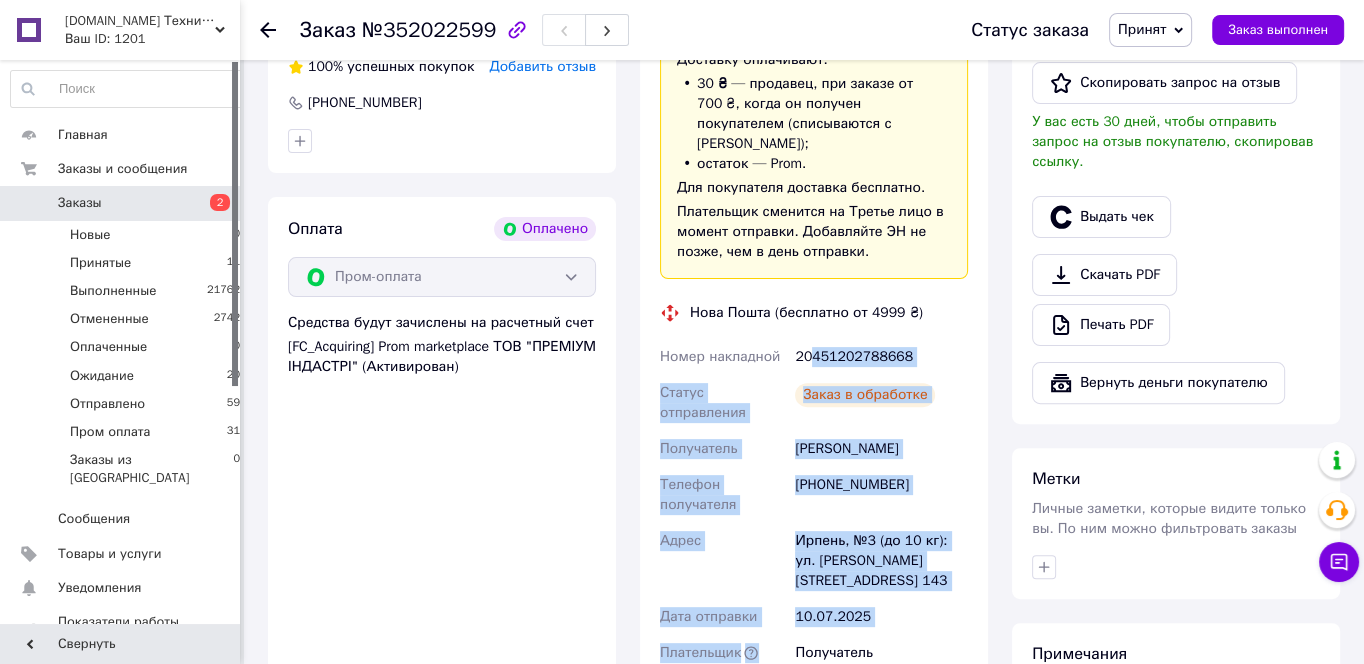 drag, startPoint x: 908, startPoint y: 338, endPoint x: 806, endPoint y: 345, distance: 102.239914 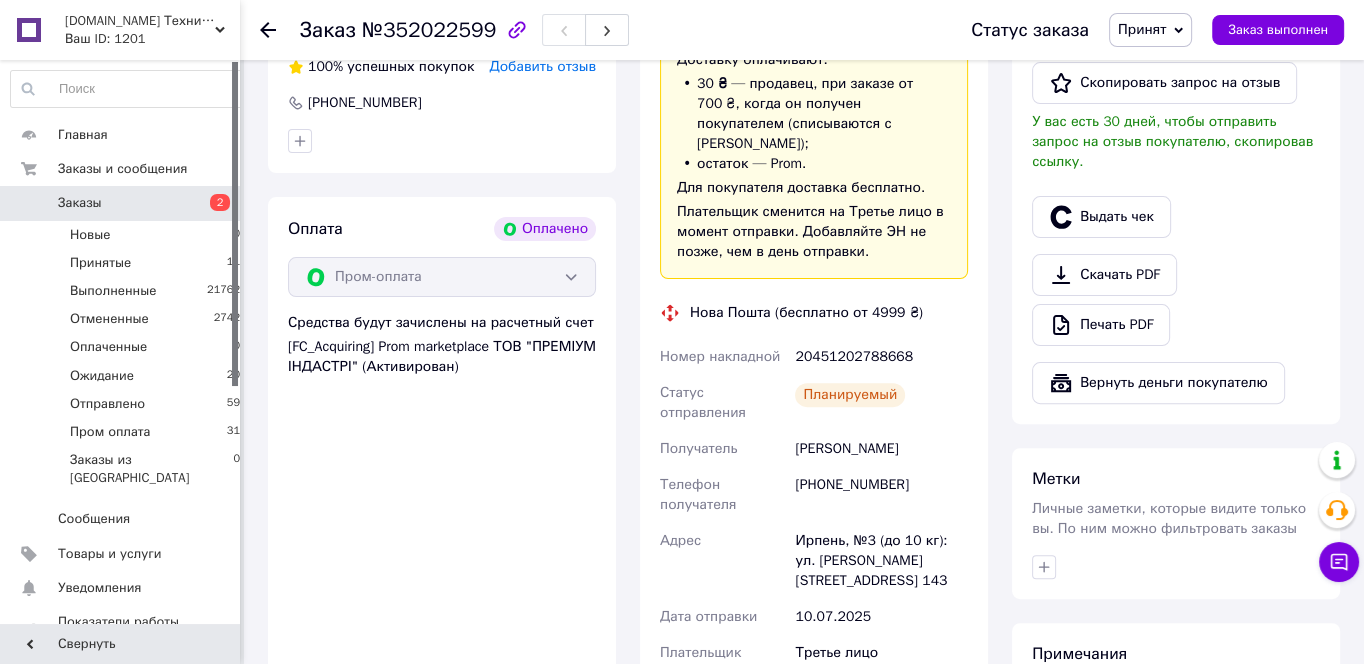 click on "20451202788668" at bounding box center [881, 357] 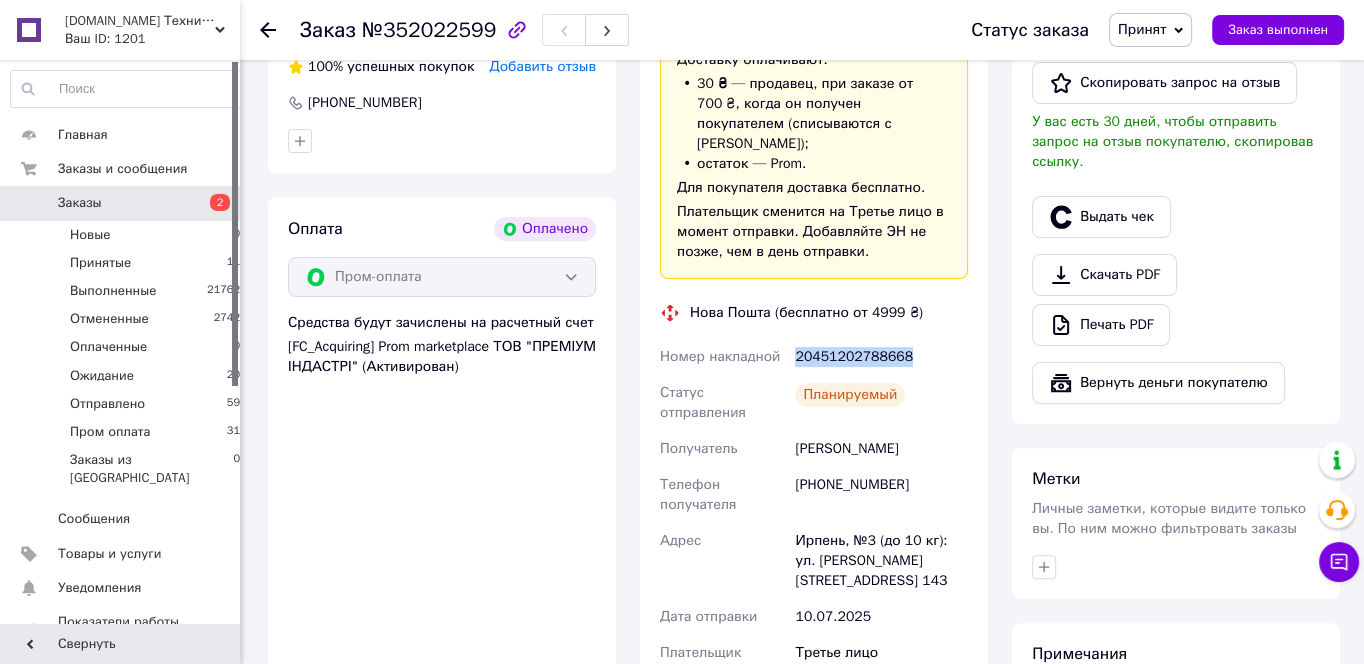 drag, startPoint x: 791, startPoint y: 340, endPoint x: 629, endPoint y: 527, distance: 247.41261 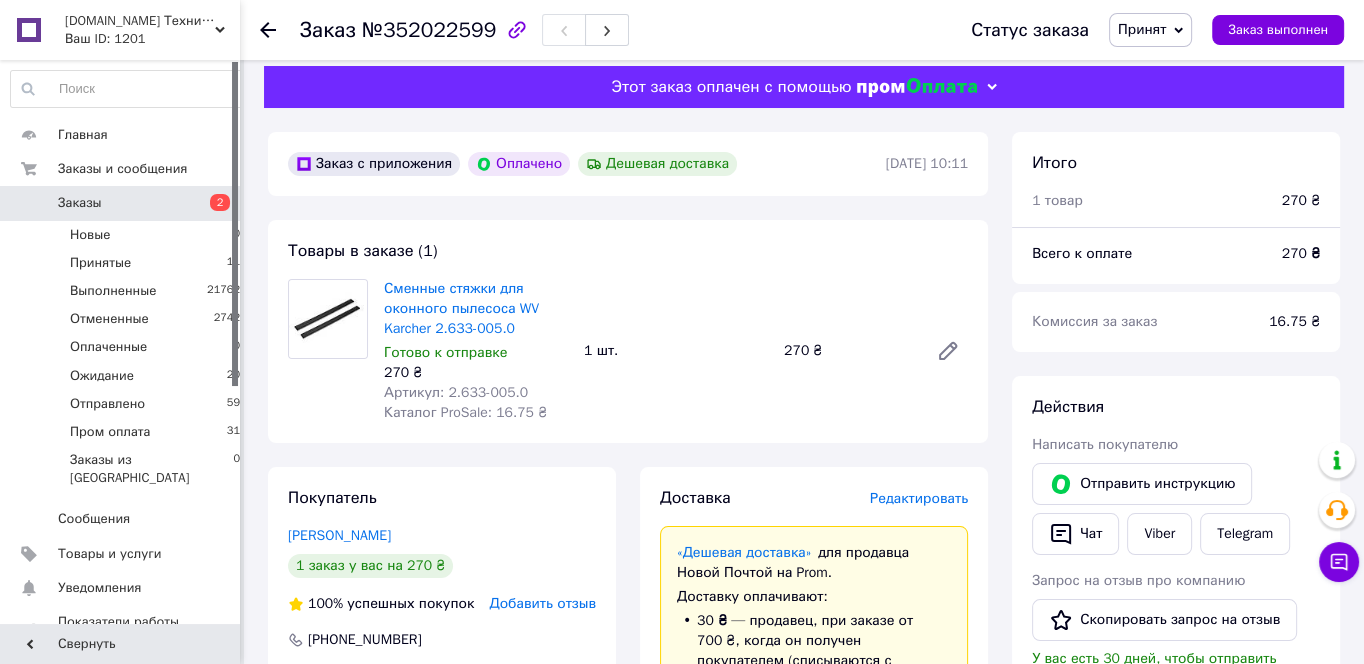 scroll, scrollTop: 0, scrollLeft: 0, axis: both 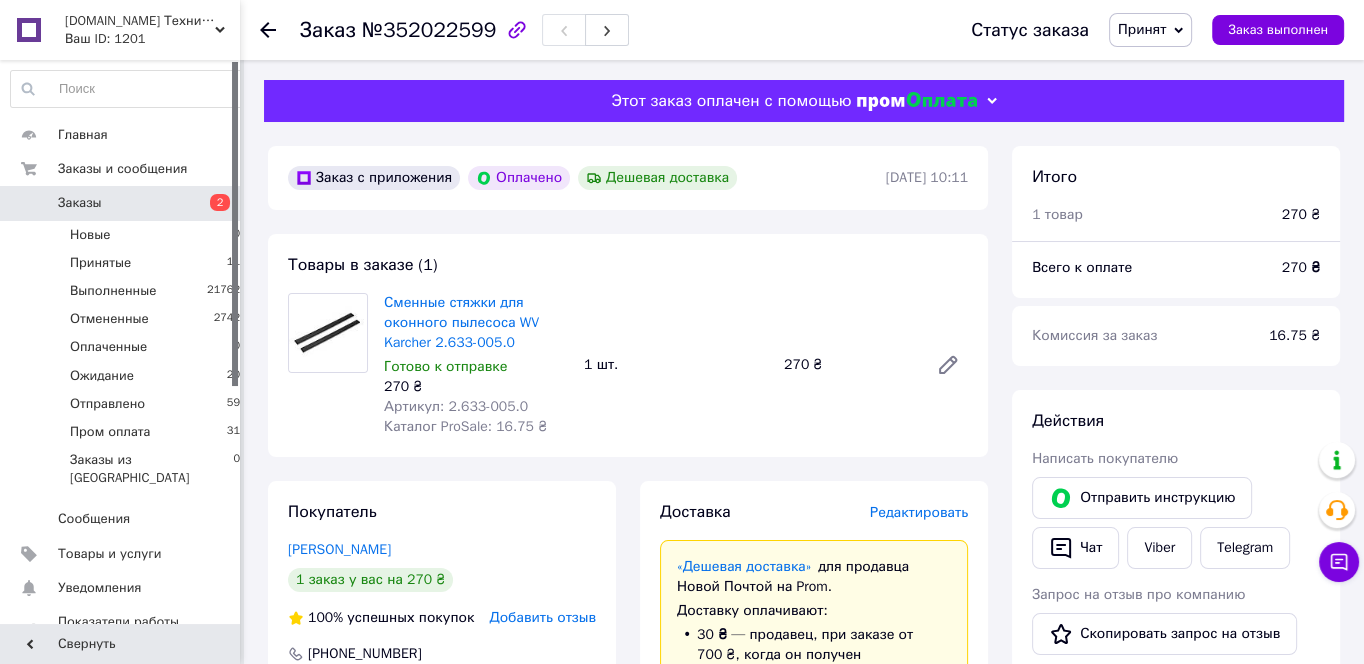 click on "Принят" at bounding box center (1142, 29) 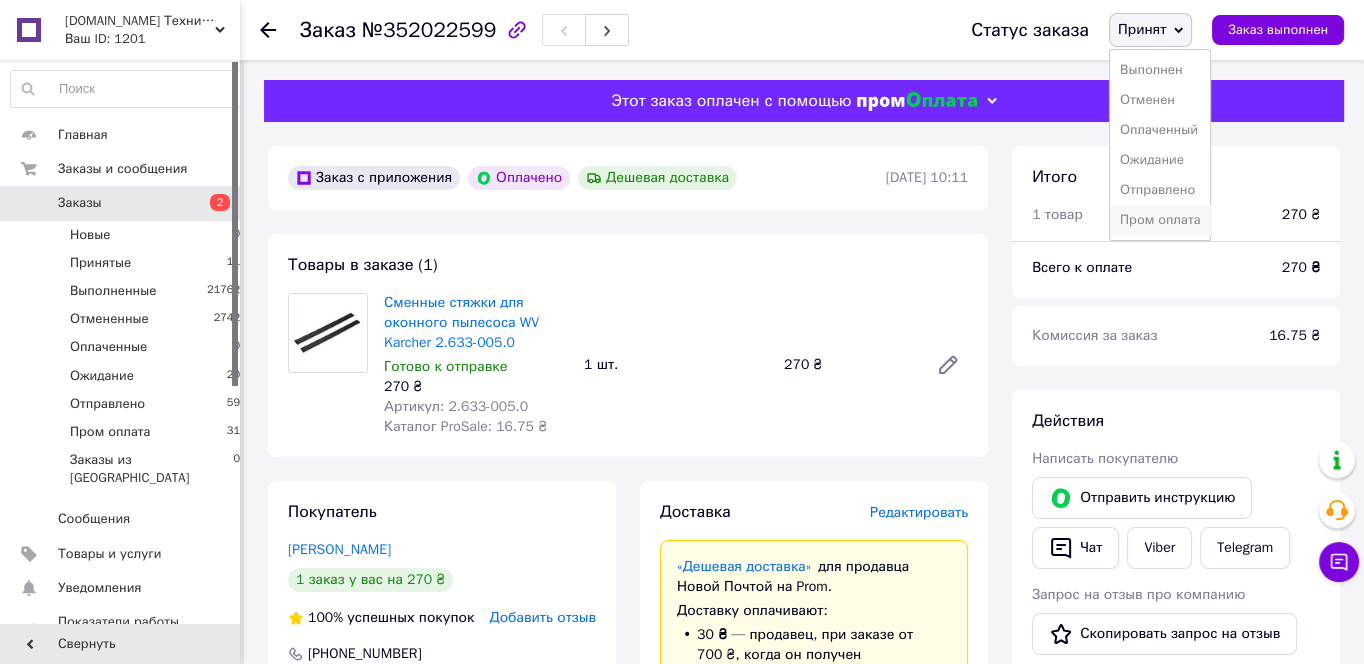 drag, startPoint x: 1210, startPoint y: 224, endPoint x: 1051, endPoint y: 237, distance: 159.53056 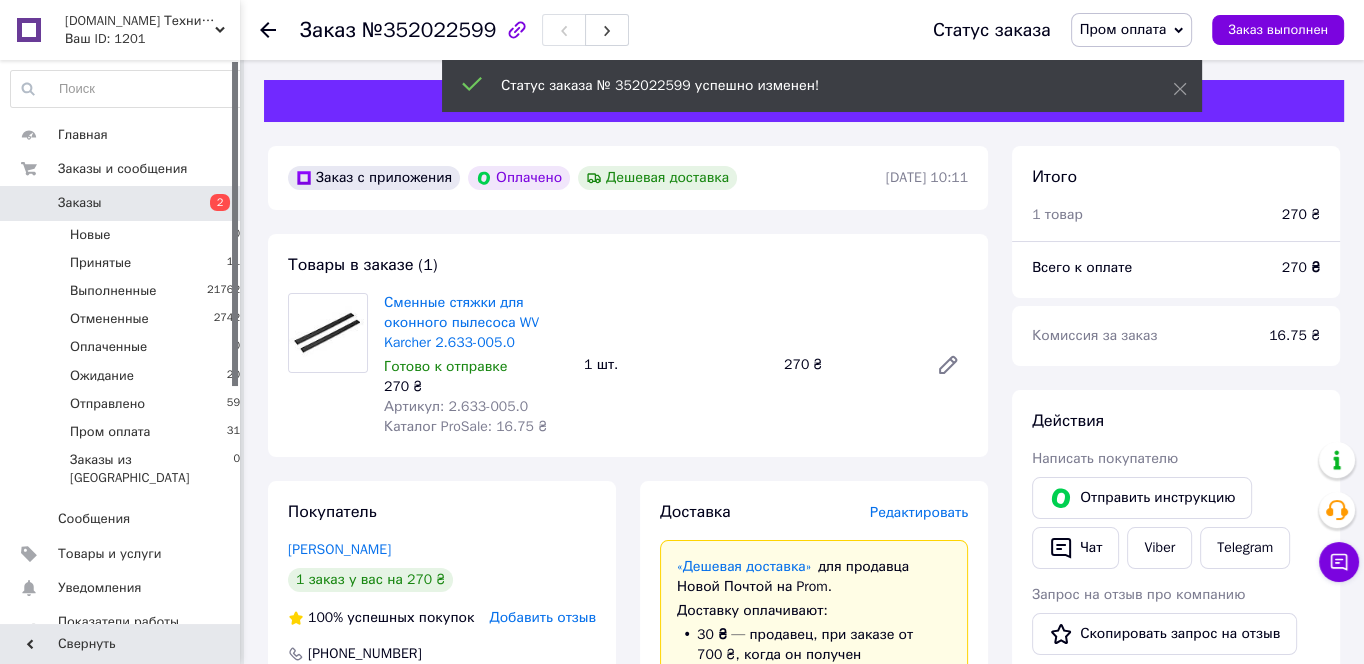 click on "Принятые 11" at bounding box center (126, 263) 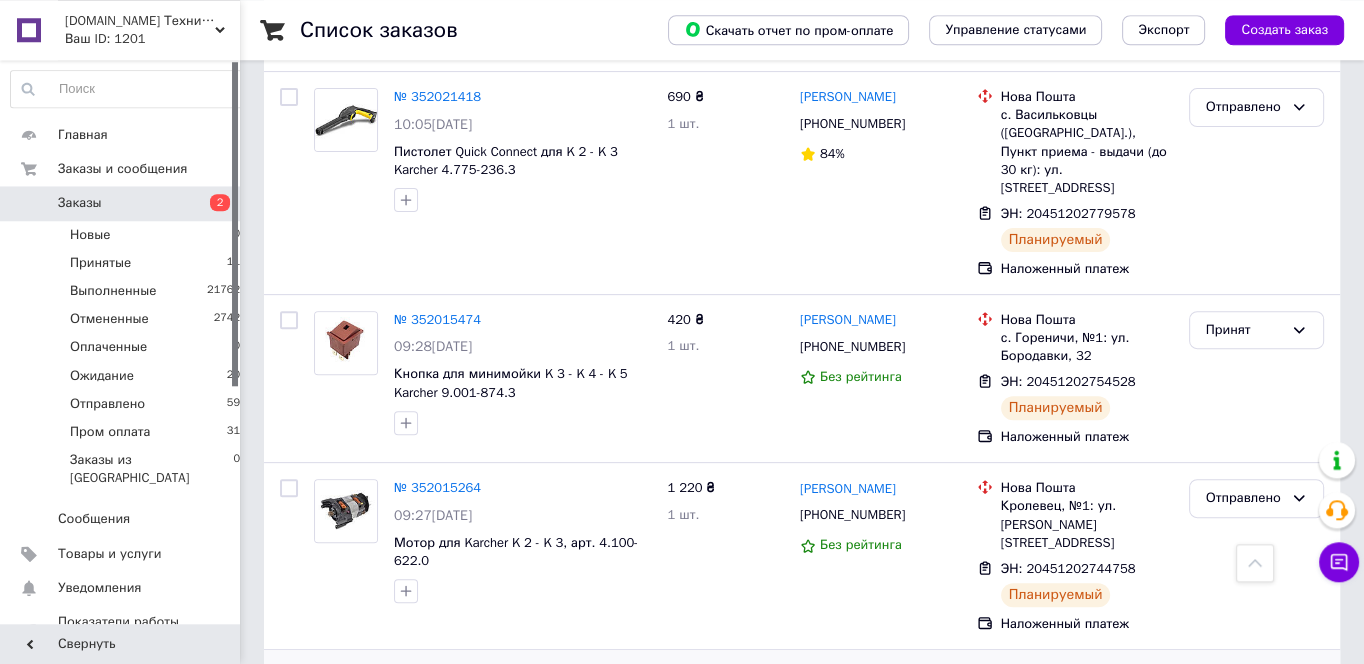 scroll, scrollTop: 645, scrollLeft: 0, axis: vertical 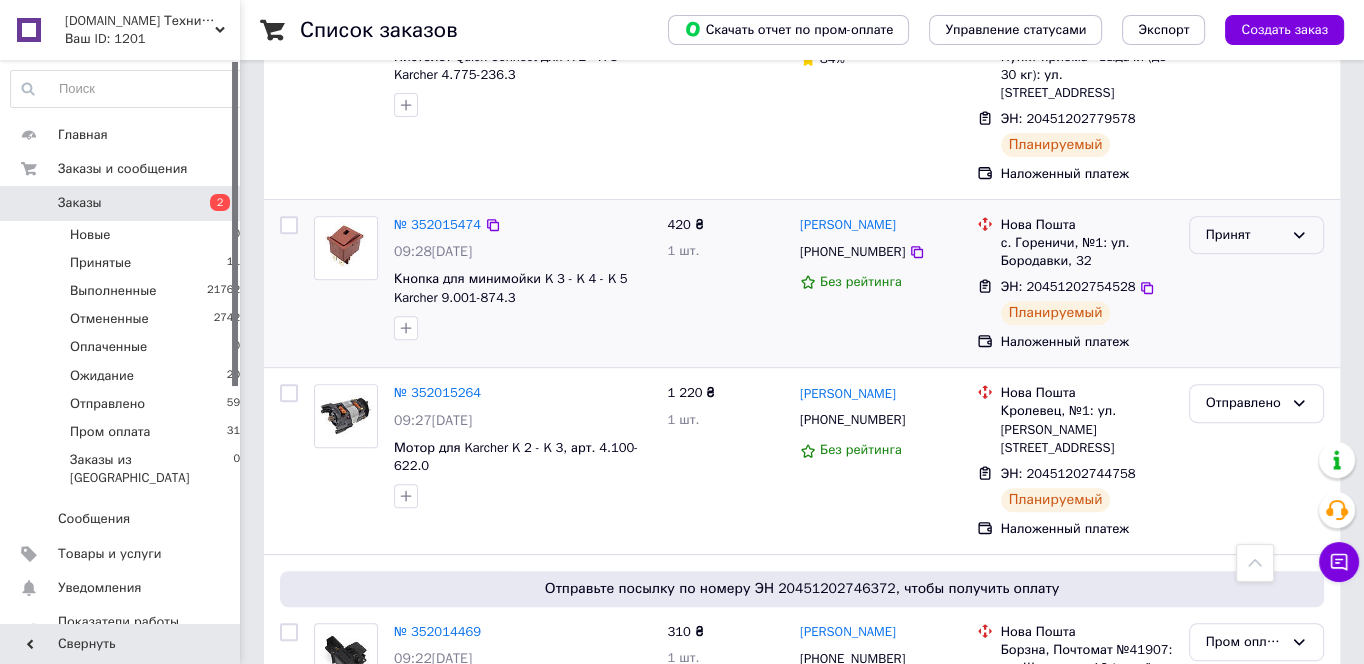 click on "Принят" at bounding box center [1244, 235] 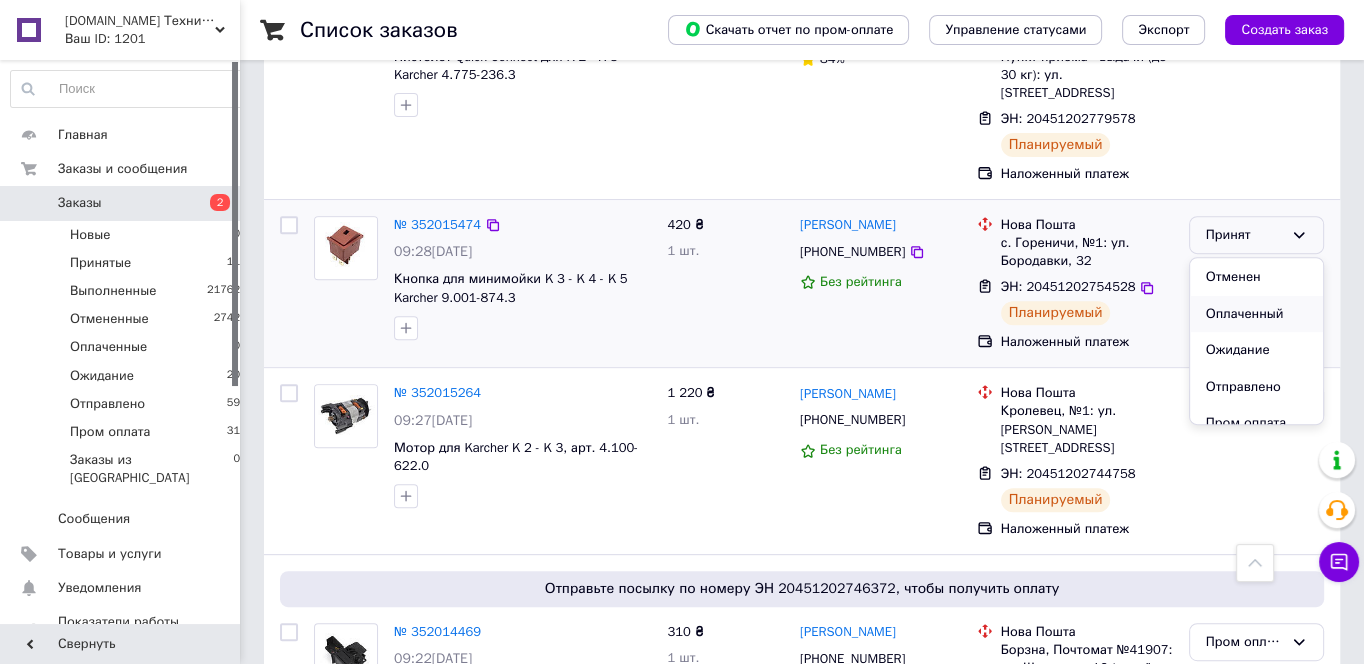 scroll, scrollTop: 54, scrollLeft: 0, axis: vertical 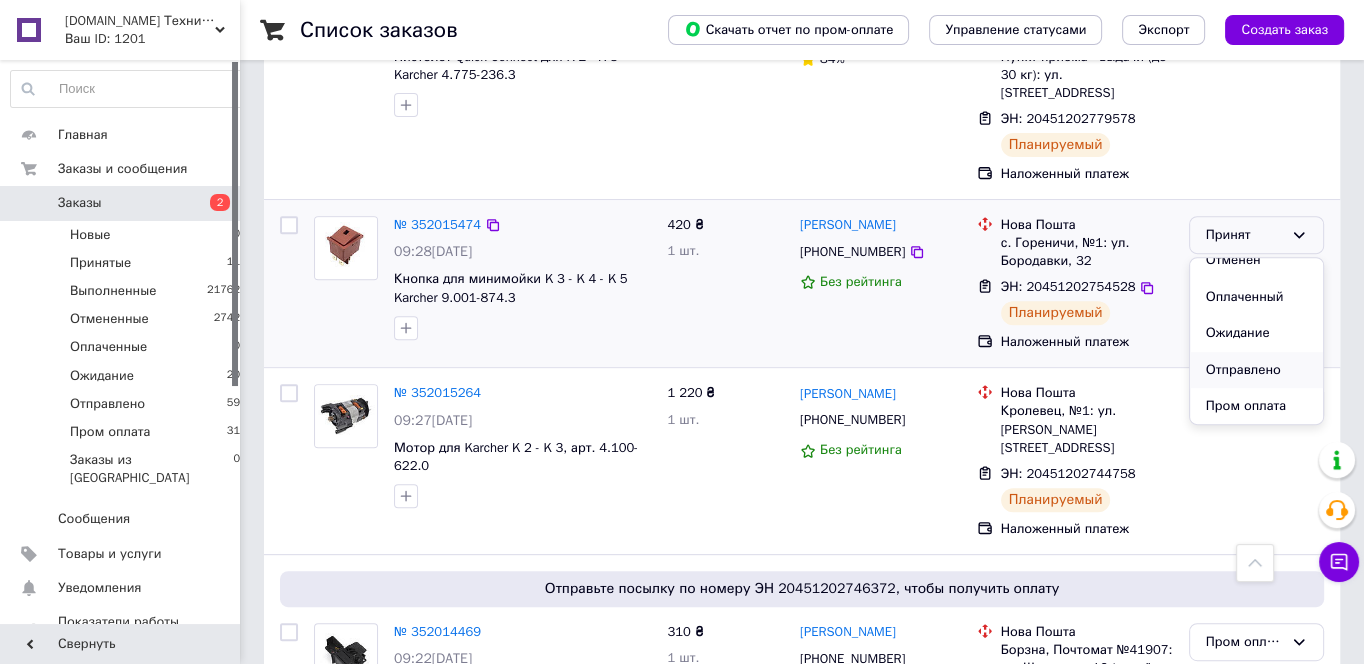 click on "Отправлено" at bounding box center [1256, 370] 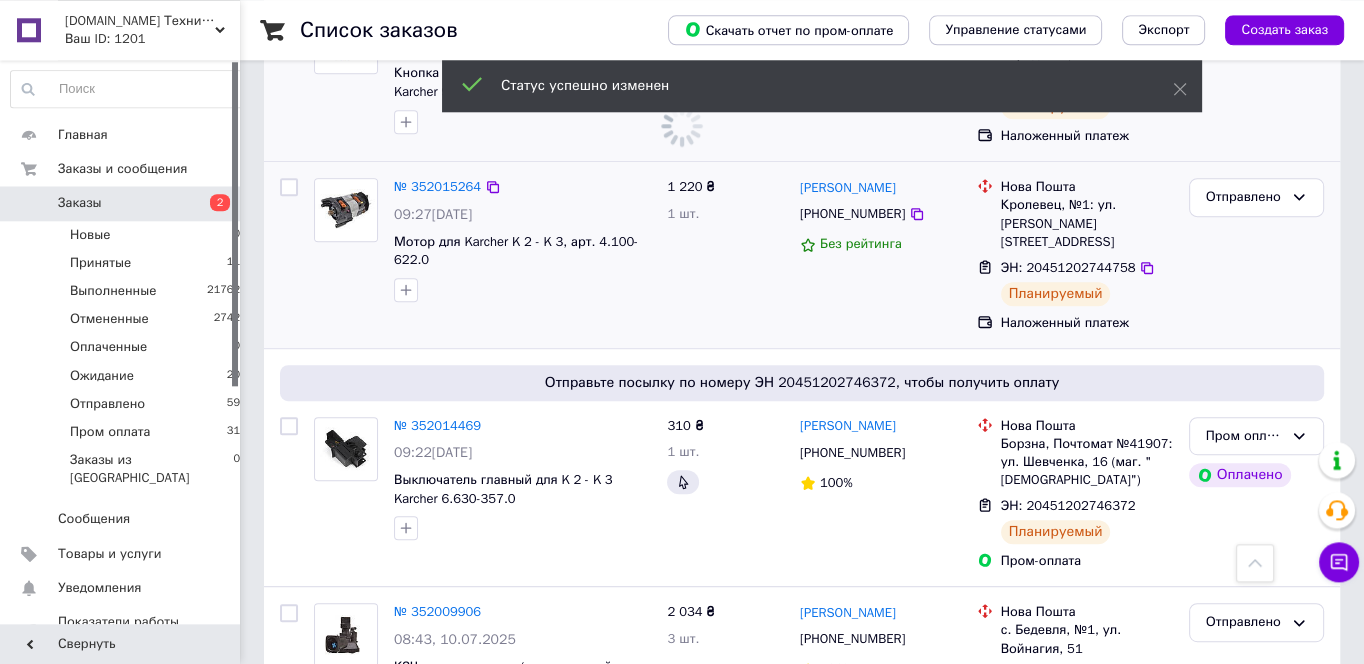 scroll, scrollTop: 967, scrollLeft: 0, axis: vertical 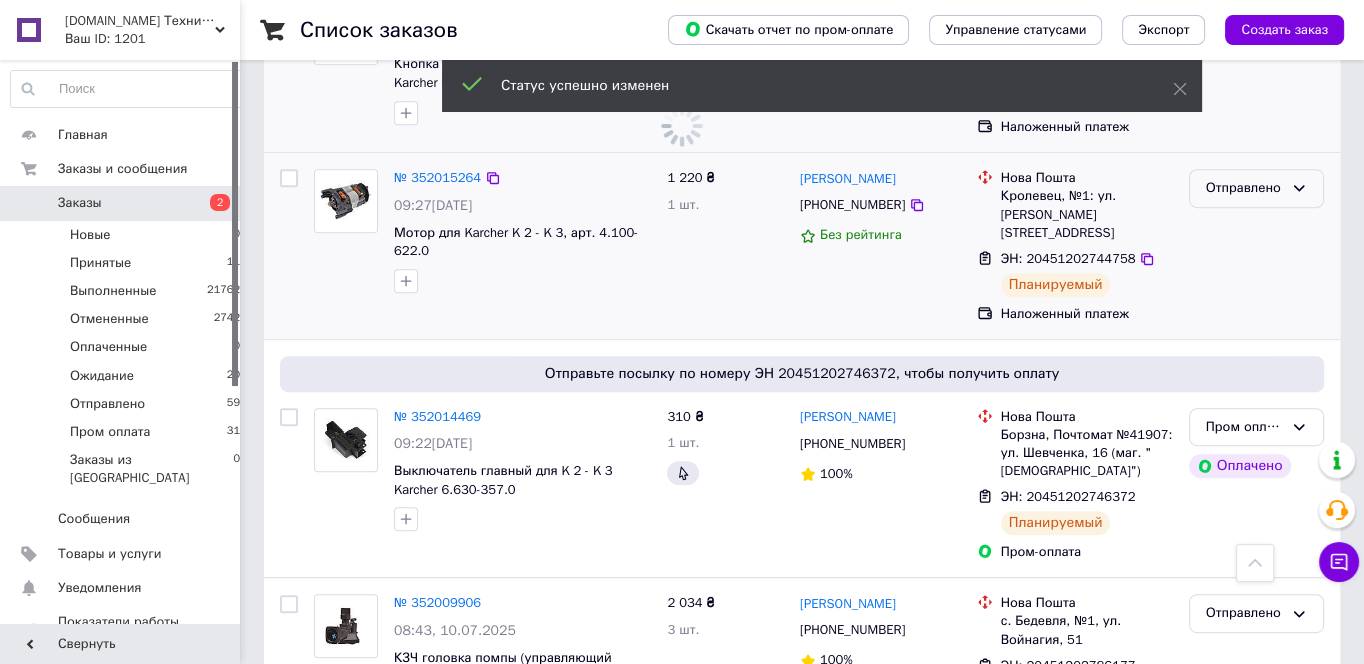 click on "Отправлено" at bounding box center [1256, 188] 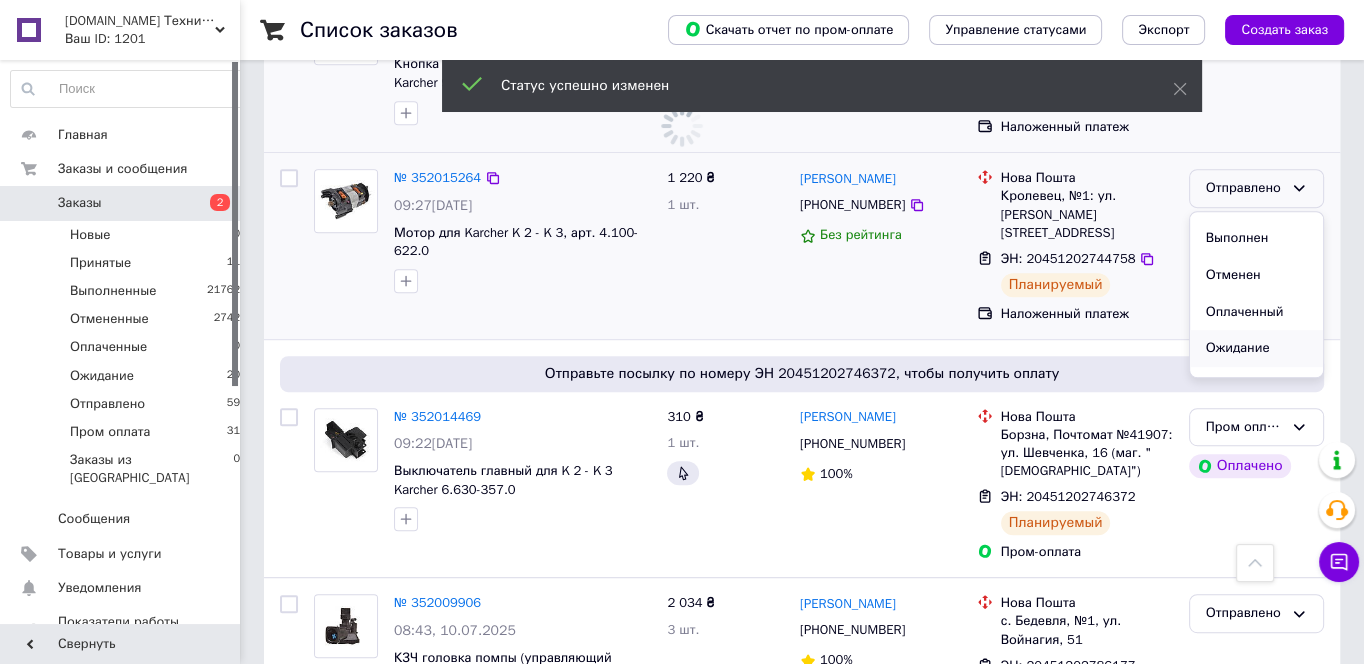 scroll, scrollTop: 54, scrollLeft: 0, axis: vertical 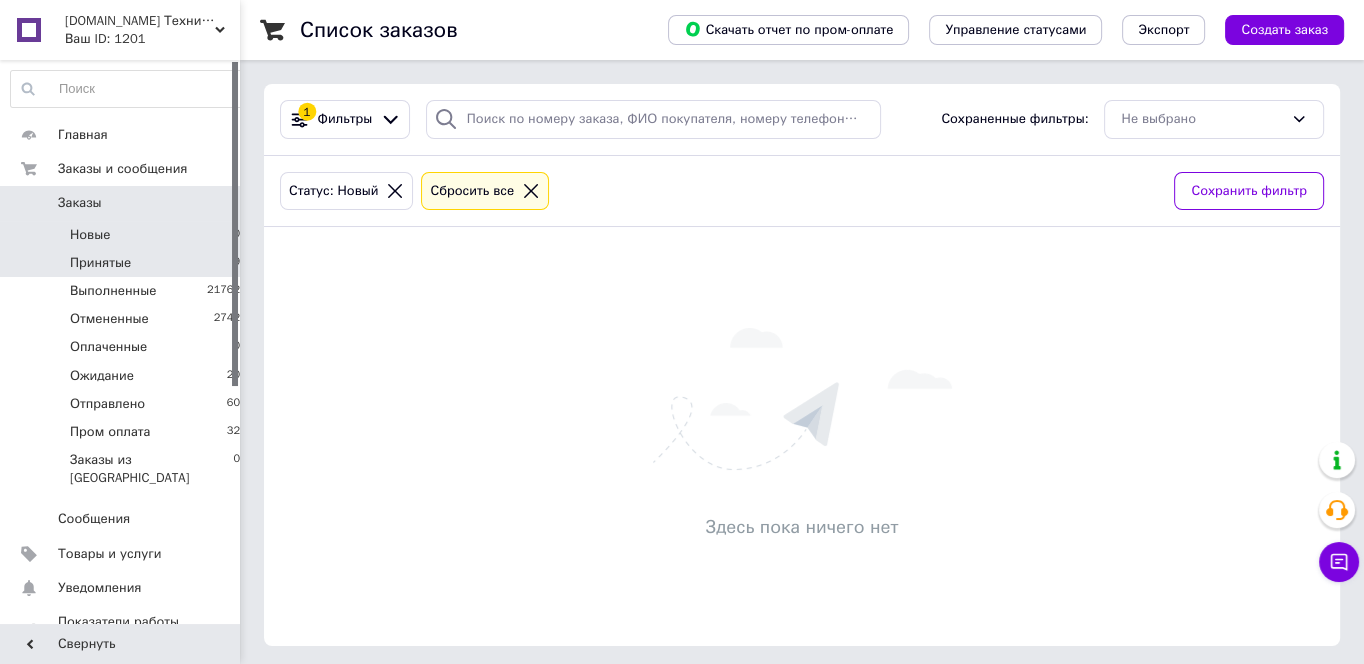 click on "Принятые 9" at bounding box center (126, 263) 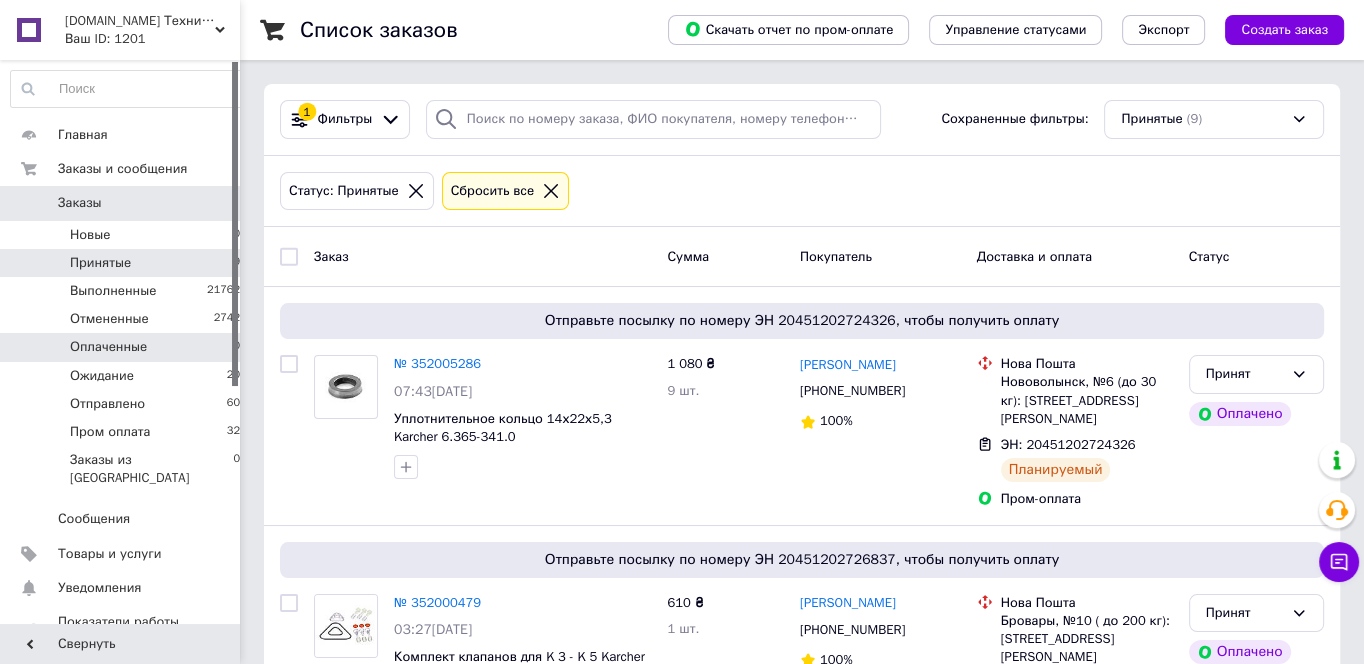 click on "Оплаченные 0" at bounding box center [126, 347] 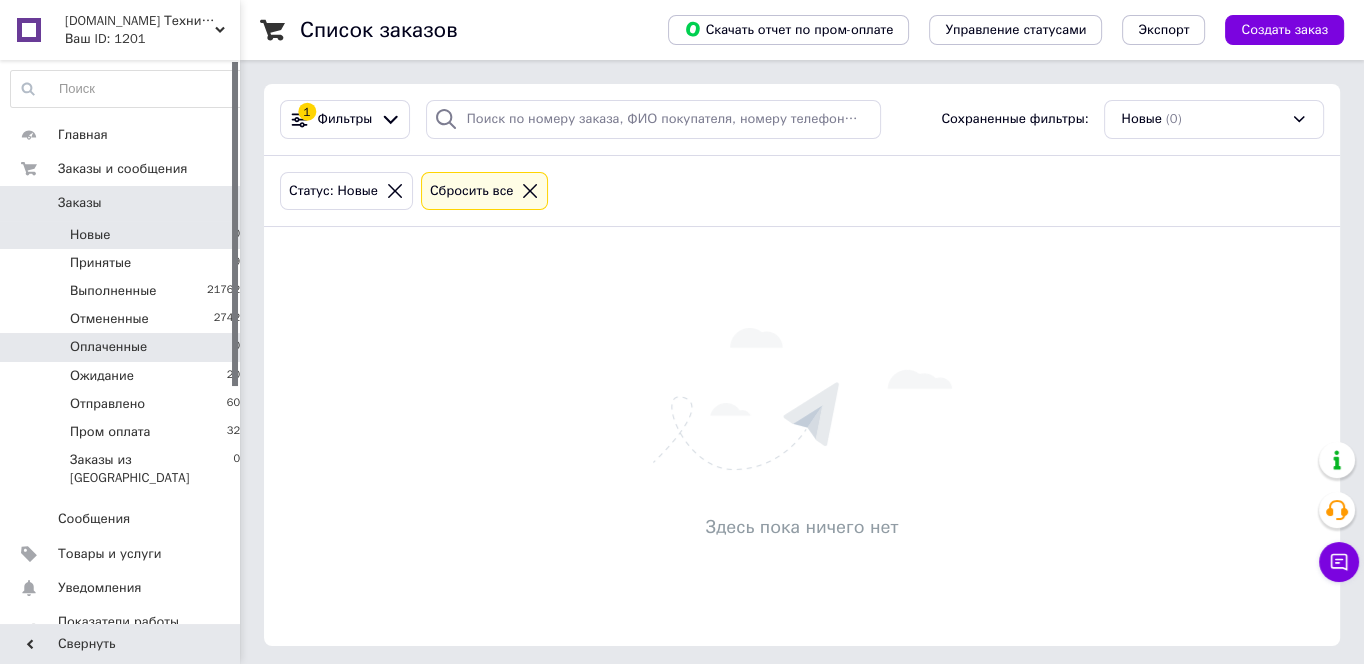 click on "Новые 0" at bounding box center (126, 235) 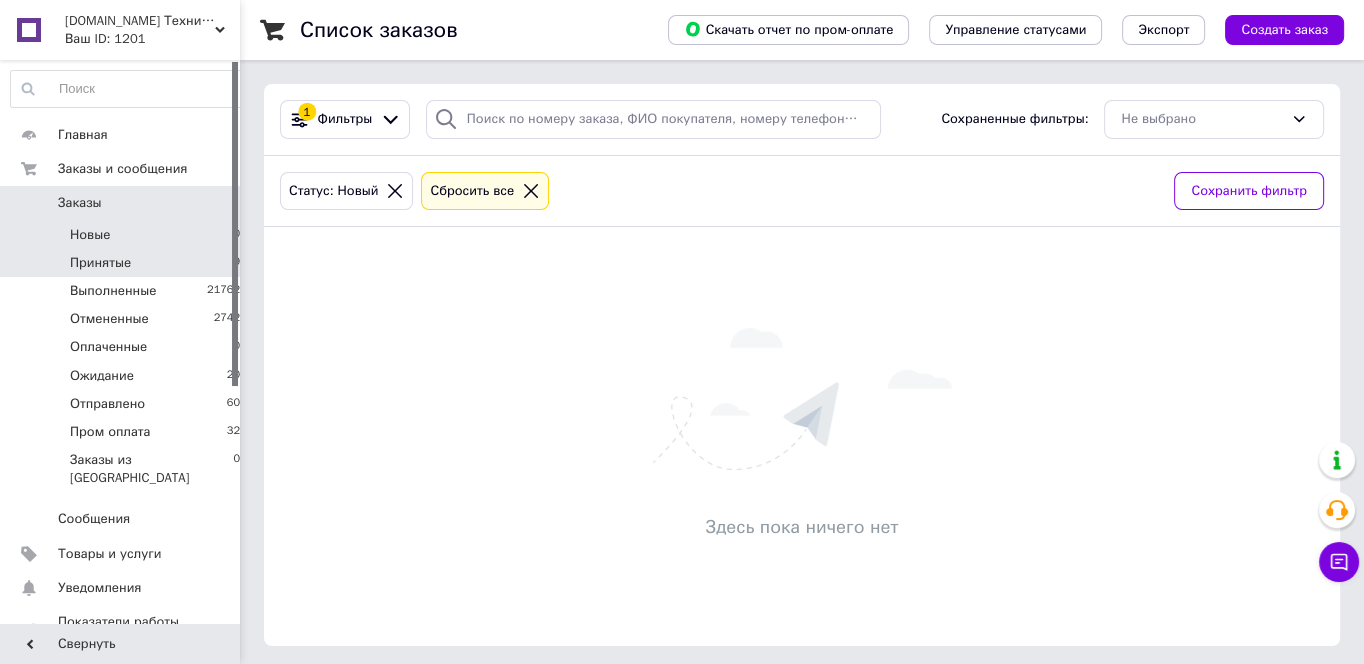 click on "Принятые 9" at bounding box center (126, 263) 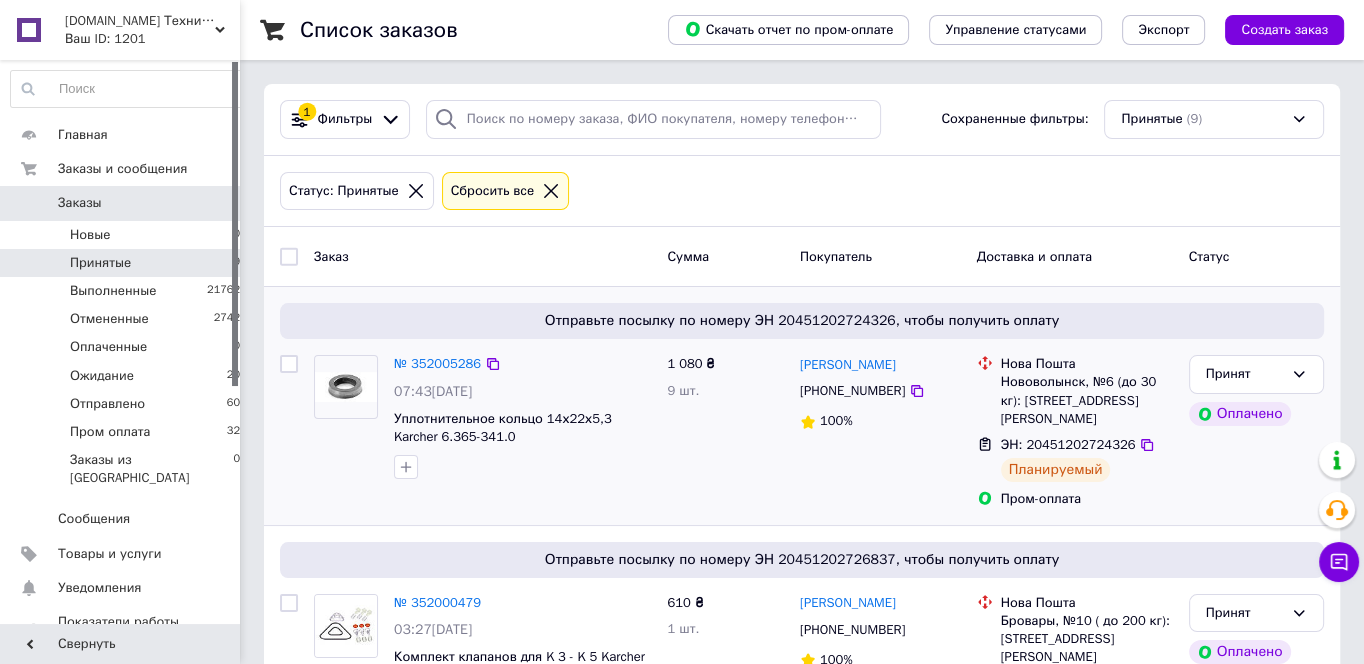 drag, startPoint x: 480, startPoint y: 444, endPoint x: 505, endPoint y: 459, distance: 29.15476 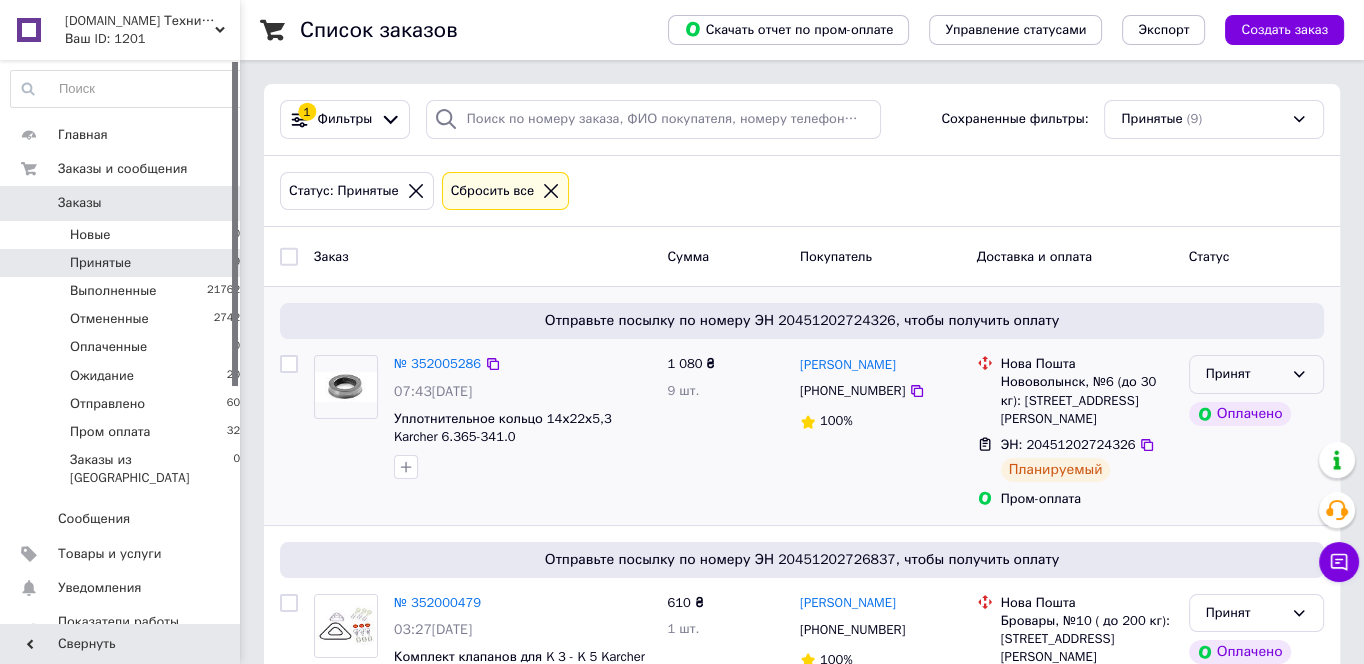 click on "Принят" at bounding box center (1256, 374) 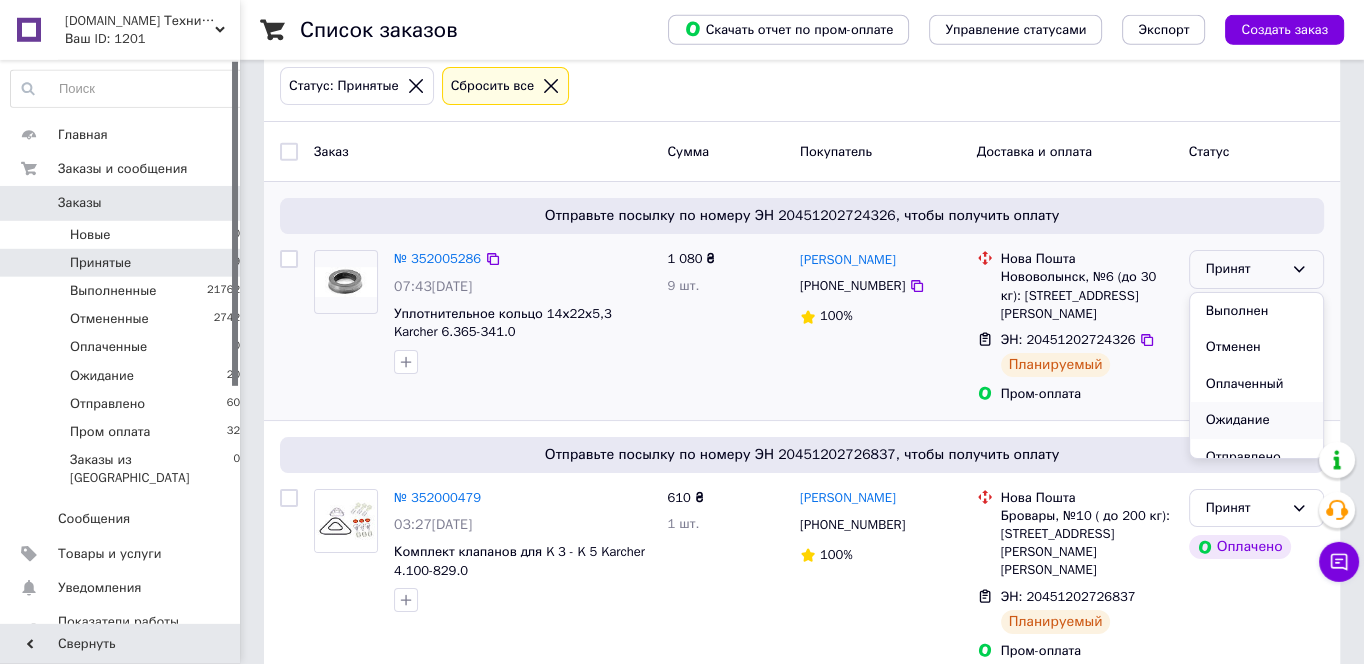 scroll, scrollTop: 215, scrollLeft: 0, axis: vertical 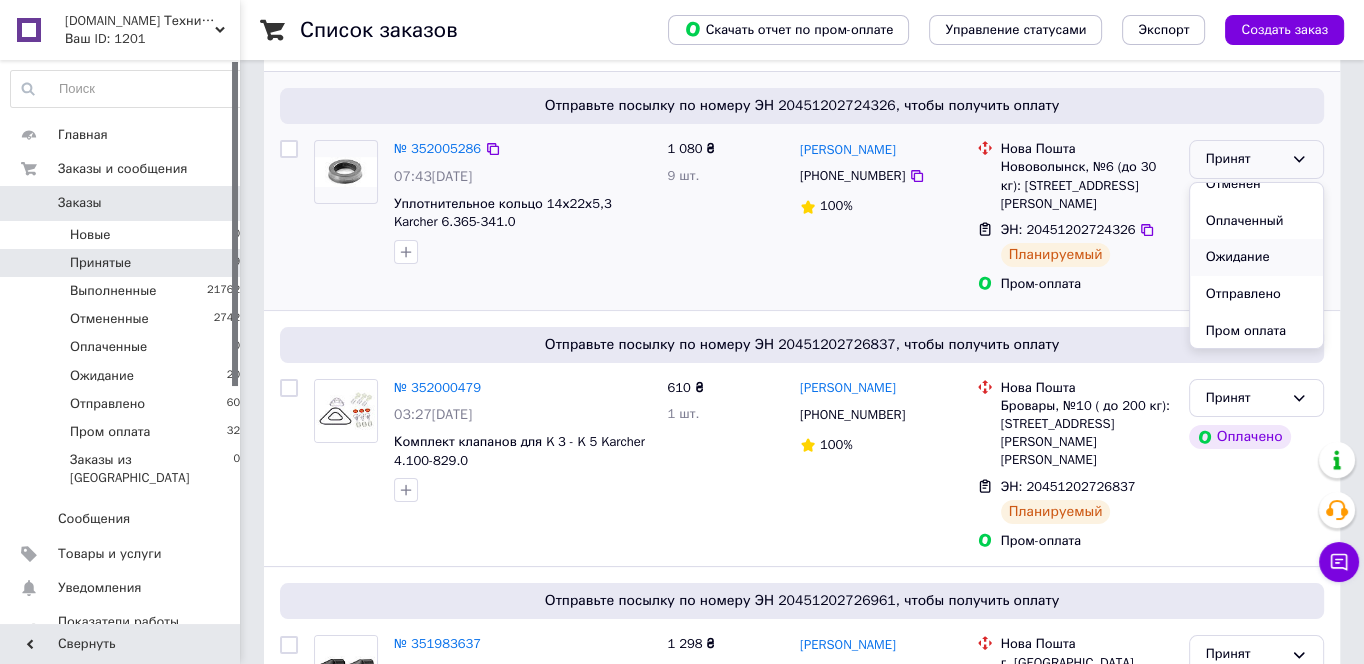 click on "Ожидание" at bounding box center [1256, 257] 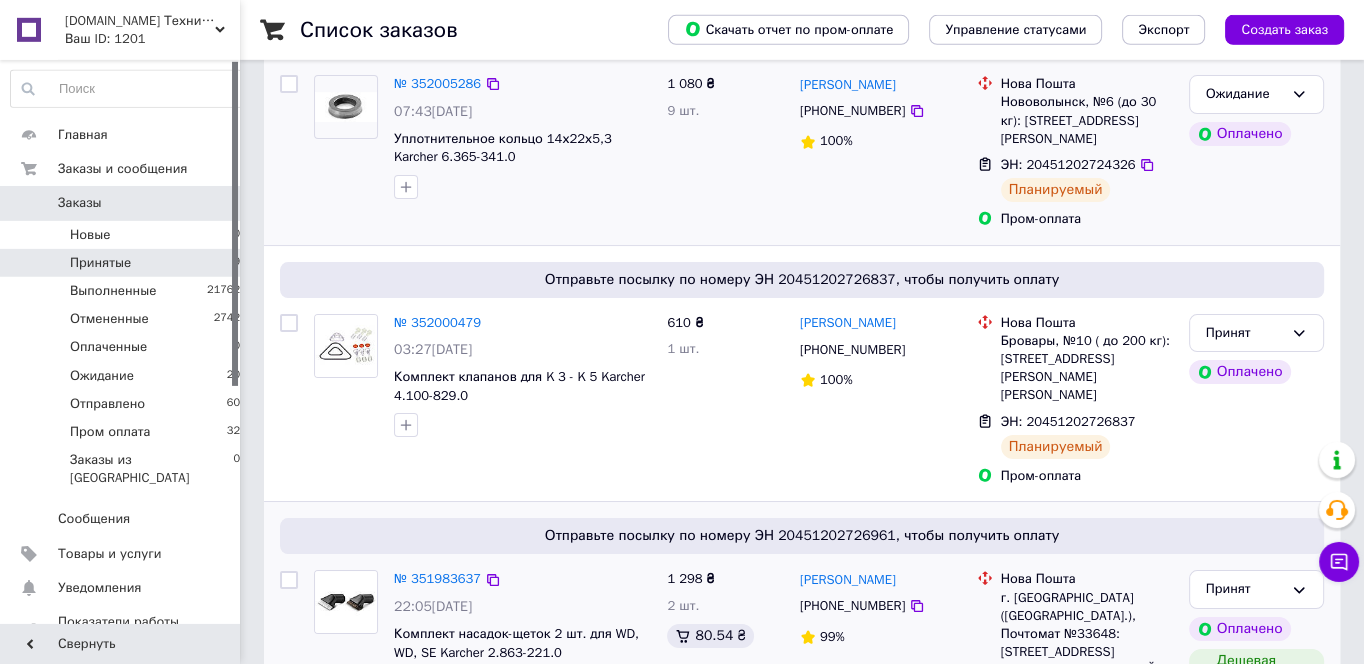 scroll, scrollTop: 322, scrollLeft: 0, axis: vertical 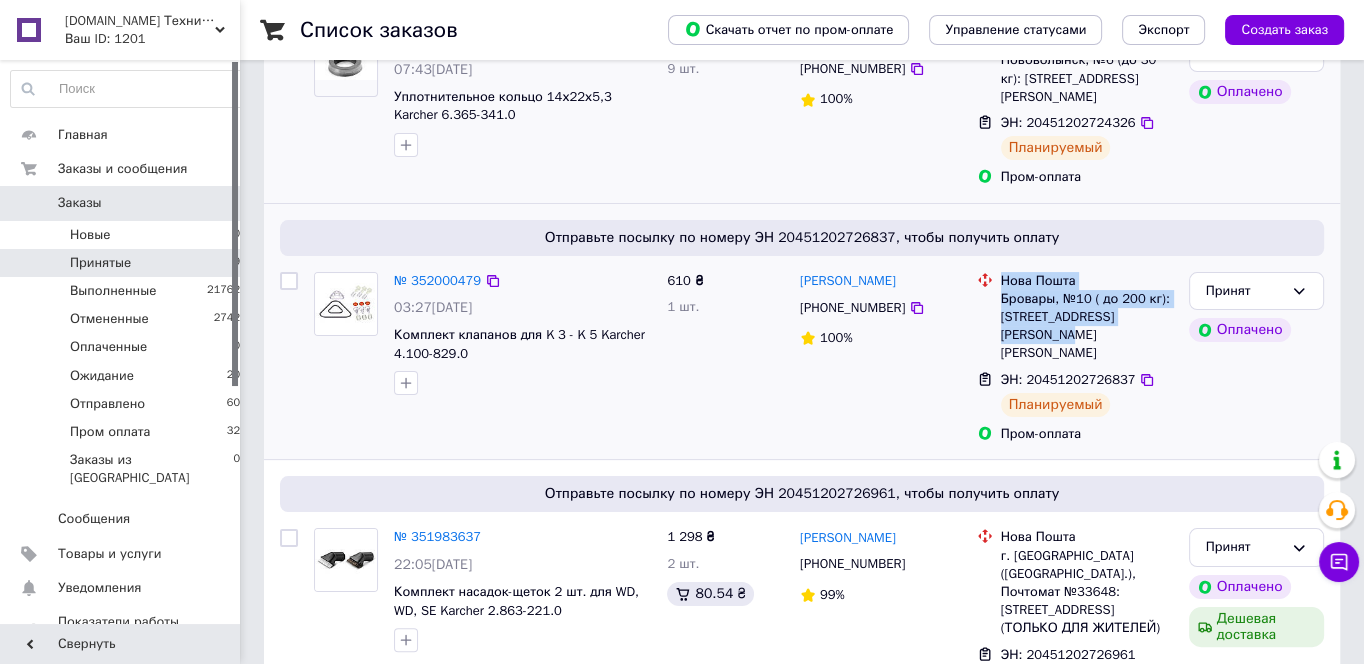 drag, startPoint x: 1167, startPoint y: 303, endPoint x: 1003, endPoint y: 268, distance: 167.69318 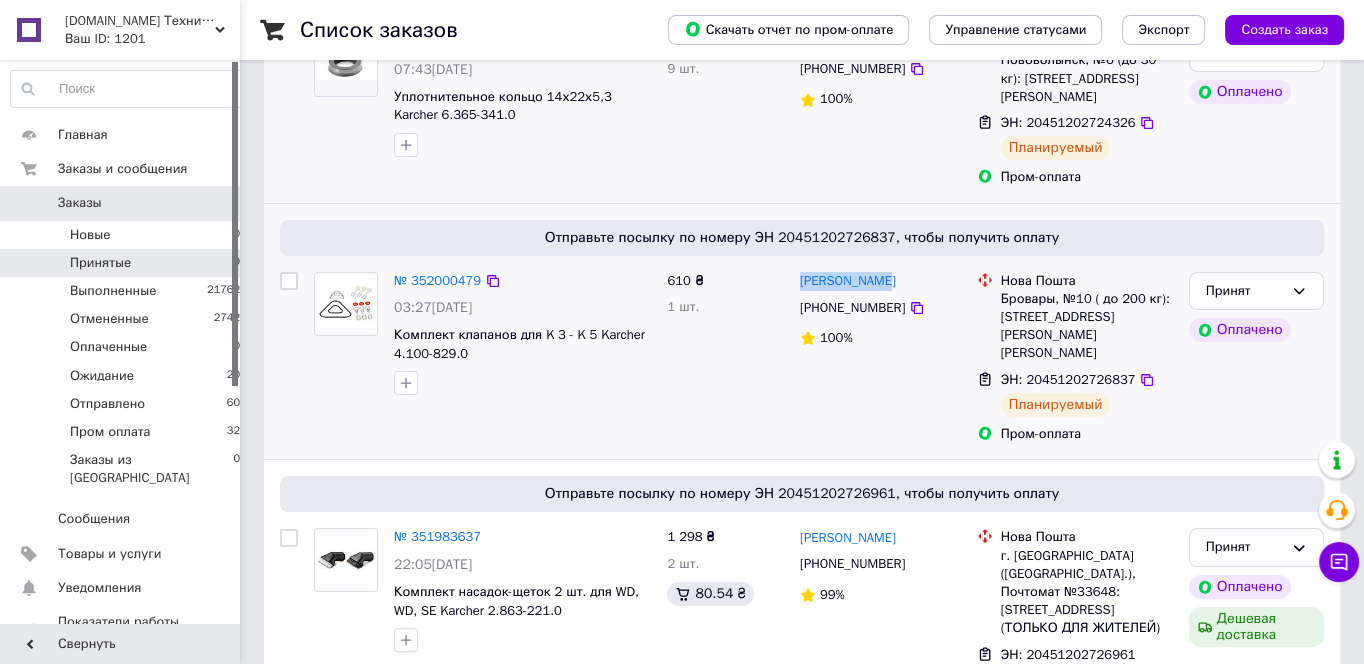 drag, startPoint x: 902, startPoint y: 262, endPoint x: 773, endPoint y: 275, distance: 129.65338 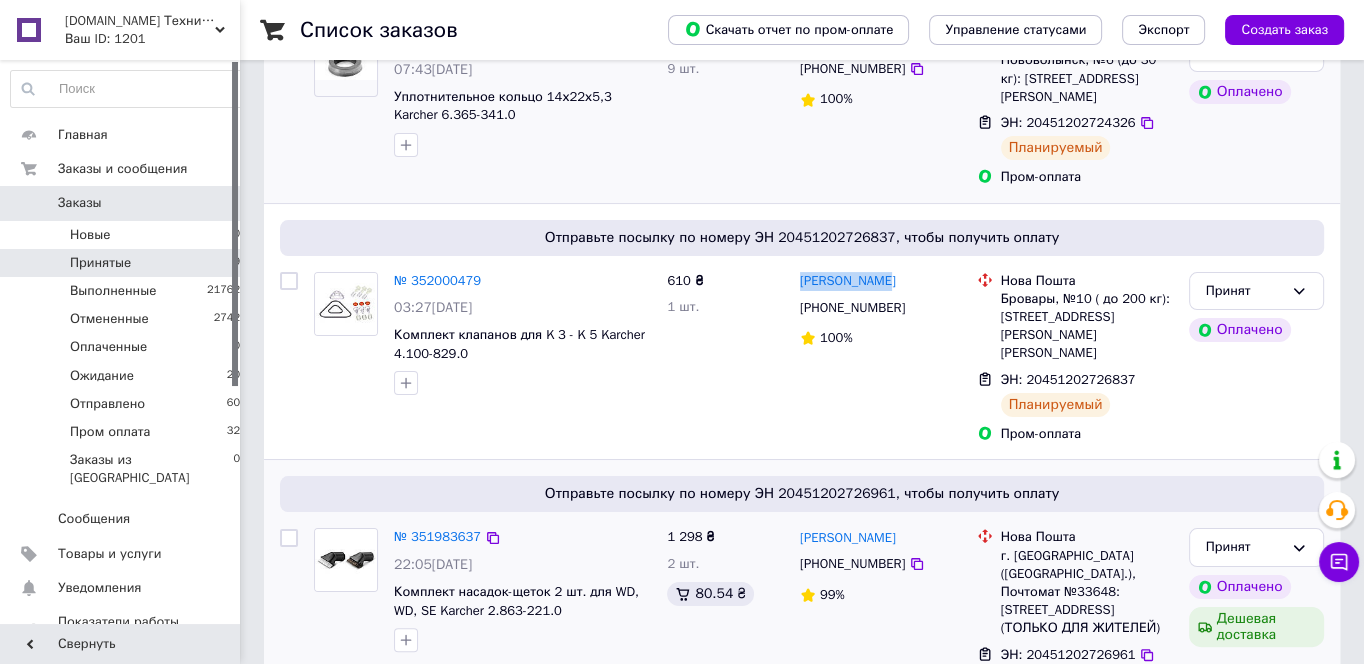 copy on "[PERSON_NAME]" 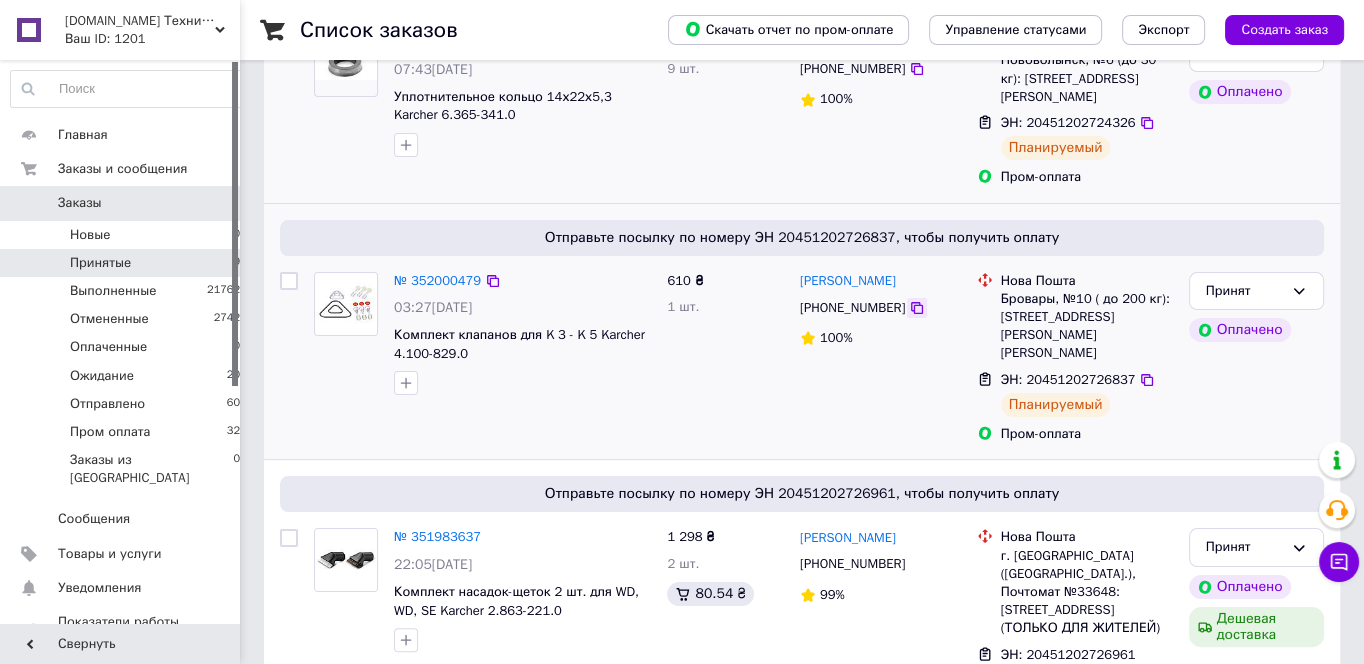 click at bounding box center [917, 308] 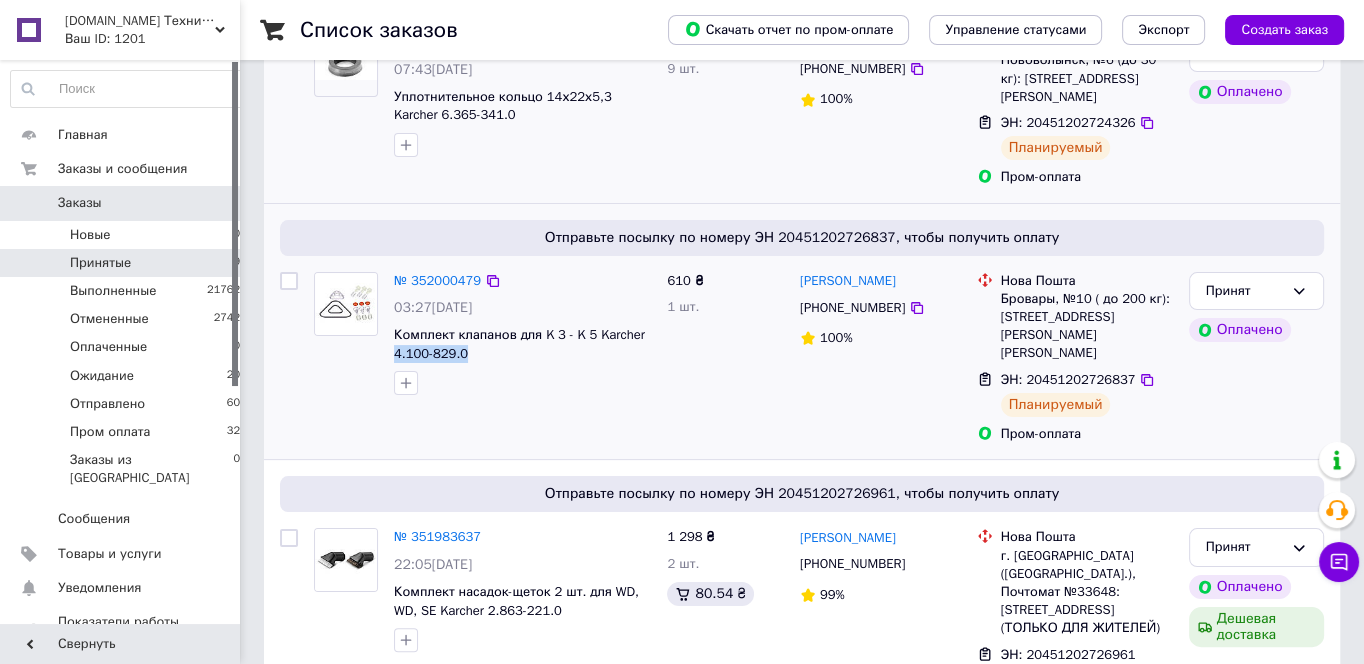 drag, startPoint x: 455, startPoint y: 345, endPoint x: 391, endPoint y: 336, distance: 64.629715 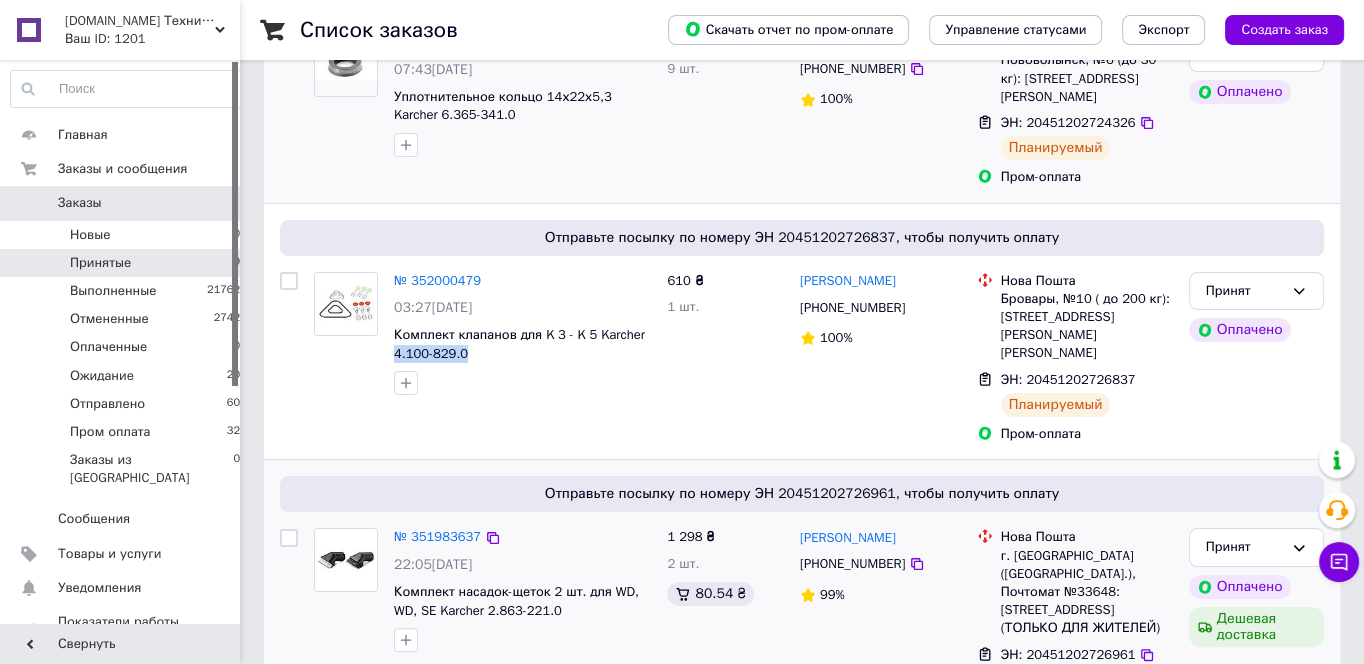 copy on "4.100-829.0" 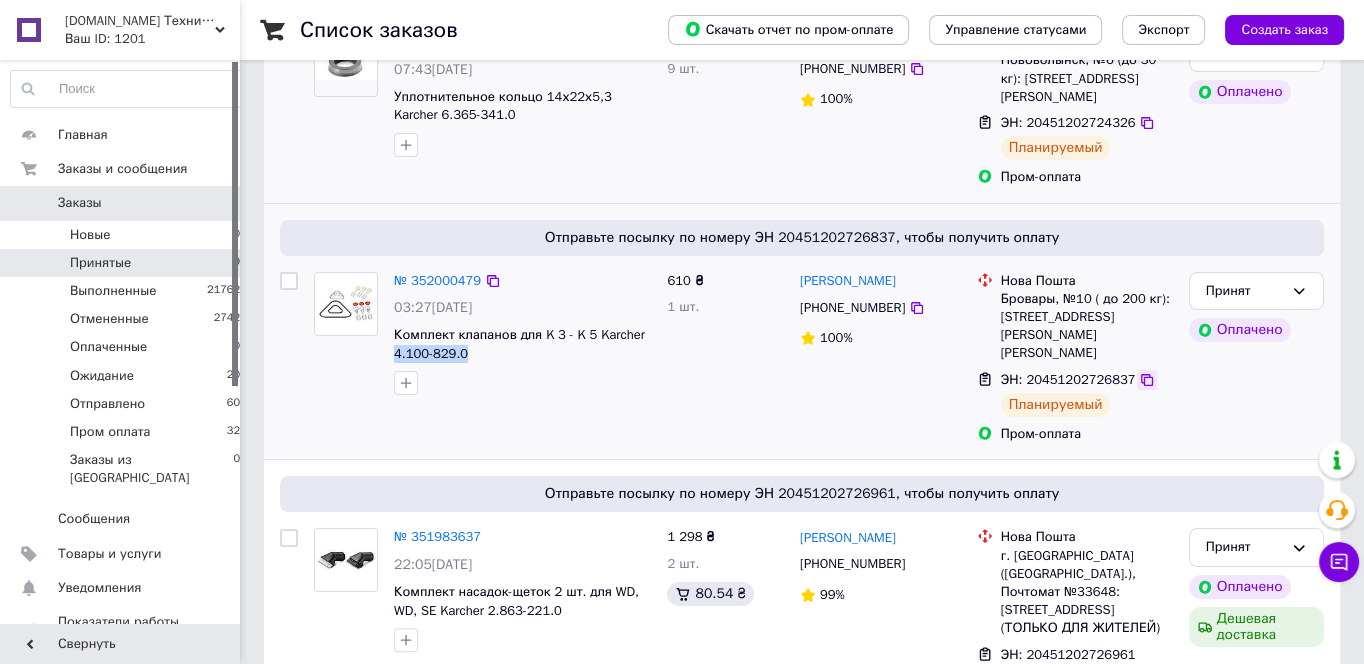 click 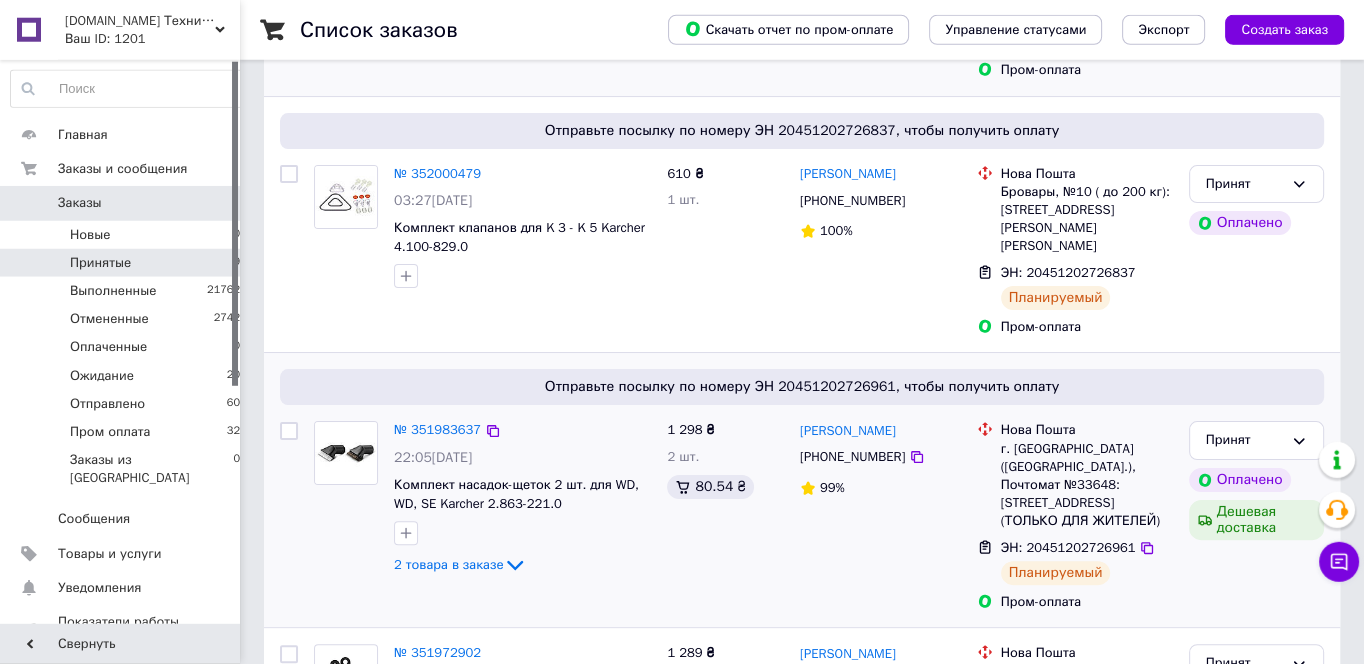 scroll, scrollTop: 430, scrollLeft: 0, axis: vertical 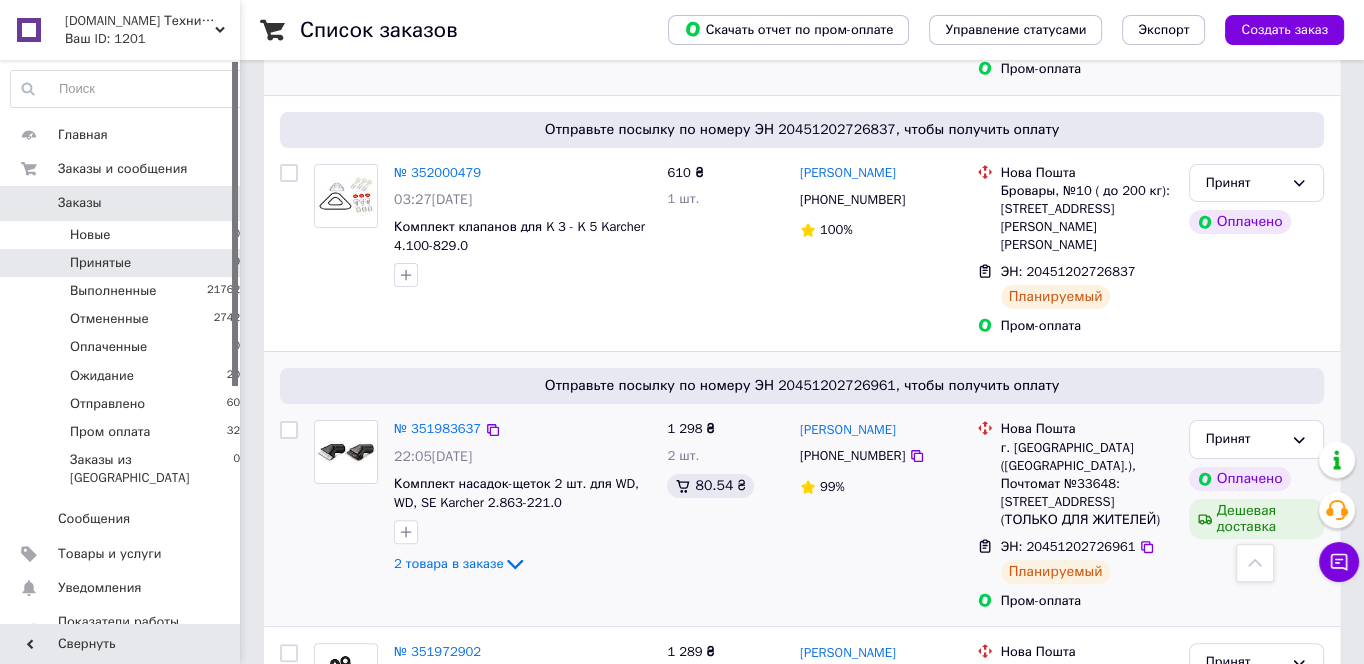 drag, startPoint x: 1079, startPoint y: 464, endPoint x: 998, endPoint y: 372, distance: 122.57651 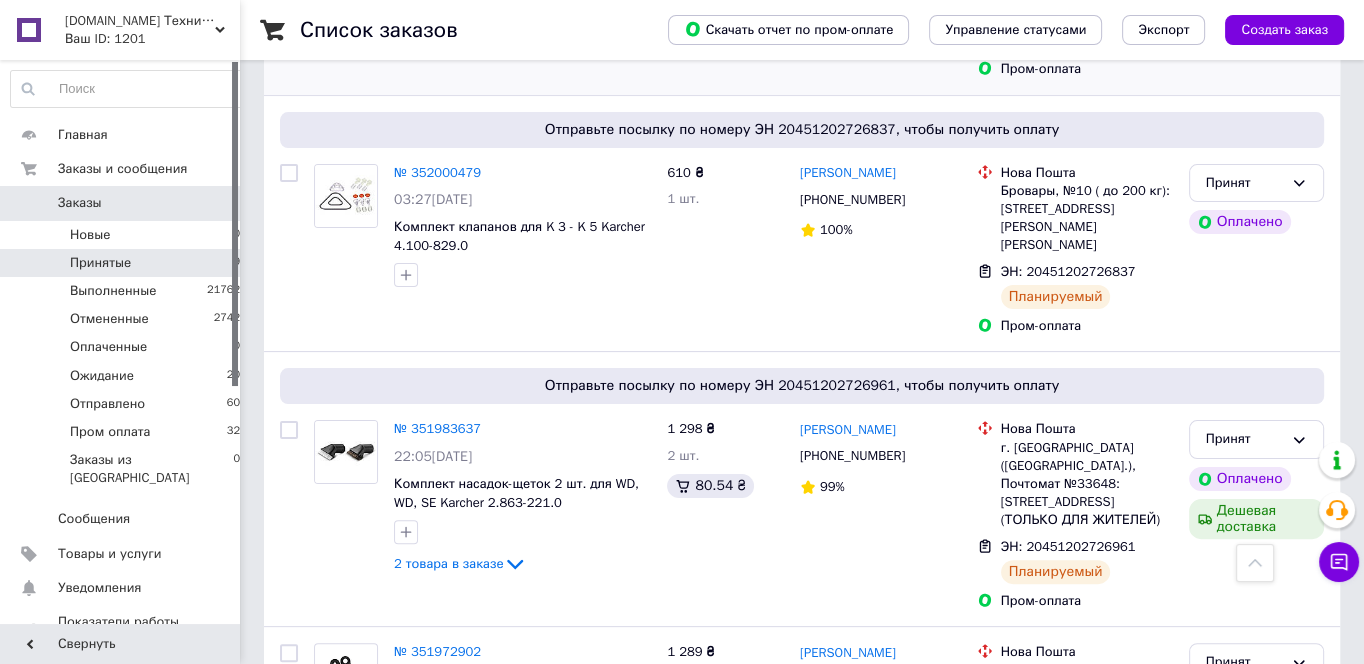 copy on "Нова Пошта г. Львов (Львовская обл.), Почтомат №33648: ул. Замарстыновская, 170с, Подъезд №1 (ТОЛЬКО ДЛЯ ЖИТЕЛЕЙ)" 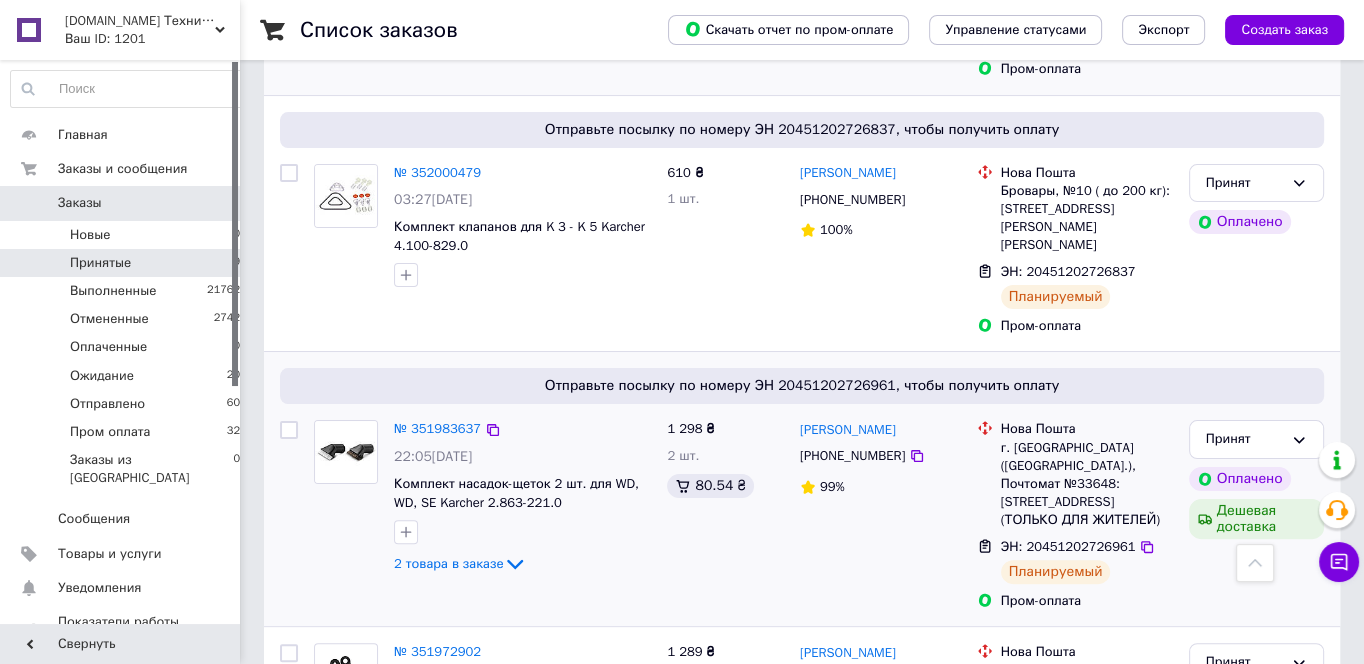 drag, startPoint x: 916, startPoint y: 373, endPoint x: 532, endPoint y: 489, distance: 401.13837 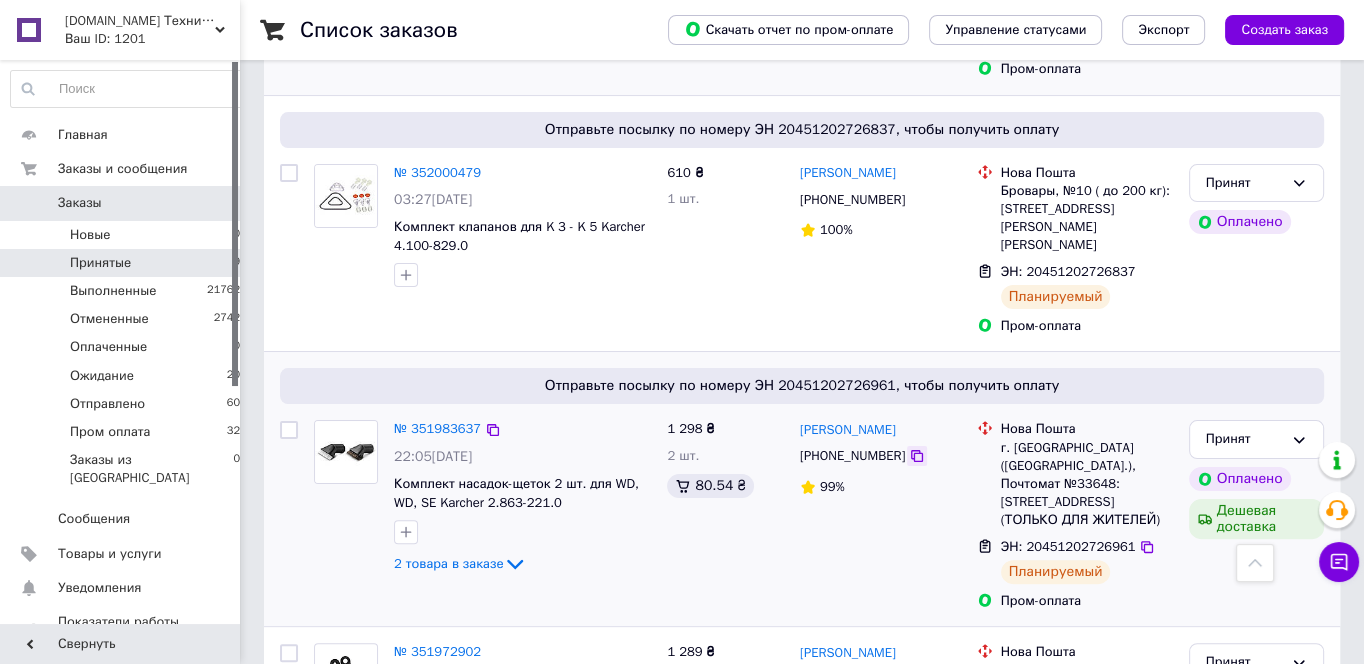 click 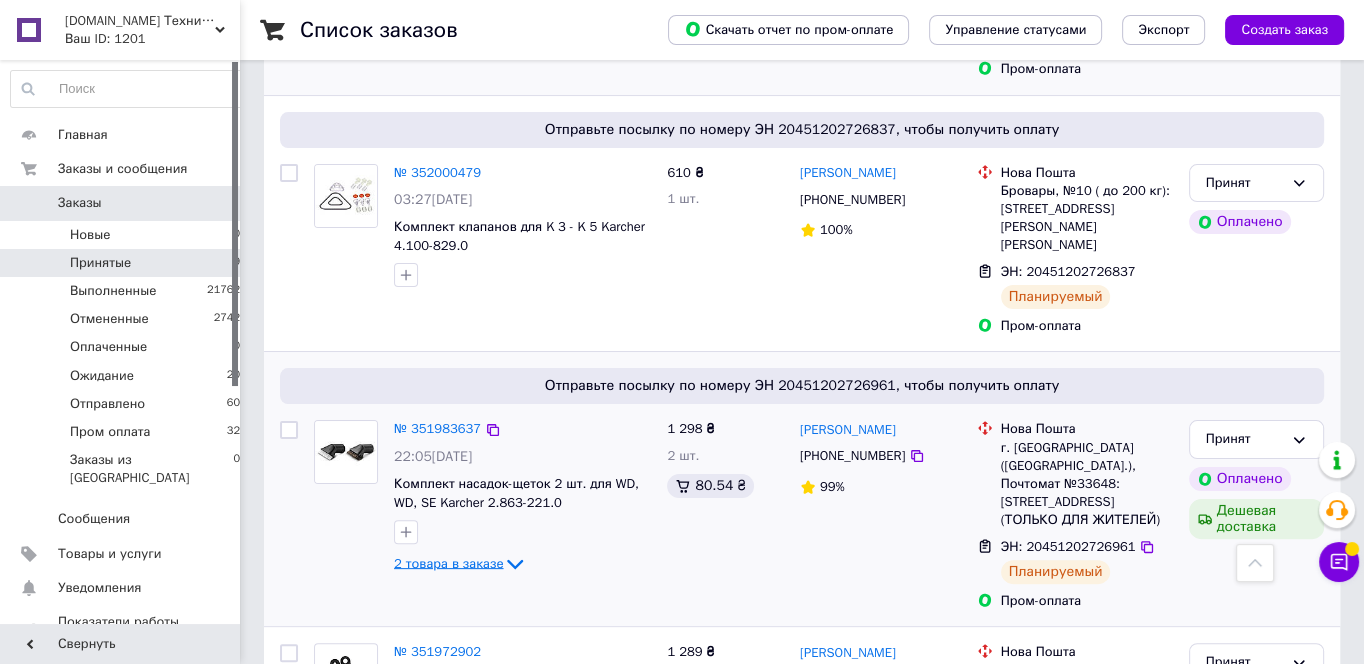 click on "2 товара в заказе" at bounding box center (448, 563) 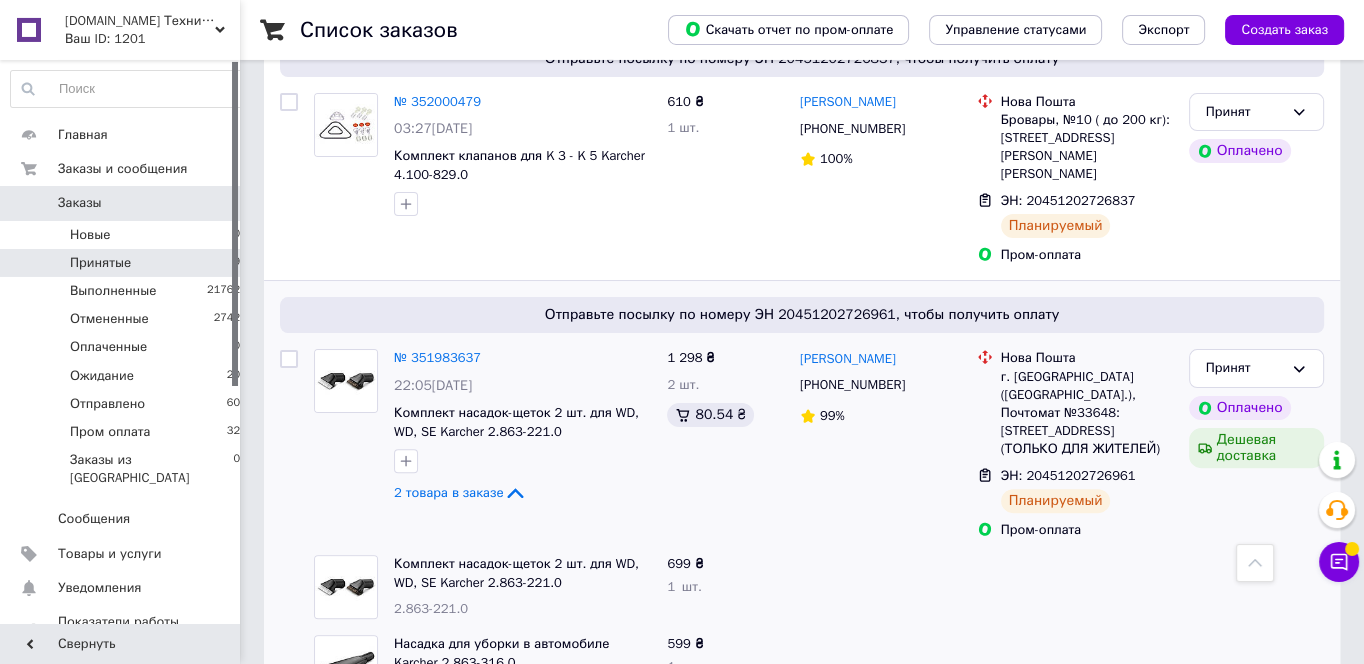 scroll, scrollTop: 537, scrollLeft: 0, axis: vertical 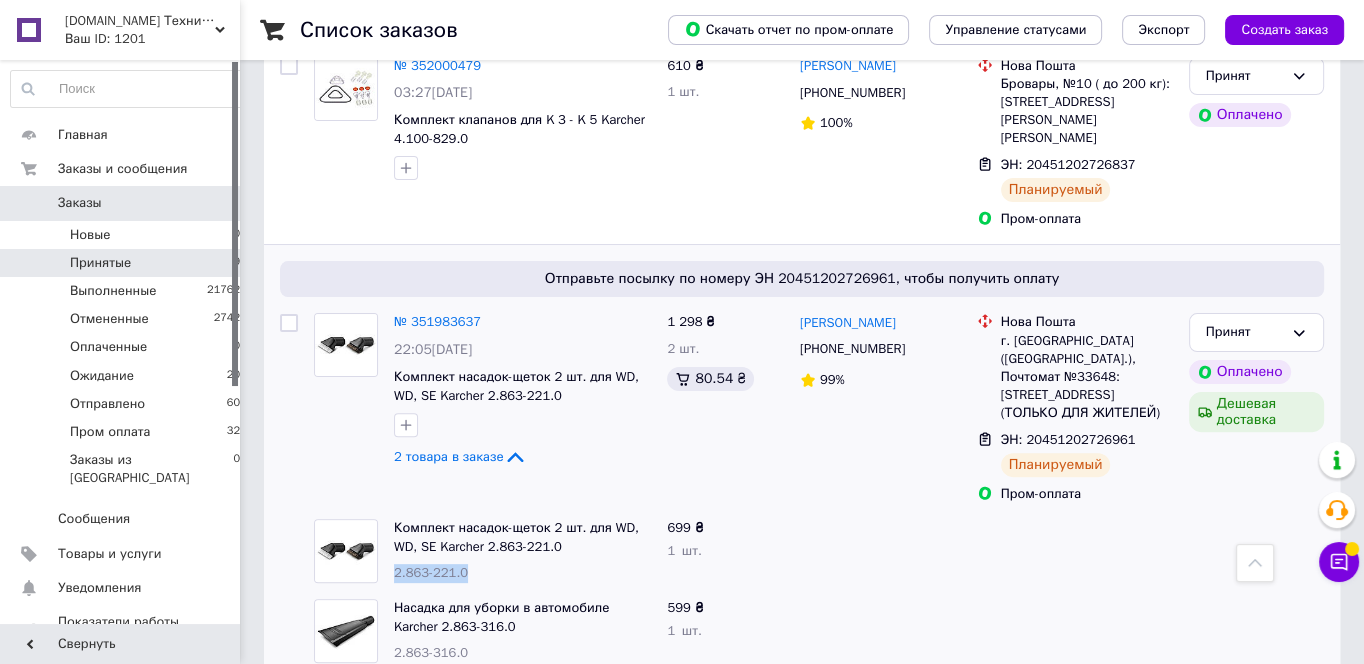 drag, startPoint x: 468, startPoint y: 515, endPoint x: 397, endPoint y: 522, distance: 71.34424 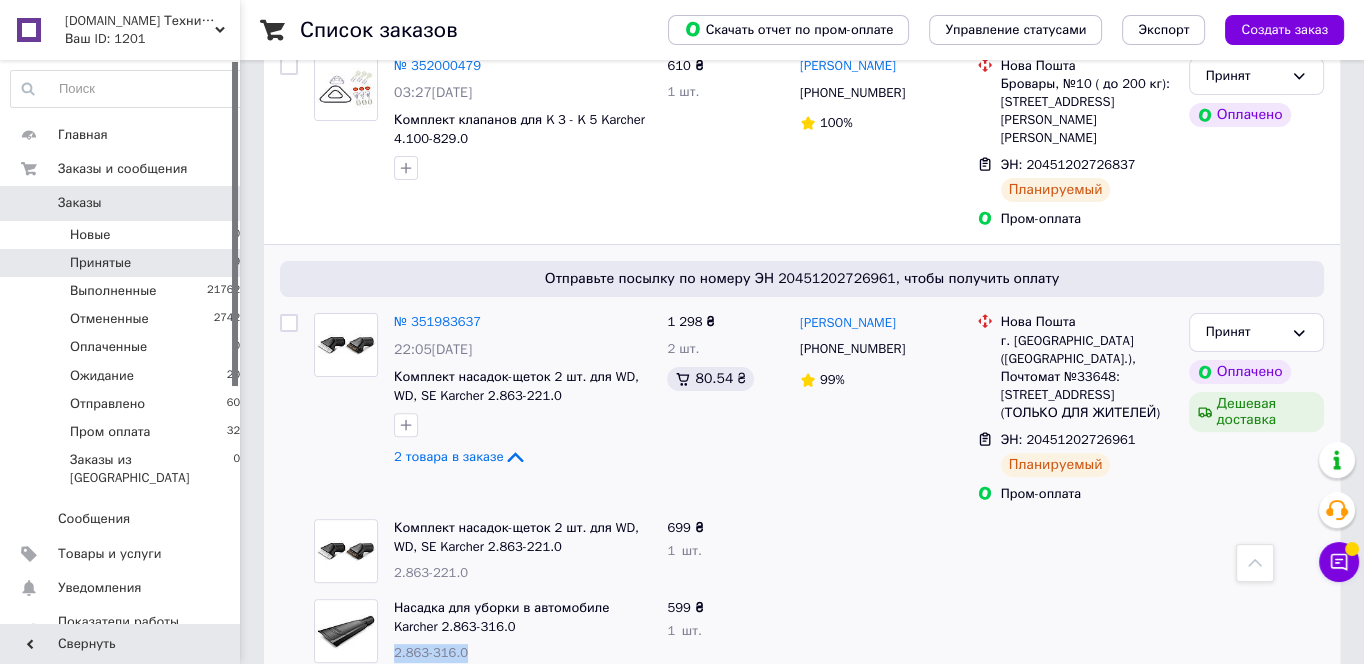 drag, startPoint x: 467, startPoint y: 587, endPoint x: 328, endPoint y: 480, distance: 175.4138 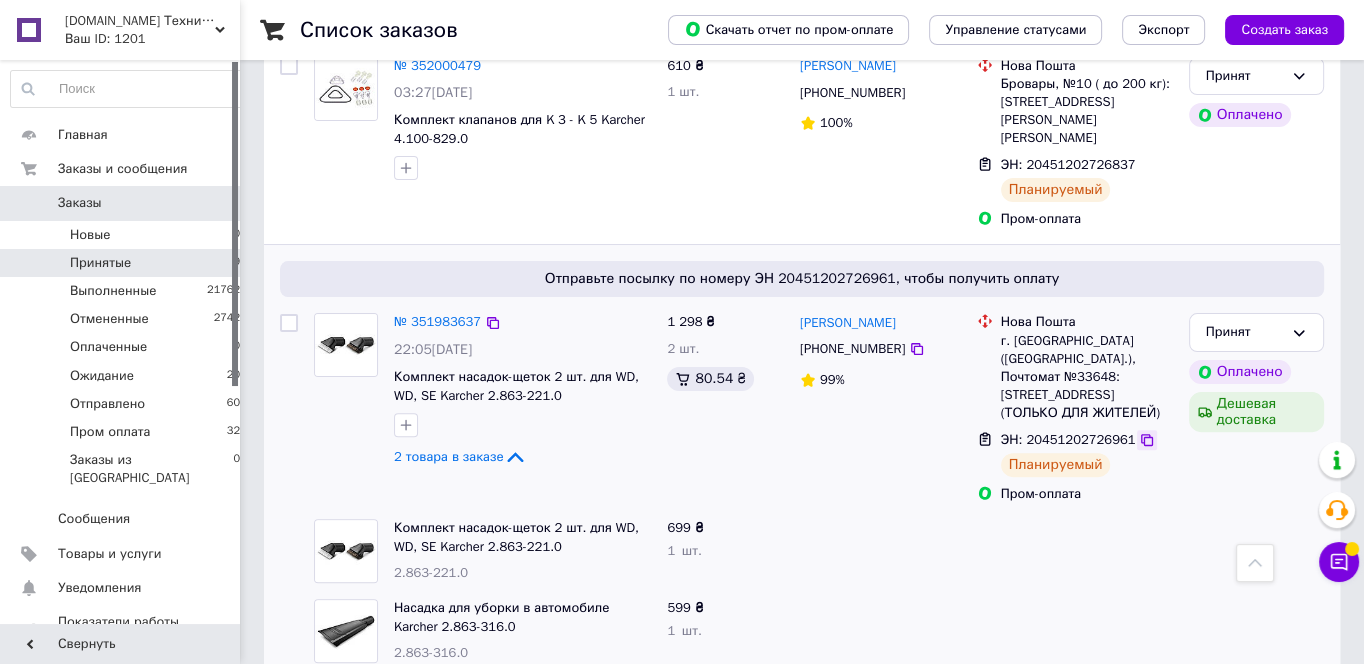 drag, startPoint x: 1129, startPoint y: 383, endPoint x: 760, endPoint y: 461, distance: 377.1538 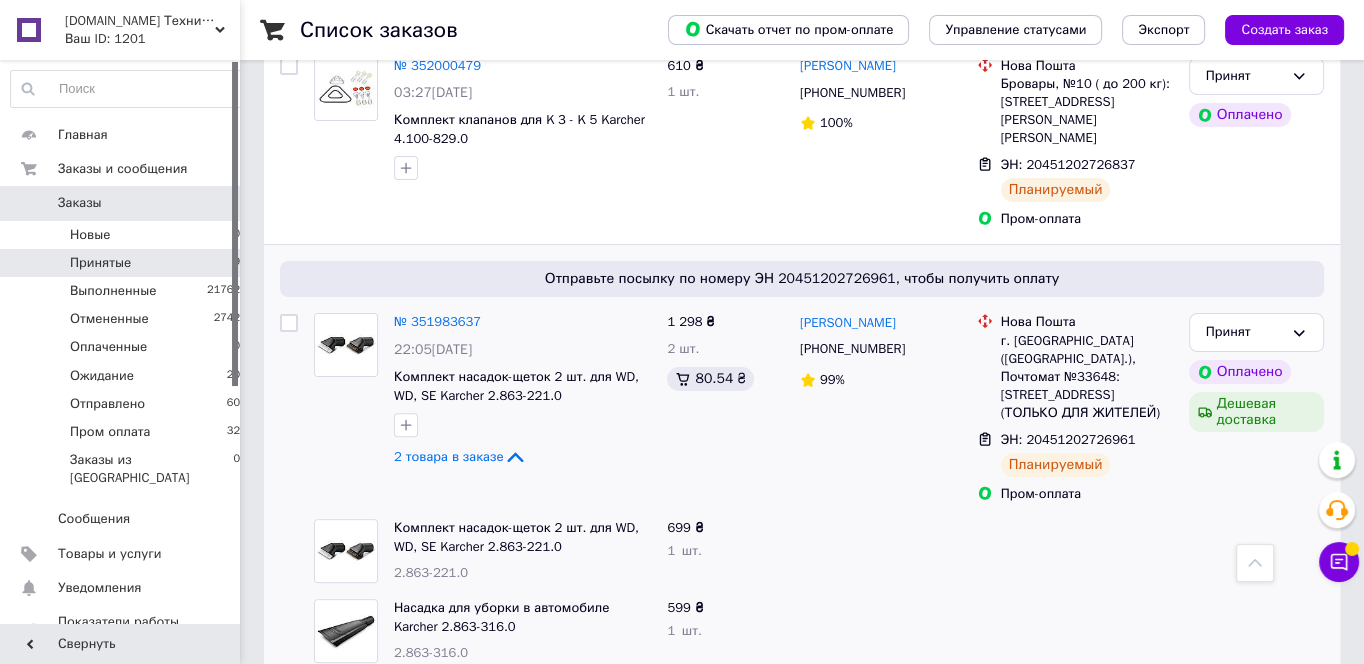 click 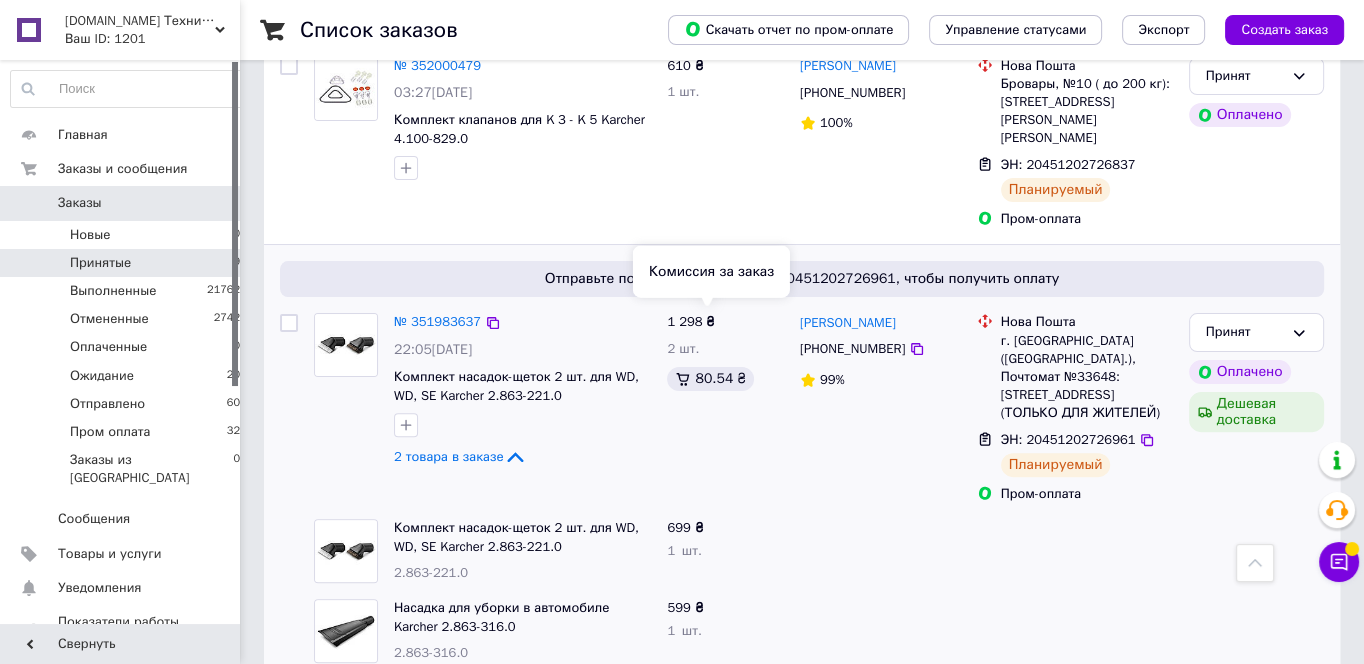 click on "1 298 ₴ 2 шт. 80.54 ₴" at bounding box center [725, 408] 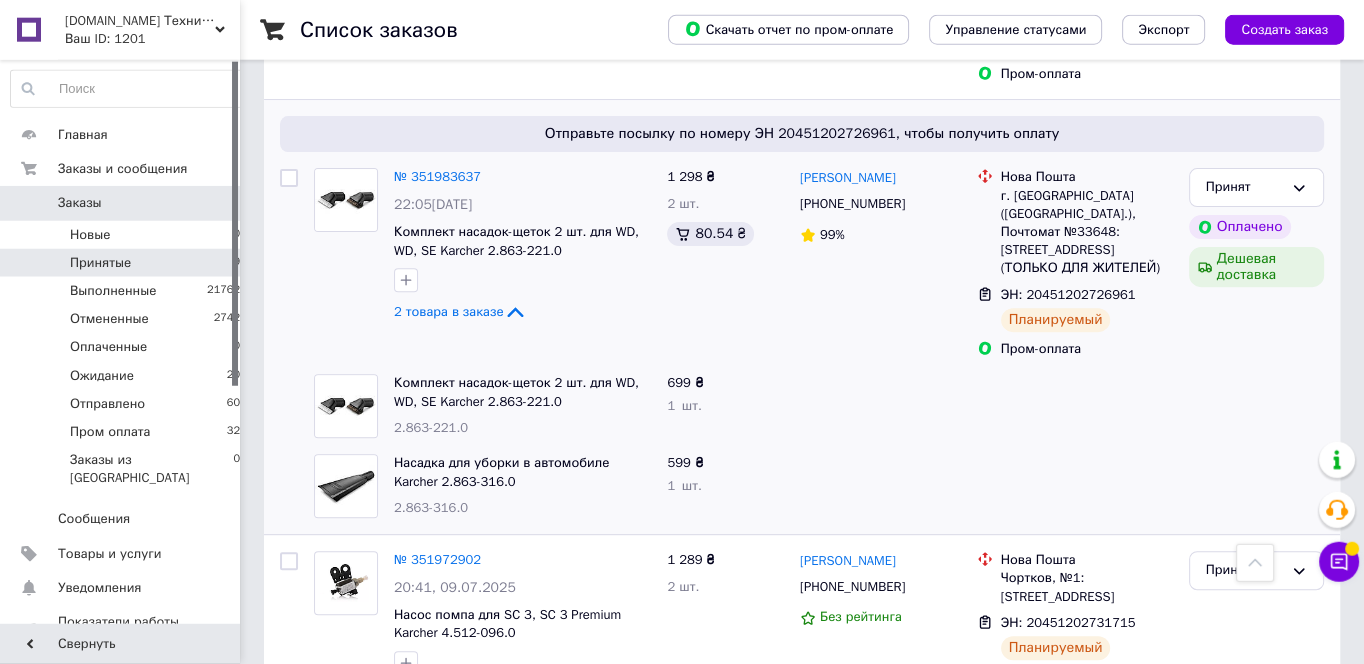 scroll, scrollTop: 645, scrollLeft: 0, axis: vertical 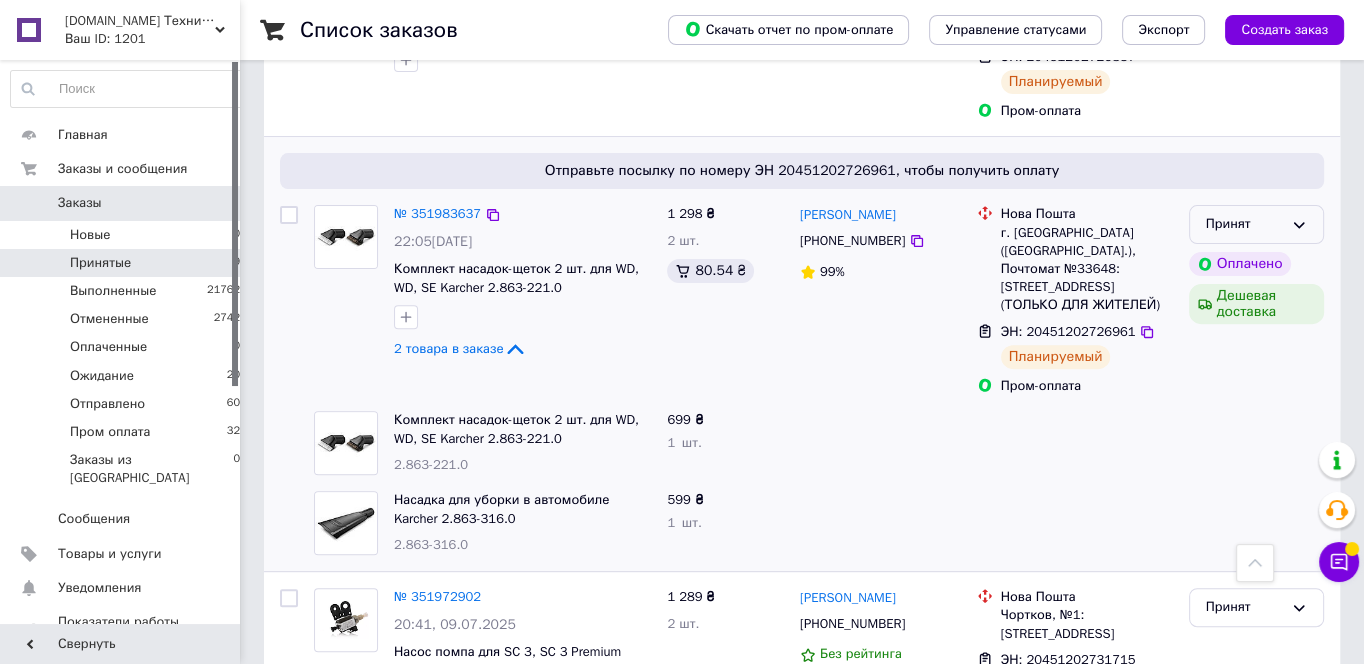 click on "Принят" at bounding box center [1256, 224] 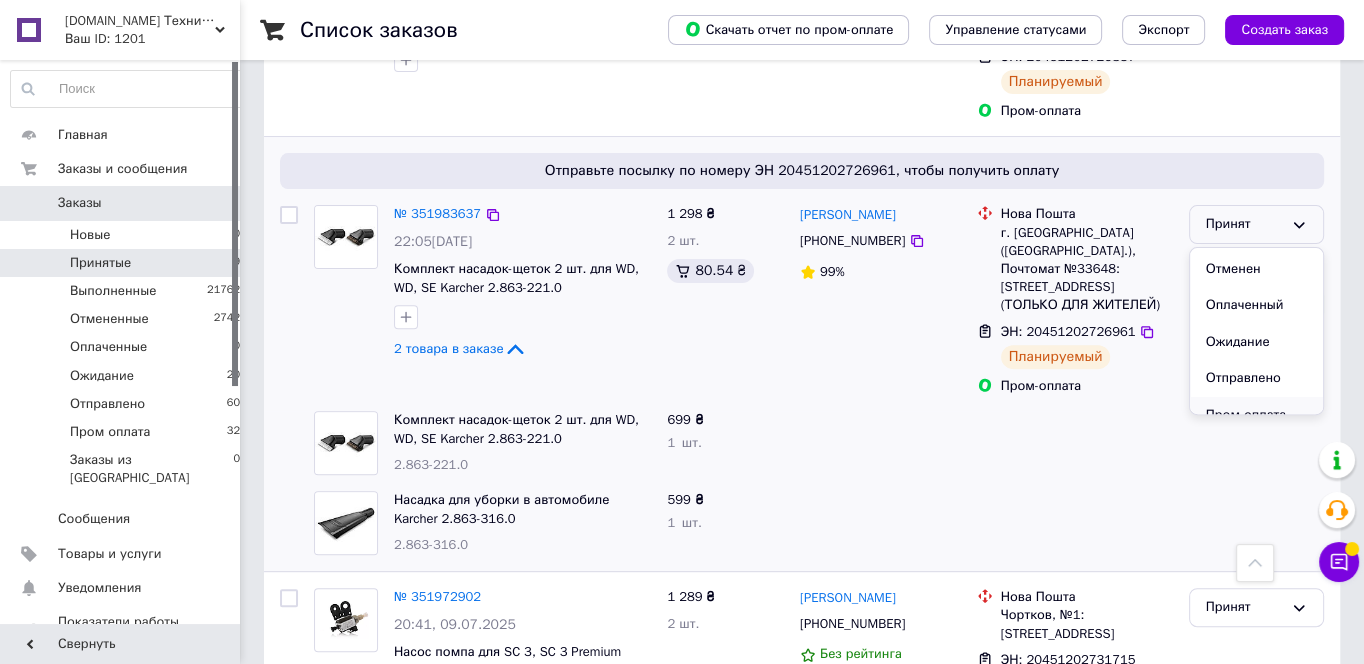 scroll, scrollTop: 54, scrollLeft: 0, axis: vertical 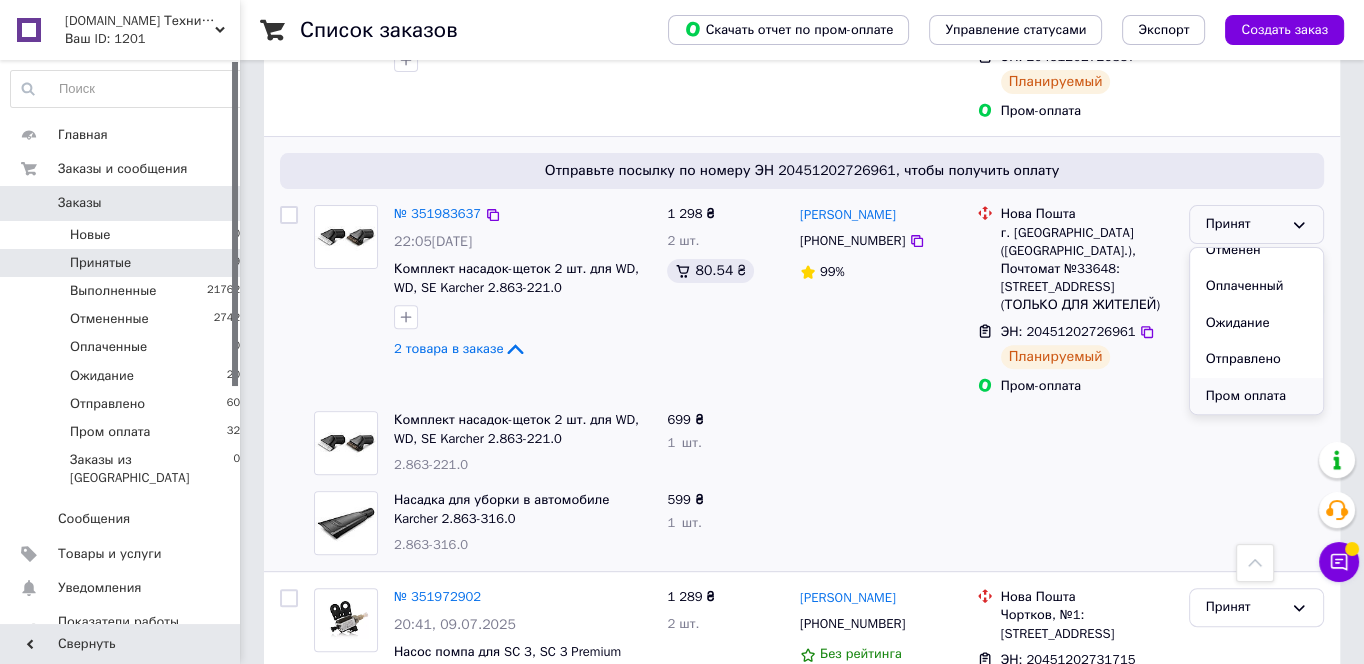 click on "Пром оплата" at bounding box center (1256, 396) 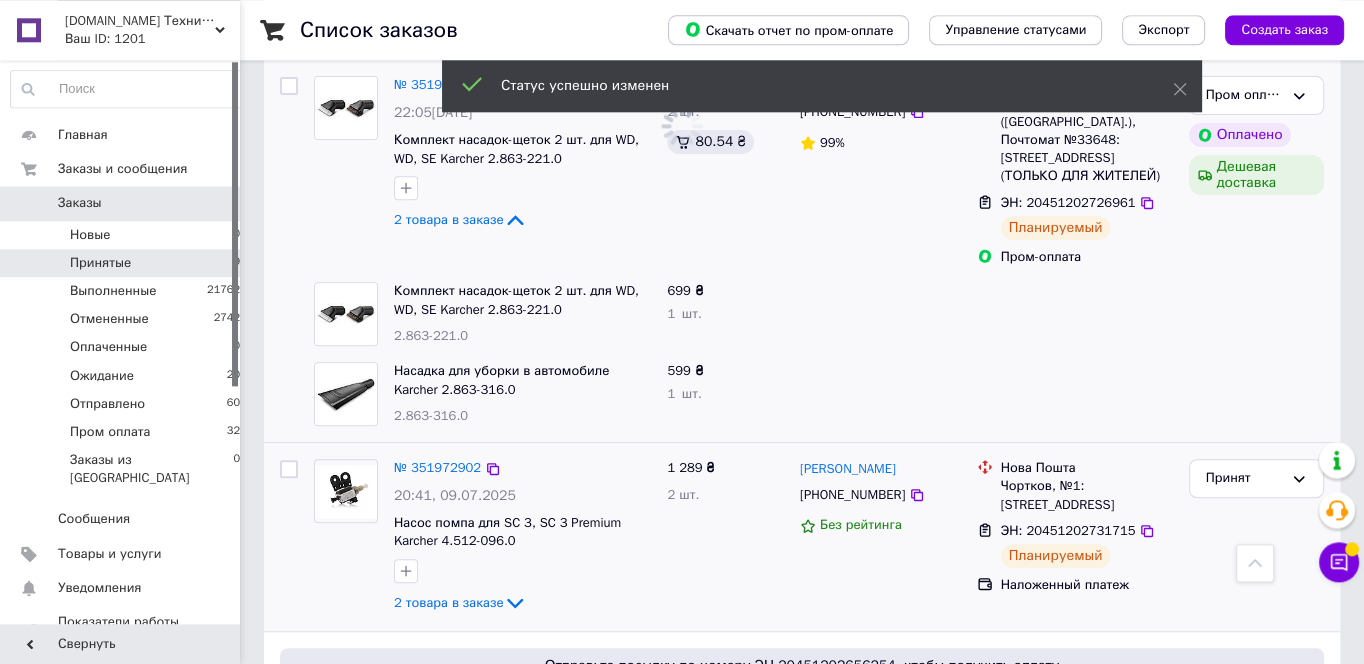 scroll, scrollTop: 860, scrollLeft: 0, axis: vertical 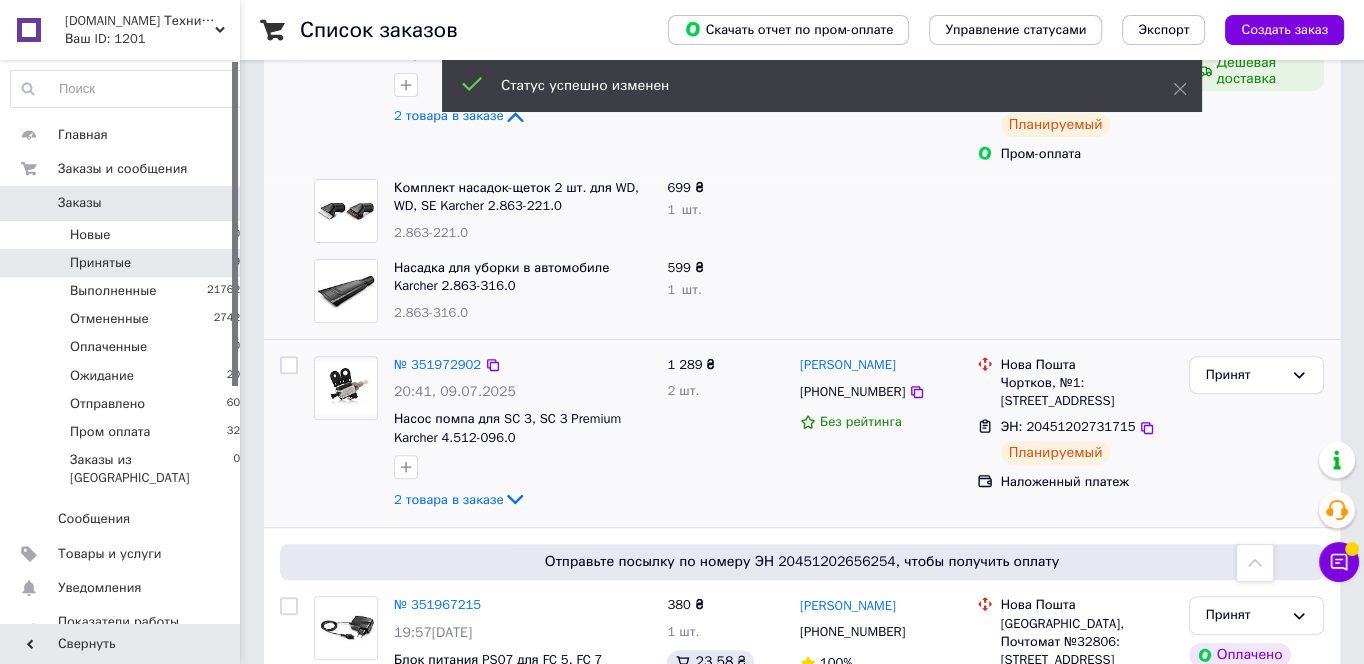 drag, startPoint x: 1133, startPoint y: 364, endPoint x: 998, endPoint y: 318, distance: 142.62187 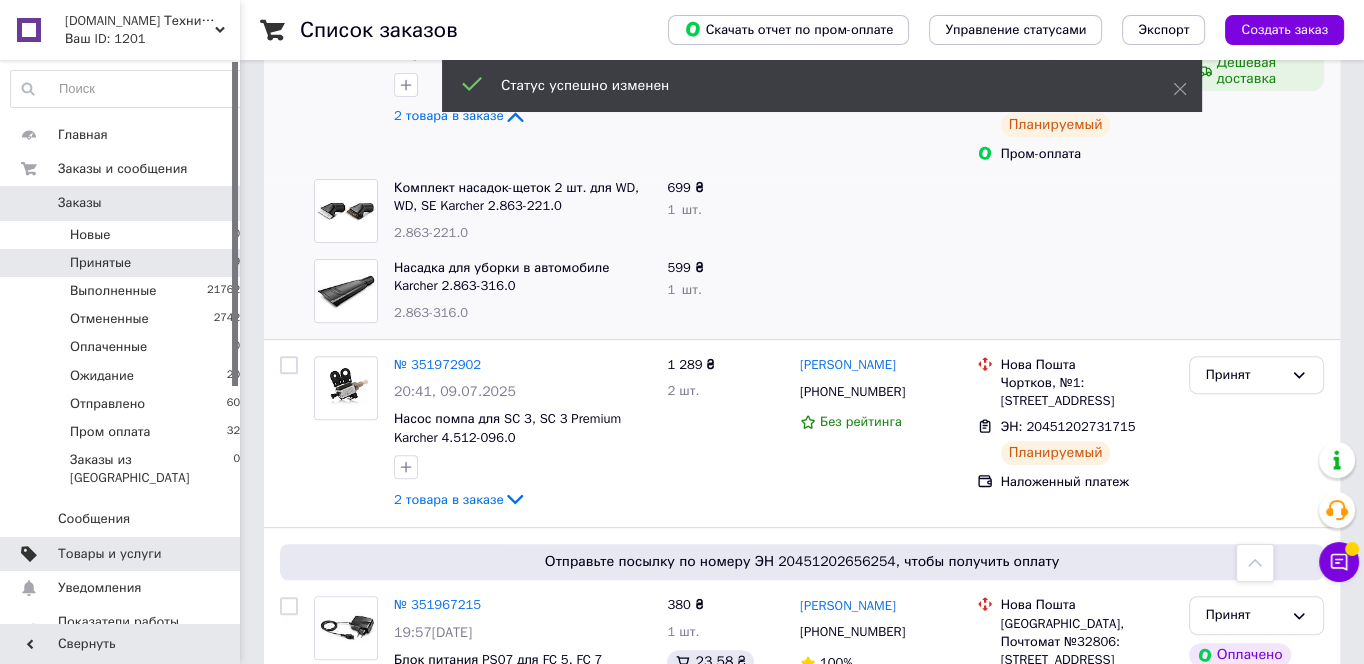 copy on "Нова Пошта Чортков, №1: ул. Жалезнодорожная, 85" 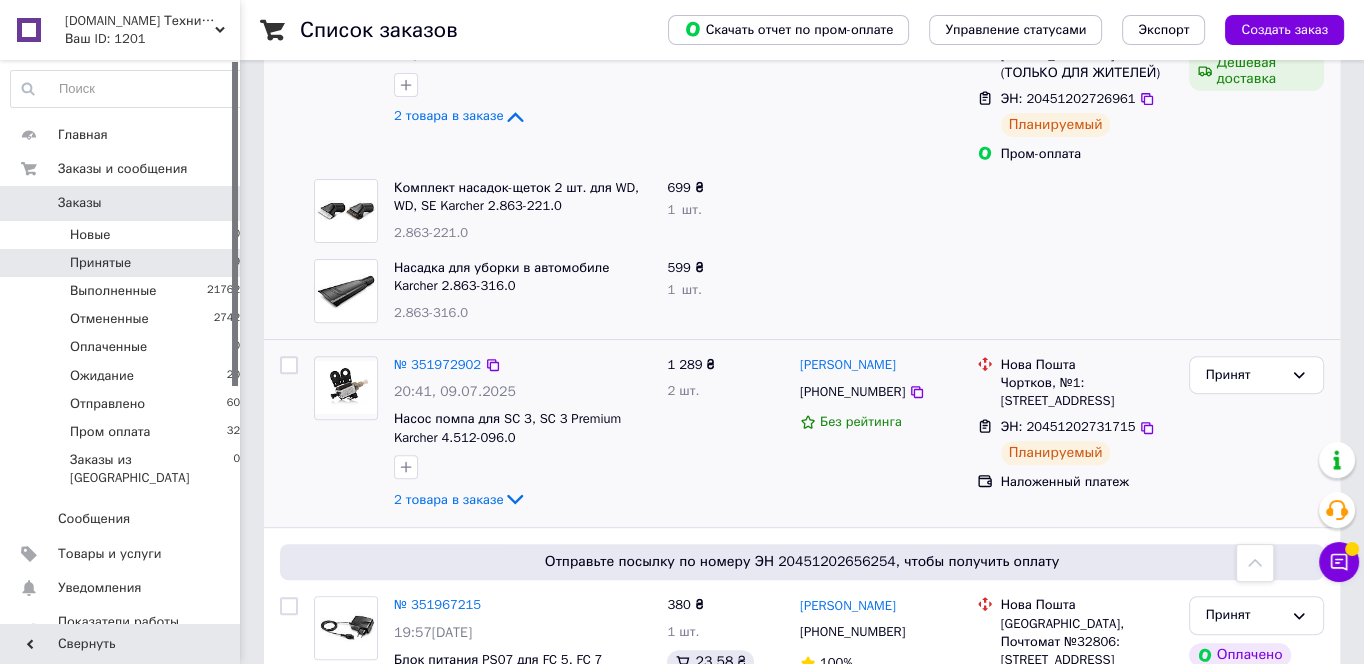 drag, startPoint x: 909, startPoint y: 317, endPoint x: 803, endPoint y: 316, distance: 106.004715 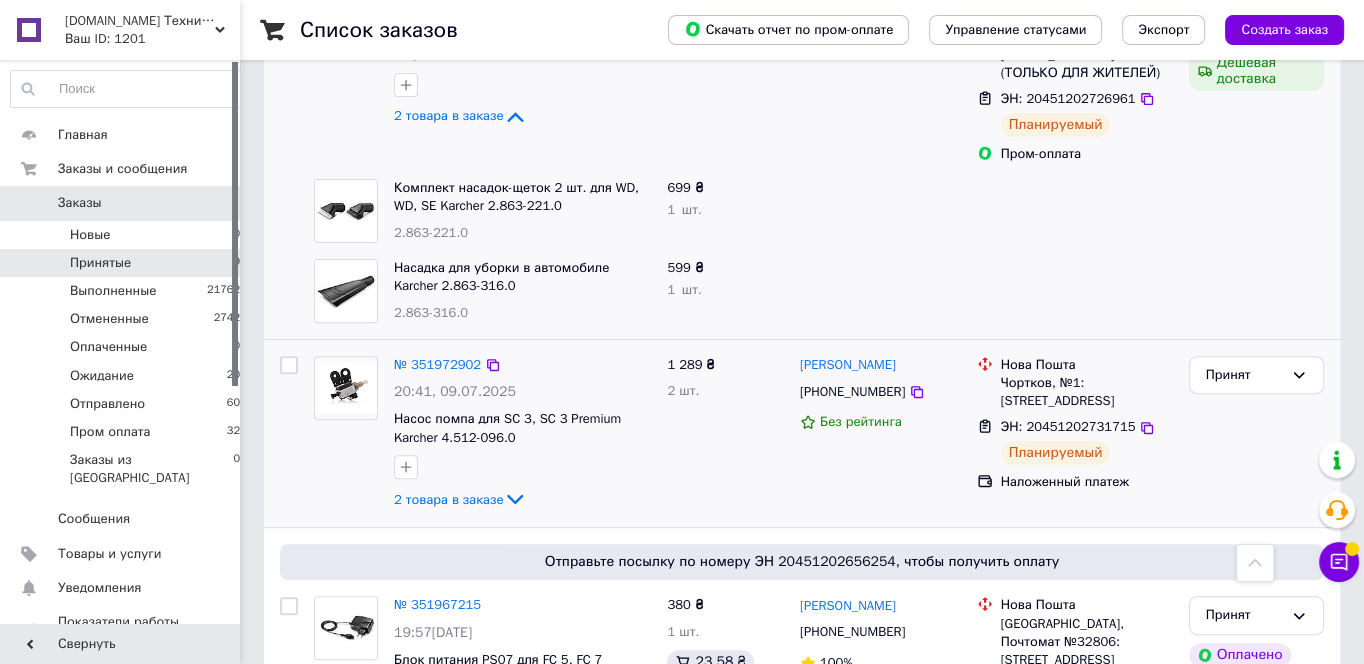 click on "[PERSON_NAME]" at bounding box center (880, 365) 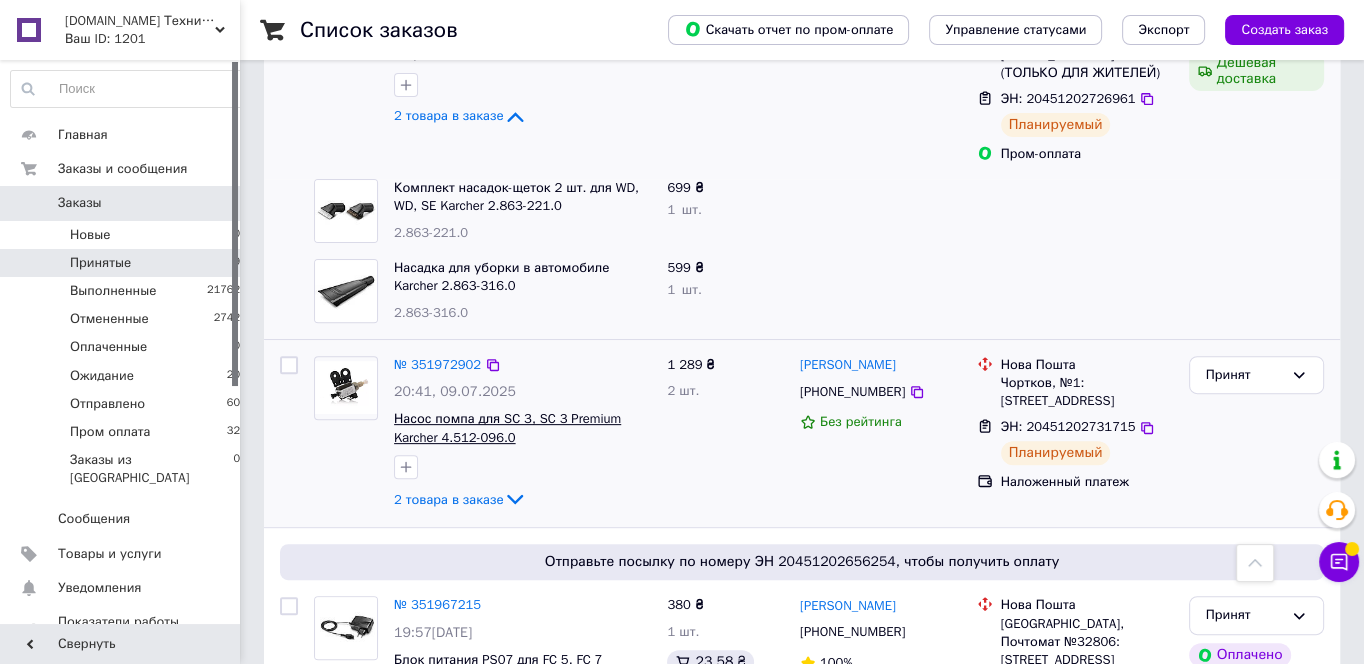 copy on "[PERSON_NAME]" 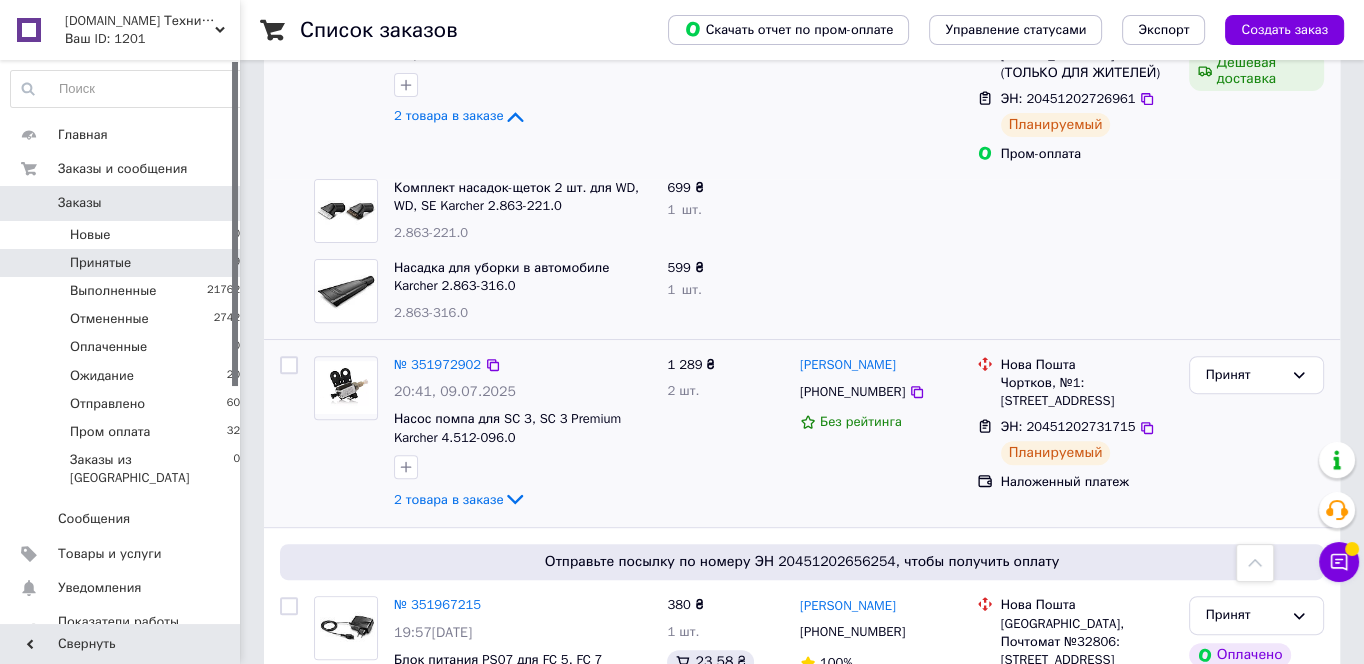 drag, startPoint x: 903, startPoint y: 350, endPoint x: 735, endPoint y: 396, distance: 174.1838 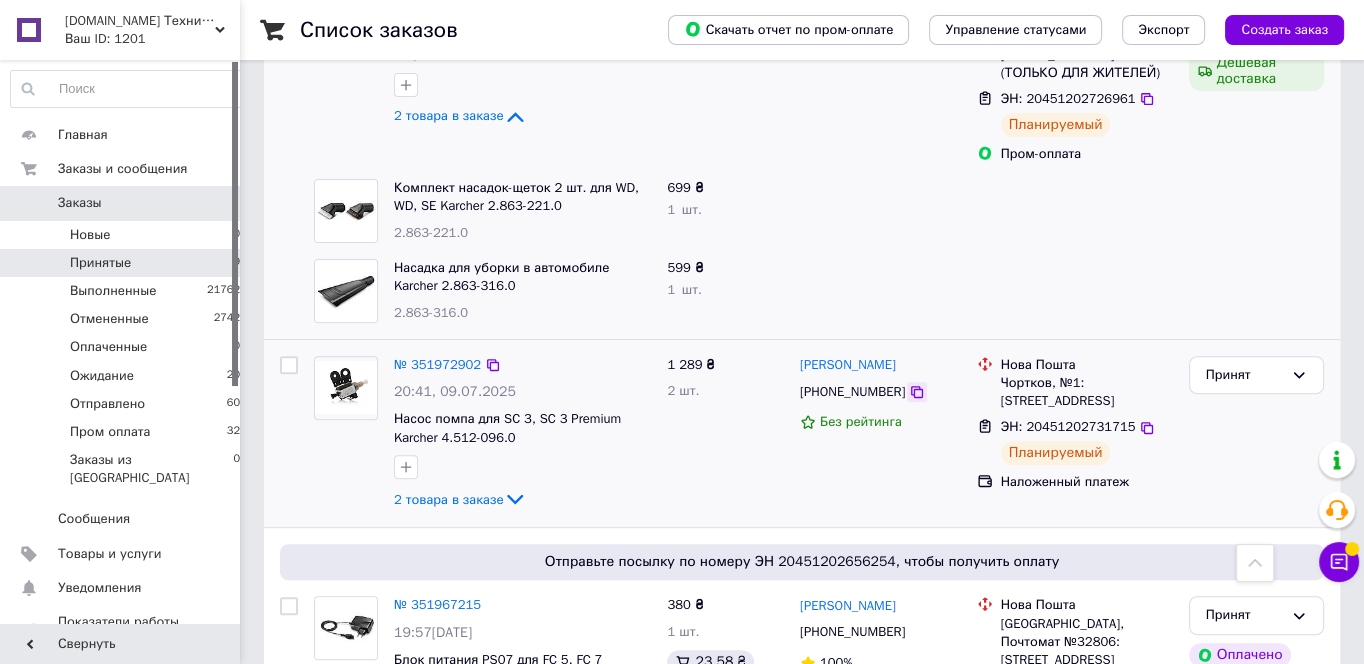 click 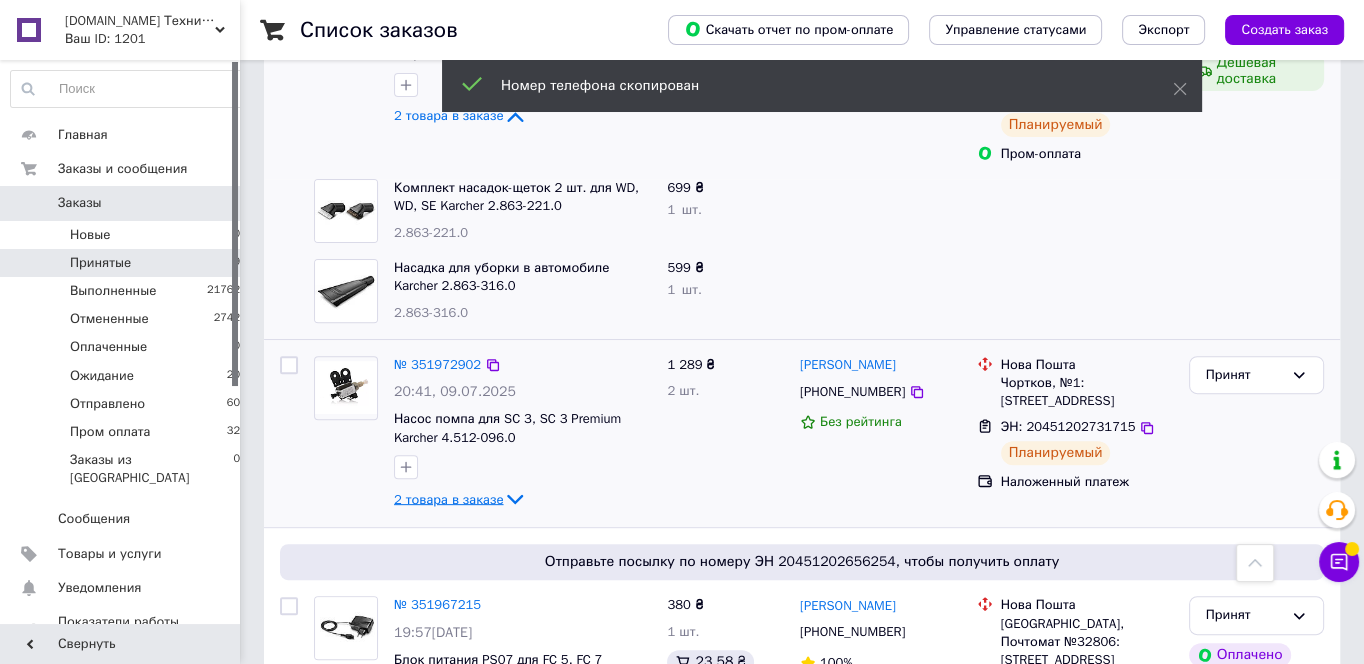 click on "2 товара в заказе" at bounding box center (448, 498) 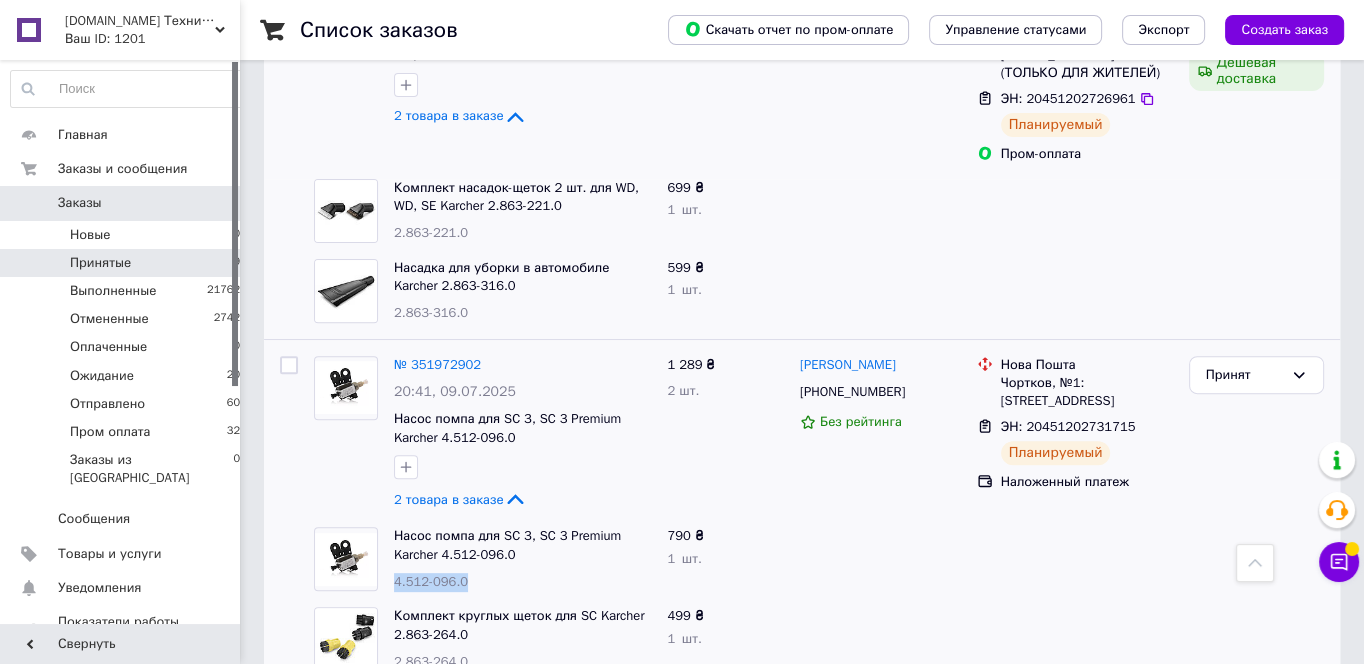 drag, startPoint x: 453, startPoint y: 558, endPoint x: 396, endPoint y: 544, distance: 58.694122 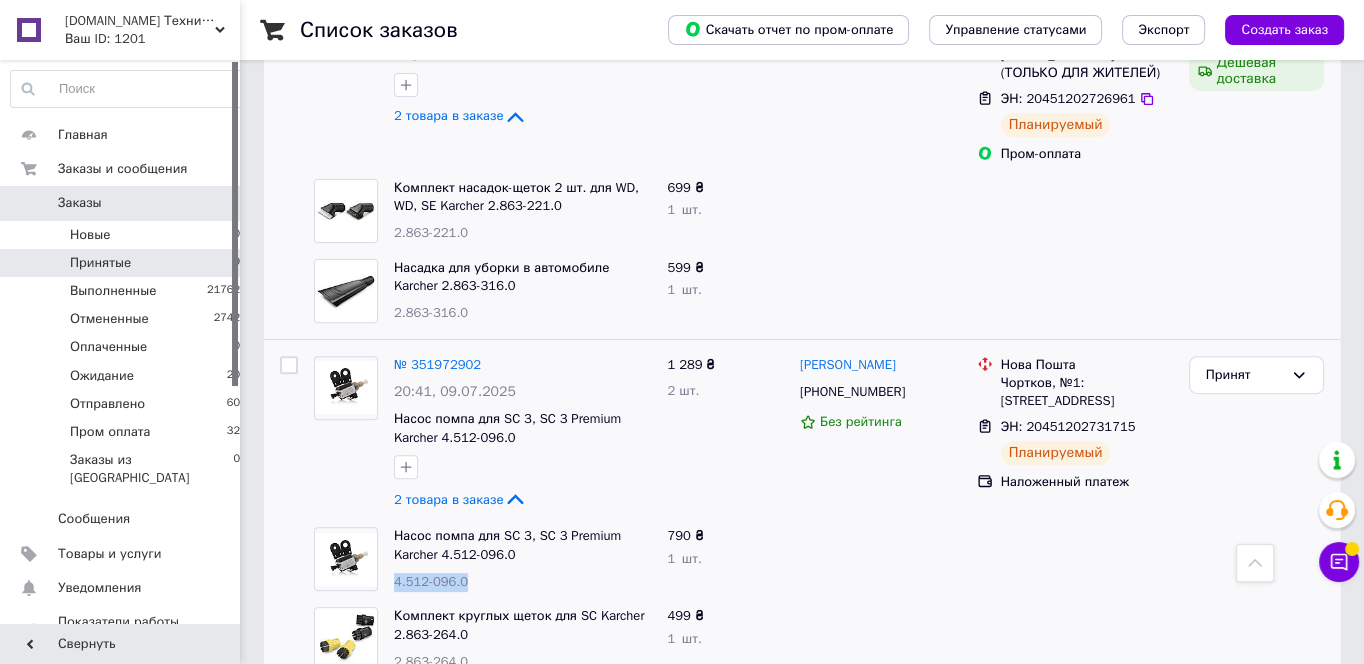 click on "Насос помпа для SC 3, SC 3 Premium Karcher 4.512-096.0 4.512-096.0" at bounding box center [522, 559] 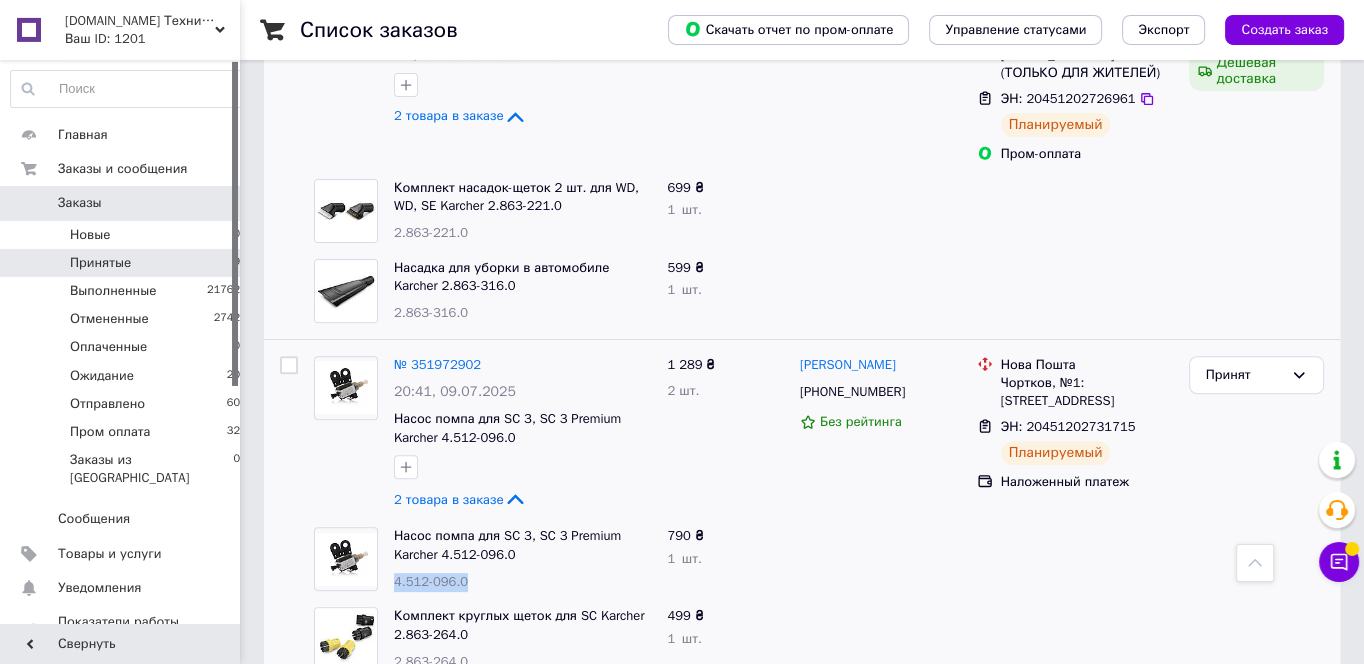 scroll, scrollTop: 747, scrollLeft: 0, axis: vertical 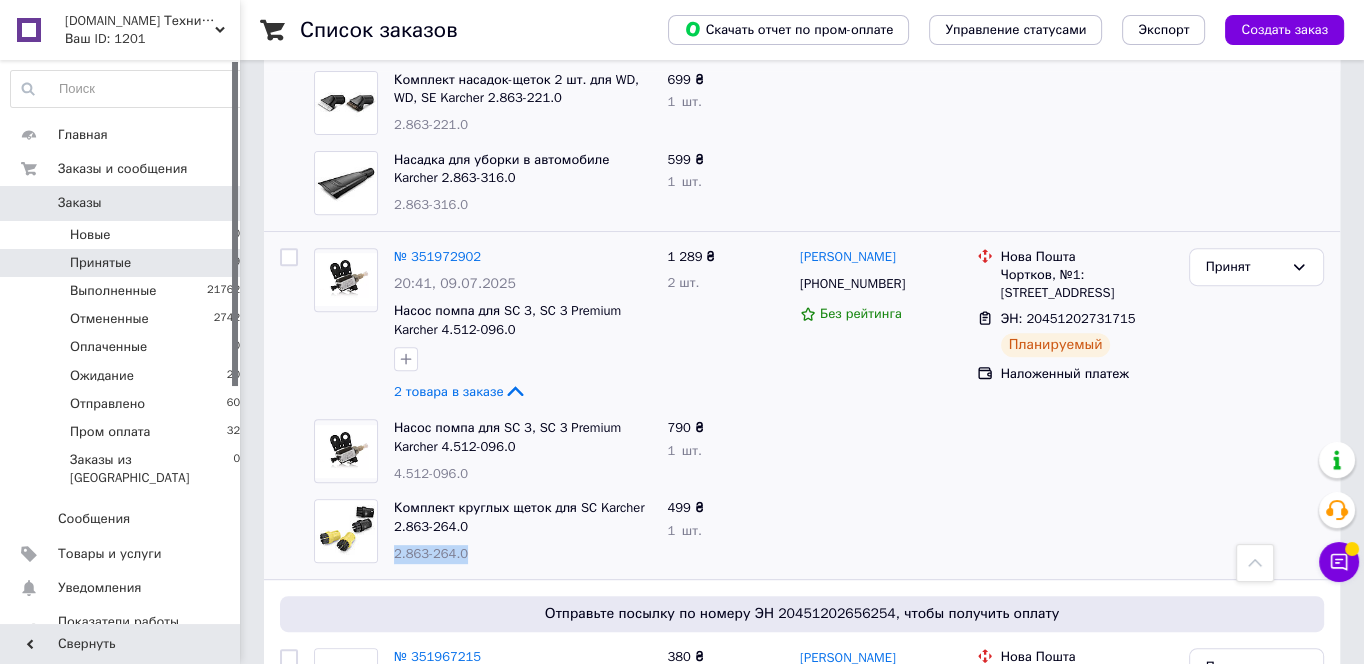 drag, startPoint x: 487, startPoint y: 505, endPoint x: 391, endPoint y: 521, distance: 97.3242 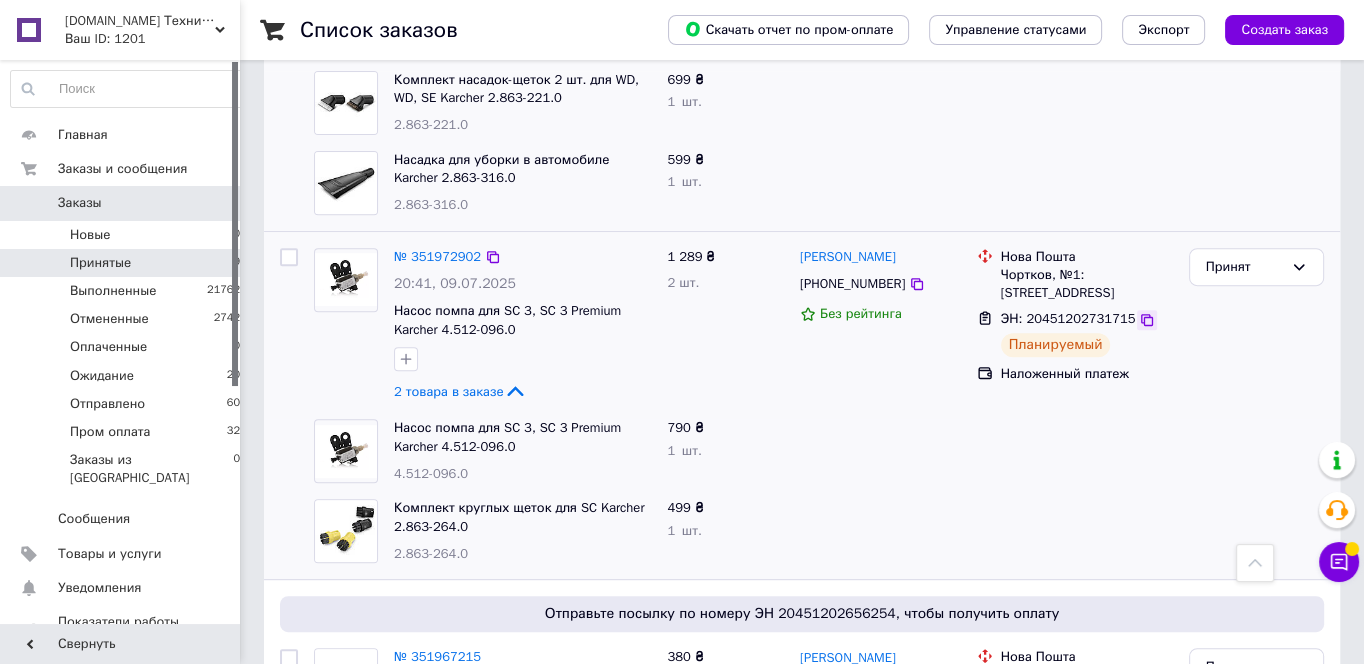 click 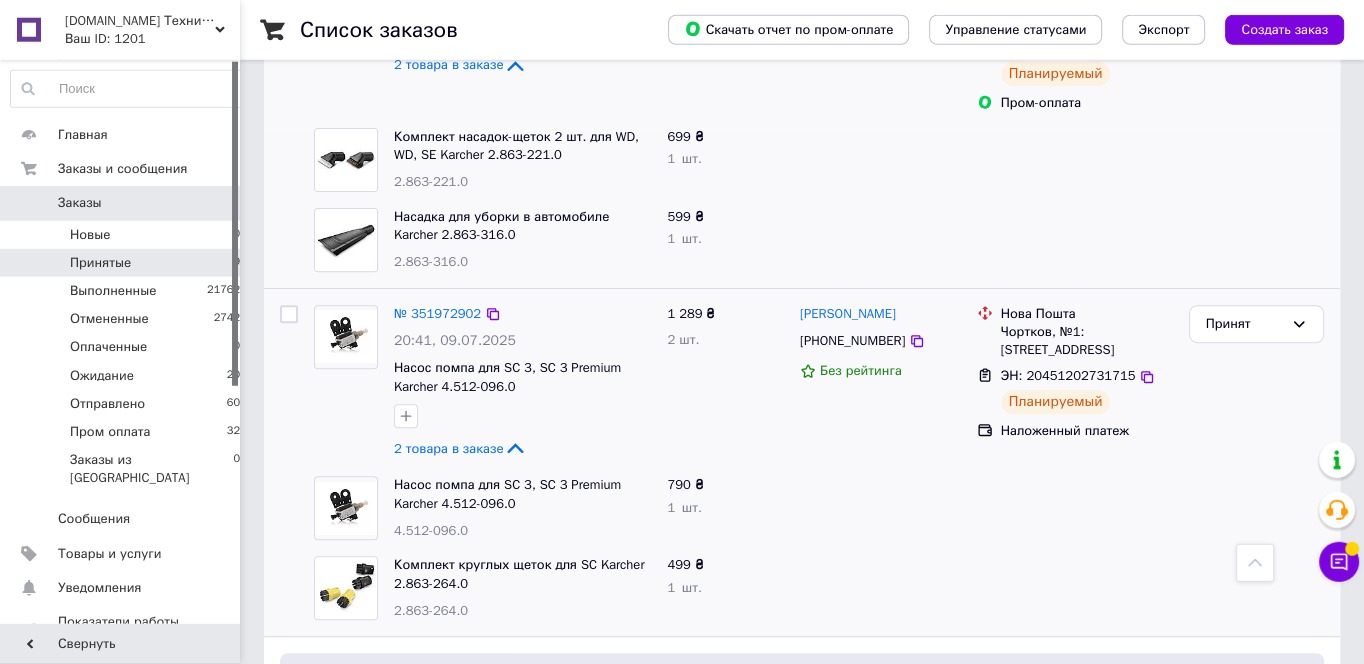 scroll, scrollTop: 747, scrollLeft: 0, axis: vertical 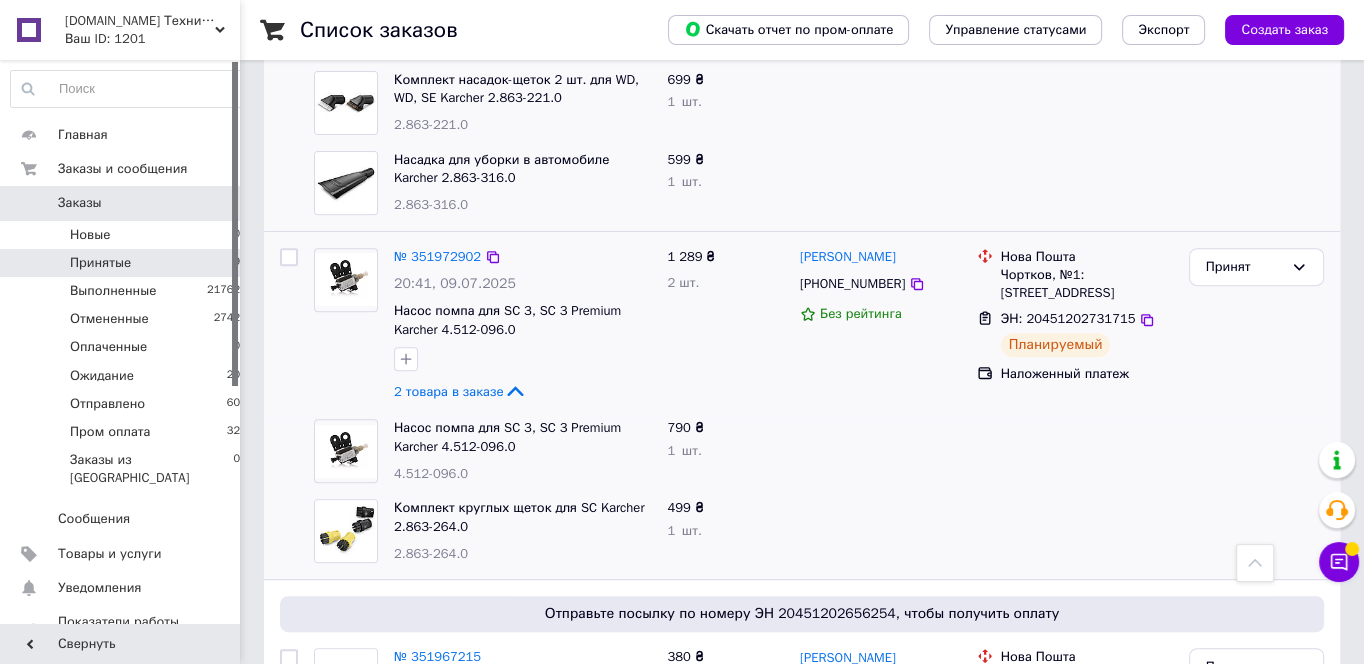 click on "Принят" at bounding box center [1256, 267] 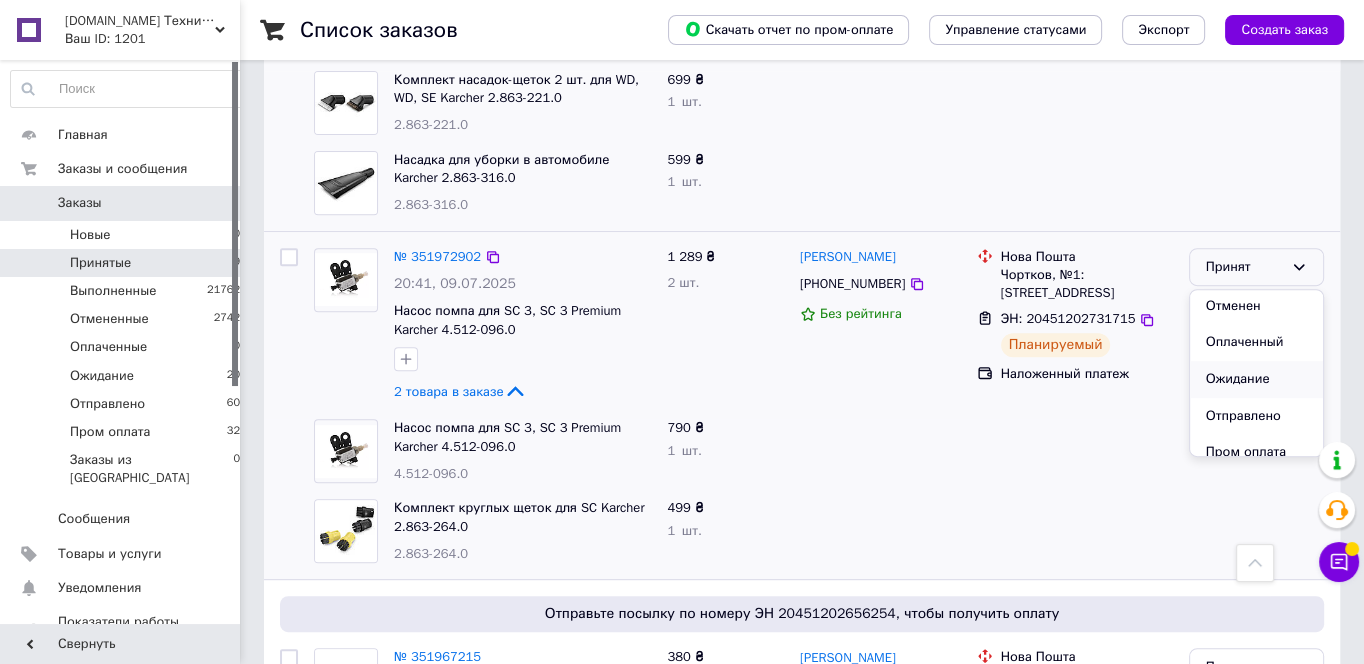 scroll, scrollTop: 54, scrollLeft: 0, axis: vertical 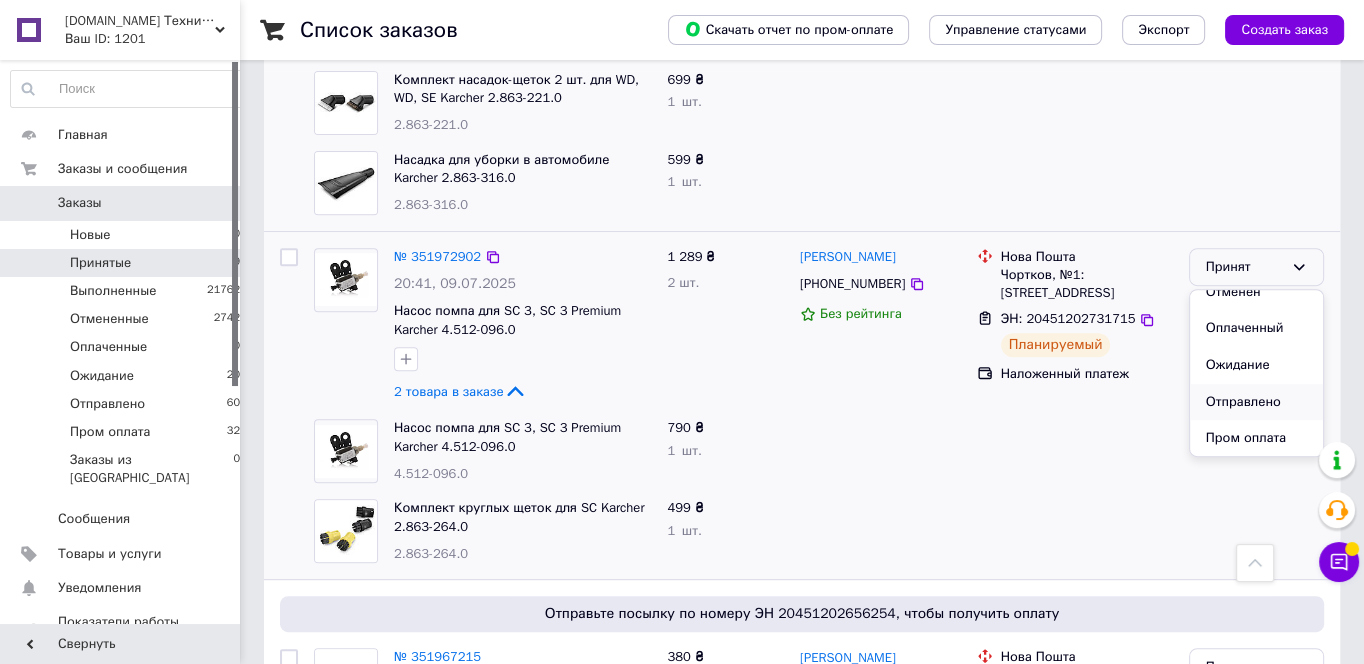 click on "Отправлено" at bounding box center (1256, 402) 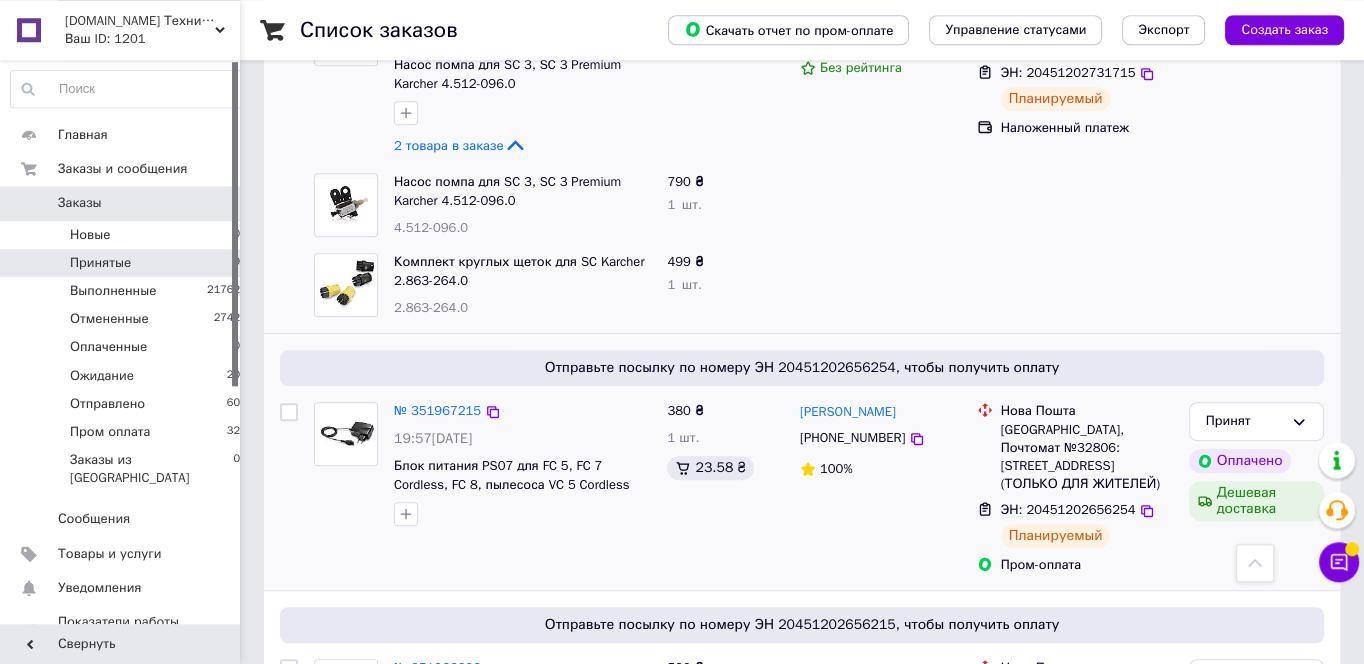 scroll, scrollTop: 1069, scrollLeft: 0, axis: vertical 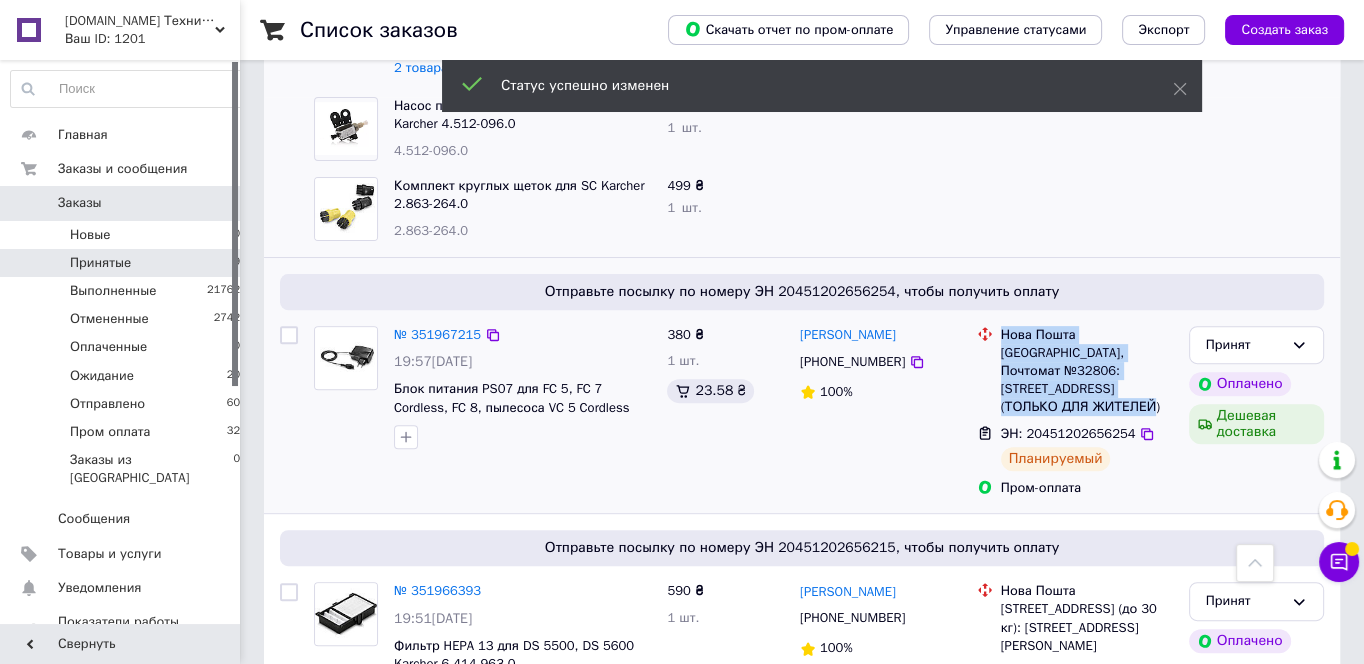 drag, startPoint x: 1152, startPoint y: 352, endPoint x: 993, endPoint y: 300, distance: 167.28719 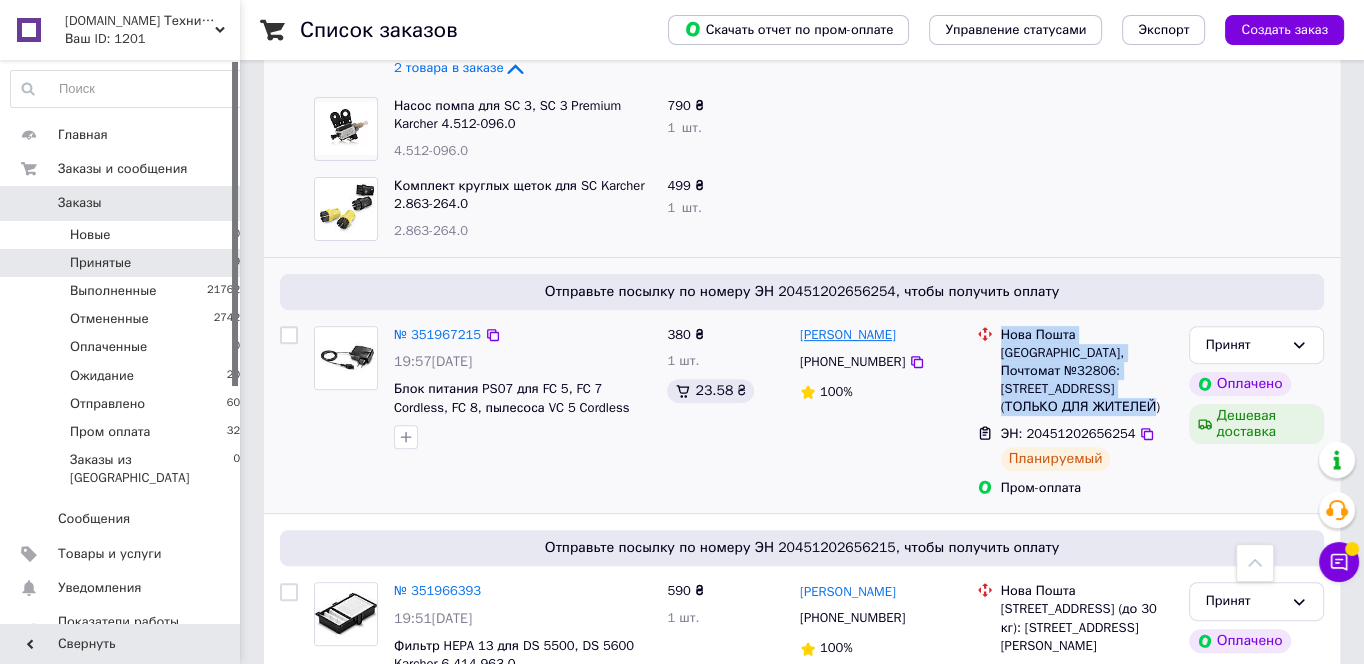 drag, startPoint x: 917, startPoint y: 295, endPoint x: 802, endPoint y: 295, distance: 115 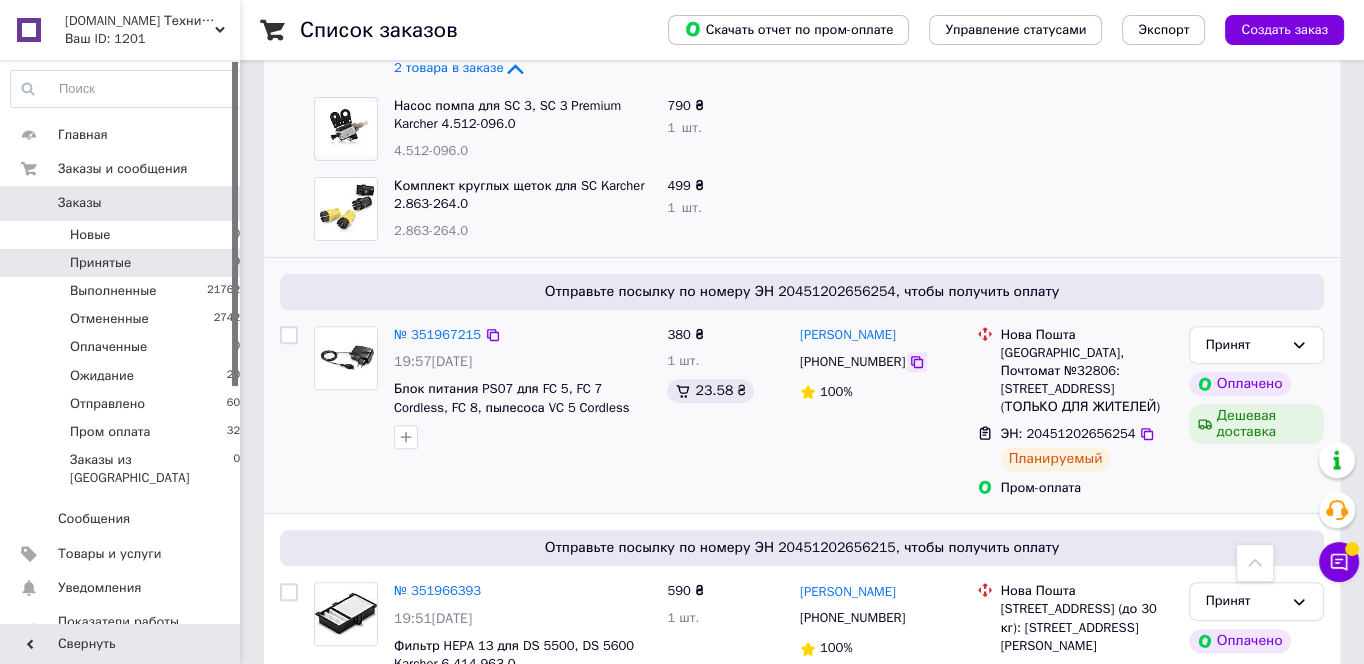 click 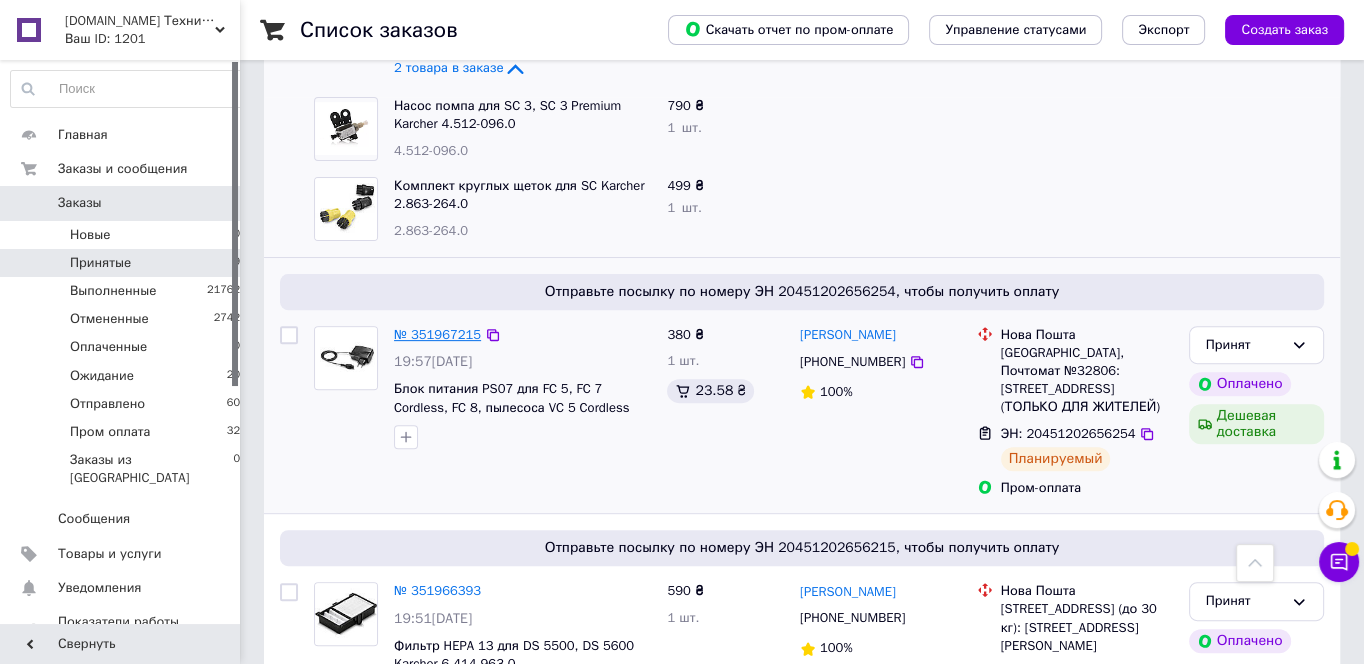 click on "№ 351967215" at bounding box center [437, 334] 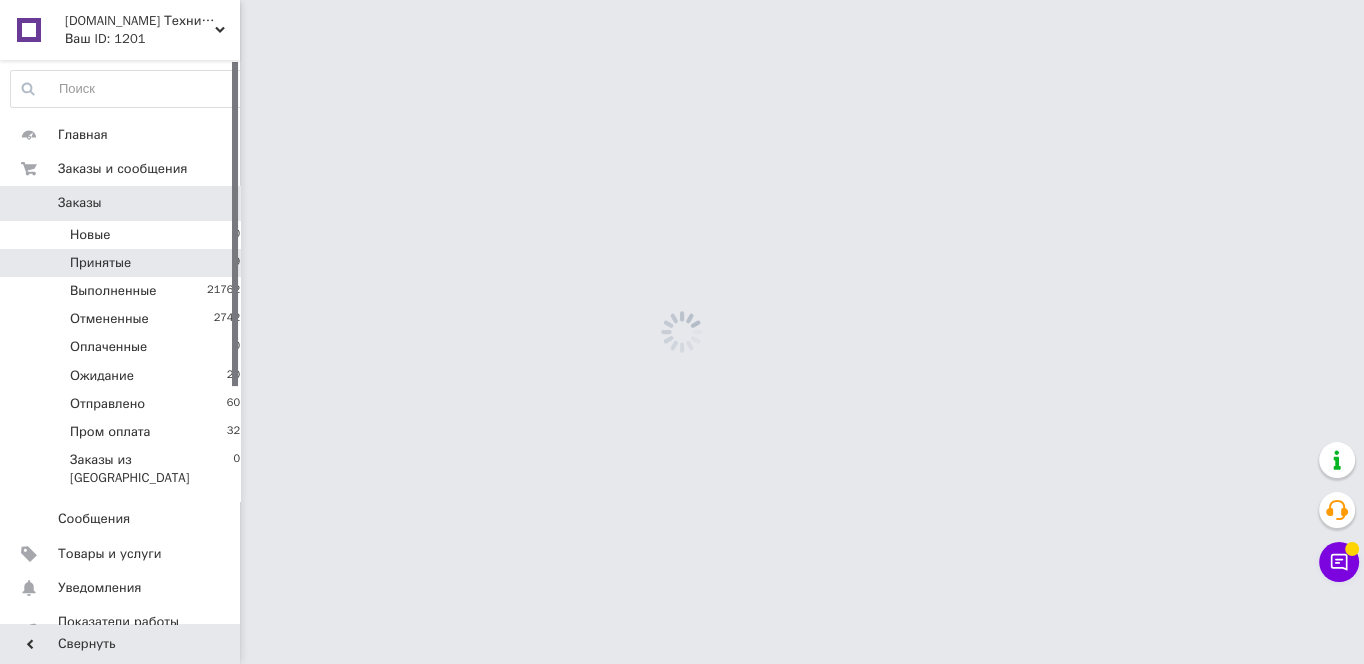 scroll, scrollTop: 0, scrollLeft: 0, axis: both 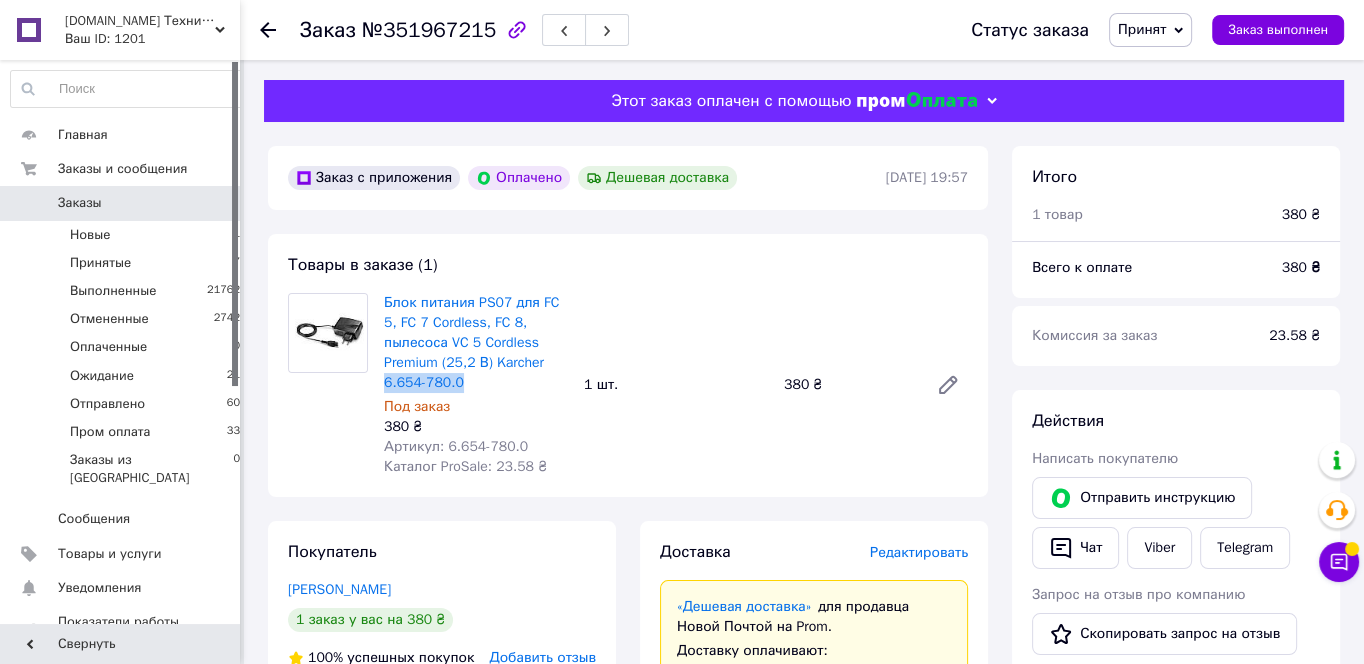 drag, startPoint x: 467, startPoint y: 383, endPoint x: 383, endPoint y: 385, distance: 84.0238 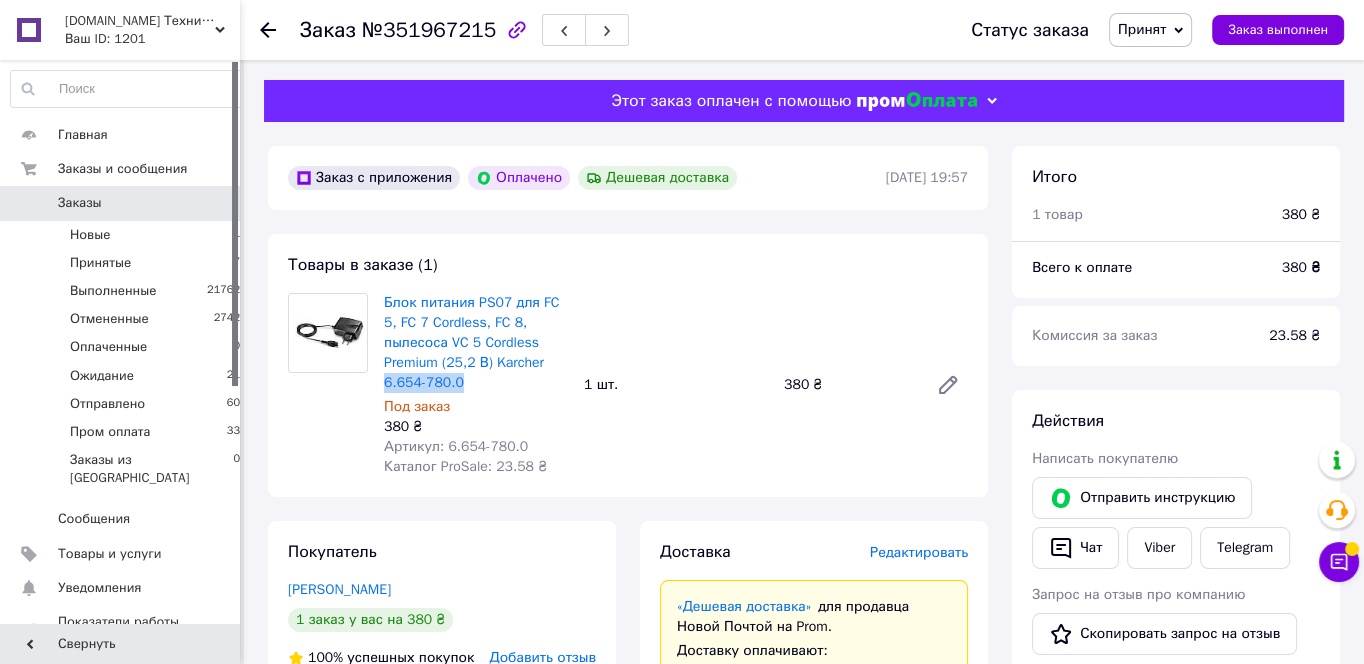 scroll, scrollTop: 215, scrollLeft: 0, axis: vertical 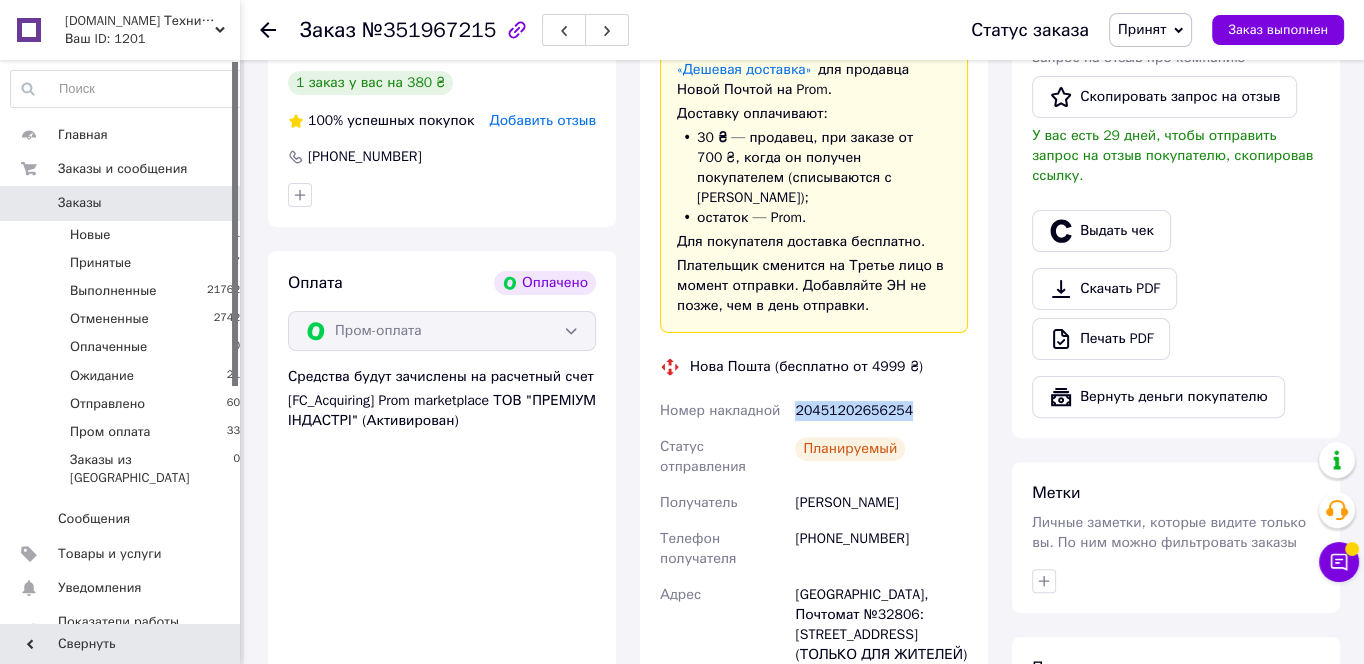 drag, startPoint x: 922, startPoint y: 374, endPoint x: 792, endPoint y: 391, distance: 131.10683 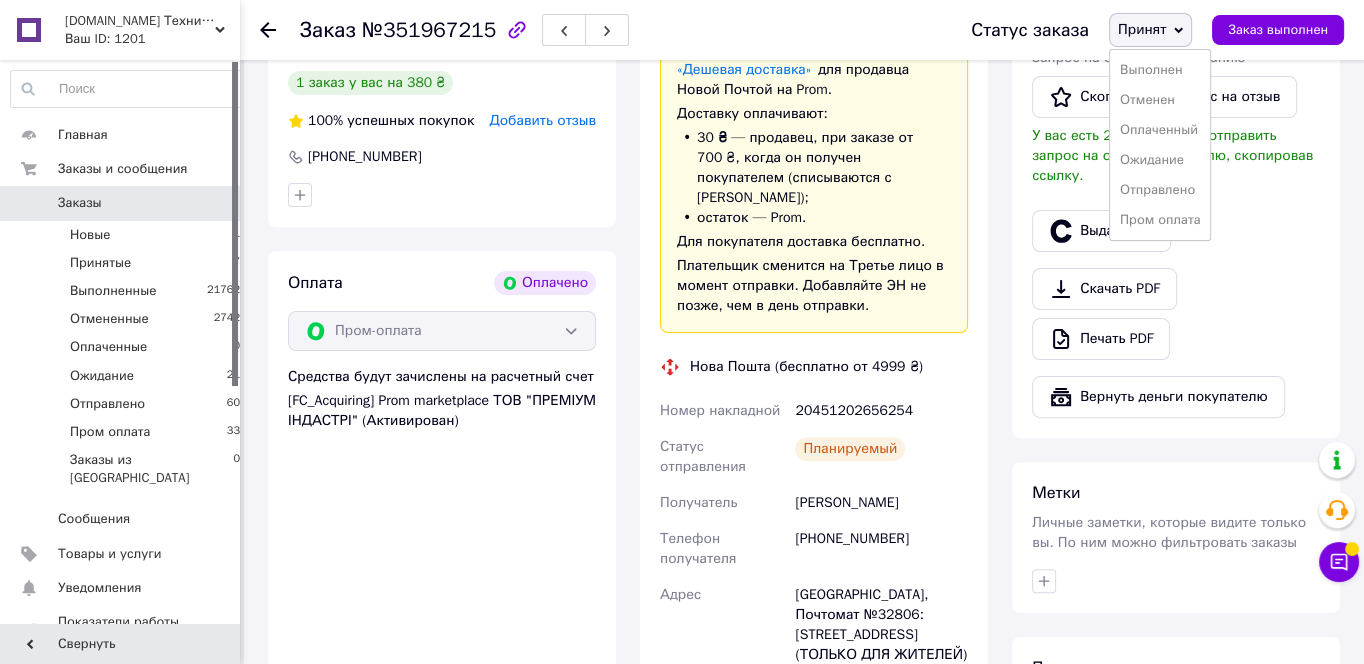 click on "Пром оплата" at bounding box center [1160, 220] 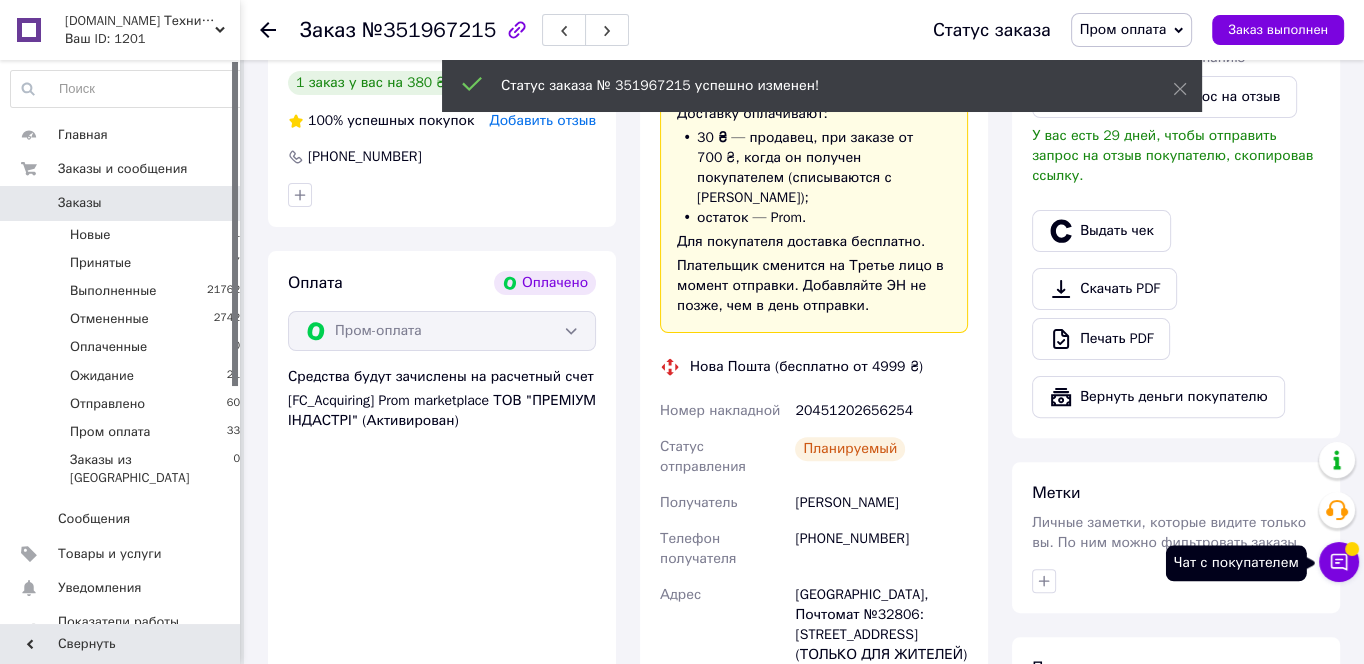 click 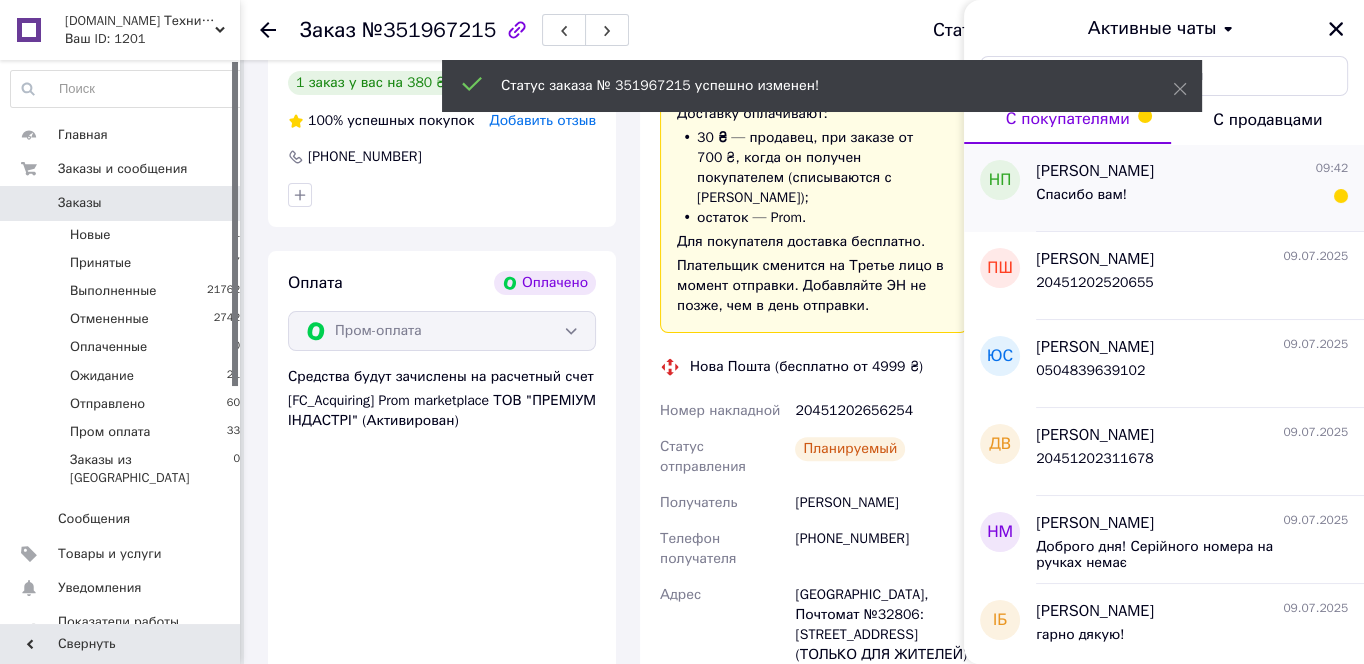 click on "Спасибо вам!" at bounding box center [1081, 195] 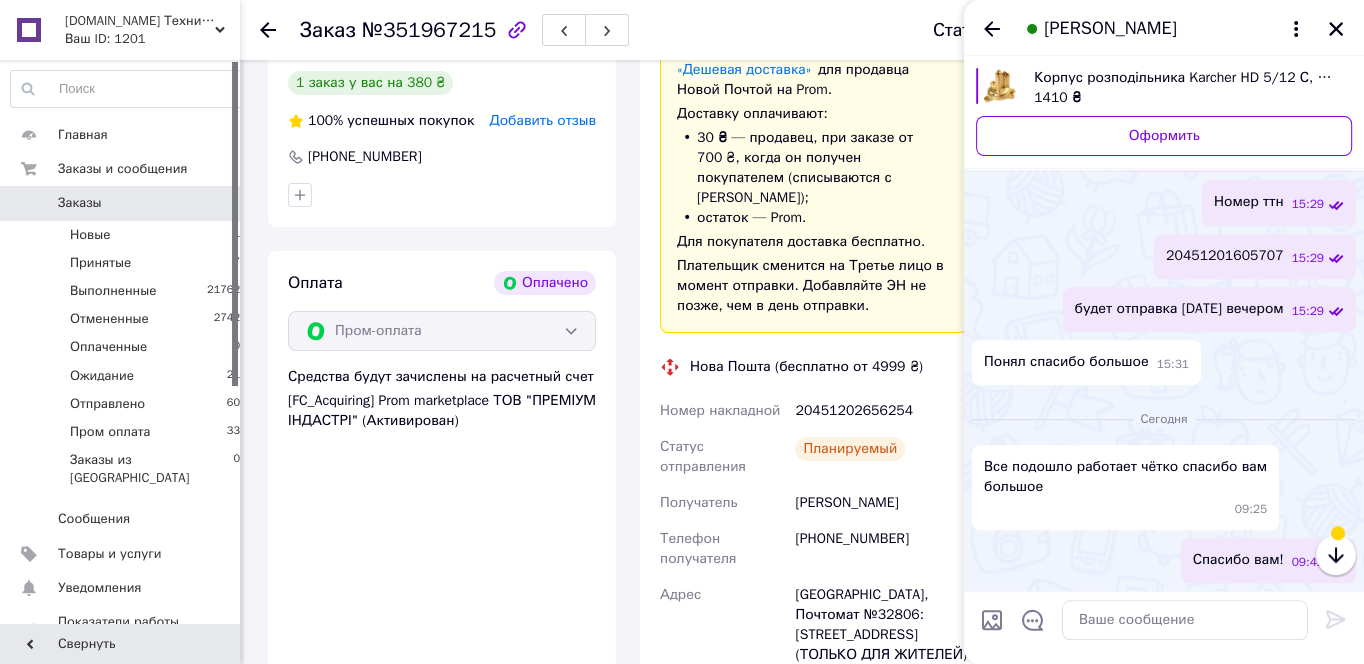 scroll, scrollTop: 2842, scrollLeft: 0, axis: vertical 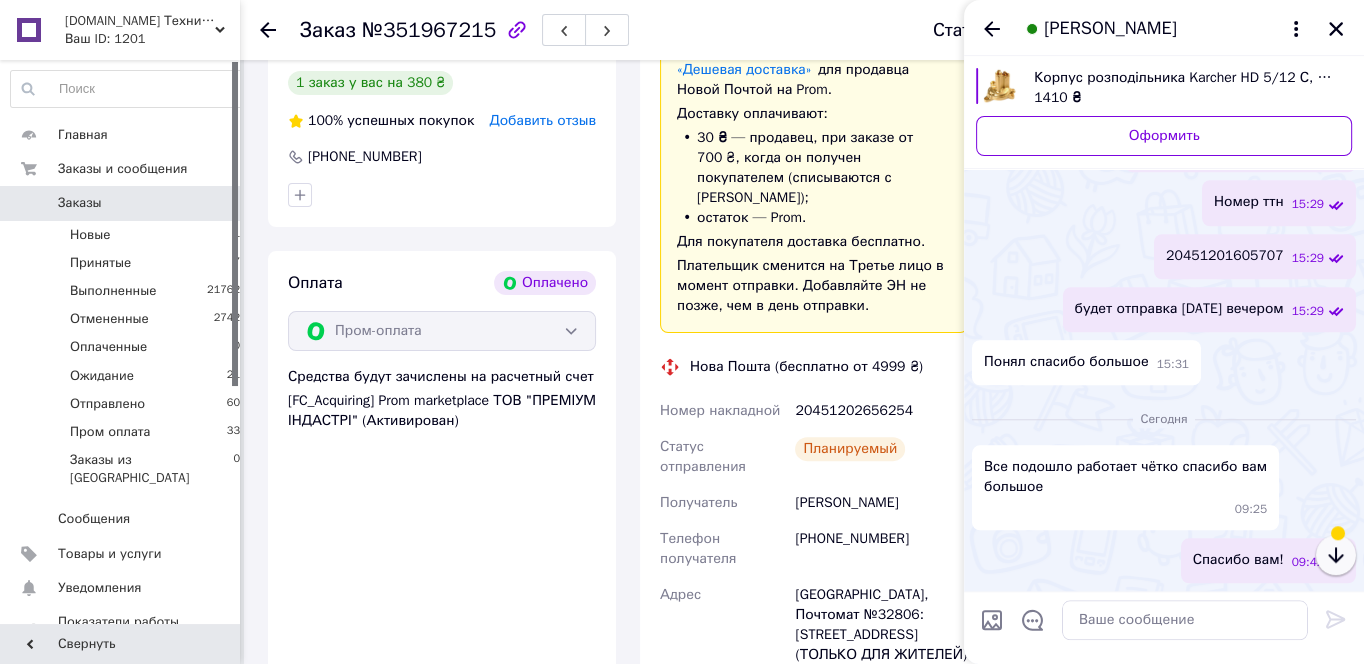 click 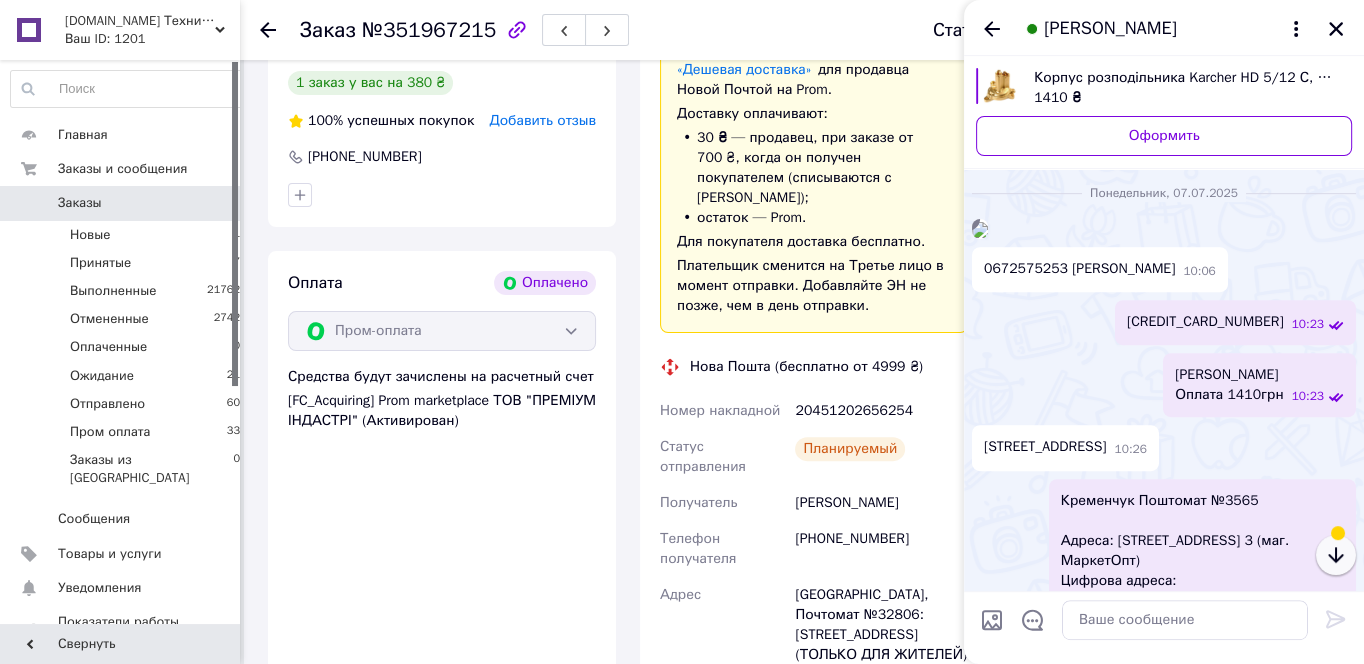 click 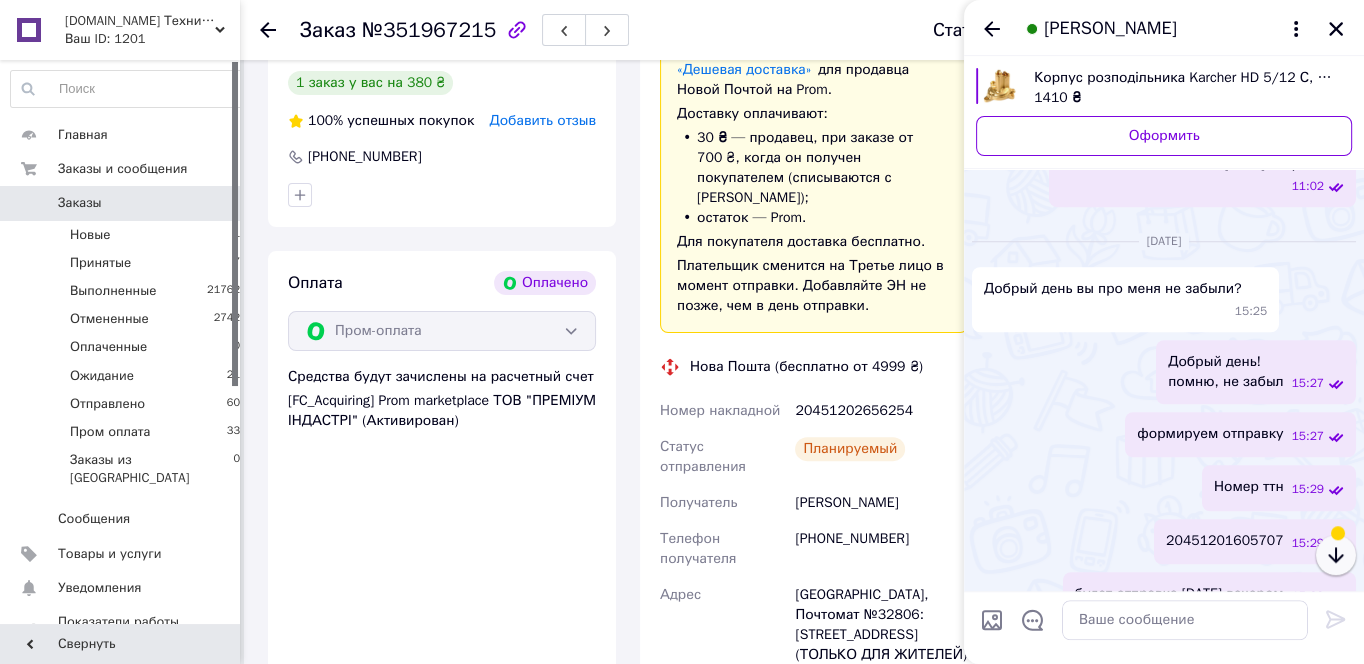click at bounding box center (1336, 555) 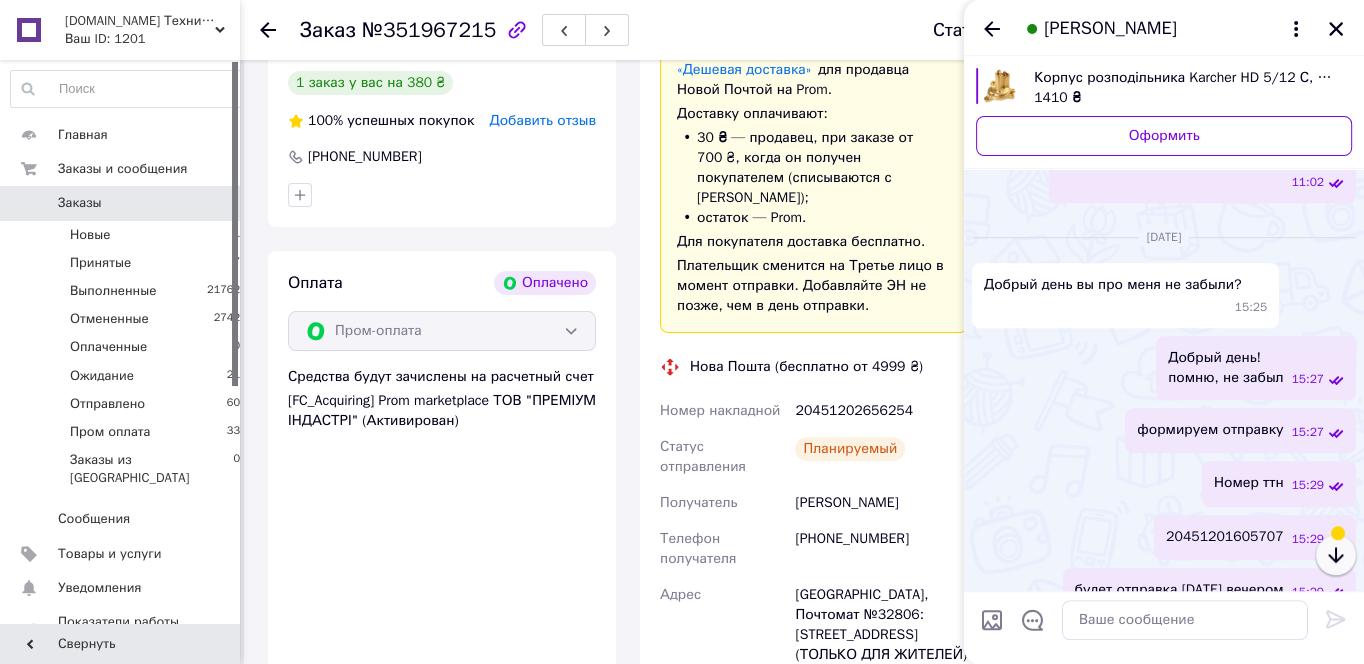 scroll, scrollTop: 1675, scrollLeft: 0, axis: vertical 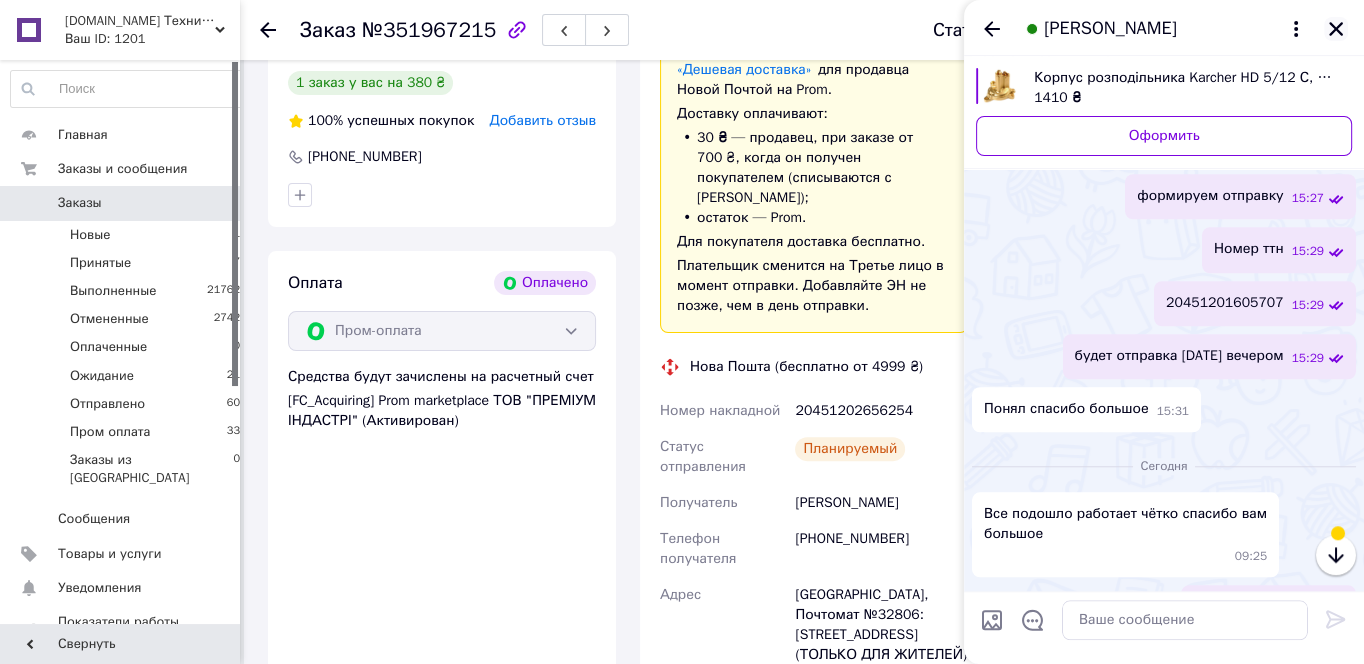 click 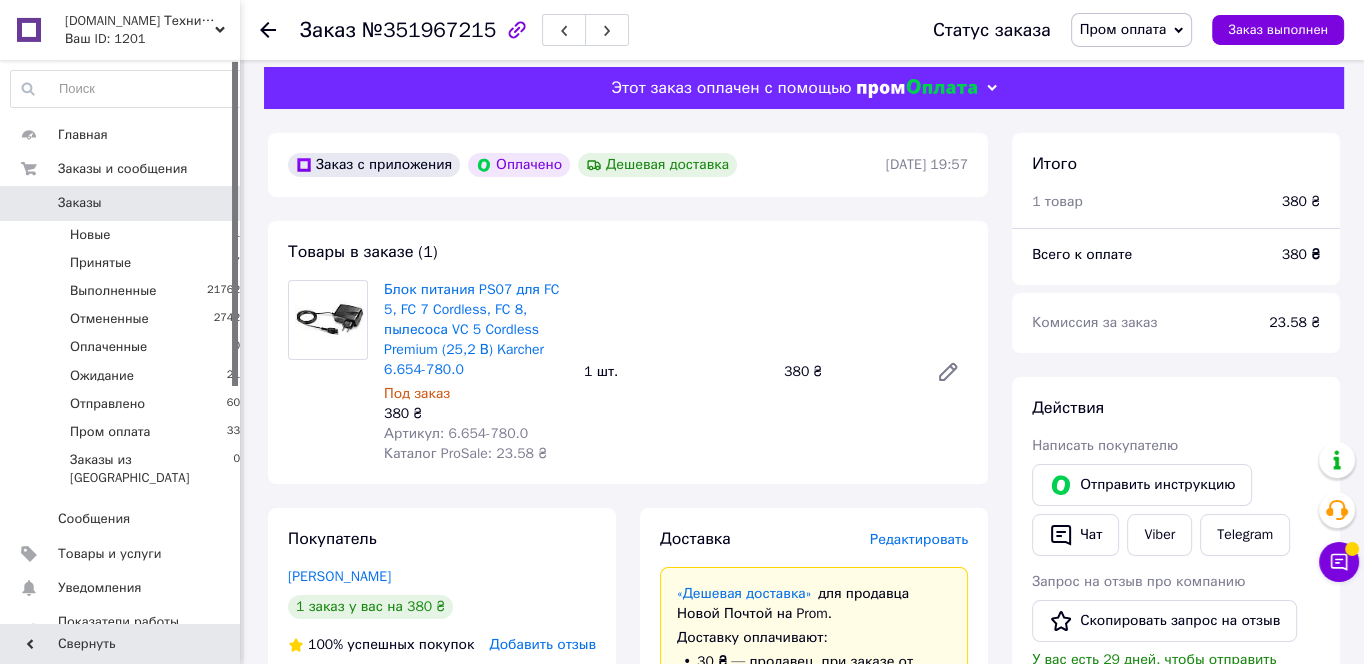 scroll, scrollTop: 0, scrollLeft: 0, axis: both 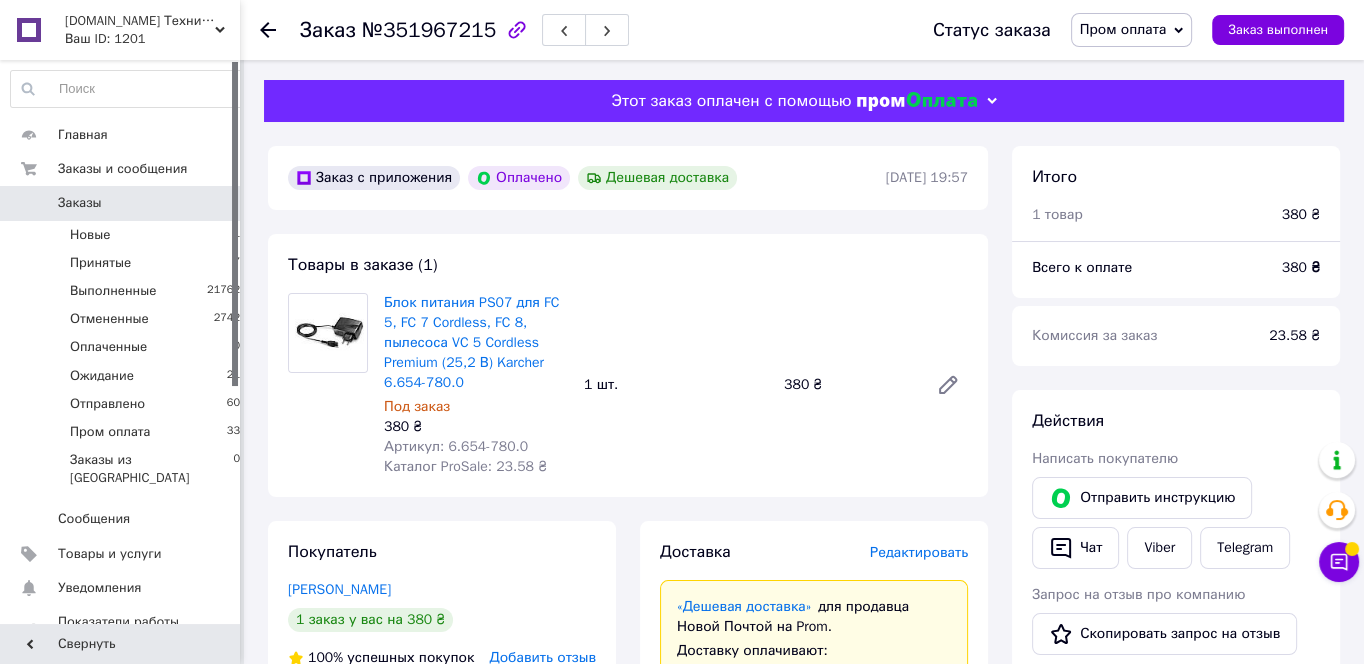 click 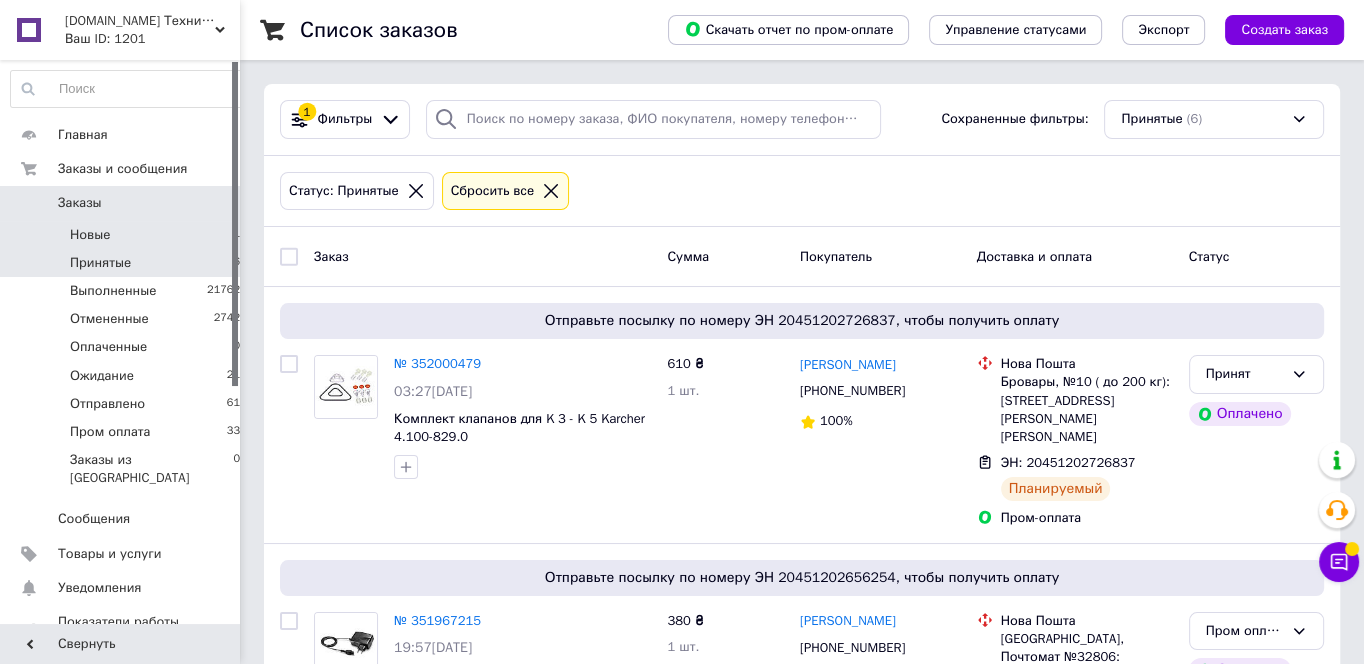 click on "Новые 1" at bounding box center [126, 235] 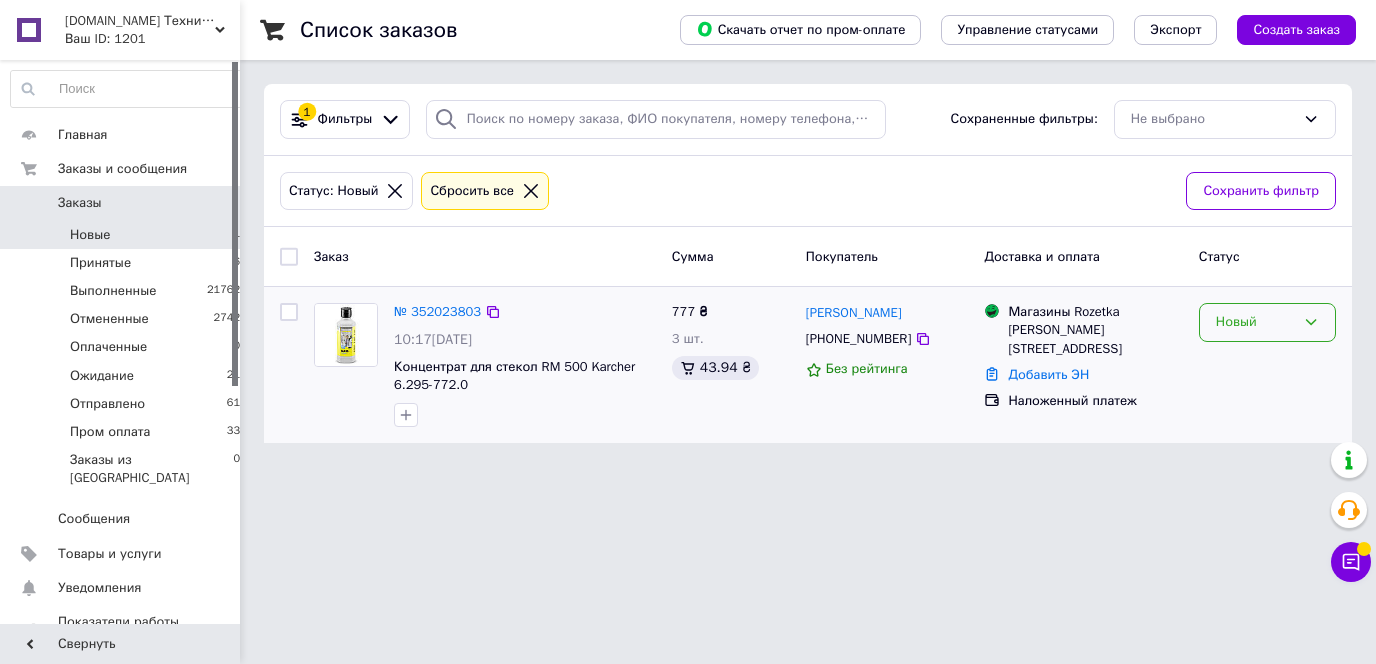 click on "Новый" at bounding box center [1255, 322] 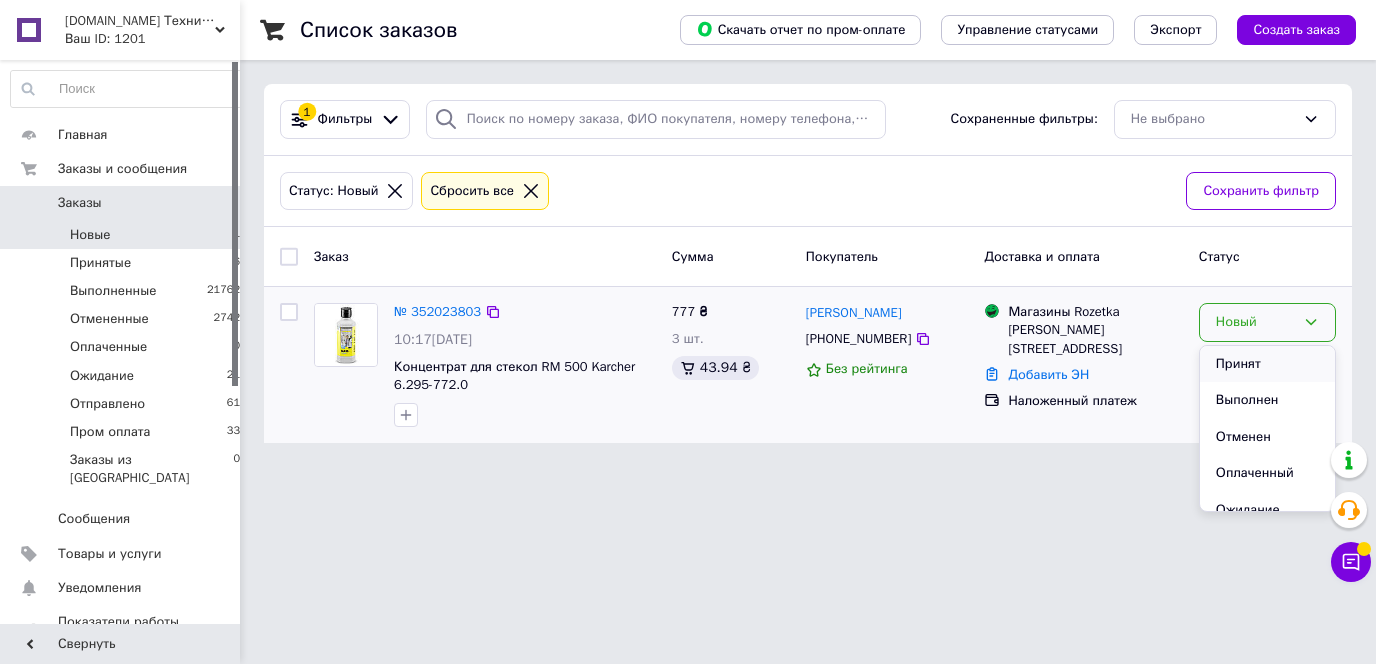 click on "Принят" at bounding box center (1267, 364) 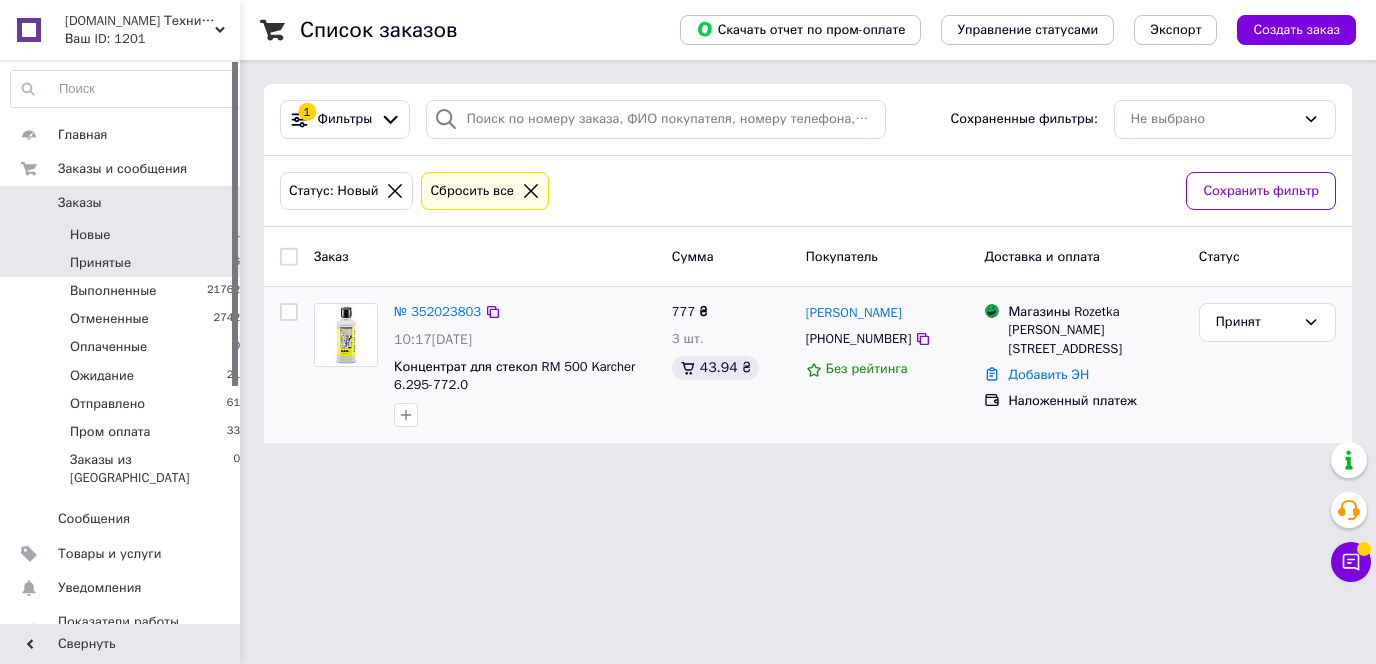 click on "Принятые 6" at bounding box center [126, 263] 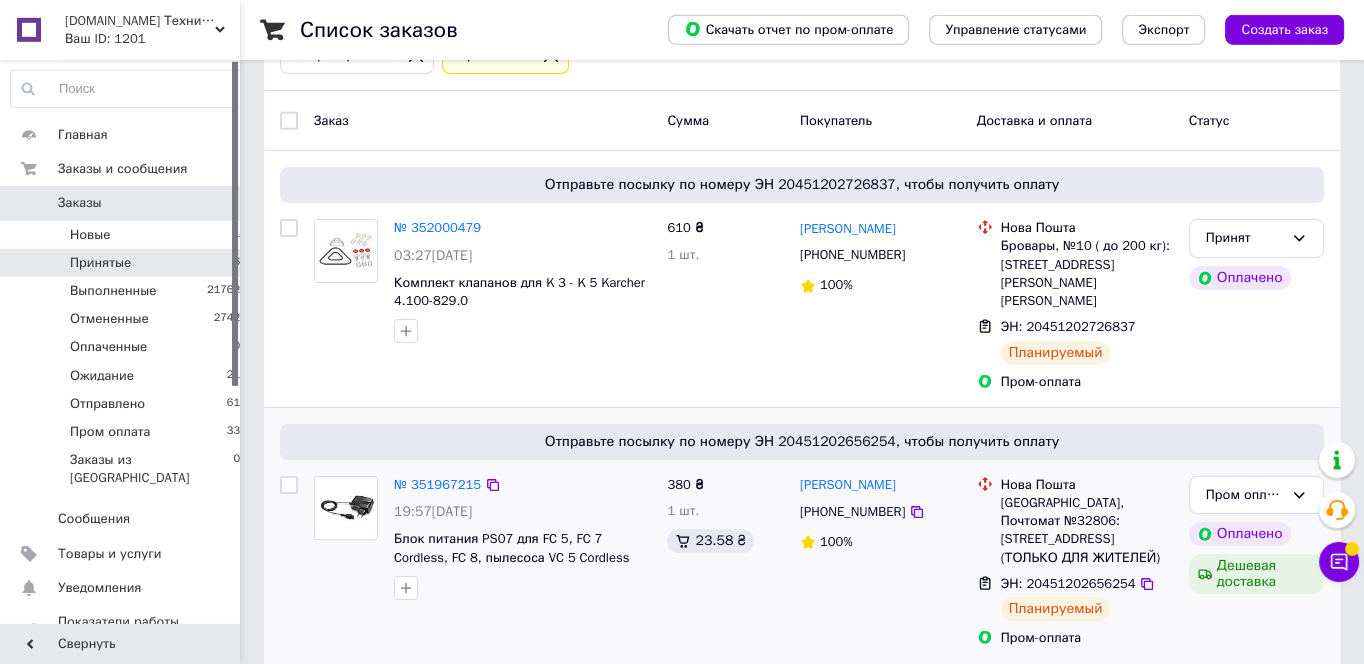 scroll, scrollTop: 215, scrollLeft: 0, axis: vertical 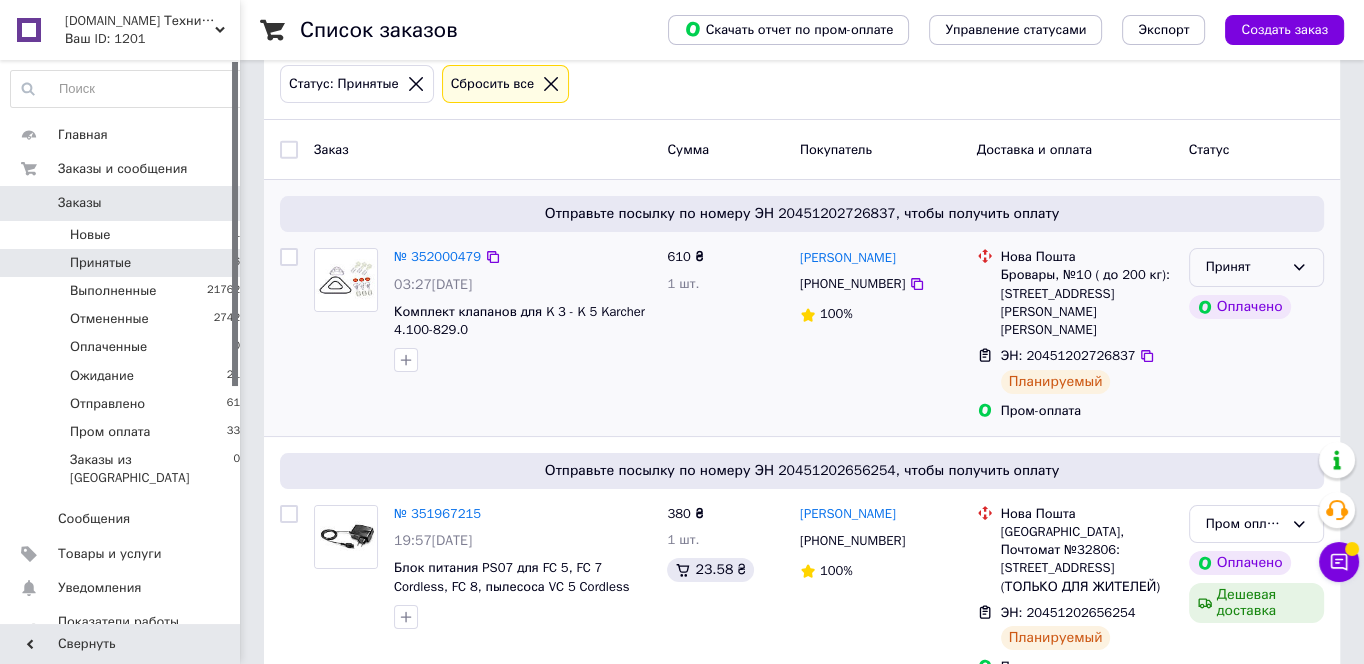 click on "Принят" at bounding box center (1256, 267) 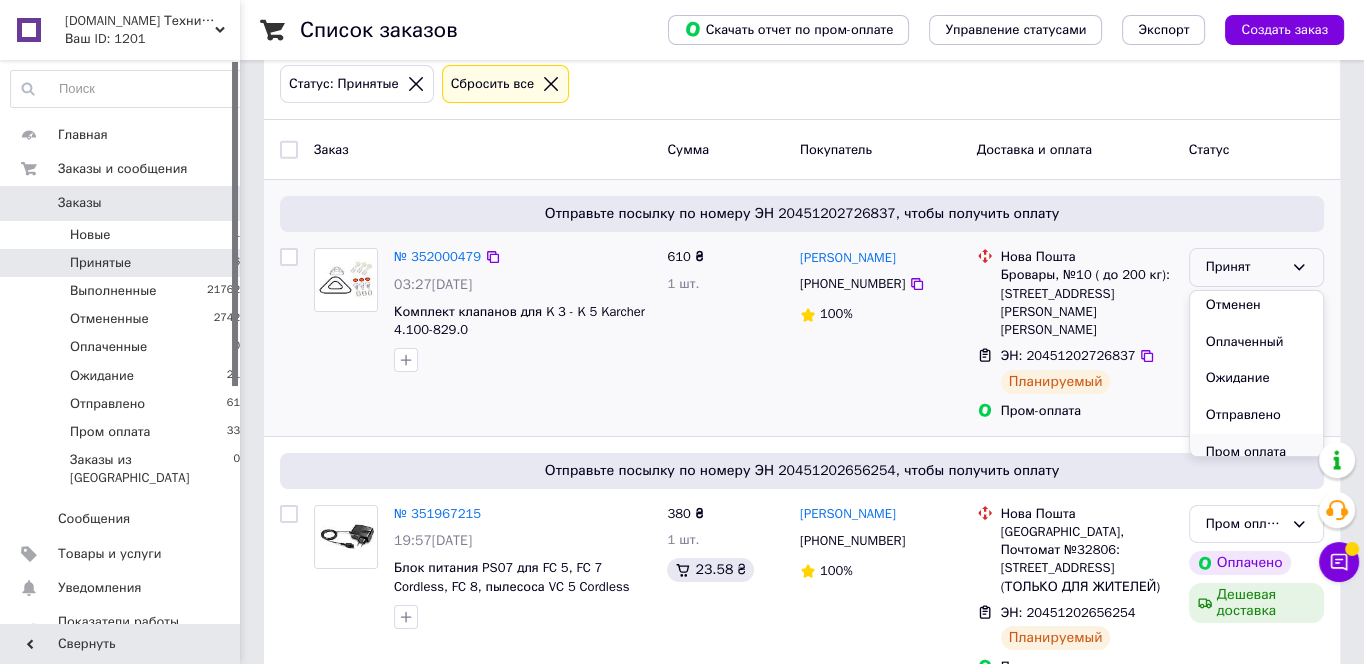 scroll, scrollTop: 54, scrollLeft: 0, axis: vertical 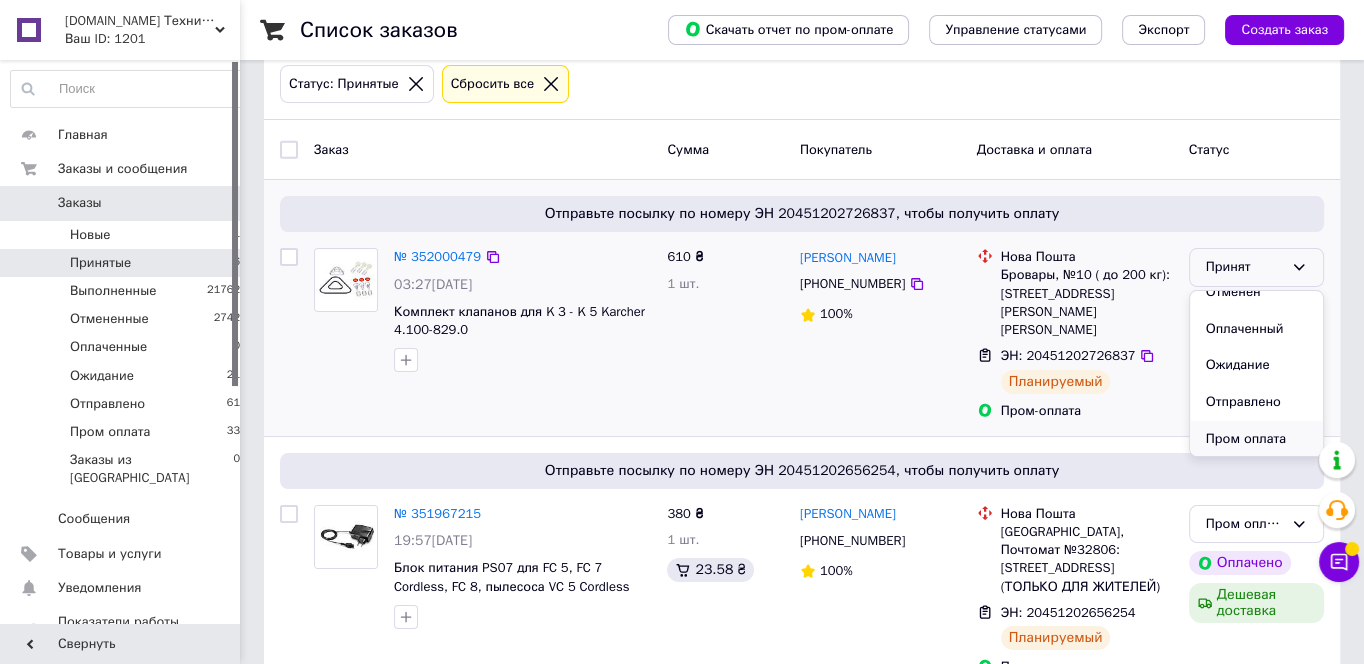 click on "Пром оплата" at bounding box center [1256, 439] 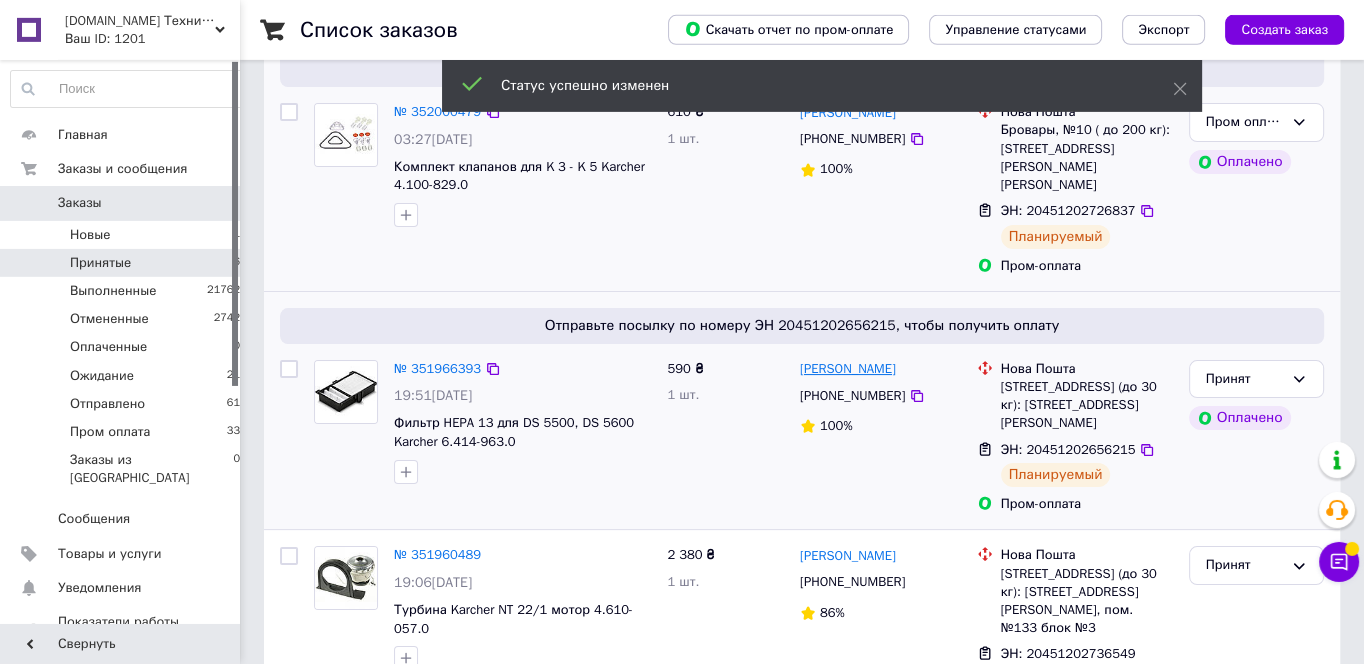 scroll, scrollTop: 215, scrollLeft: 0, axis: vertical 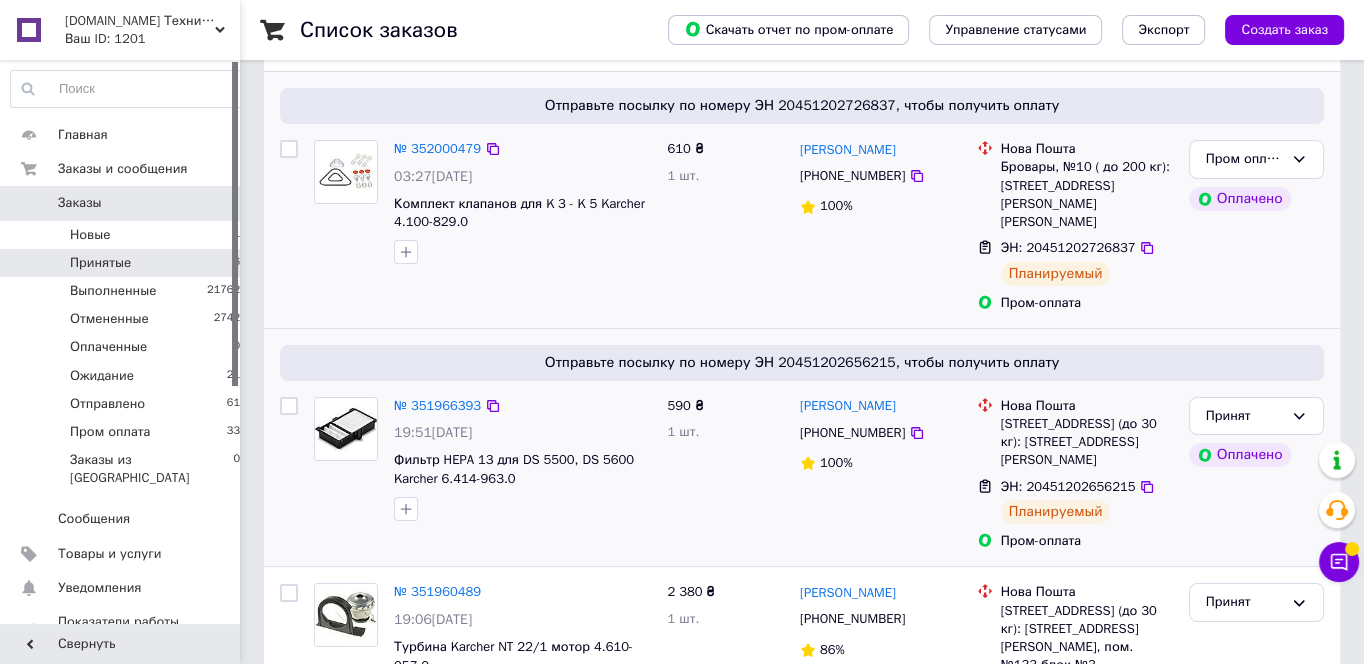 drag, startPoint x: 1147, startPoint y: 427, endPoint x: 1002, endPoint y: 363, distance: 158.49606 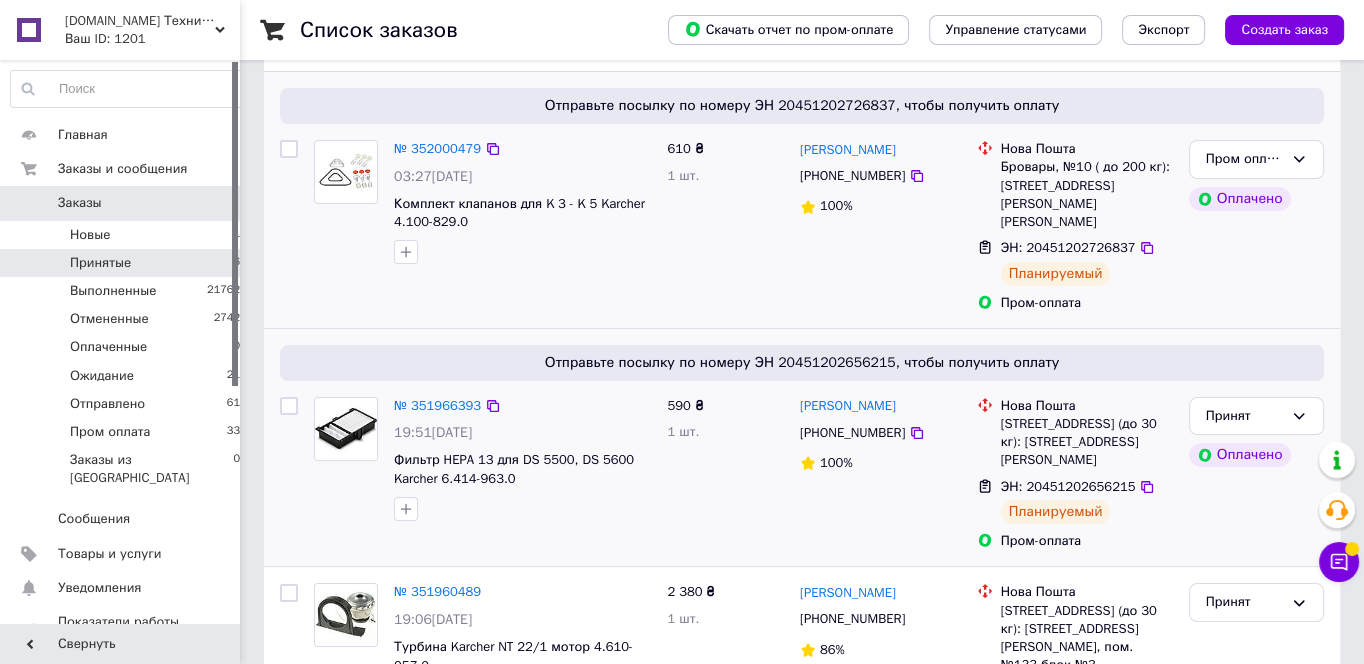 click on "Нова Пошта г. Киев (Киевская обл.), №240 (до 30 кг): ул. Преображенская, 8б" at bounding box center (1087, 433) 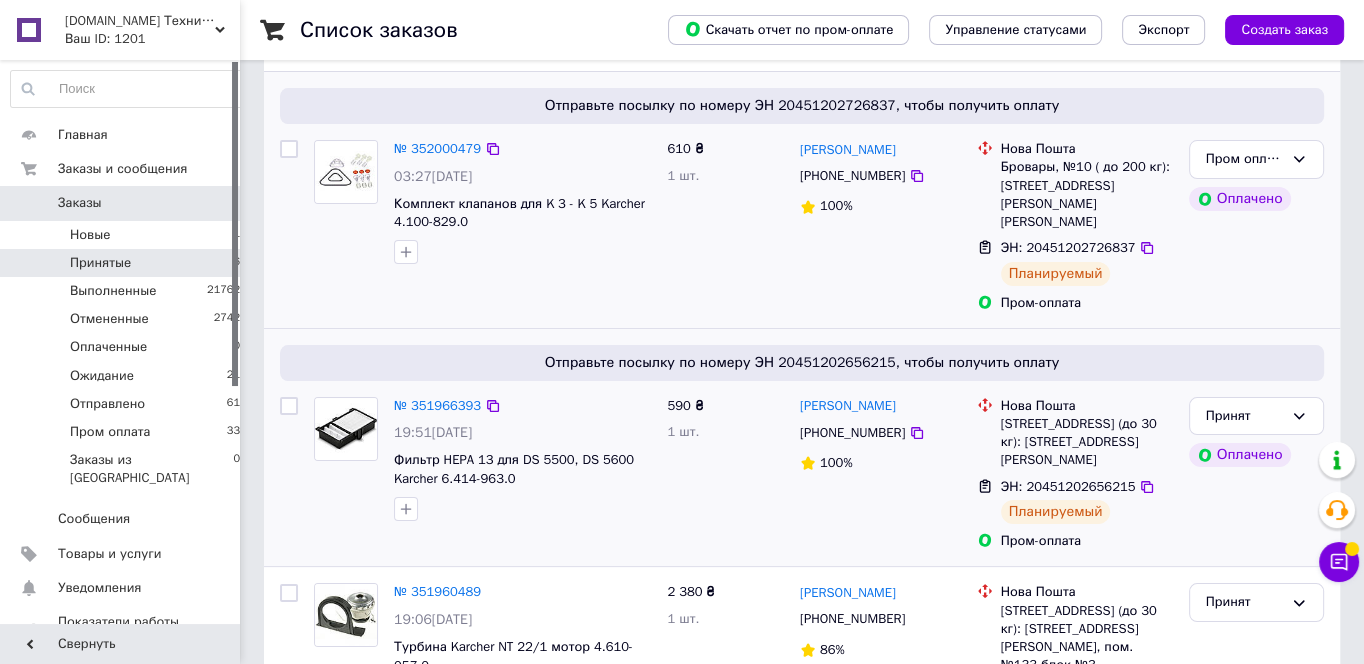 drag, startPoint x: 902, startPoint y: 376, endPoint x: 800, endPoint y: 369, distance: 102.239914 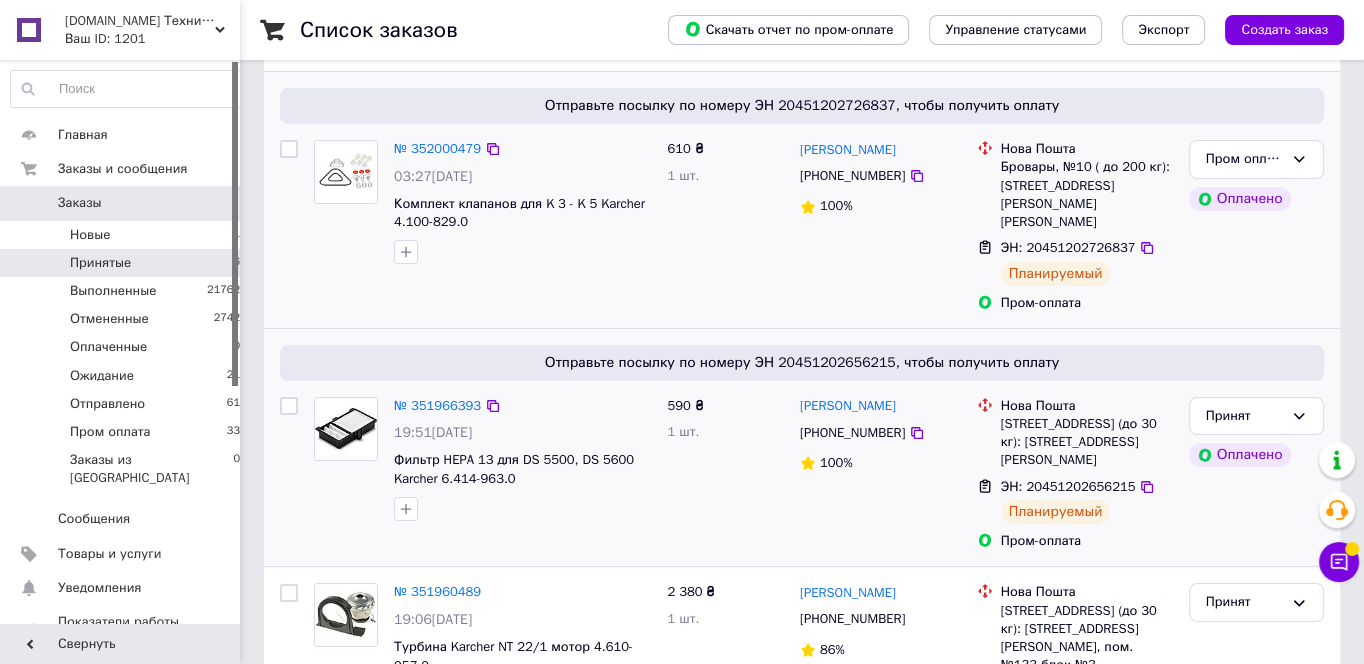 click on "[PERSON_NAME]" at bounding box center (880, 406) 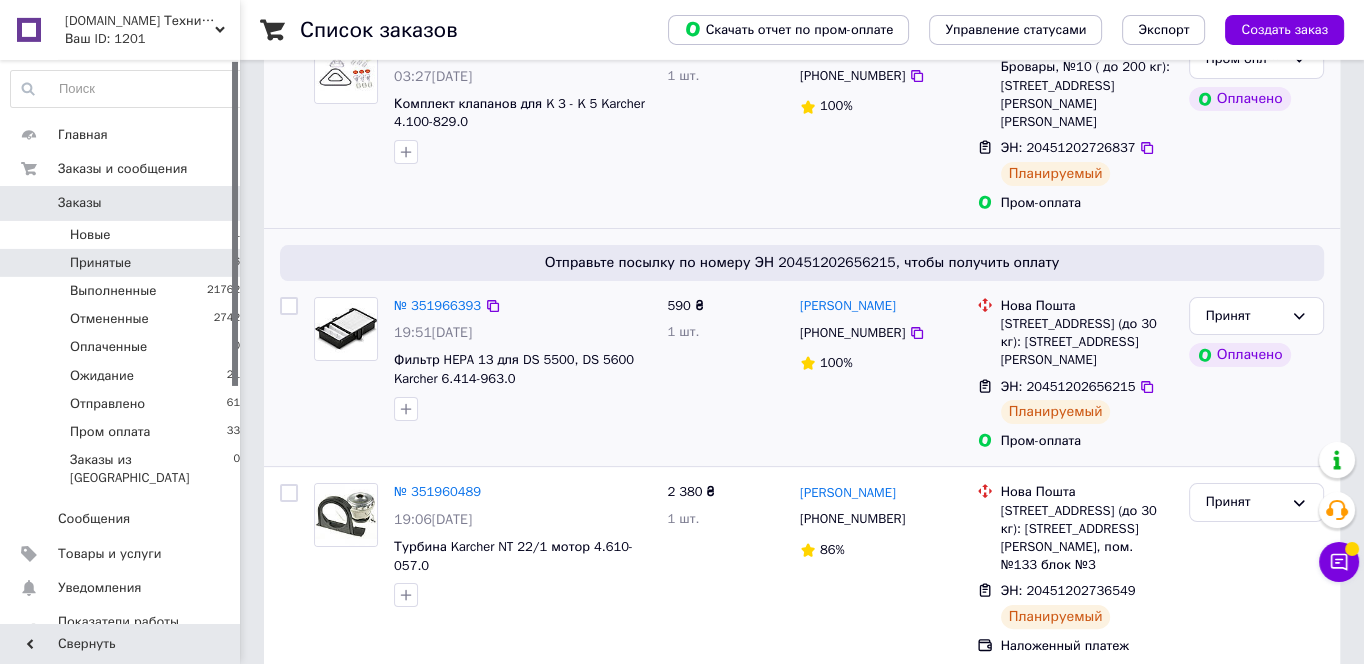 scroll, scrollTop: 322, scrollLeft: 0, axis: vertical 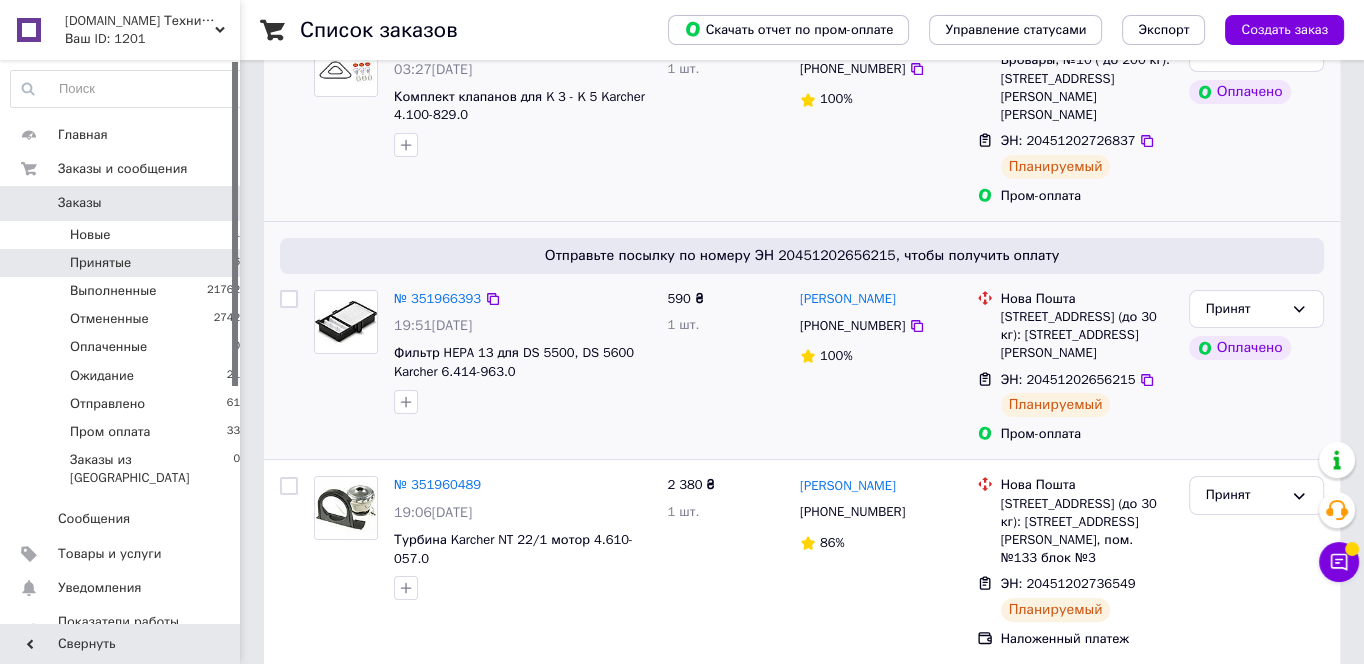 drag, startPoint x: 1130, startPoint y: 321, endPoint x: 1003, endPoint y: 262, distance: 140.0357 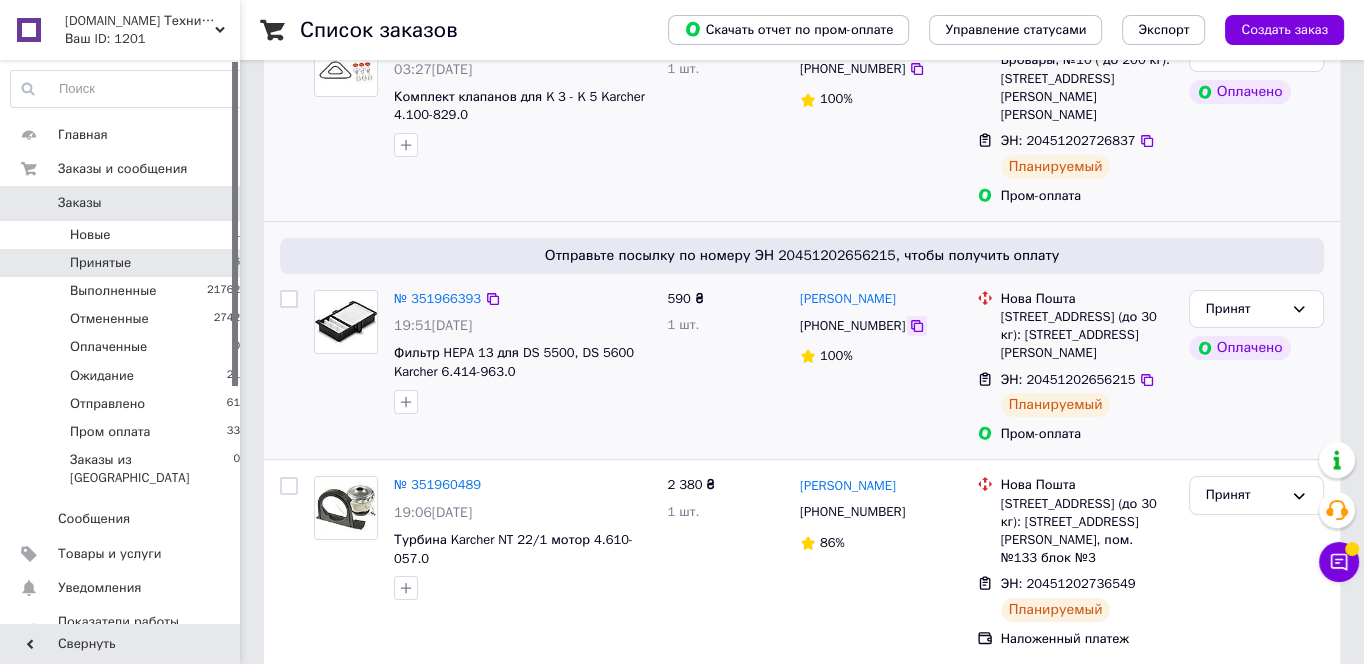 click 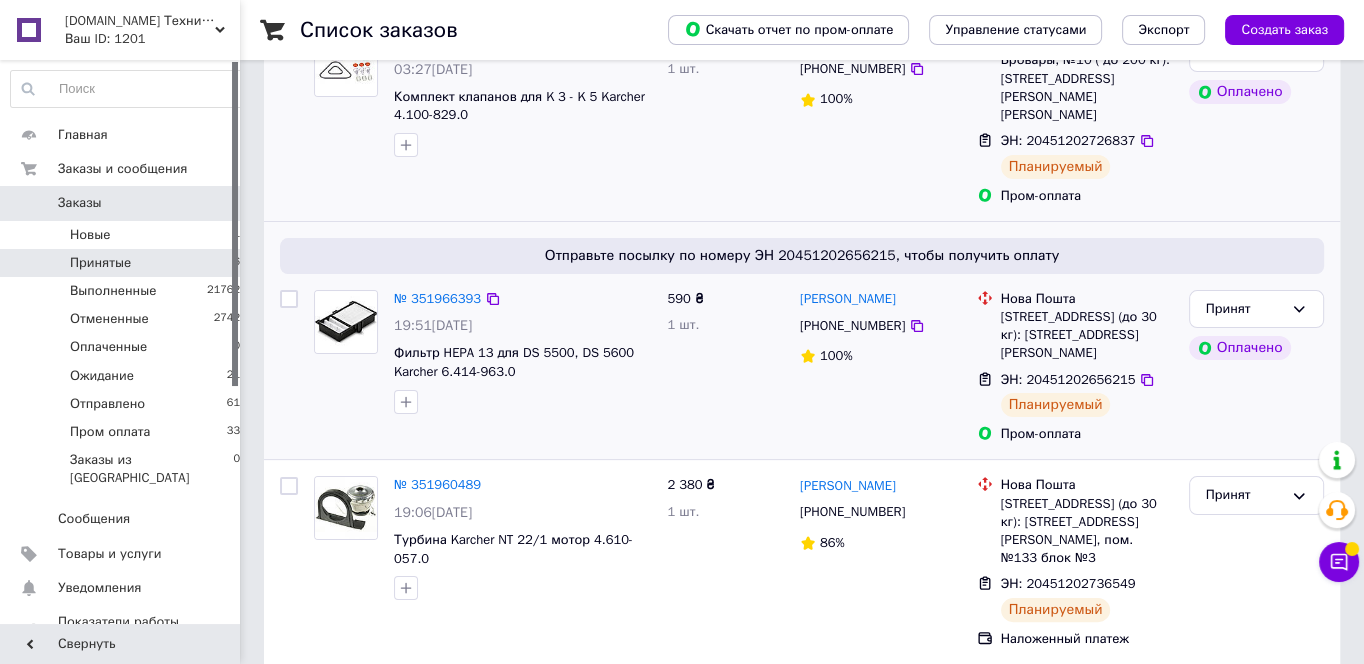 drag, startPoint x: 1145, startPoint y: 341, endPoint x: 1121, endPoint y: 343, distance: 24.083189 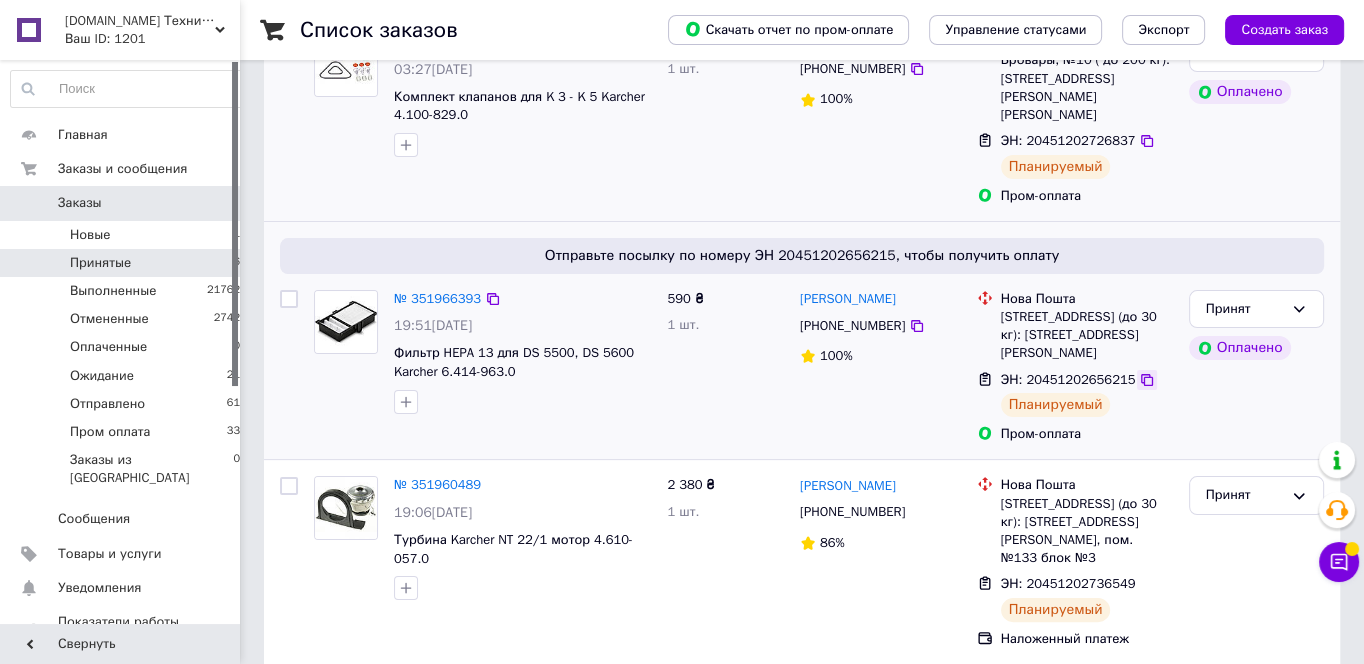 click 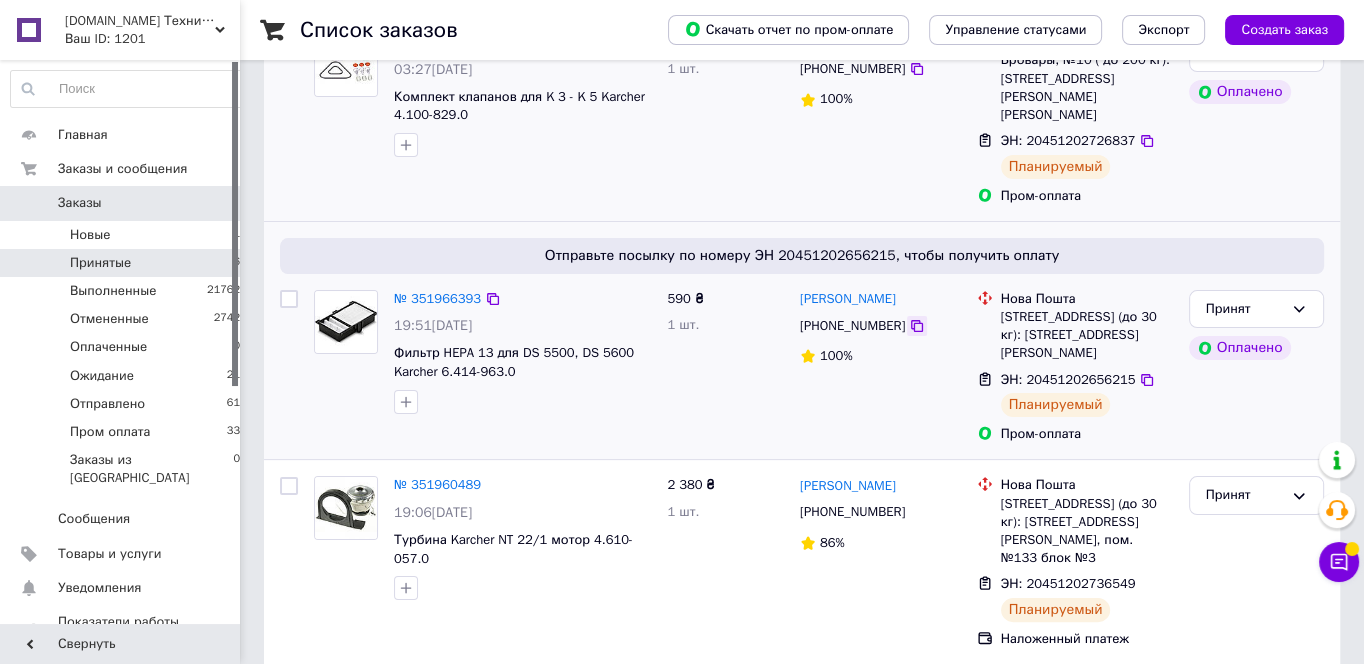 click 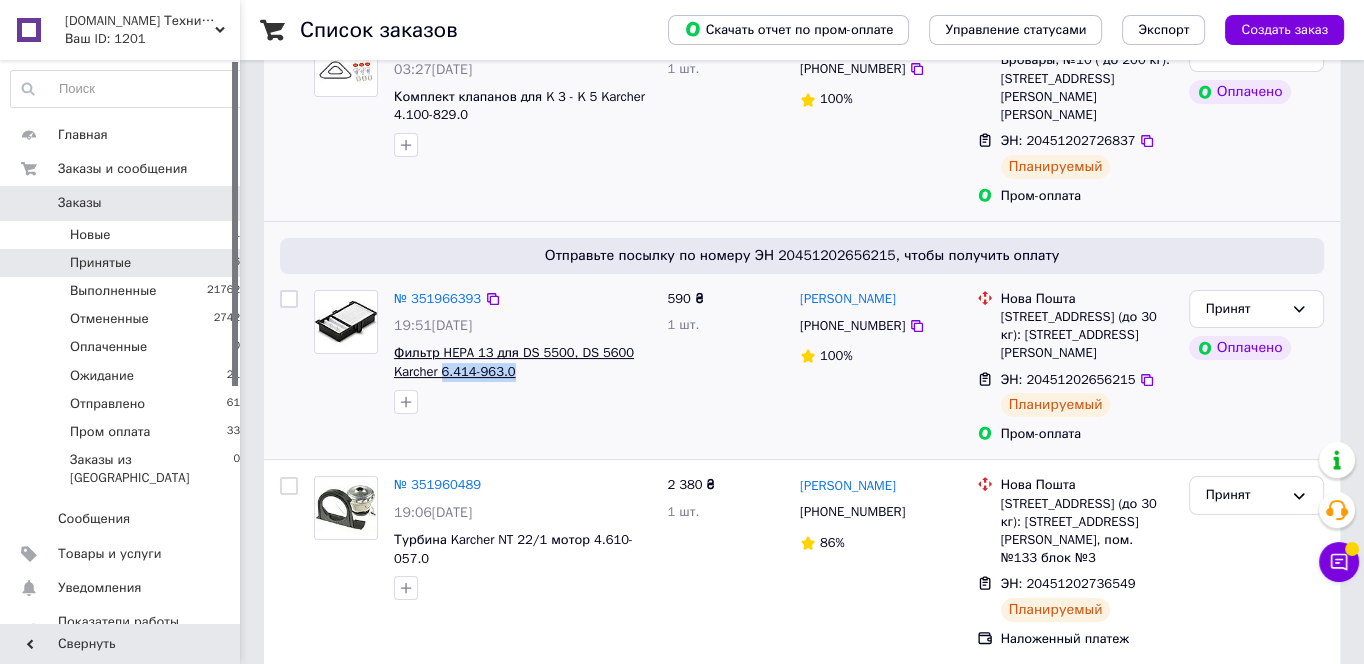 drag, startPoint x: 537, startPoint y: 331, endPoint x: 442, endPoint y: 334, distance: 95.047356 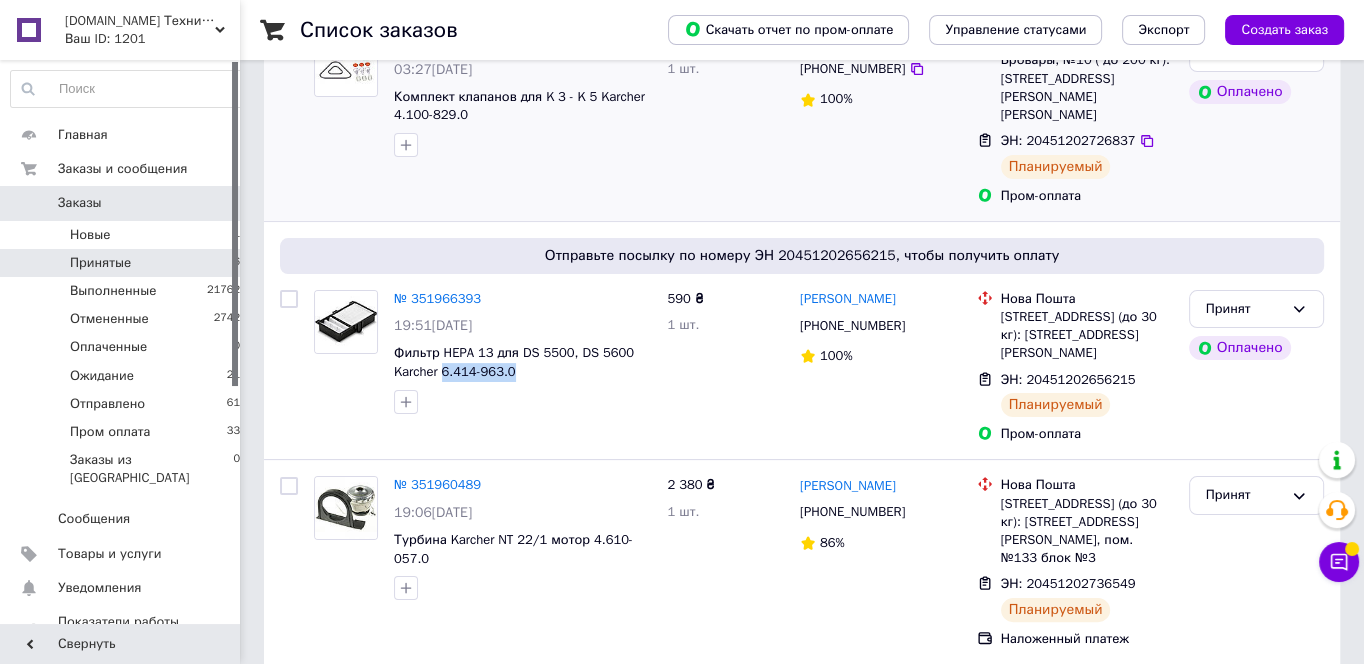 click at bounding box center (126, 89) 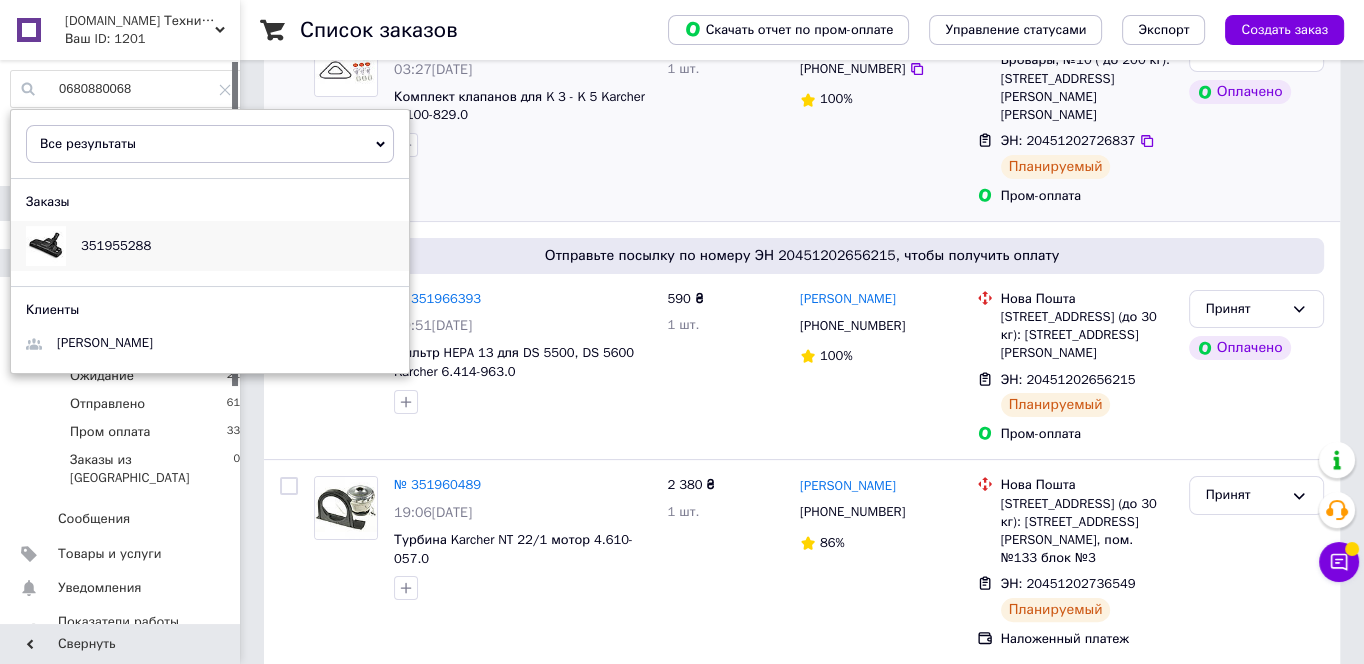 type on "0680880068" 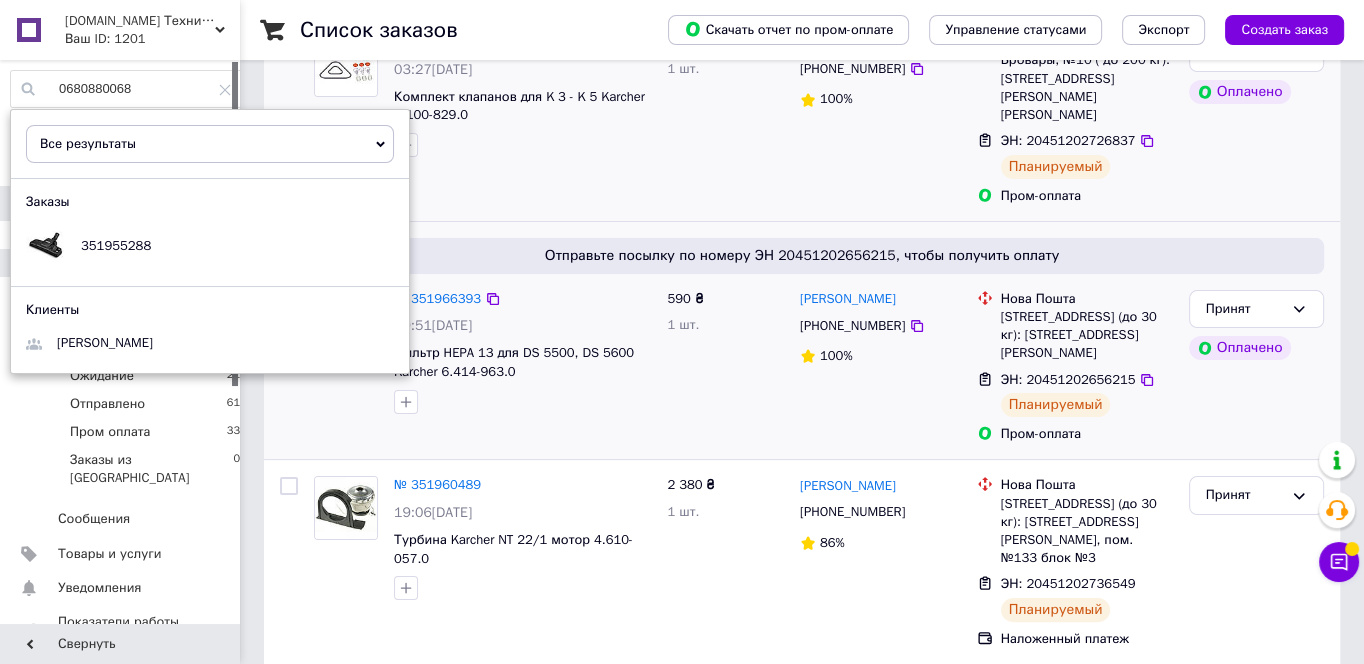 click on "590 ₴ 1 шт." at bounding box center [725, 367] 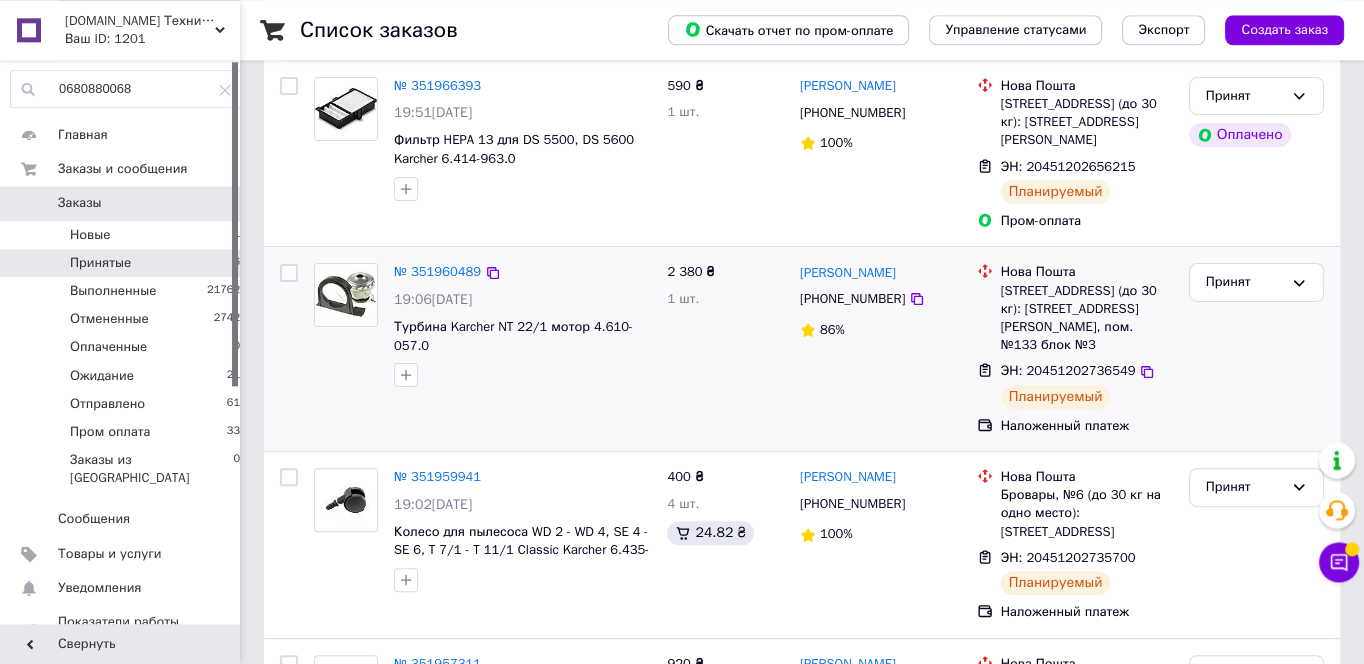 scroll, scrollTop: 537, scrollLeft: 0, axis: vertical 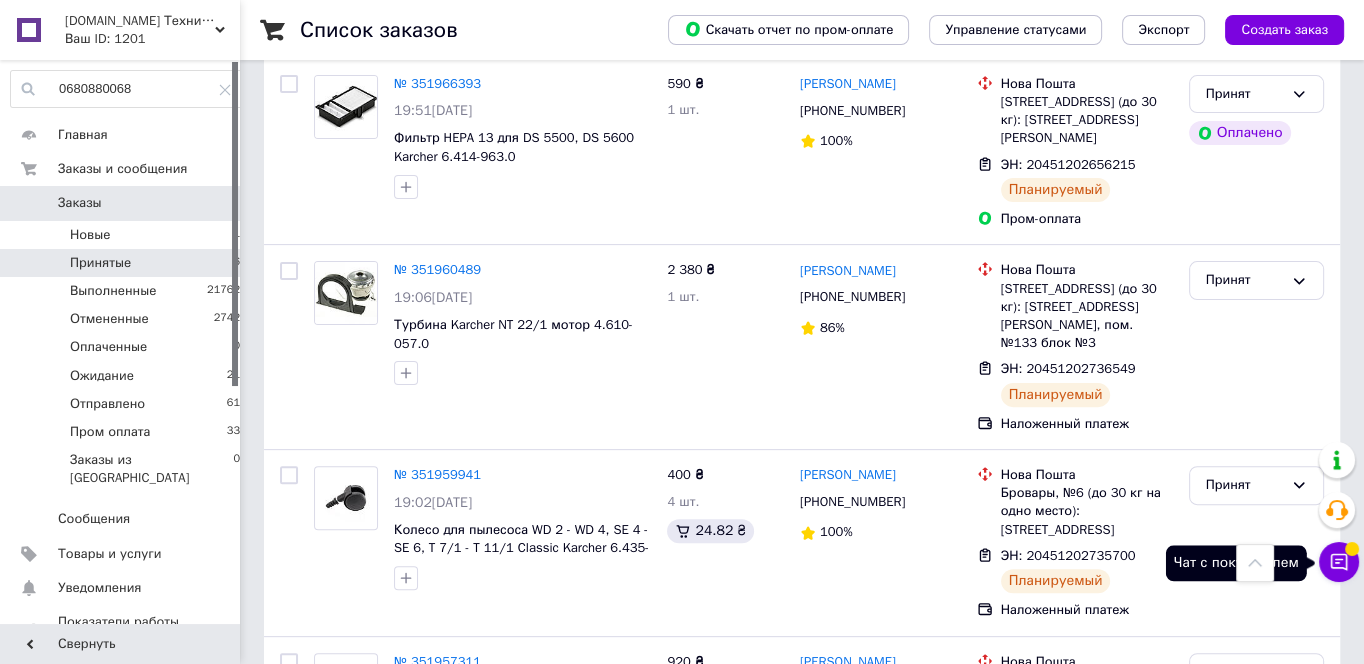 click at bounding box center (1352, 543) 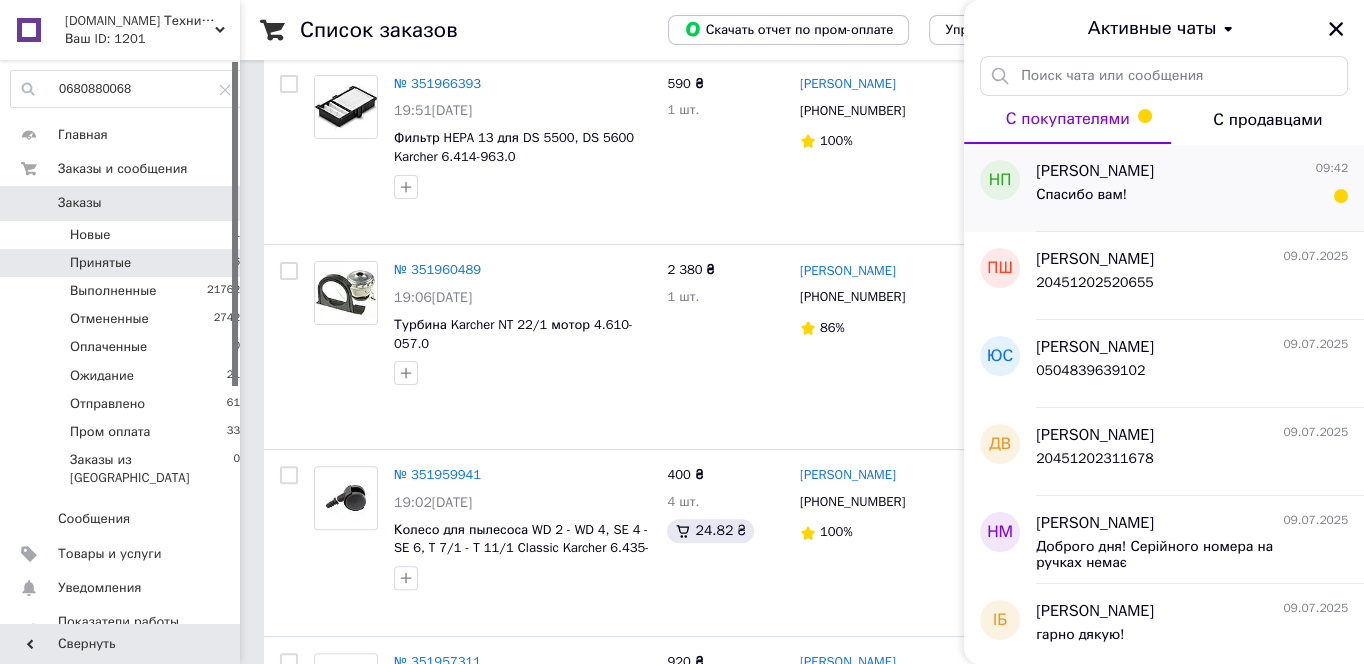 click on "Спасибо вам!" at bounding box center (1081, 195) 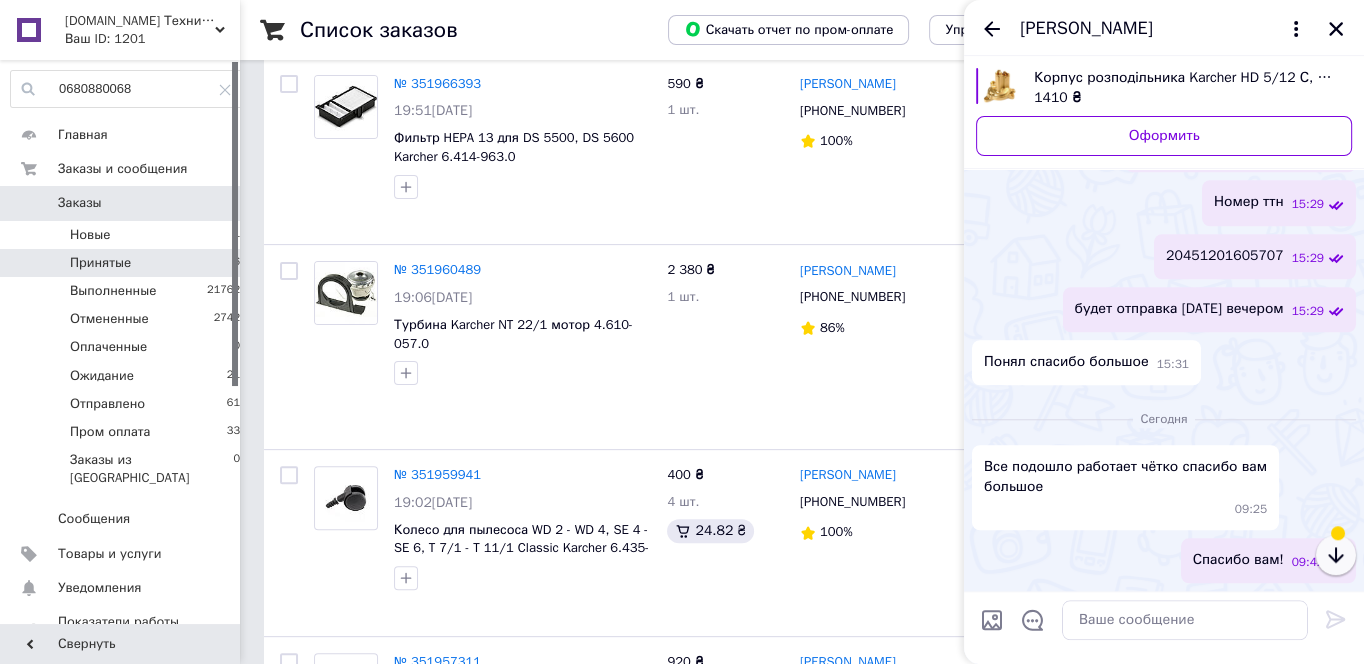 click at bounding box center (1336, 555) 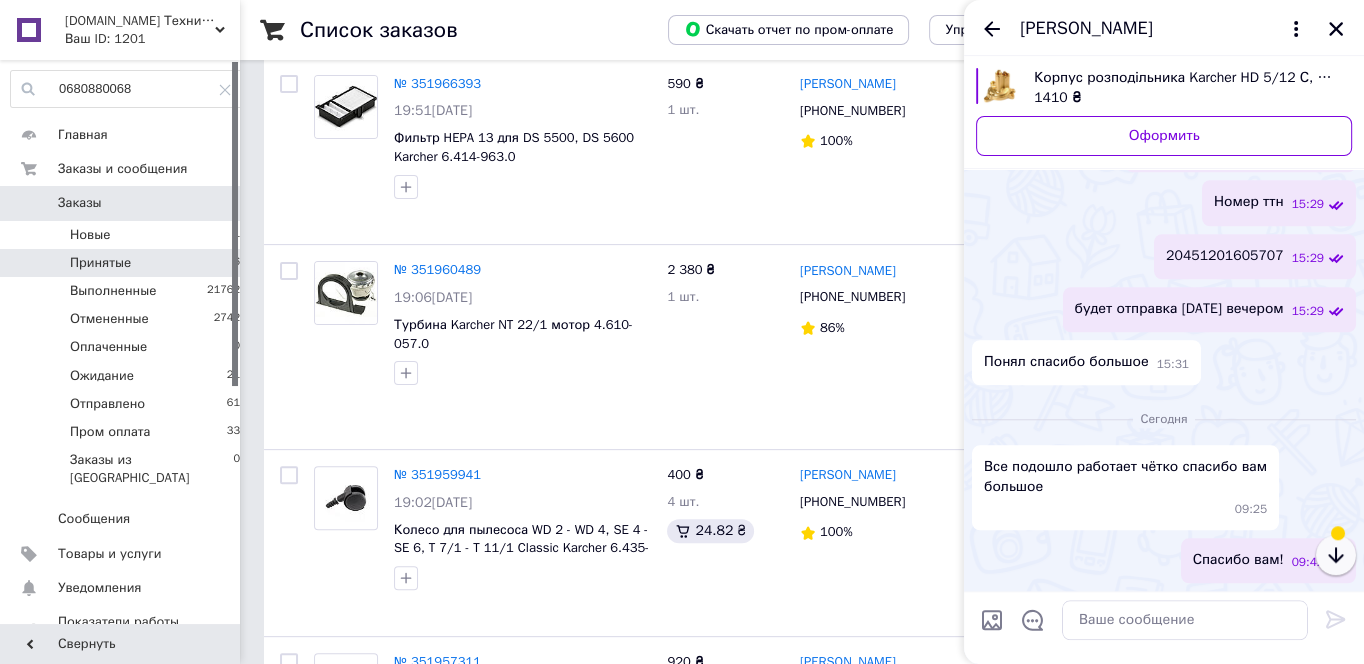 click 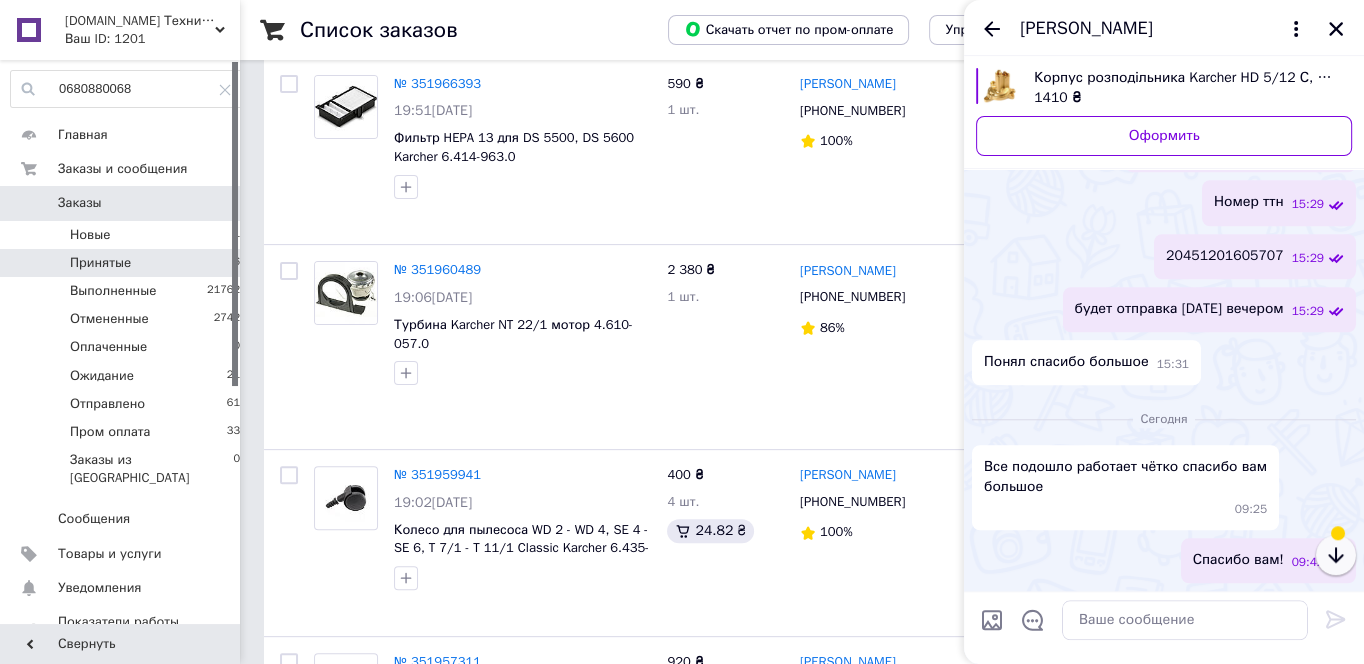 click 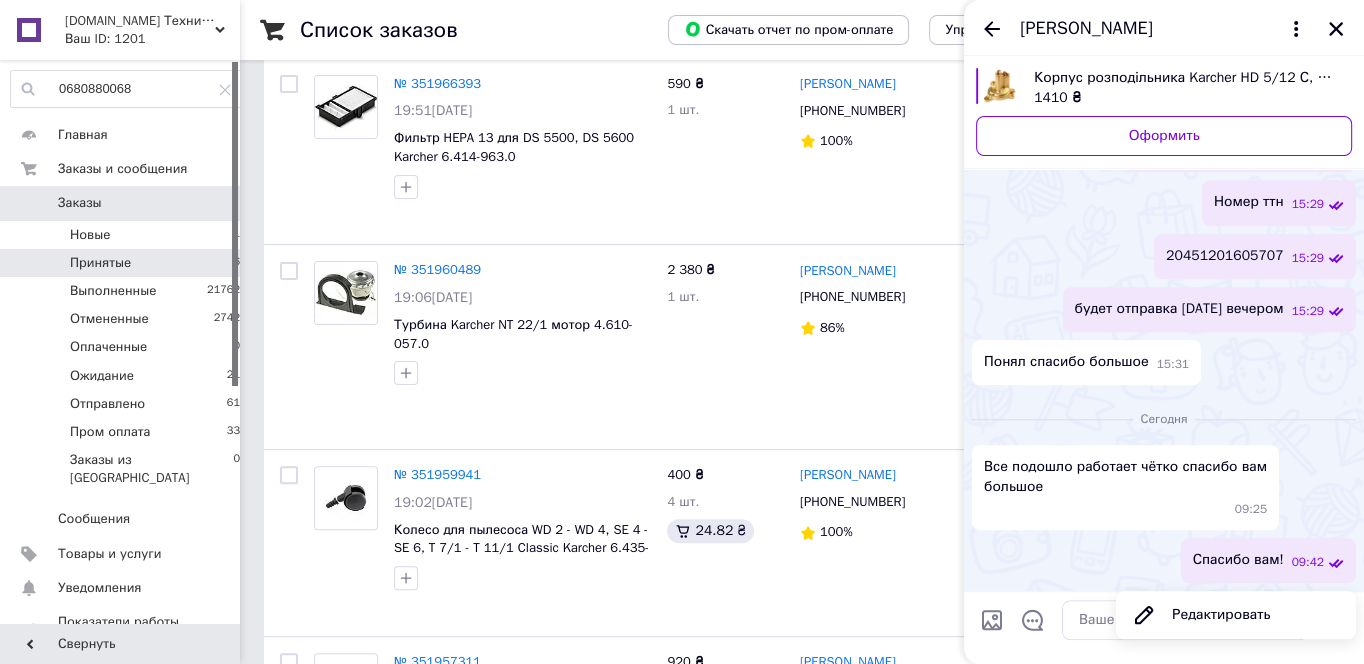 click 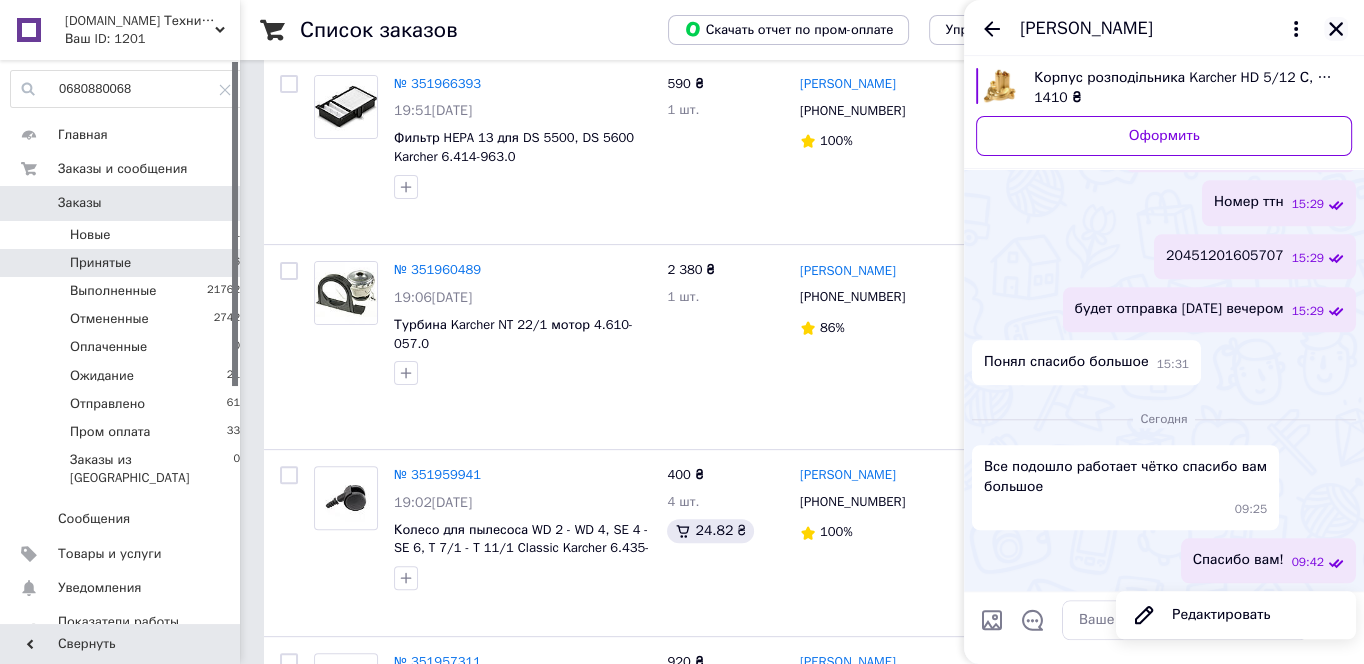 click 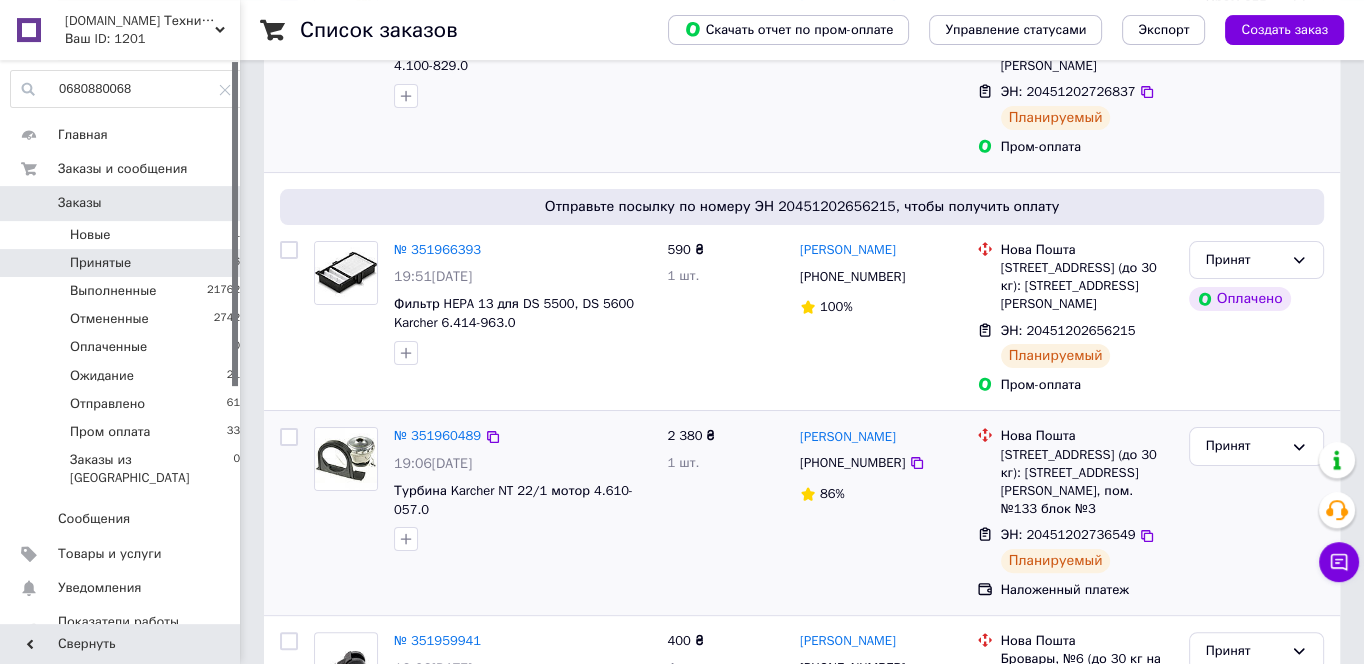 scroll, scrollTop: 430, scrollLeft: 0, axis: vertical 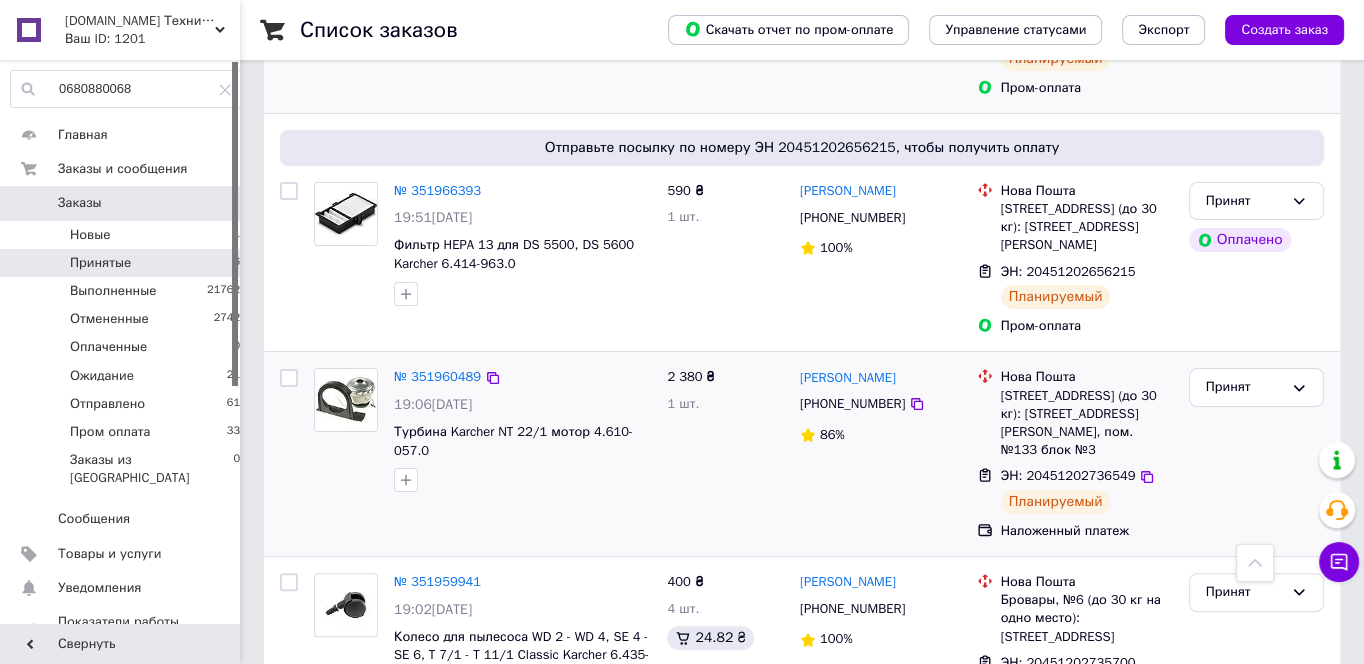drag, startPoint x: 1147, startPoint y: 416, endPoint x: 994, endPoint y: 340, distance: 170.83618 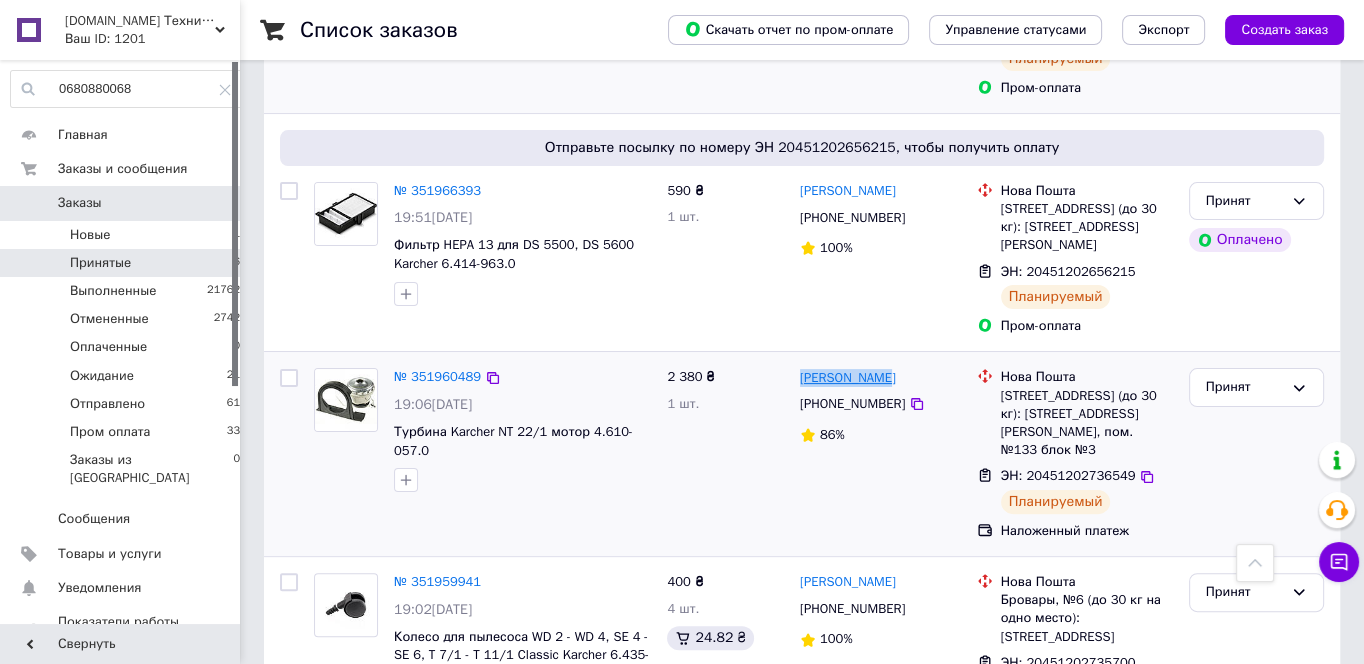 drag, startPoint x: 893, startPoint y: 333, endPoint x: 803, endPoint y: 340, distance: 90.27181 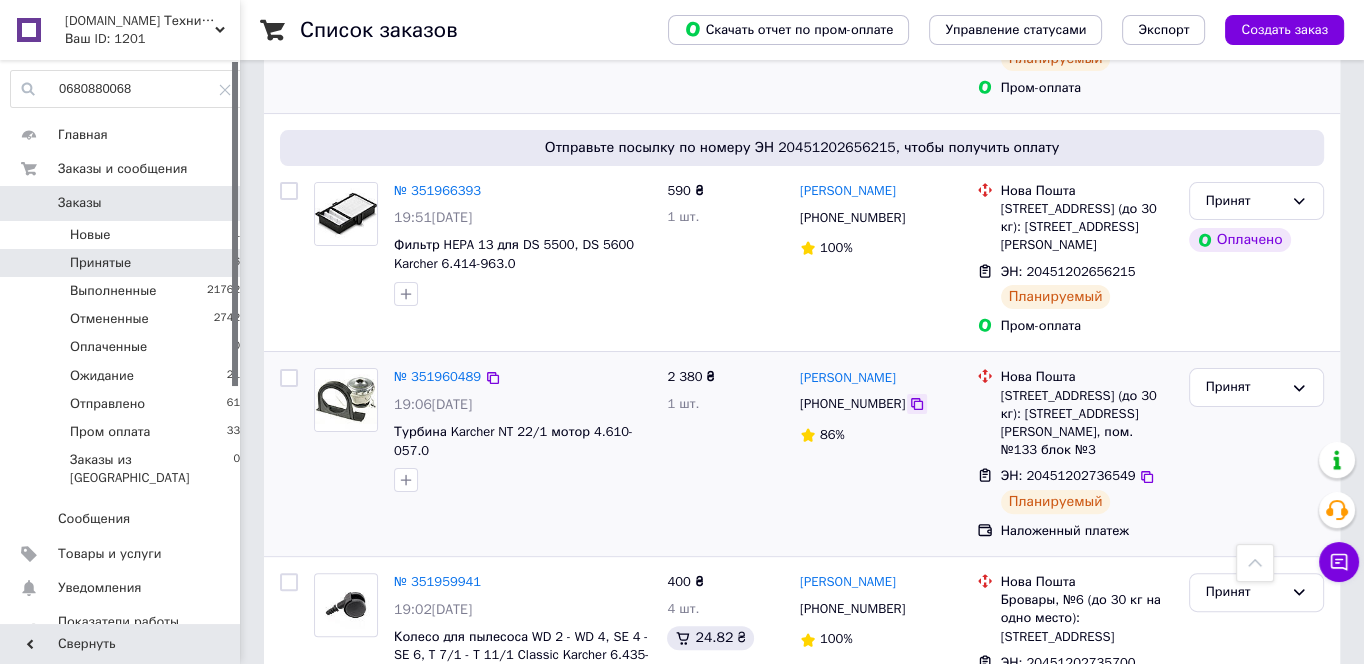 click 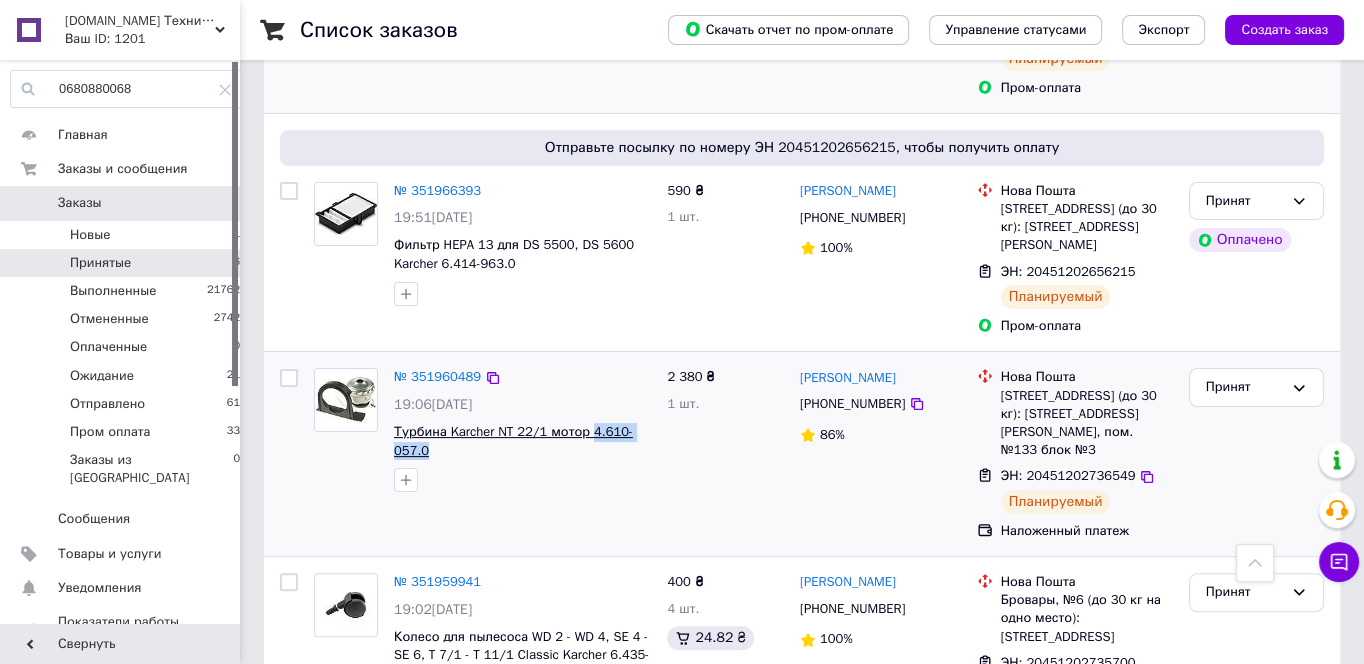 drag, startPoint x: 487, startPoint y: 426, endPoint x: 395, endPoint y: 418, distance: 92.34717 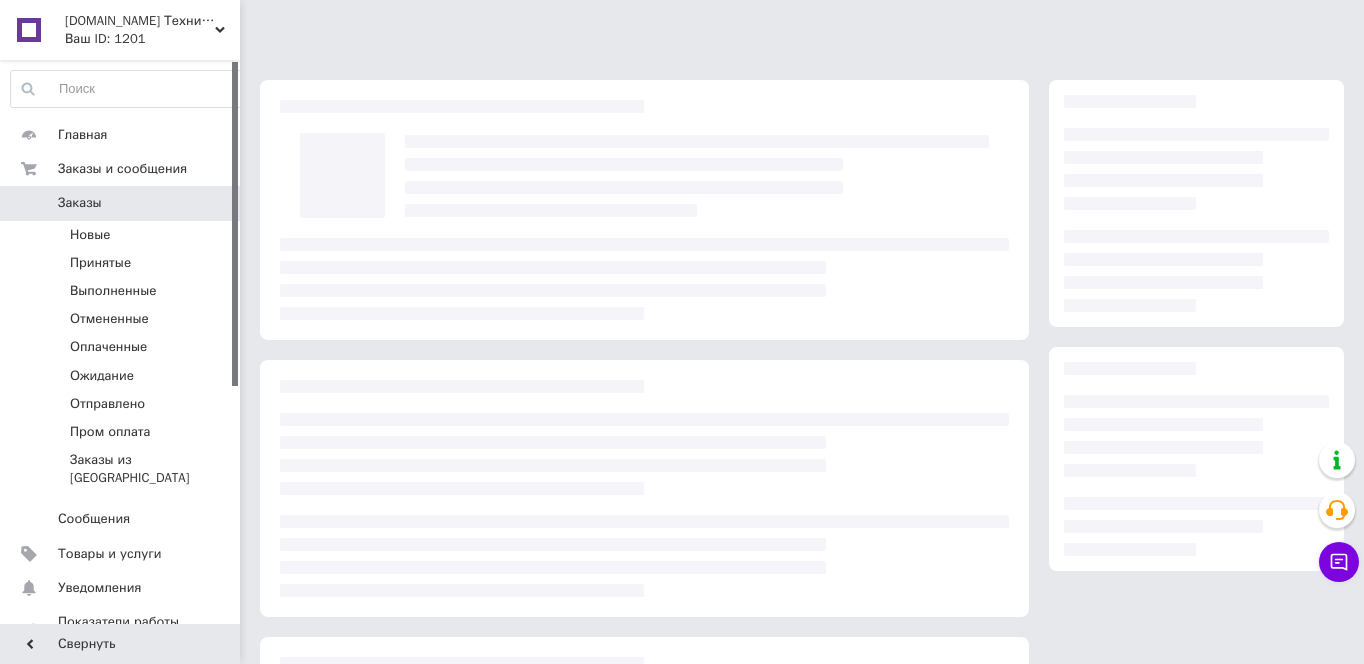 scroll, scrollTop: 0, scrollLeft: 0, axis: both 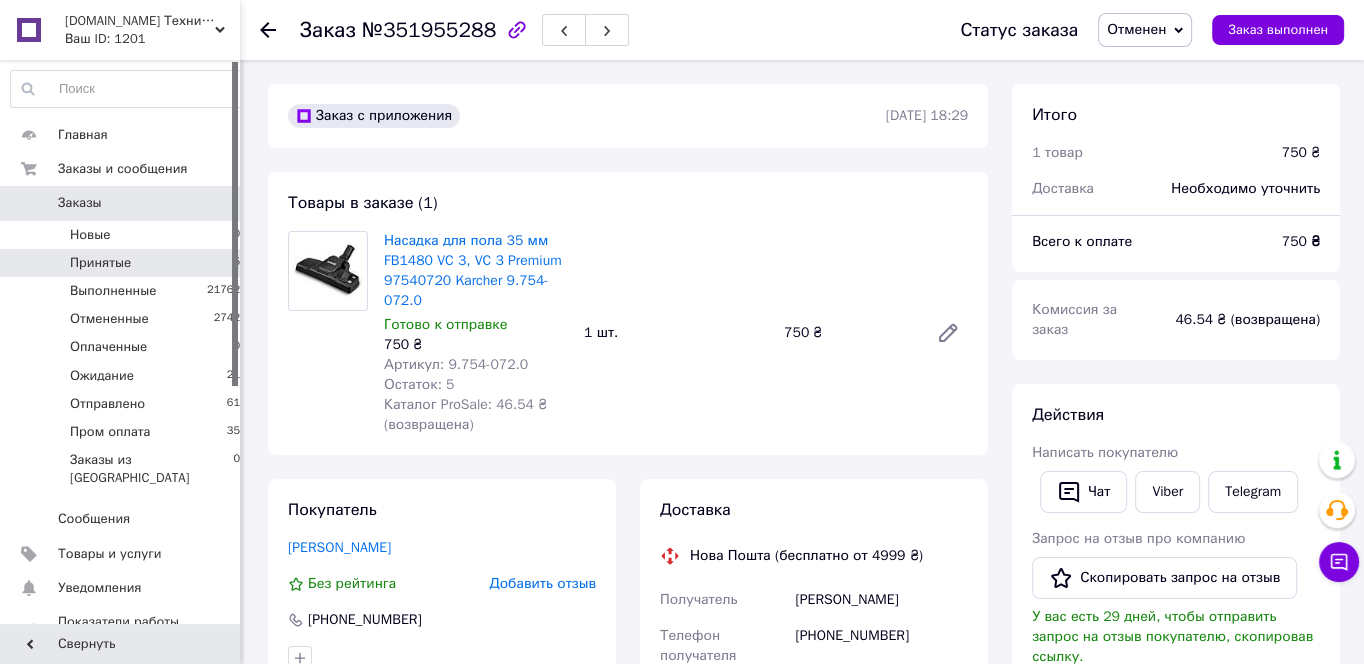 click on "Принятые 5" at bounding box center (126, 263) 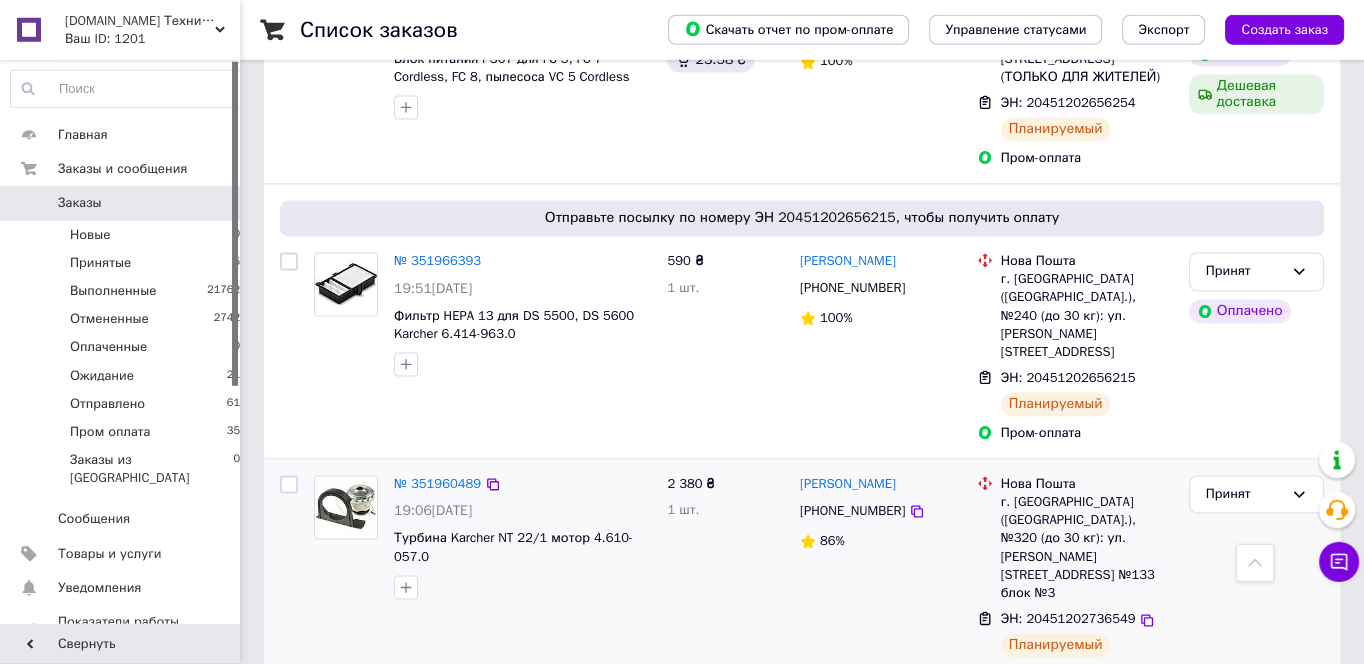scroll, scrollTop: 2902, scrollLeft: 0, axis: vertical 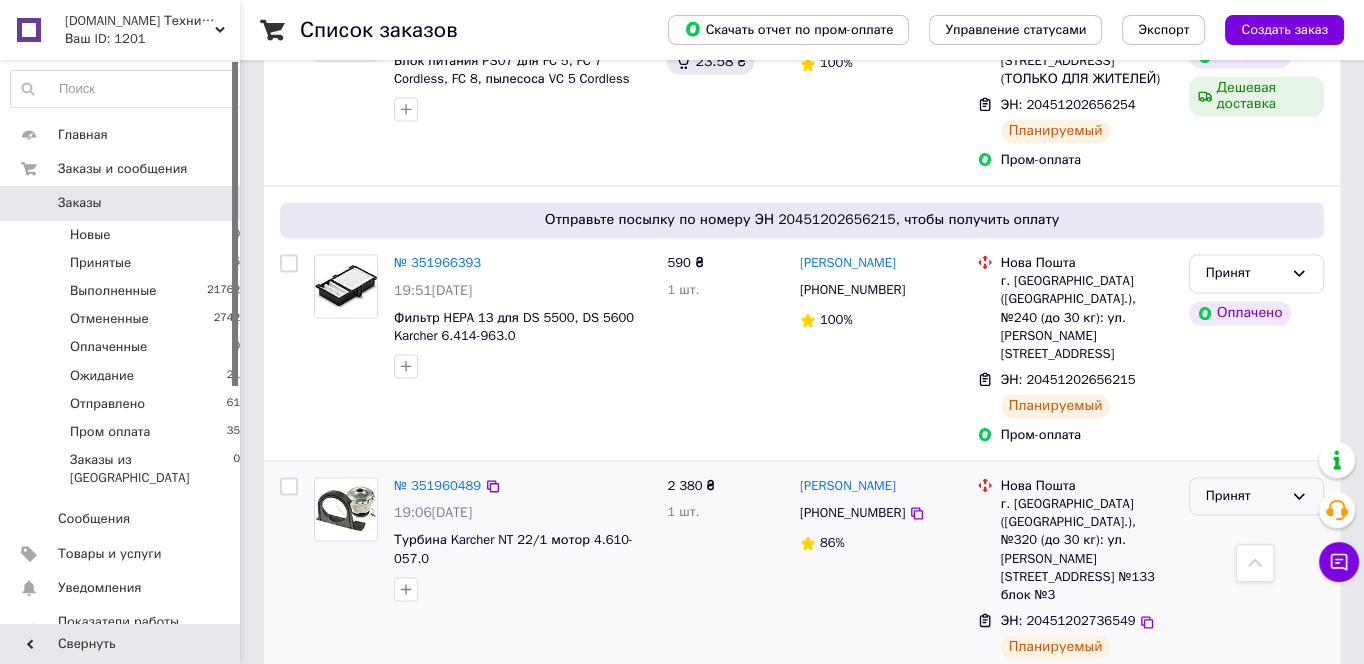 click on "Принят" at bounding box center (1244, 496) 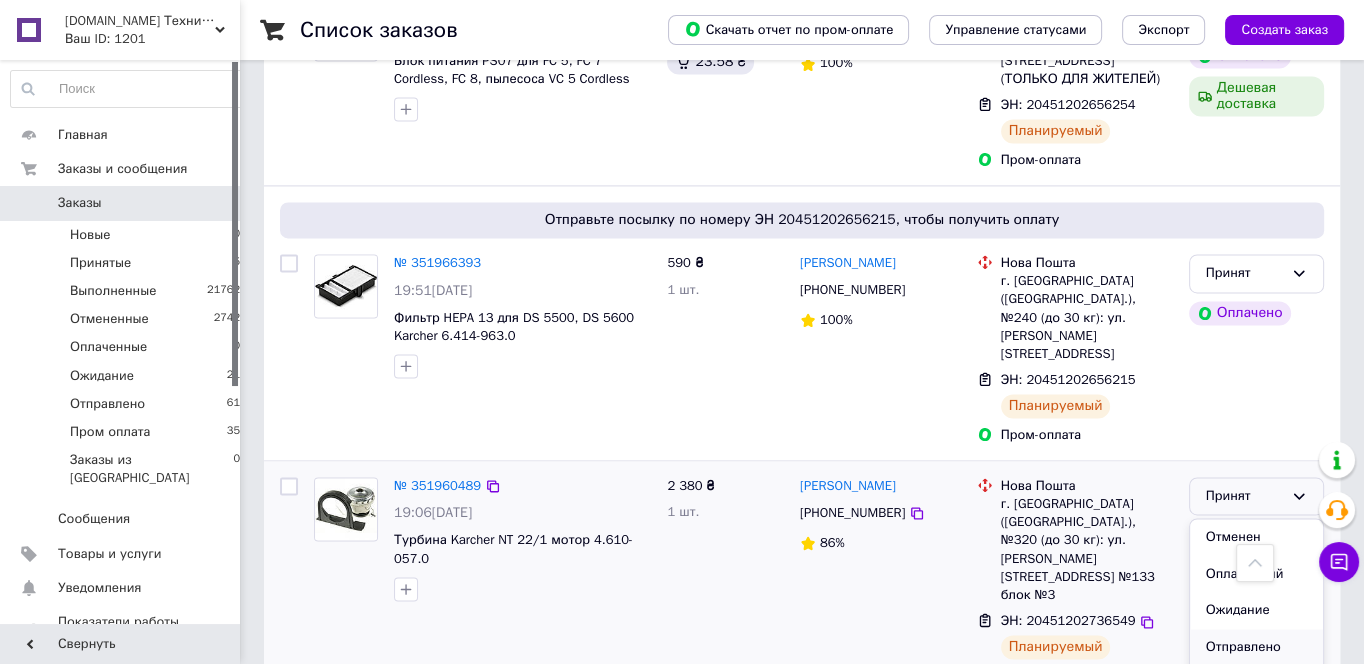 scroll, scrollTop: 54, scrollLeft: 0, axis: vertical 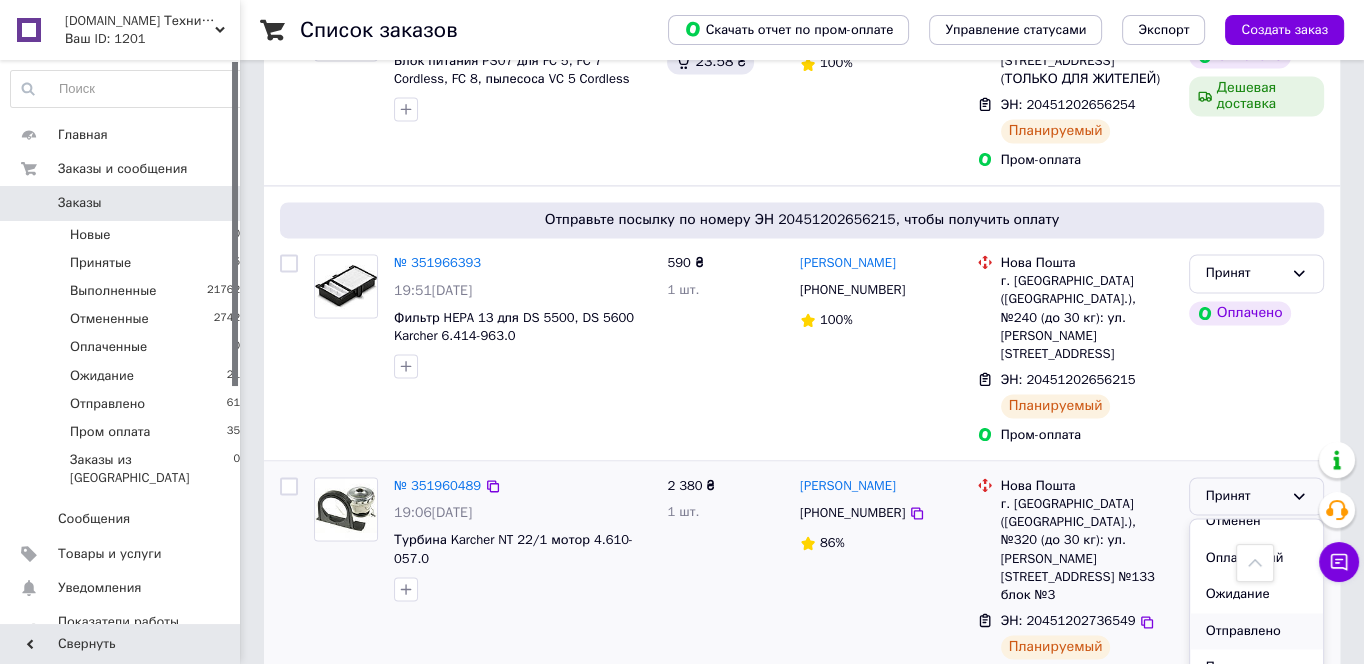 click on "Отправлено" at bounding box center [1256, 631] 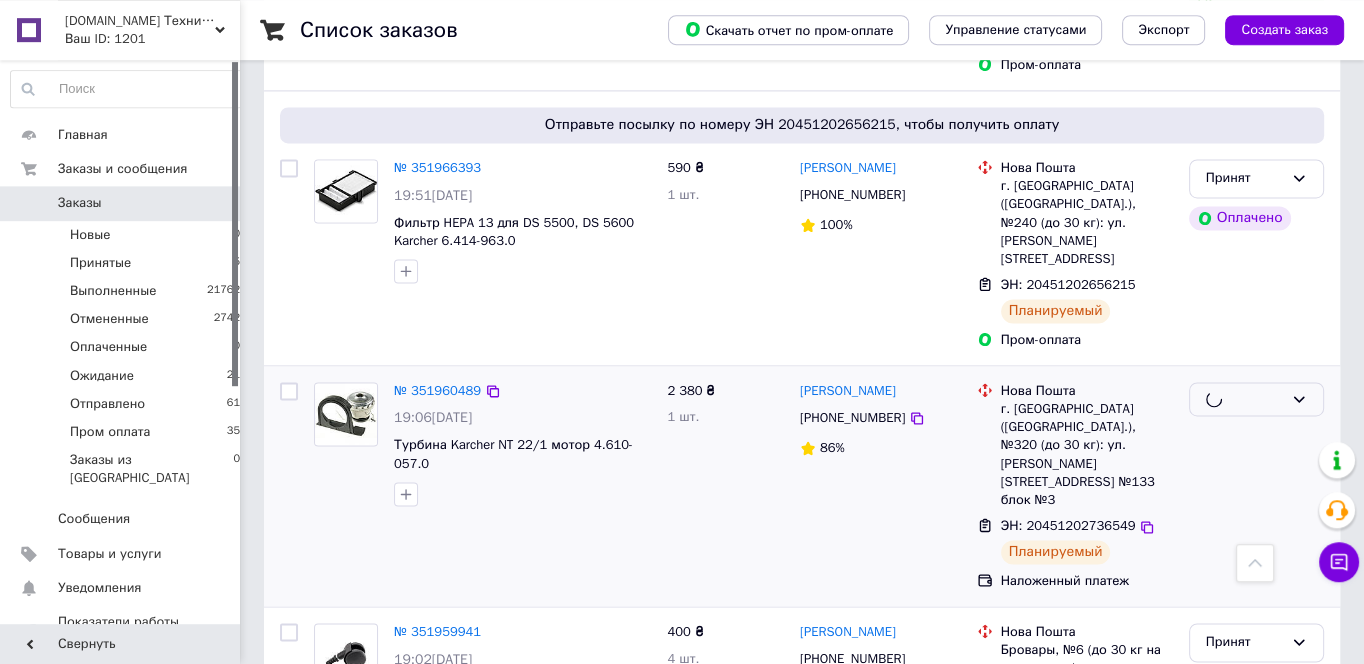 scroll, scrollTop: 3117, scrollLeft: 0, axis: vertical 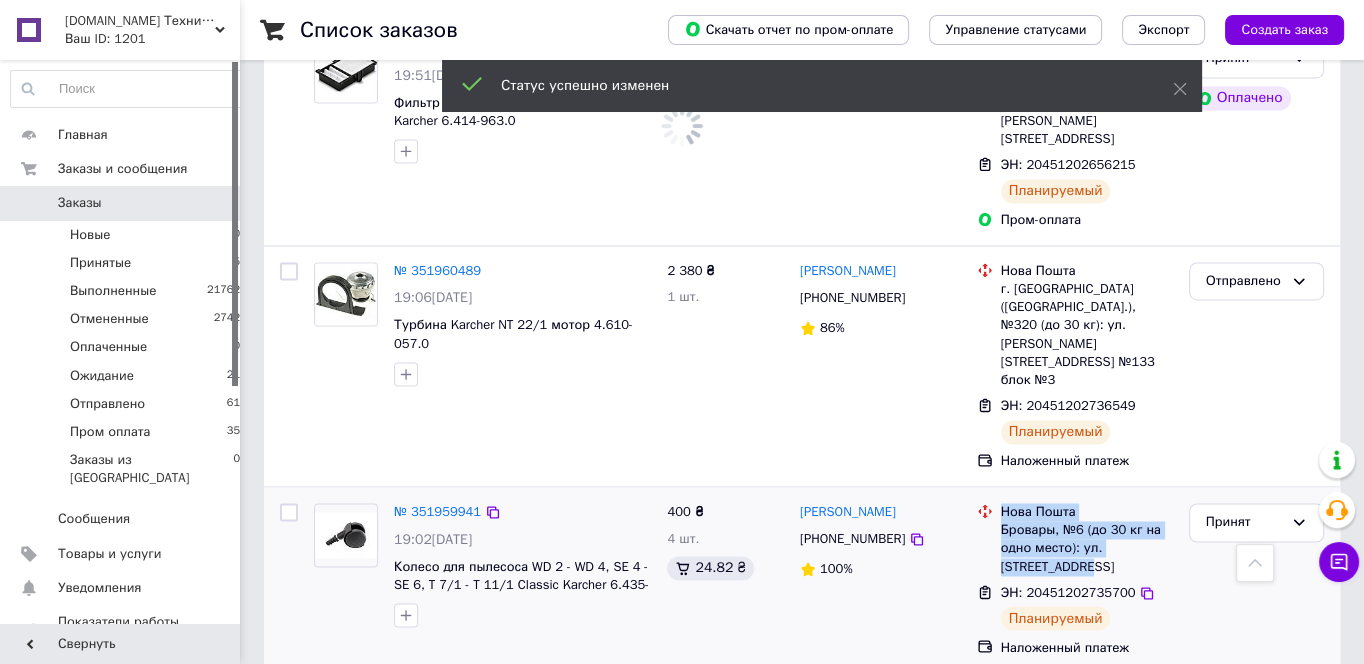 drag, startPoint x: 1036, startPoint y: 362, endPoint x: 1000, endPoint y: 302, distance: 69.97142 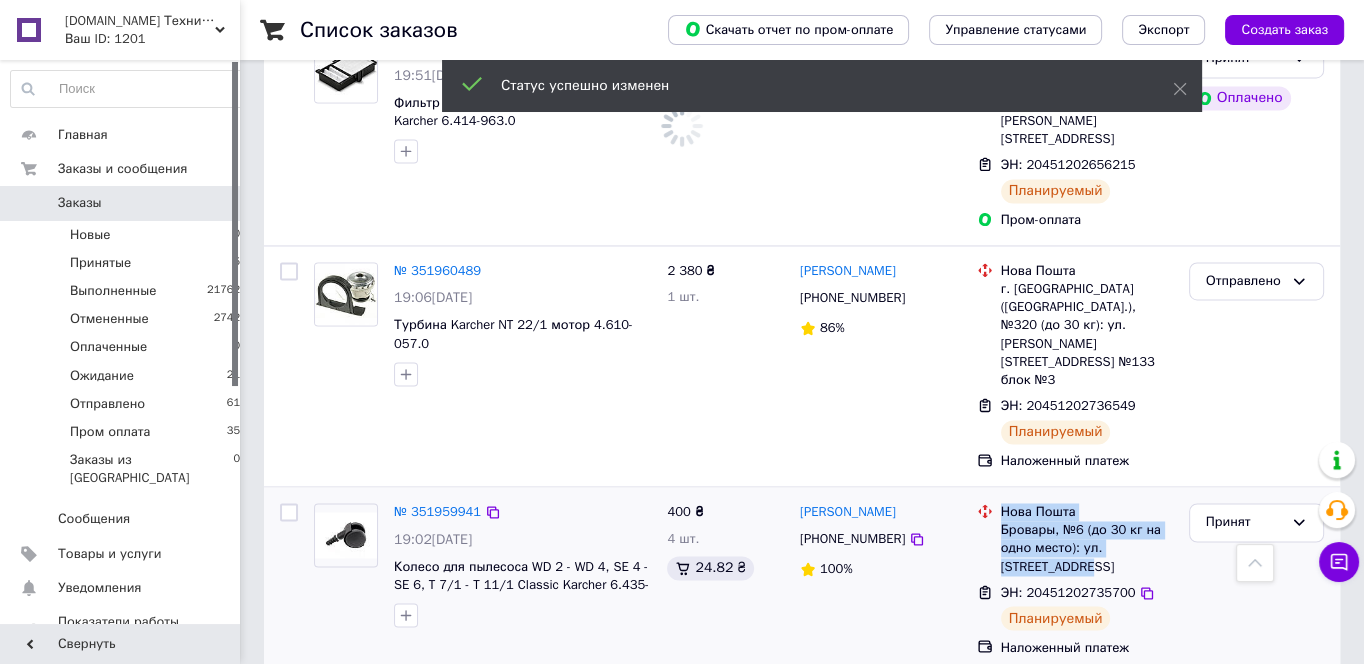 click on "Нова Пошта Бровары, №6 (до 30 кг на одно место): ул. Киевская, 150" at bounding box center [1087, 539] 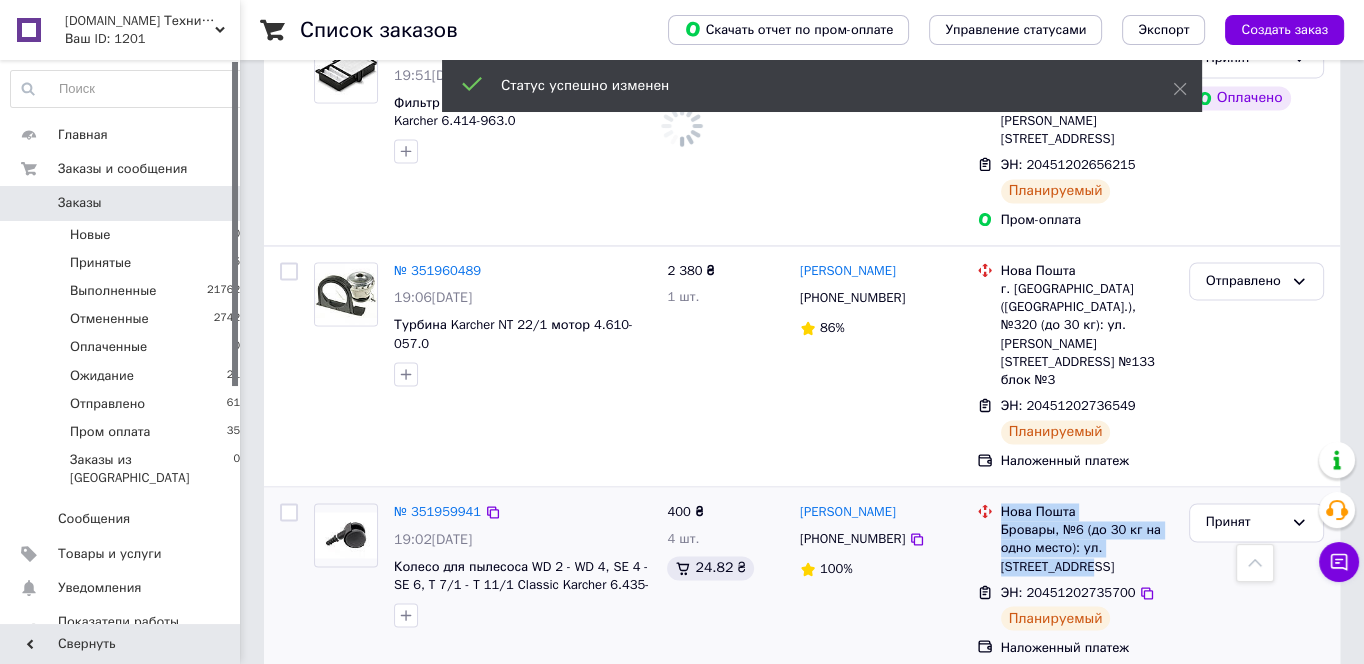copy on "Нова Пошта Бровары, №6 (до 30 кг на одно место): ул. Киевская, 150" 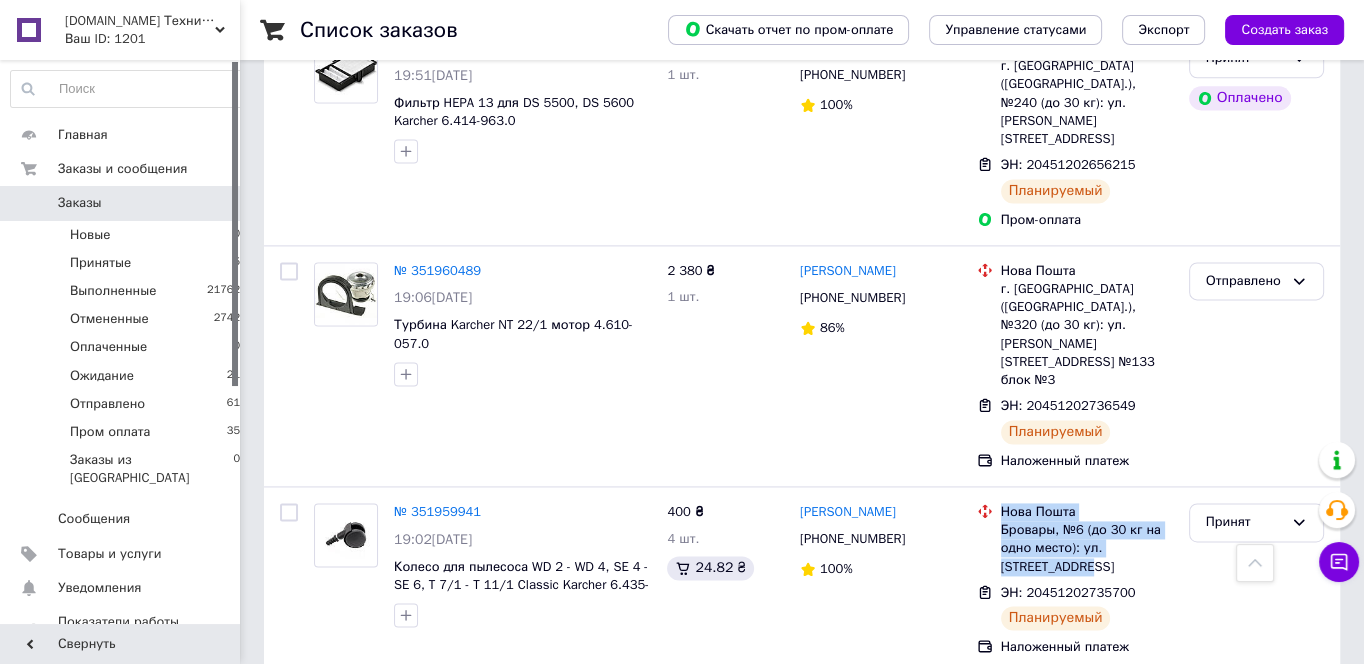 scroll, scrollTop: 3117, scrollLeft: 0, axis: vertical 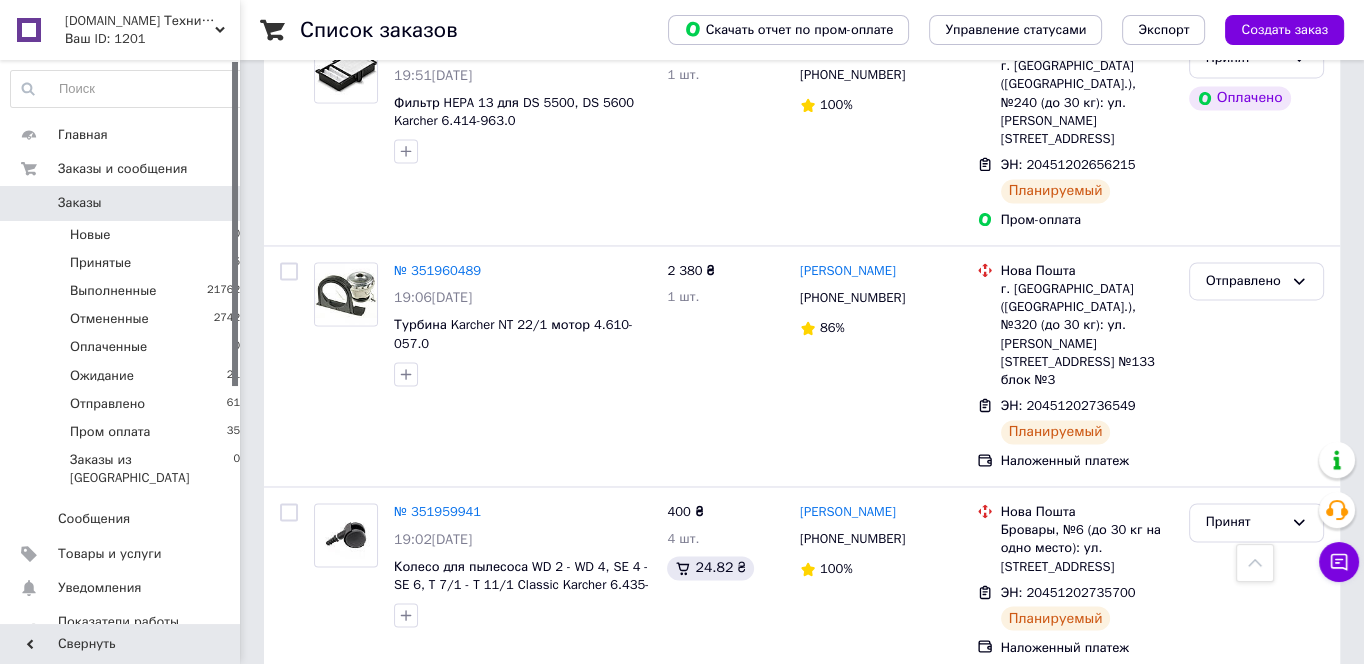 click 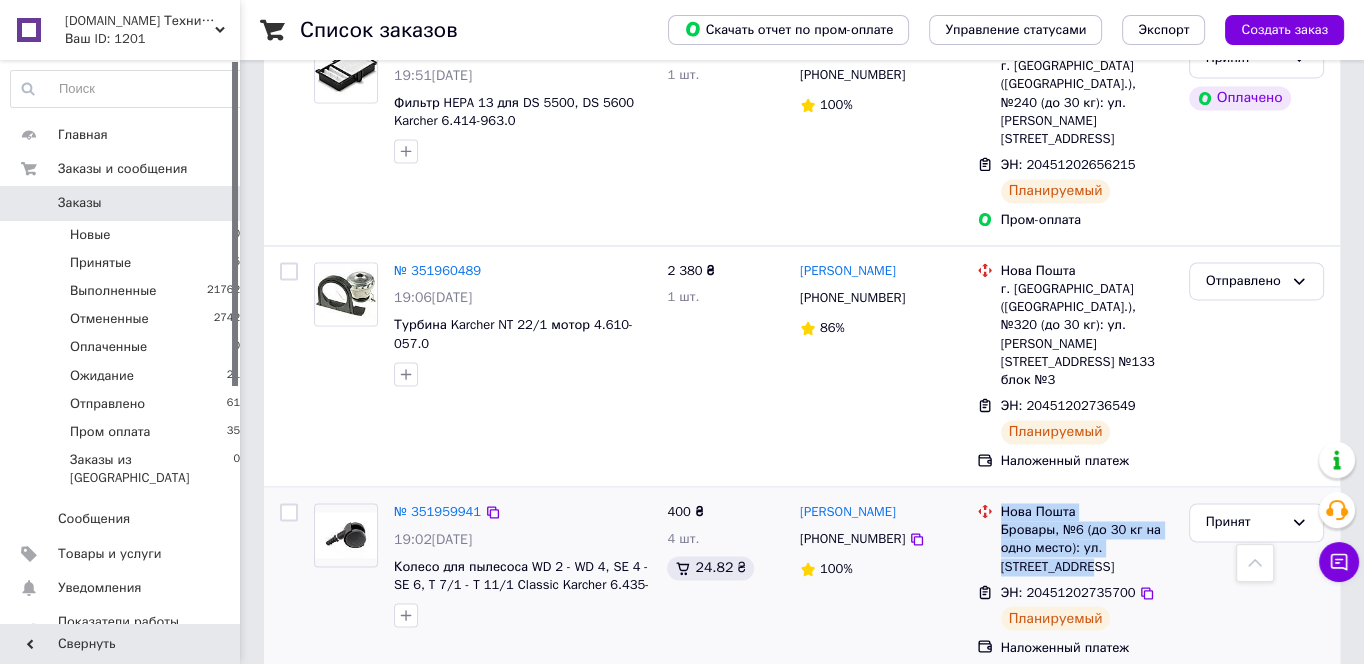 drag, startPoint x: 1070, startPoint y: 360, endPoint x: 995, endPoint y: 310, distance: 90.13878 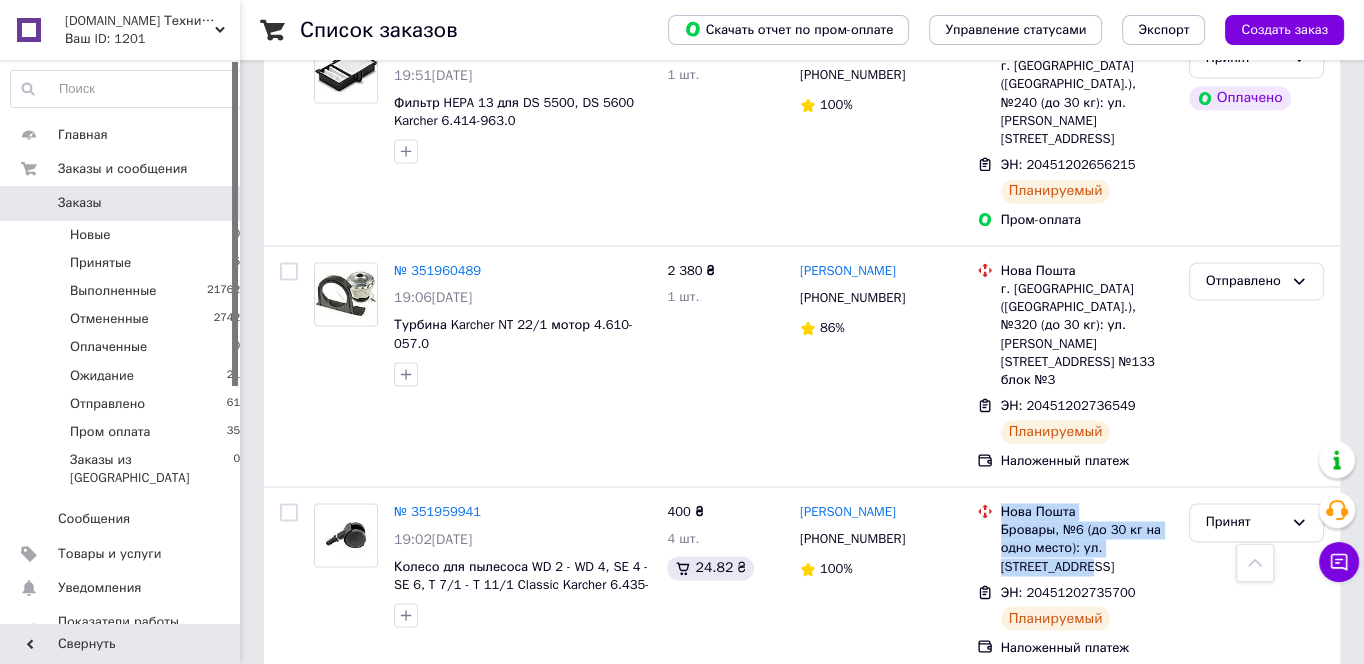 copy on "Нова Пошта Бровары, №6 (до 30 кг на одно место): ул. Киевская, 150" 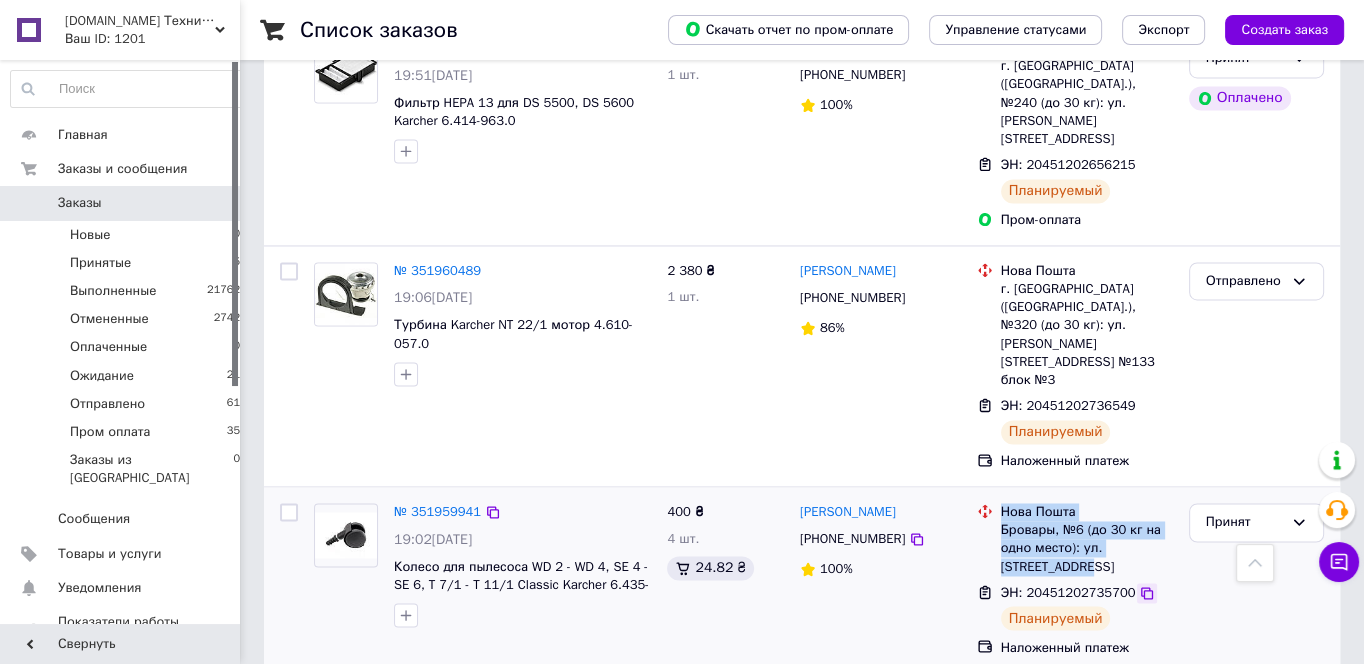 click 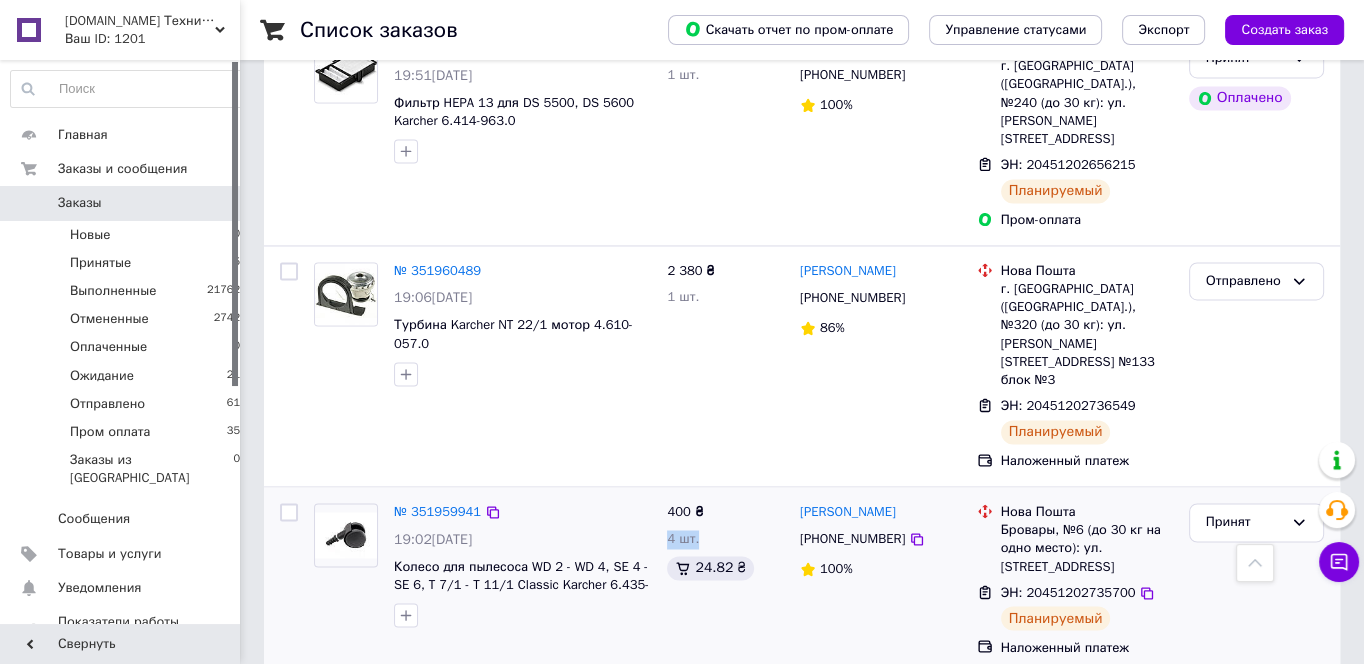 drag, startPoint x: 943, startPoint y: 312, endPoint x: 789, endPoint y: 310, distance: 154.01299 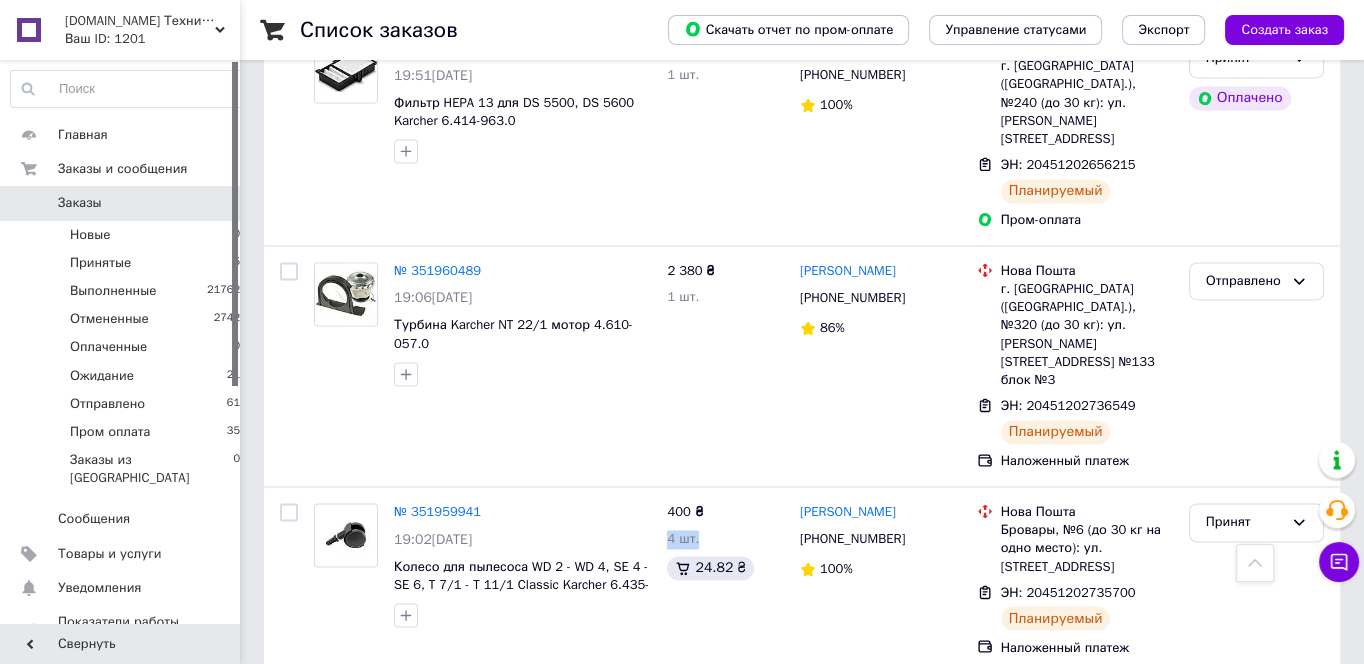 copy on "400 ₴ 4 шт." 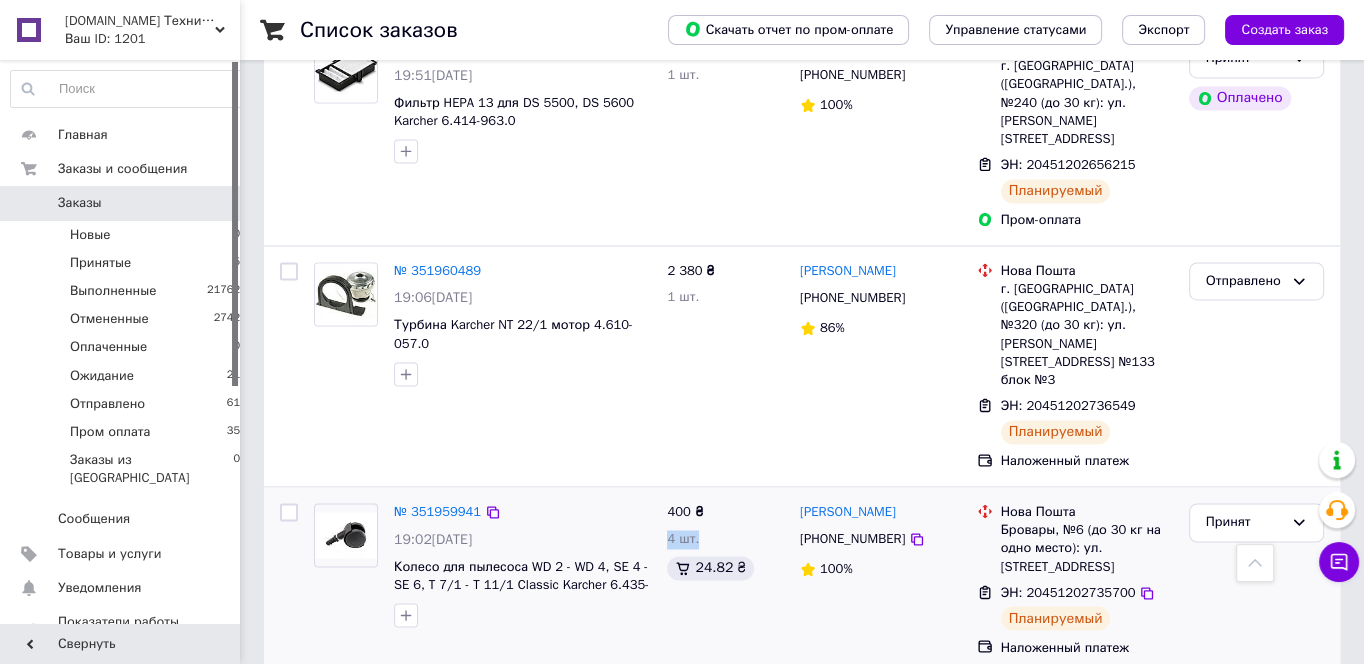 click on "400 ₴ 4 шт. 24.82 ₴" at bounding box center [725, 580] 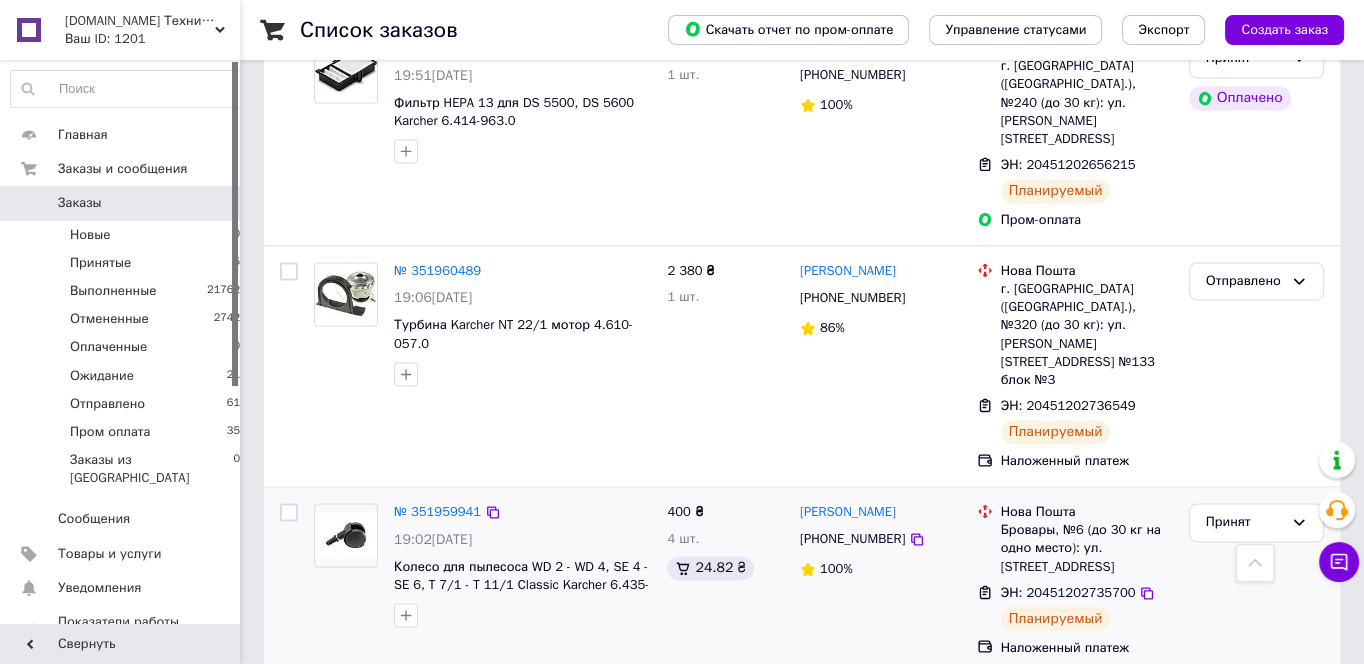 drag, startPoint x: 911, startPoint y: 302, endPoint x: 801, endPoint y: 295, distance: 110.2225 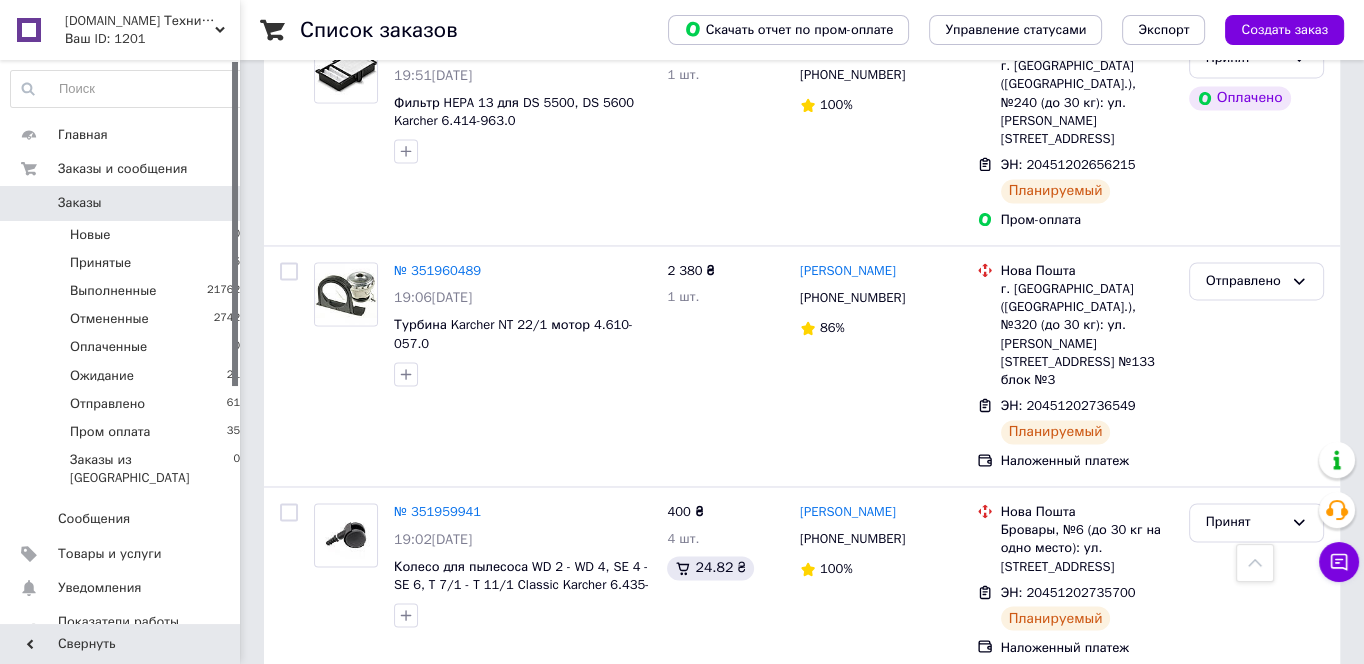 copy on "[PERSON_NAME]" 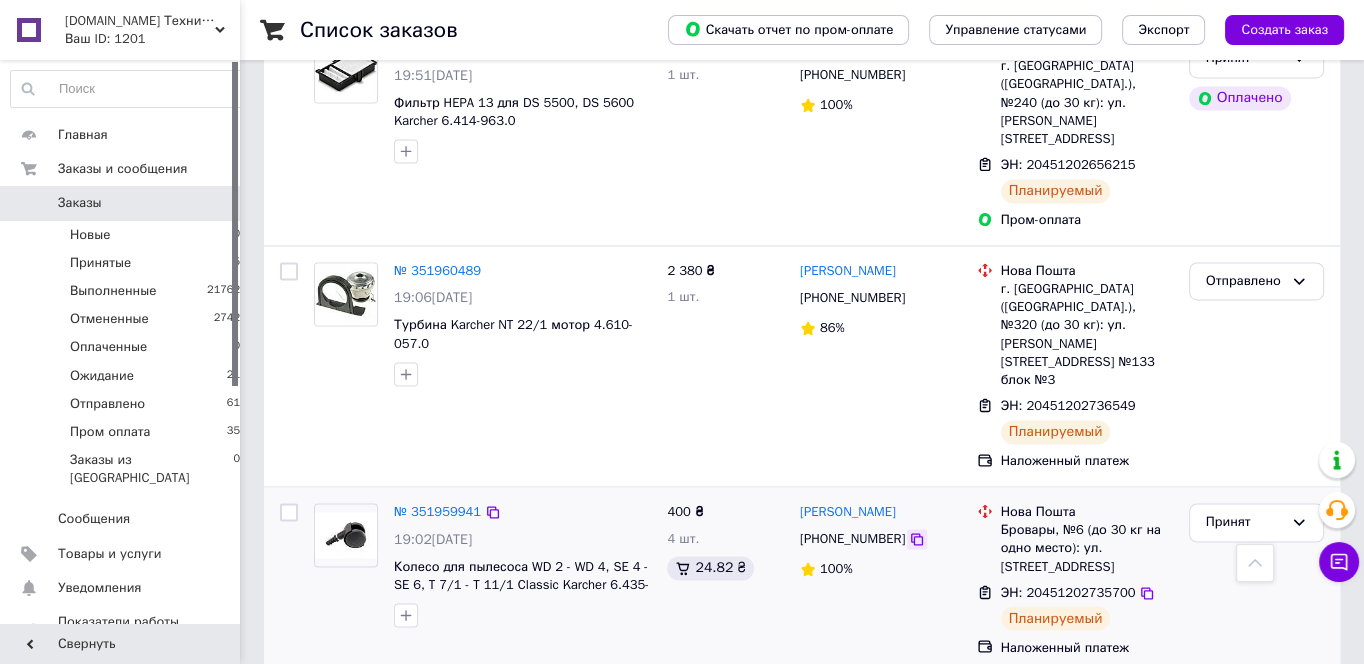 click 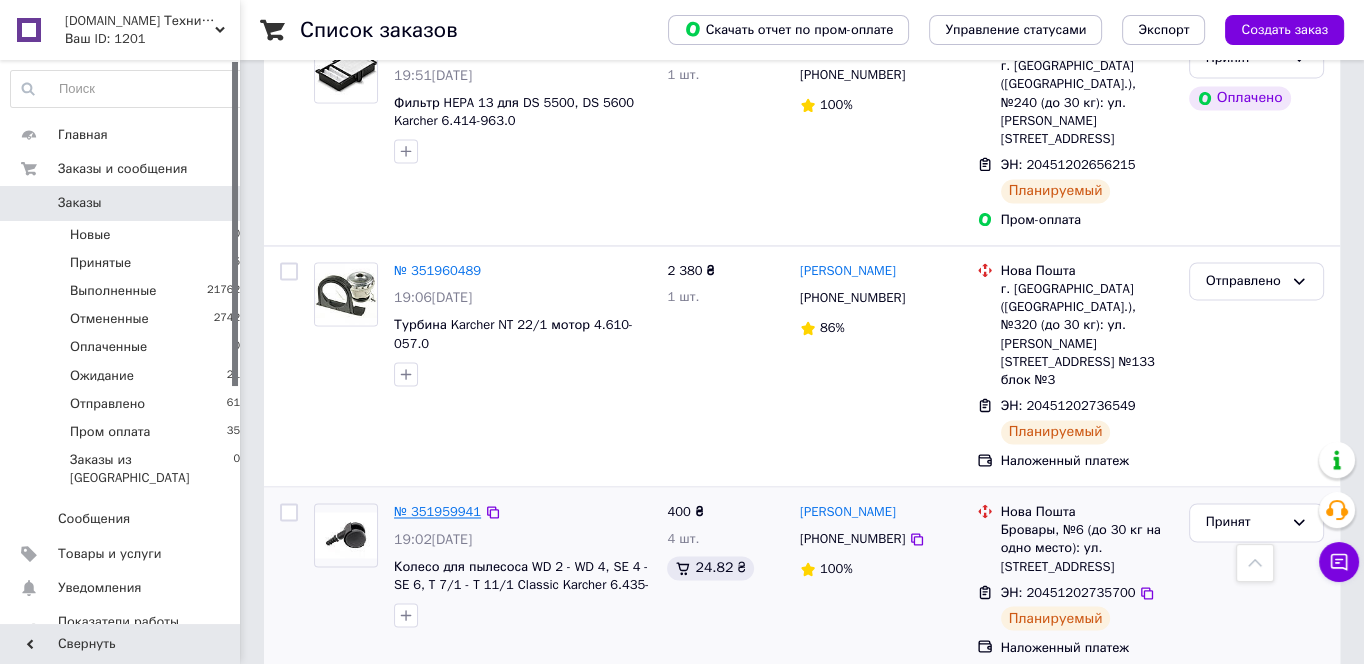click on "№ 351959941" at bounding box center (437, 511) 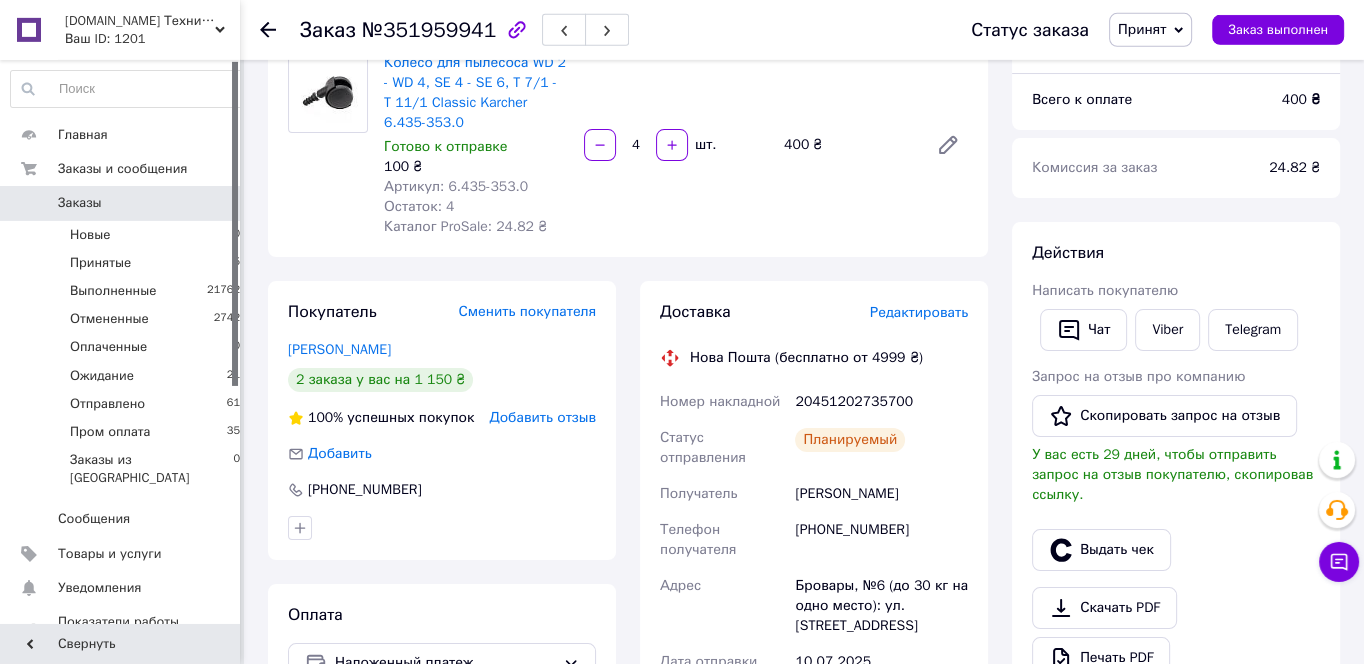 scroll, scrollTop: 141, scrollLeft: 0, axis: vertical 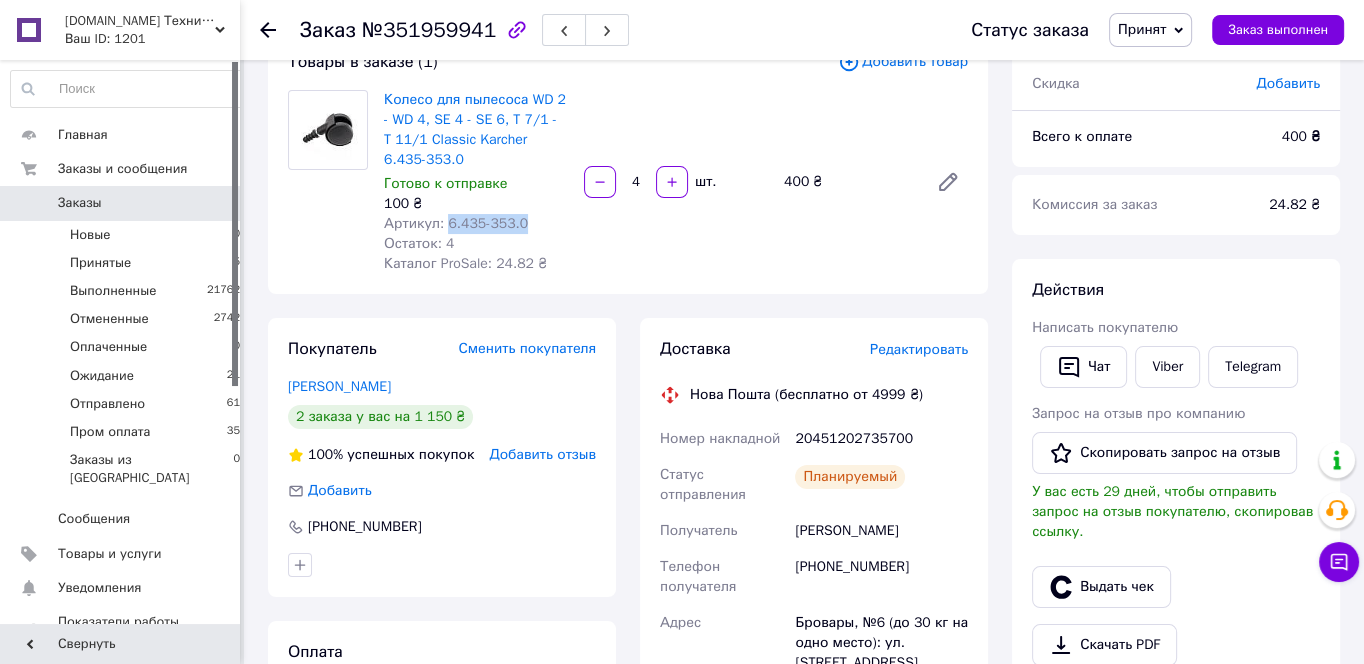 drag, startPoint x: 535, startPoint y: 214, endPoint x: 445, endPoint y: 221, distance: 90.27181 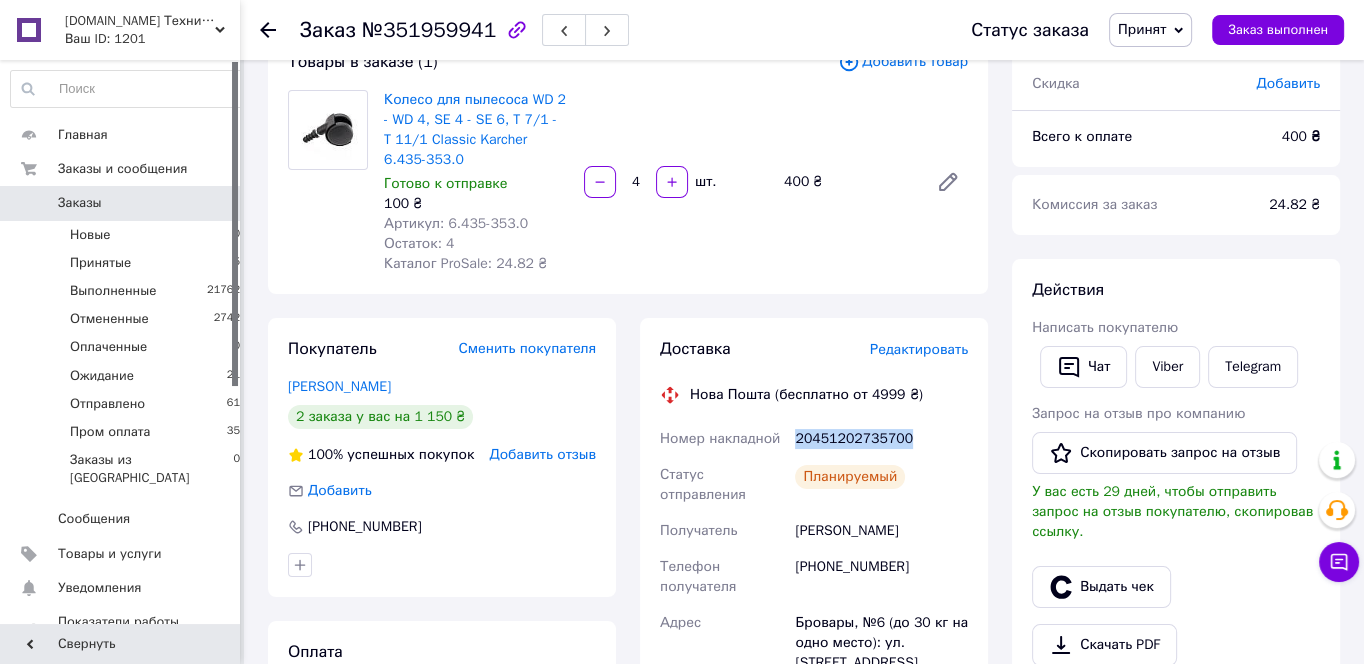 drag, startPoint x: 930, startPoint y: 444, endPoint x: 796, endPoint y: 441, distance: 134.03358 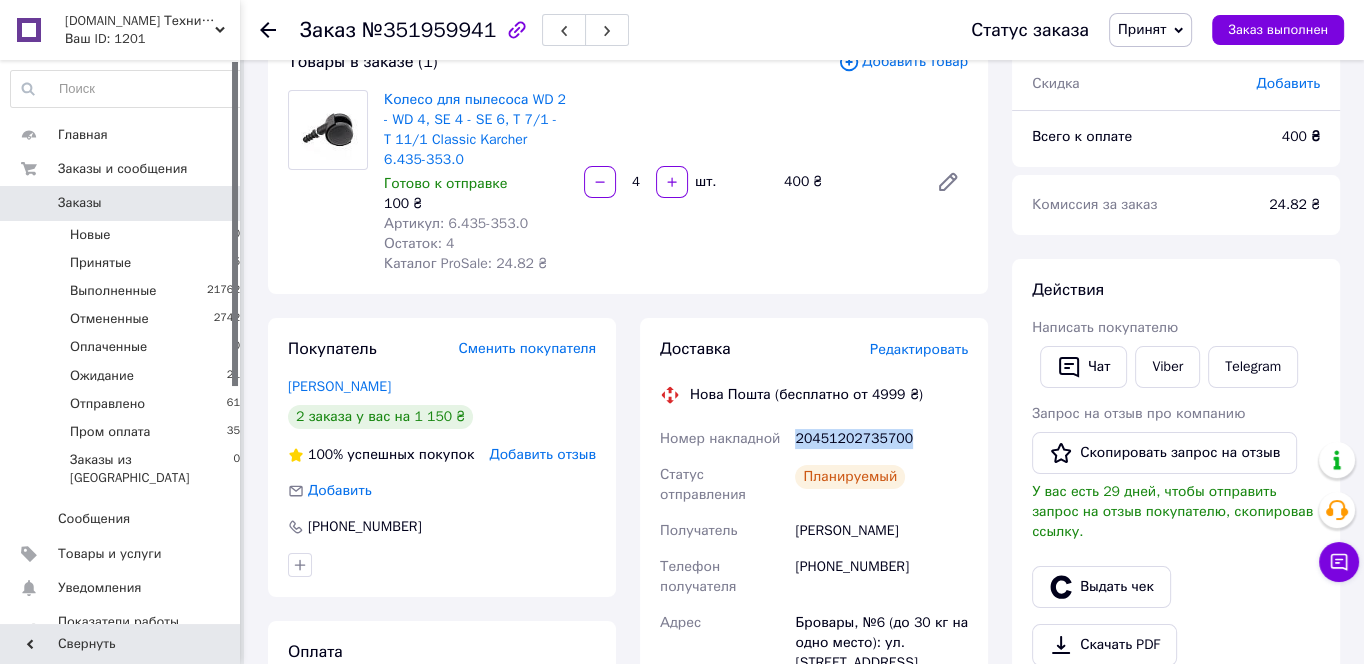 click on "Принят" at bounding box center (1142, 29) 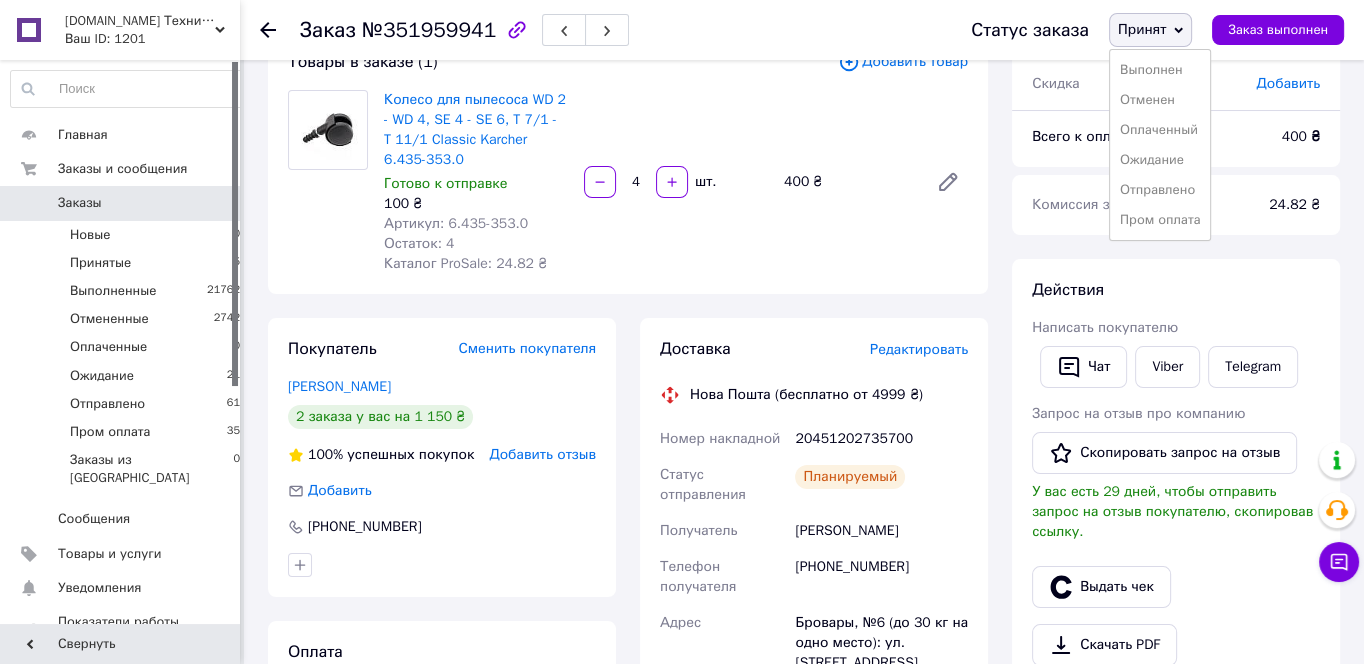 click on "Отправлено" at bounding box center (1160, 190) 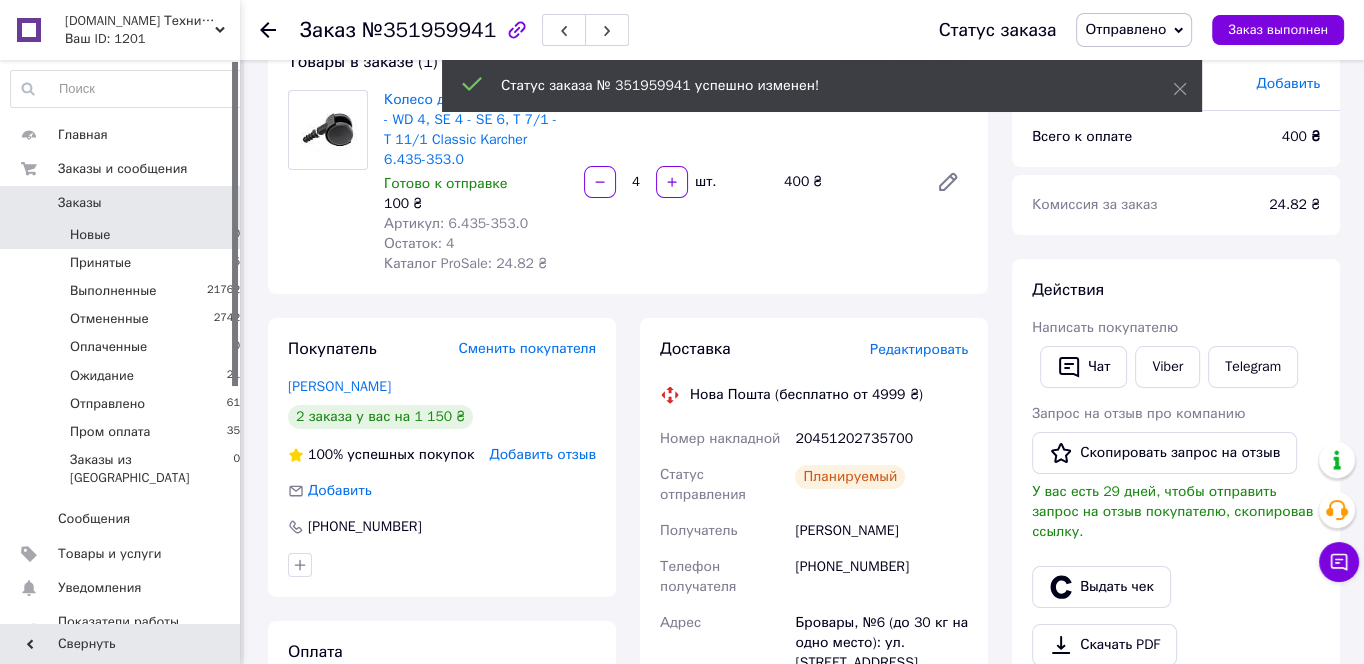 click on "Новые 0" at bounding box center [126, 235] 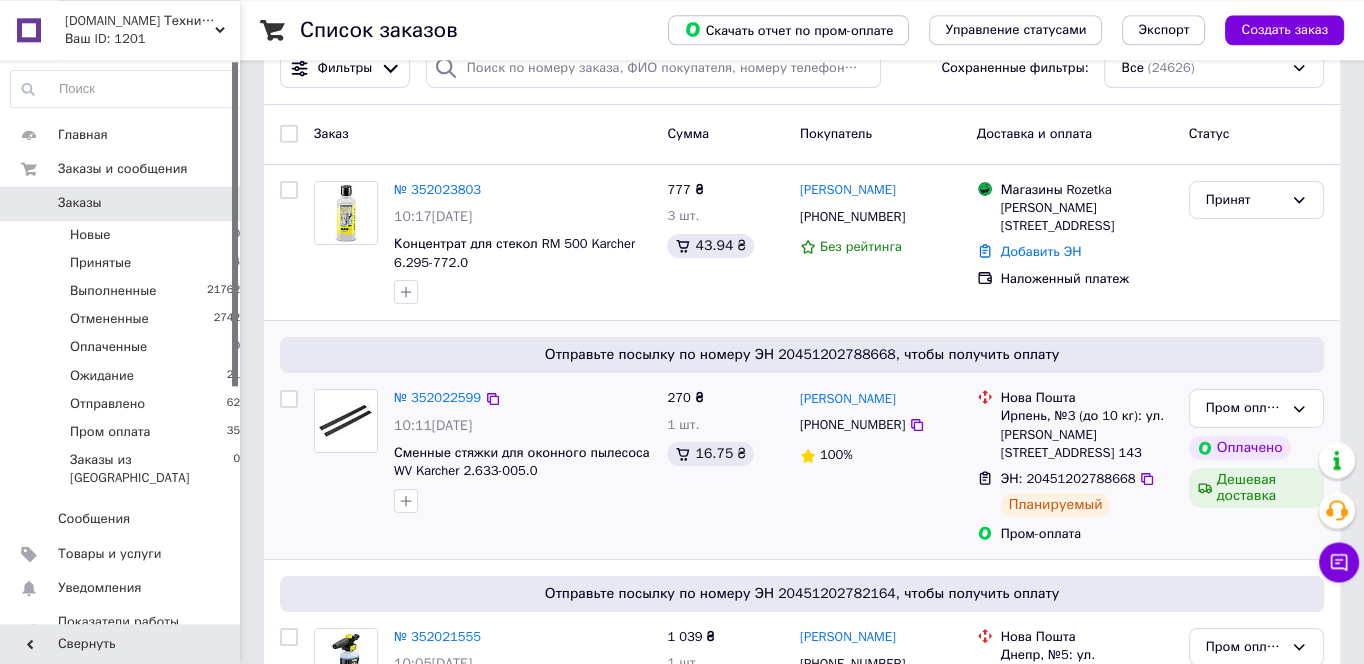 scroll, scrollTop: 107, scrollLeft: 0, axis: vertical 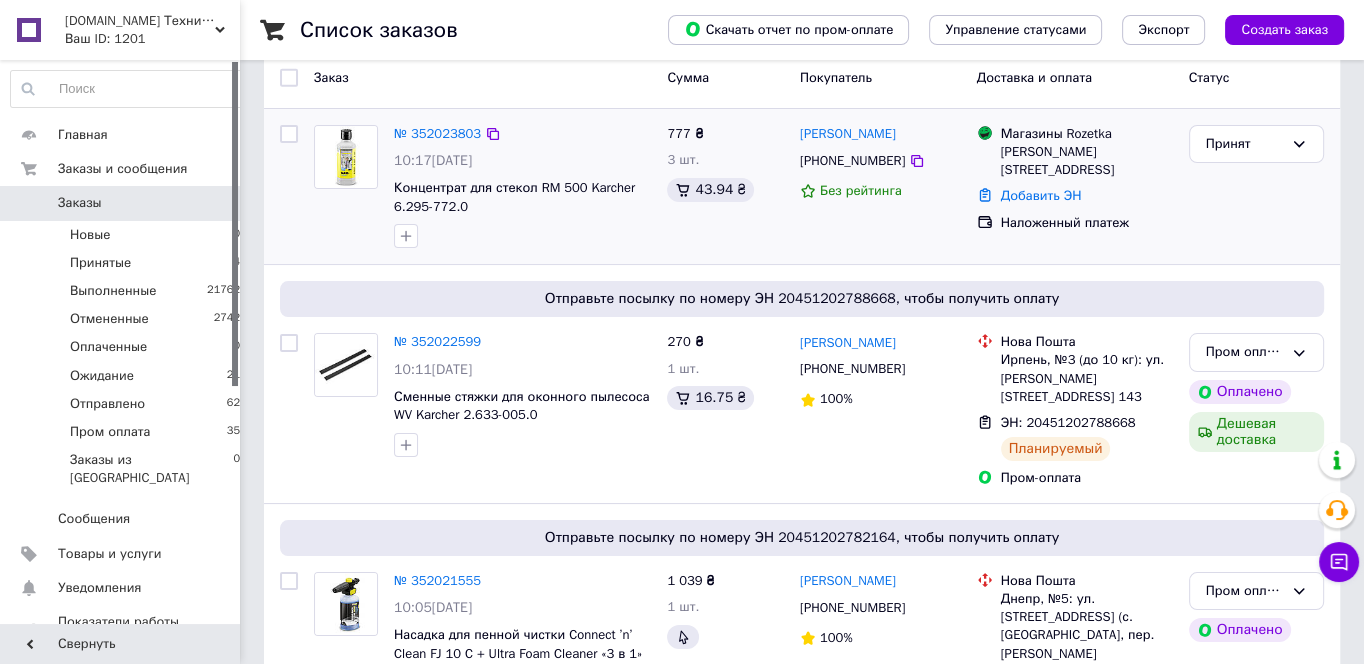 drag, startPoint x: 1016, startPoint y: 143, endPoint x: 1001, endPoint y: 130, distance: 19.849434 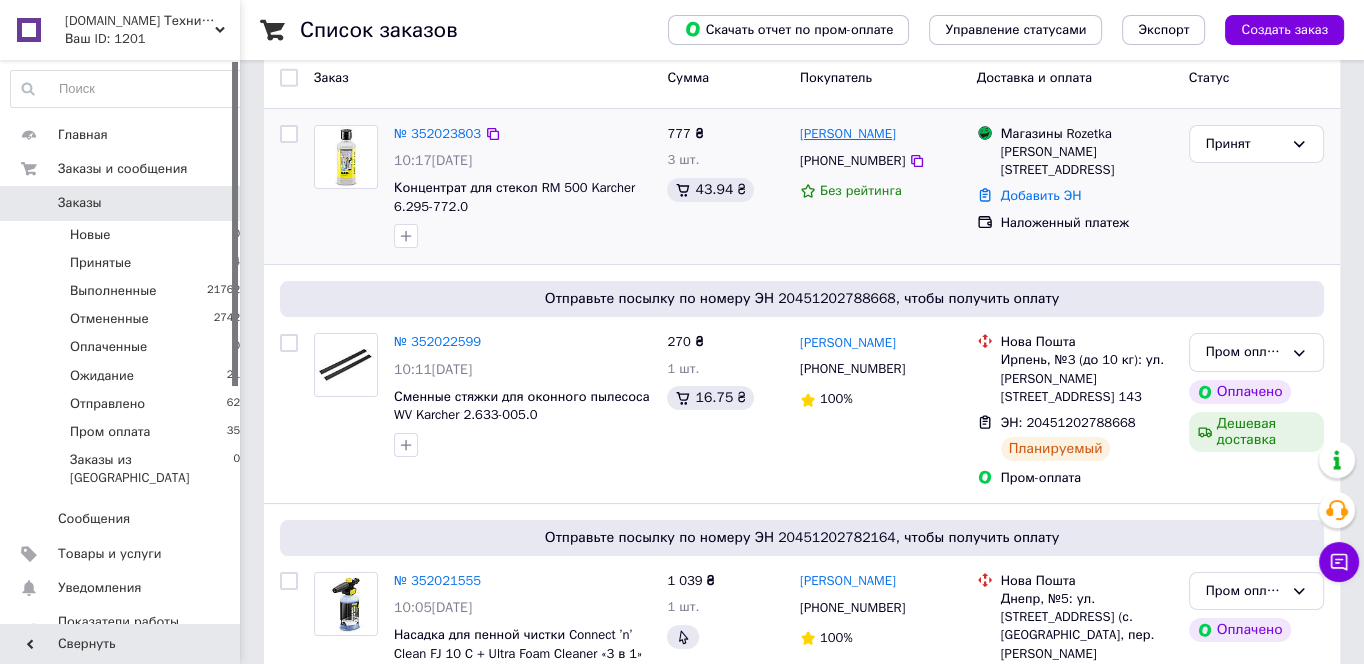 click on "Людмила Кісельова" at bounding box center (880, 134) 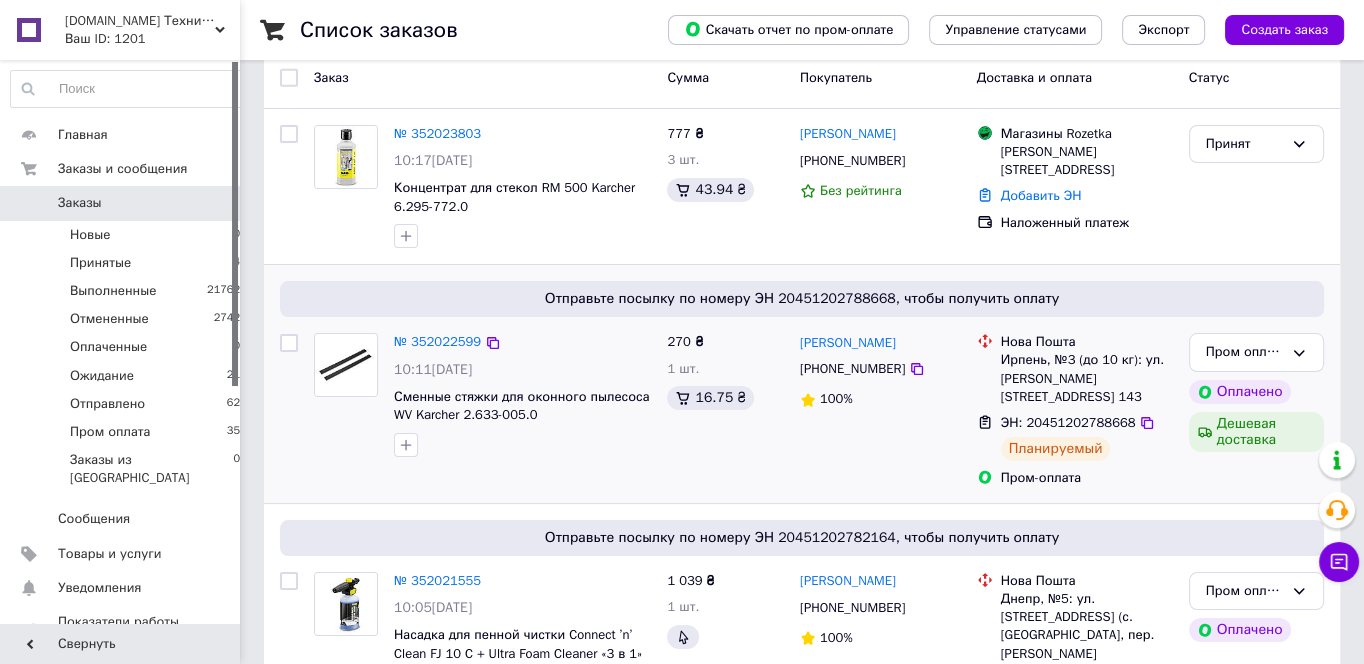 copy on "Людмила Кісельова" 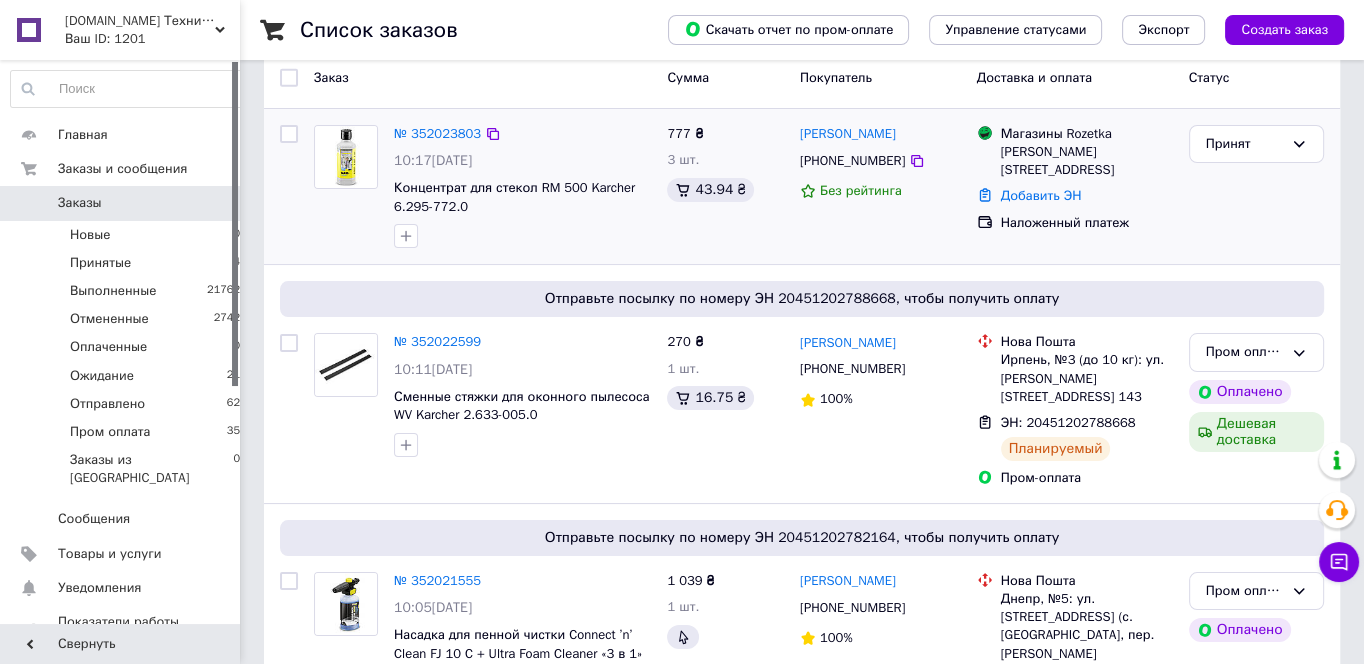 drag, startPoint x: 901, startPoint y: 161, endPoint x: 854, endPoint y: 189, distance: 54.708317 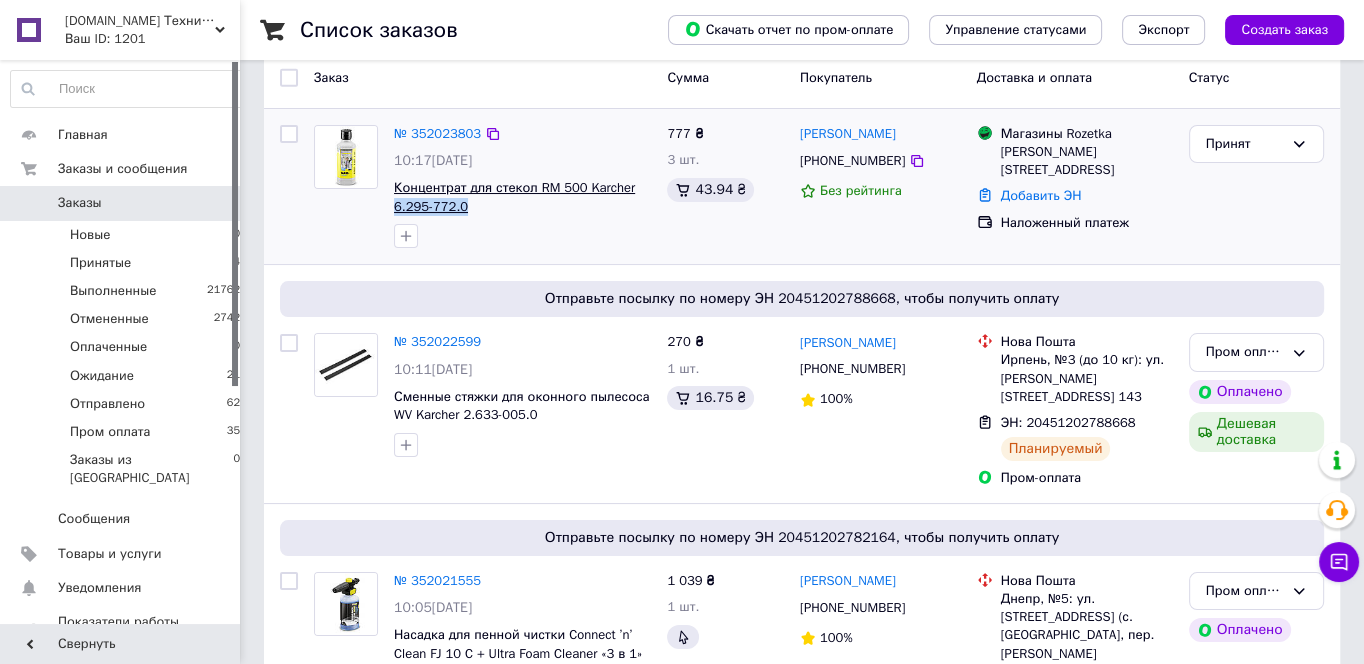 drag, startPoint x: 488, startPoint y: 216, endPoint x: 396, endPoint y: 211, distance: 92.13577 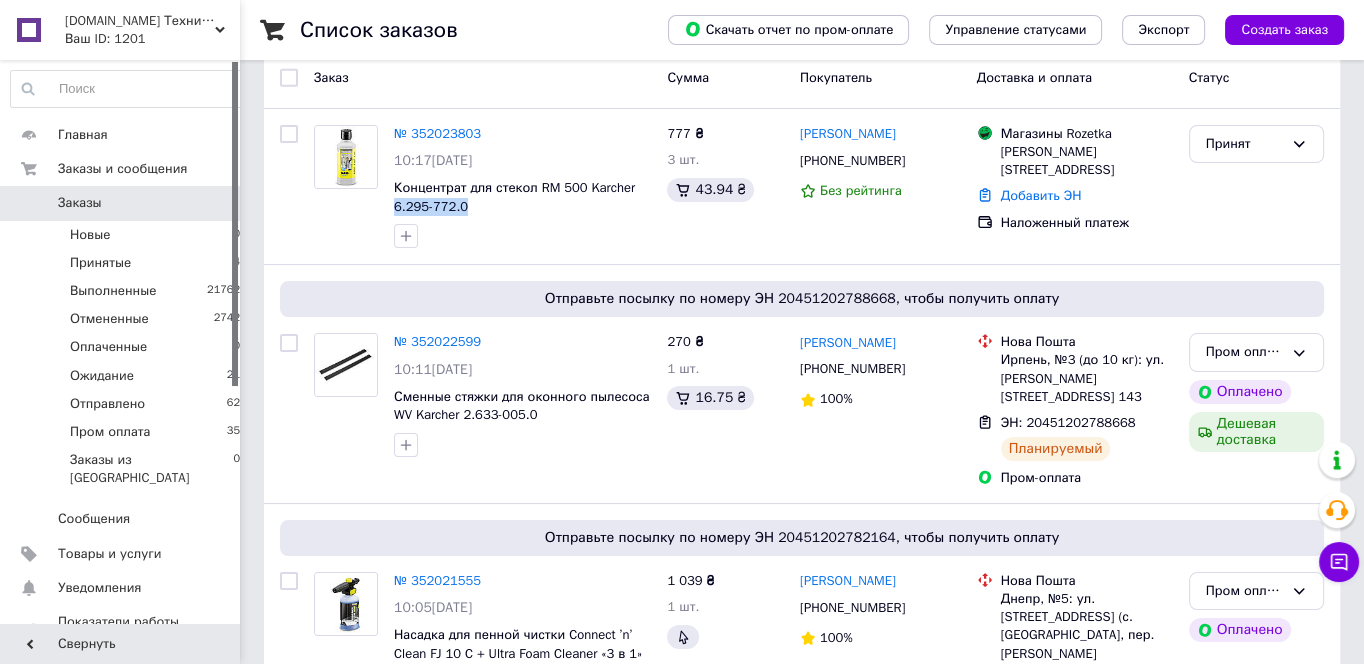 copy on "6.295-772.0" 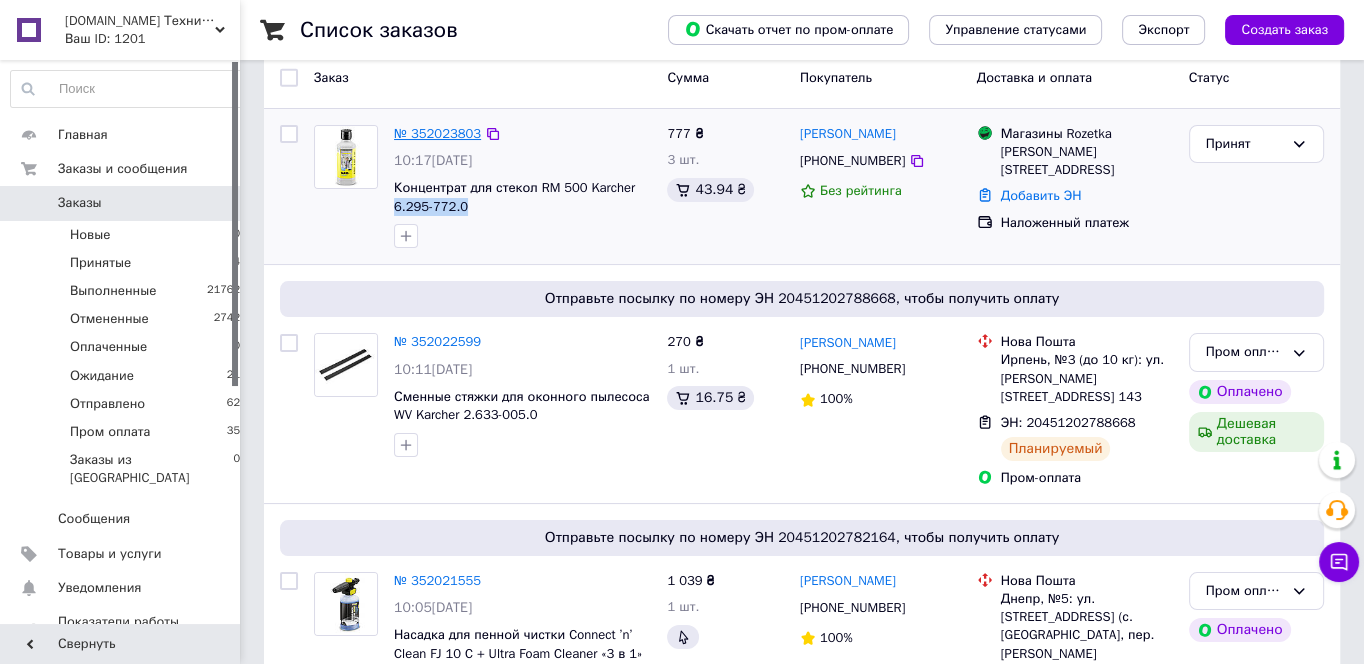 click on "№ 352023803" at bounding box center [437, 133] 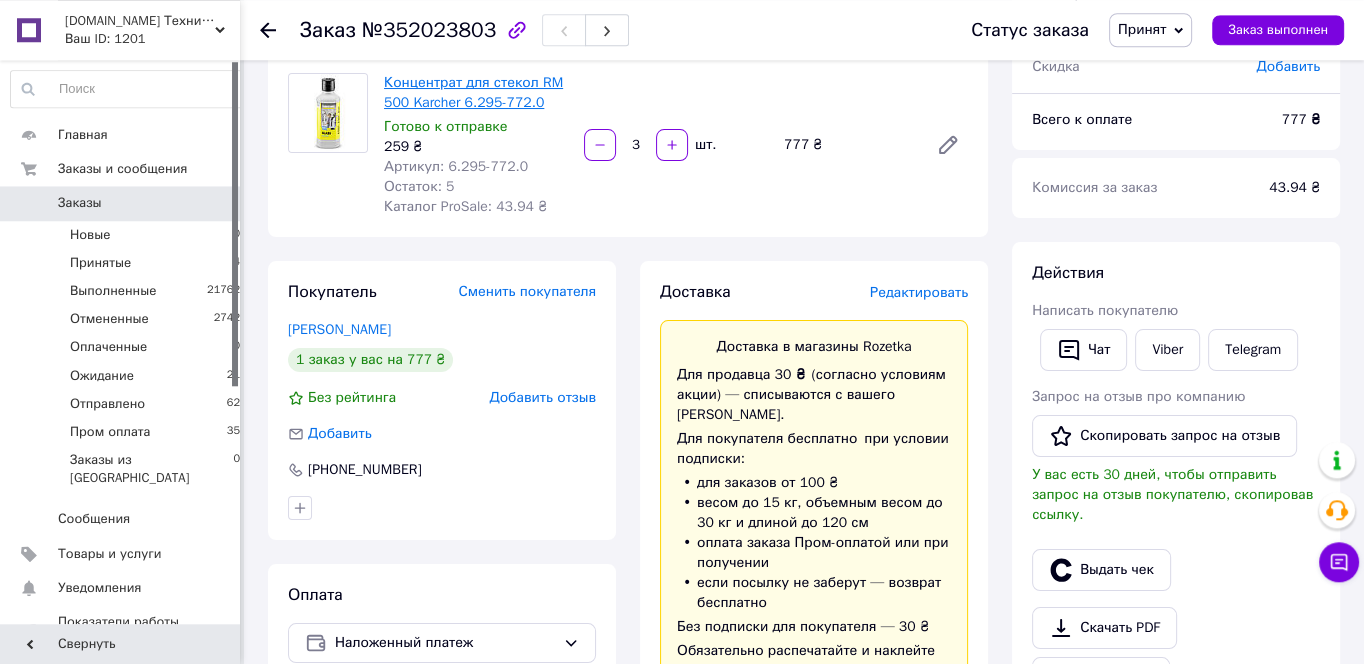 scroll, scrollTop: 107, scrollLeft: 0, axis: vertical 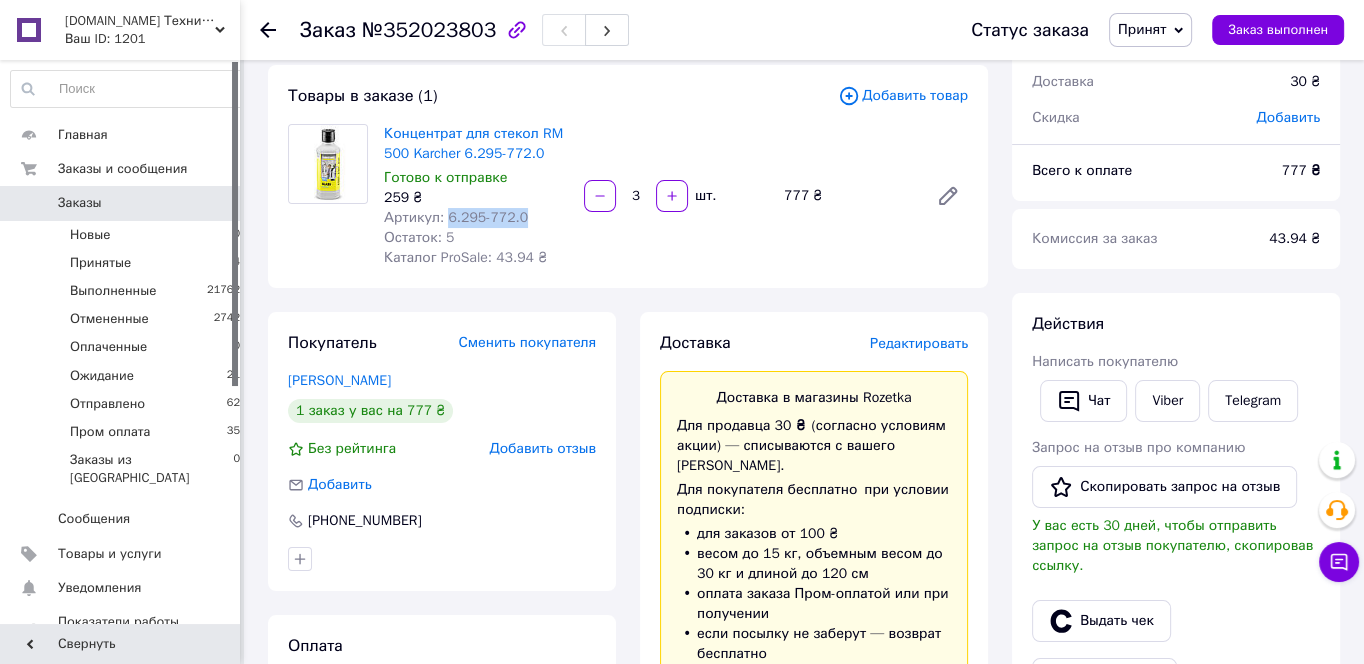 drag, startPoint x: 525, startPoint y: 219, endPoint x: 444, endPoint y: 217, distance: 81.02469 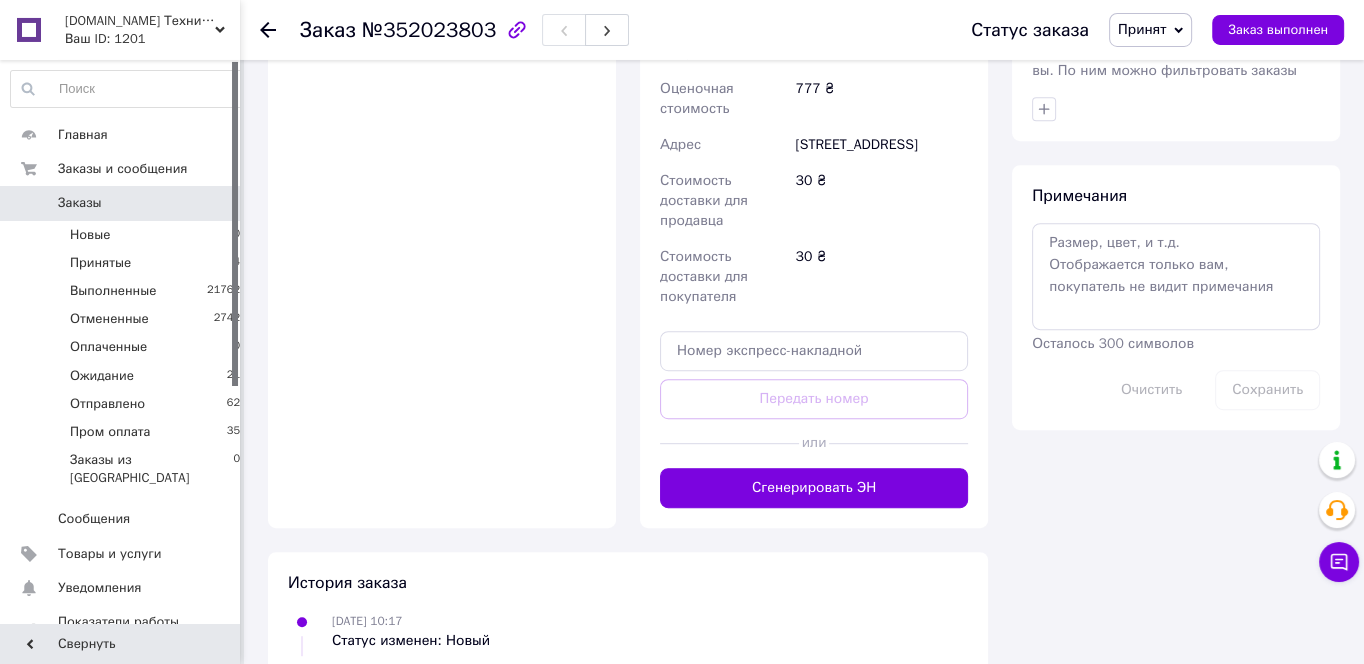 scroll, scrollTop: 967, scrollLeft: 0, axis: vertical 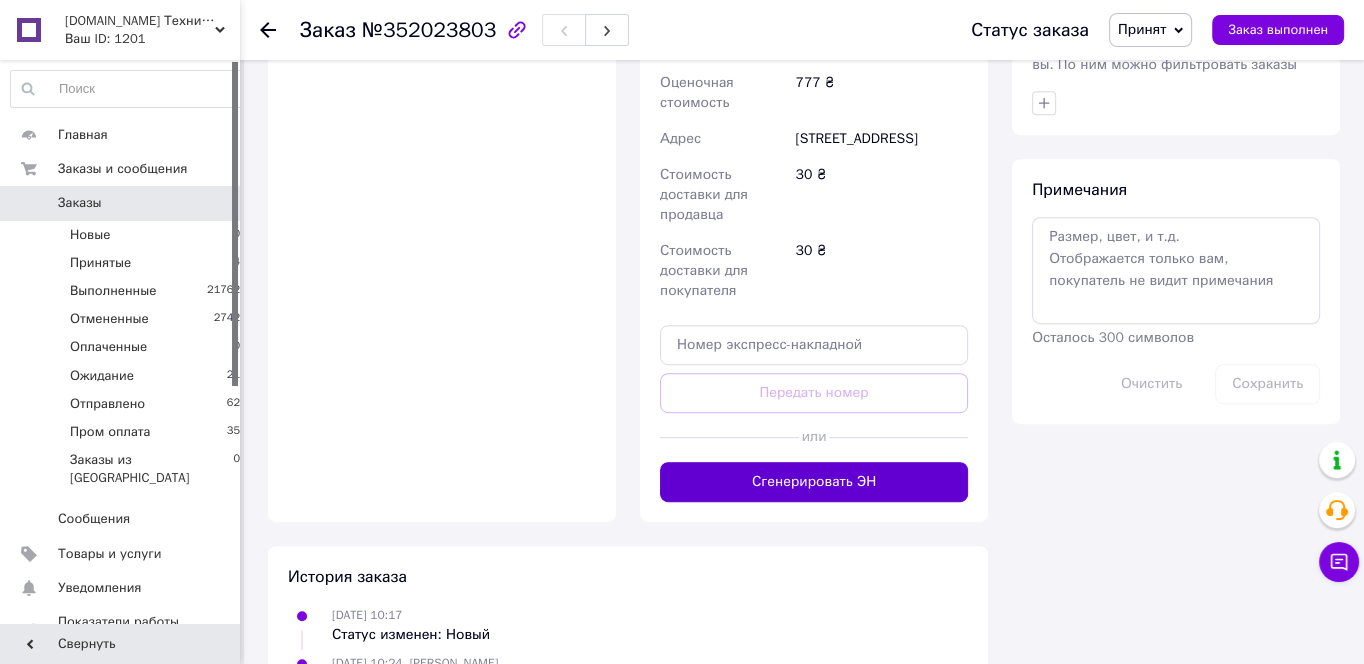 click on "Сгенерировать ЭН" at bounding box center [814, 482] 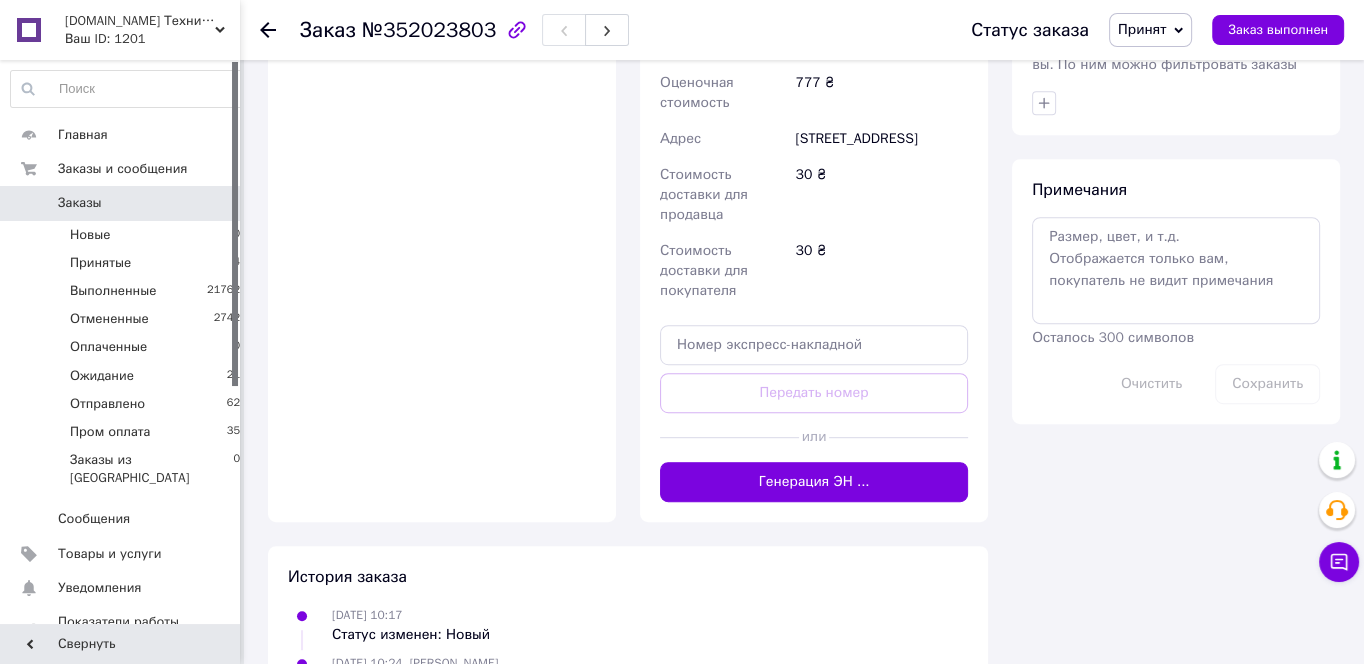 scroll, scrollTop: 901, scrollLeft: 0, axis: vertical 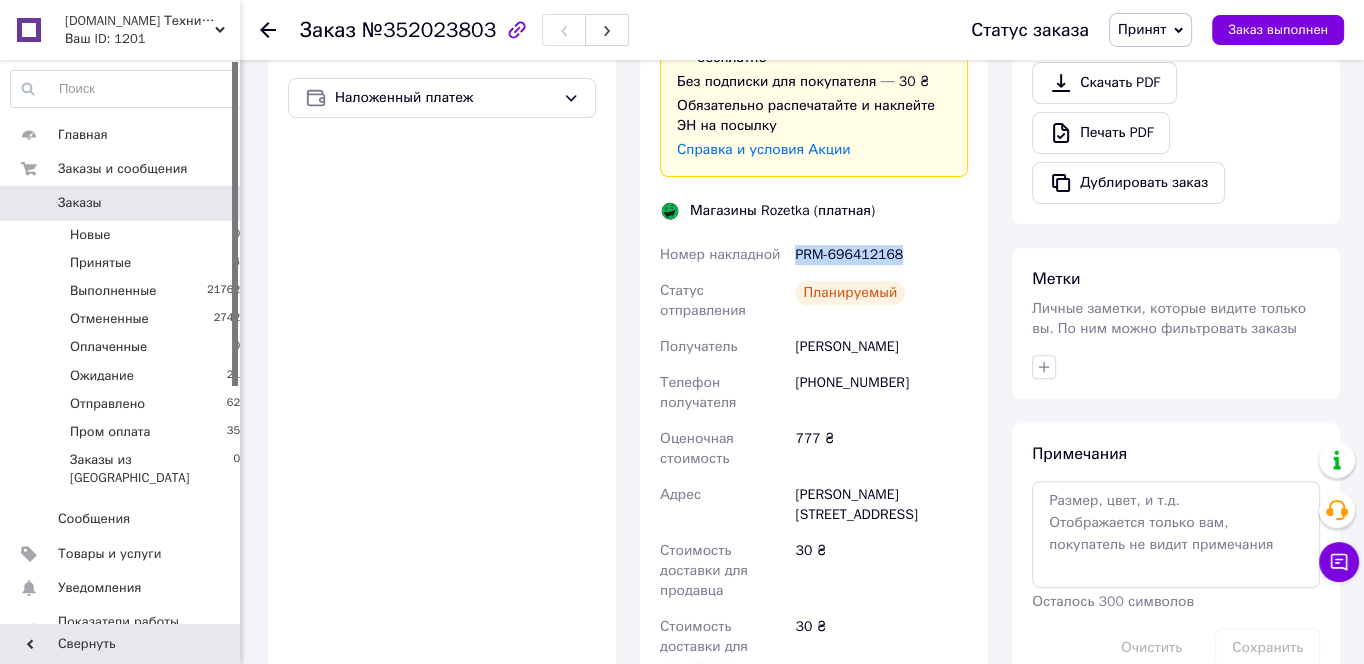 drag, startPoint x: 919, startPoint y: 229, endPoint x: 796, endPoint y: 241, distance: 123.58398 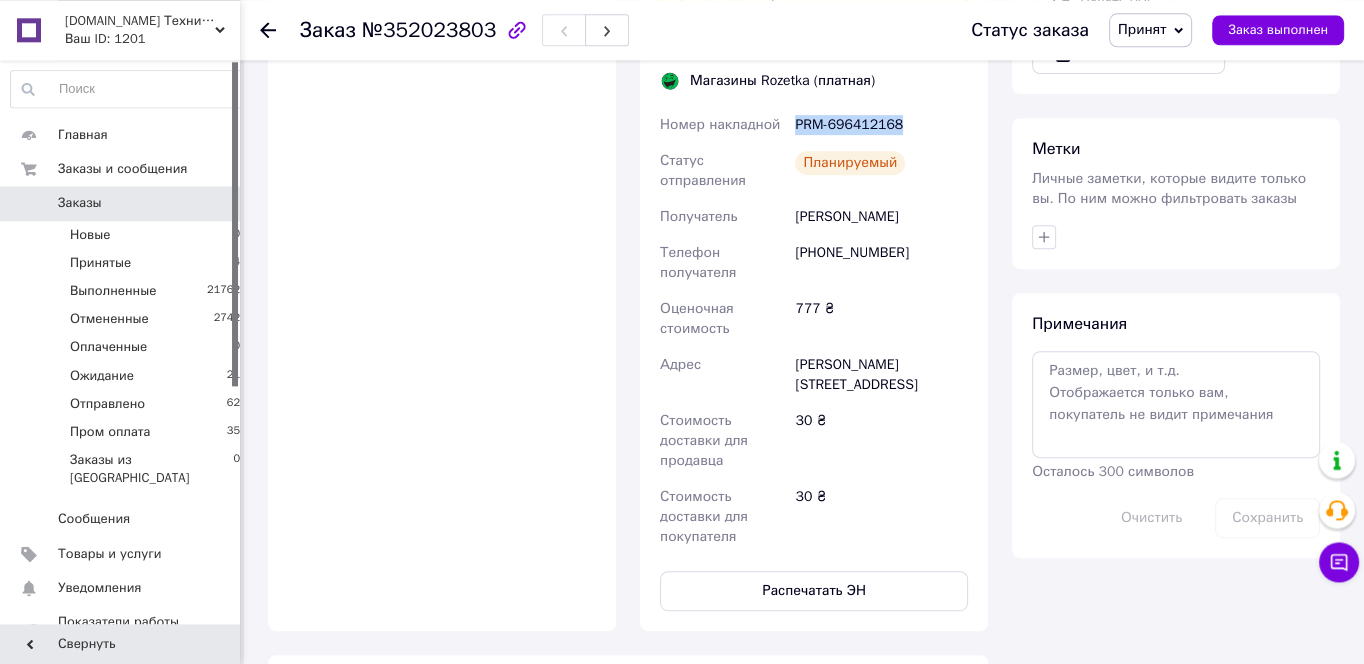 scroll, scrollTop: 918, scrollLeft: 0, axis: vertical 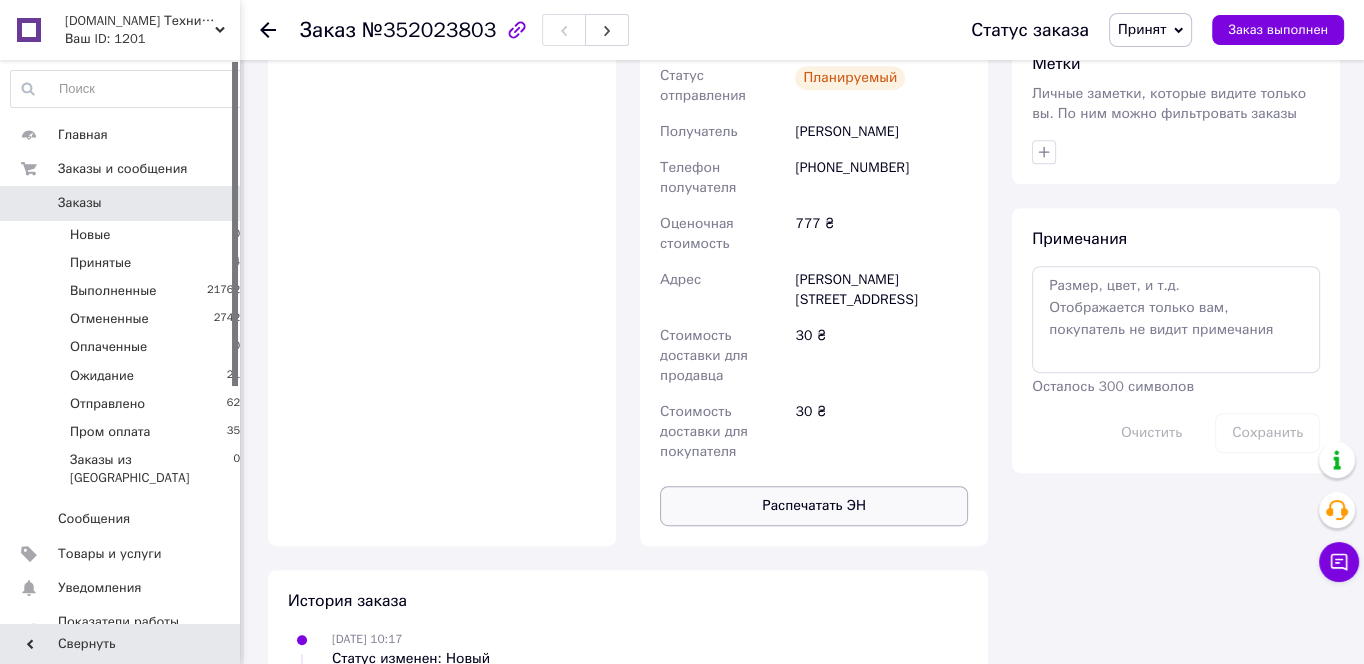 click on "Распечатать ЭН" at bounding box center [814, 506] 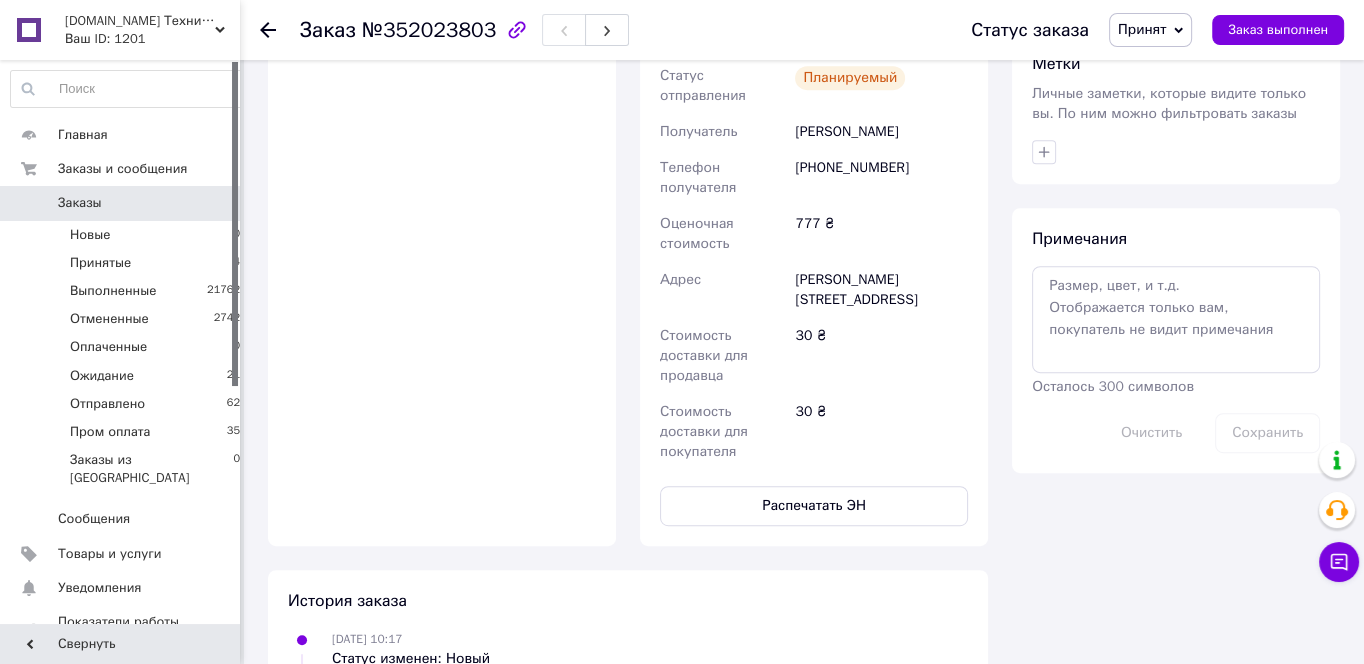 click on "Принят" at bounding box center (1150, 30) 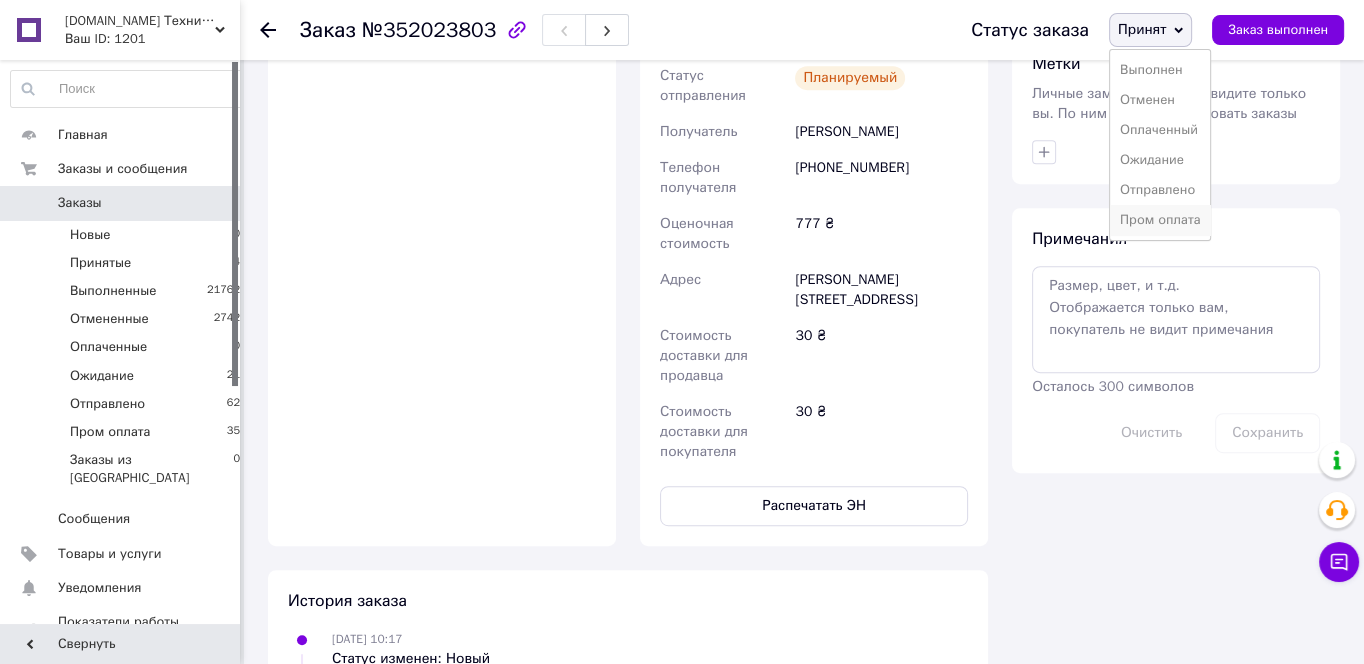click on "Пром оплата" at bounding box center [1160, 220] 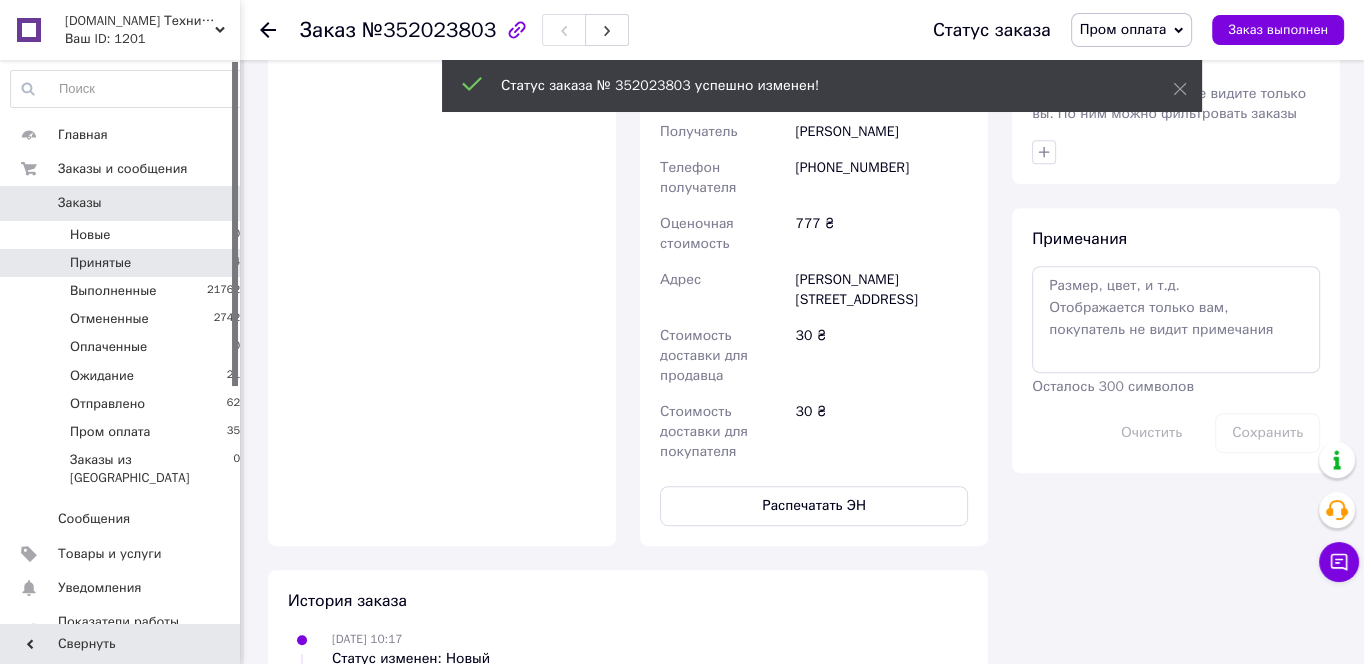 click on "Принятые 4" at bounding box center [126, 263] 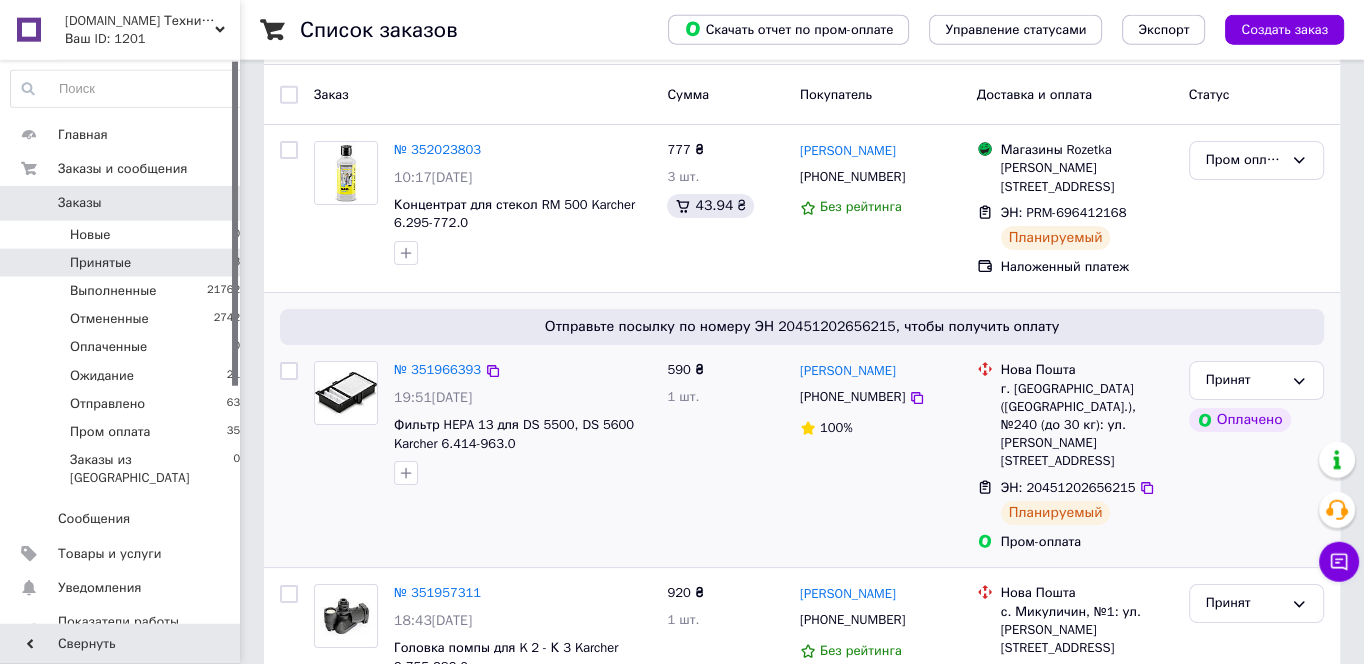 scroll, scrollTop: 218, scrollLeft: 0, axis: vertical 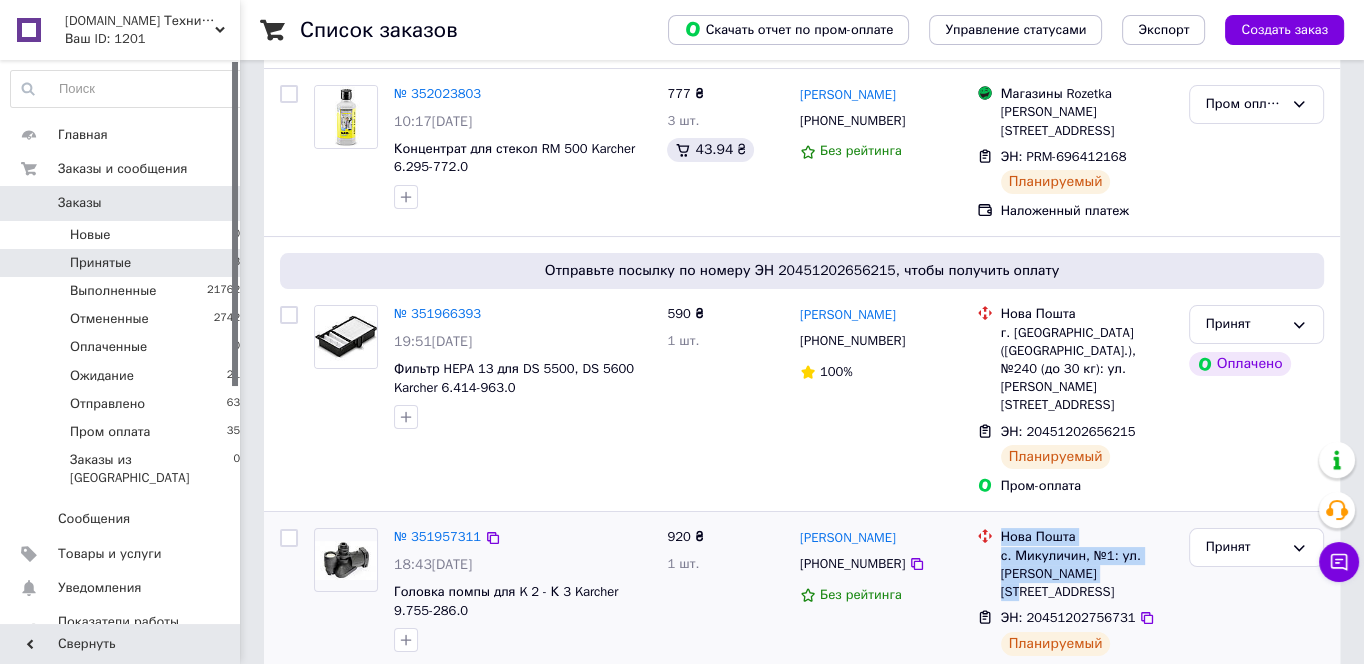 drag, startPoint x: 1117, startPoint y: 540, endPoint x: 998, endPoint y: 500, distance: 125.54282 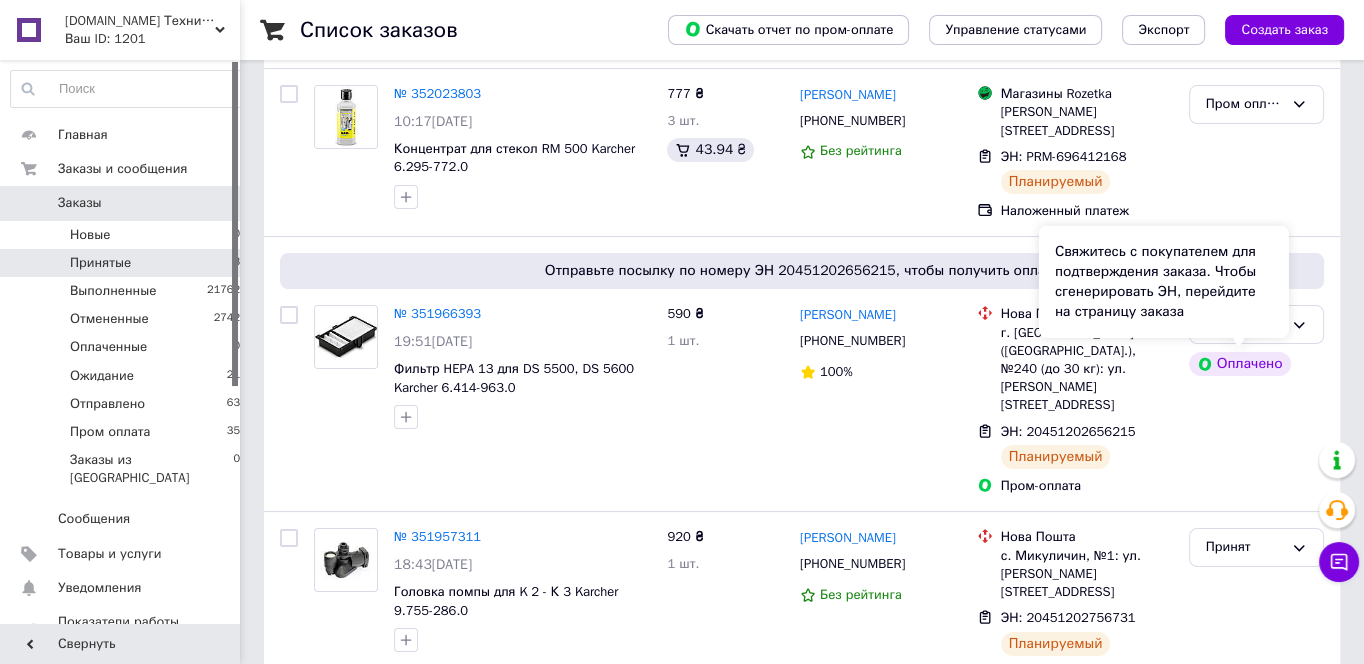 click on "Свяжитесь с покупателем для подтверждения заказа.
Чтобы сгенерировать ЭН, перейдите на страницу заказа" at bounding box center (1164, 282) 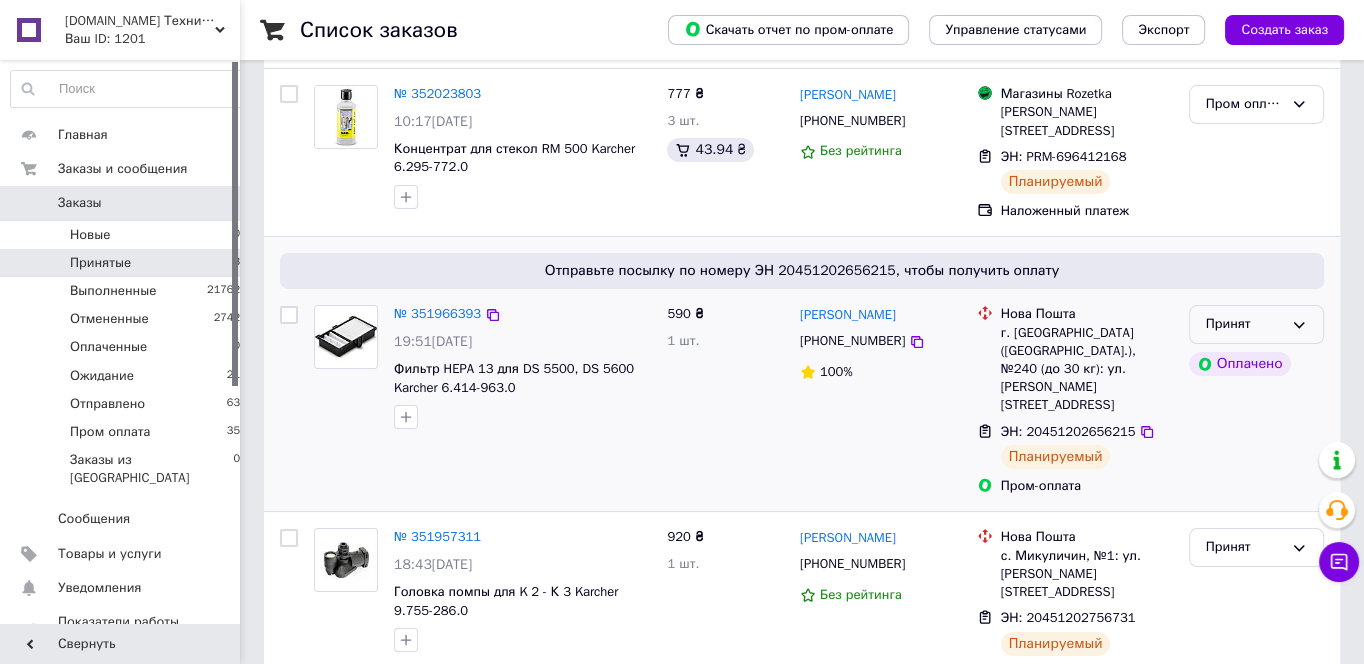 click 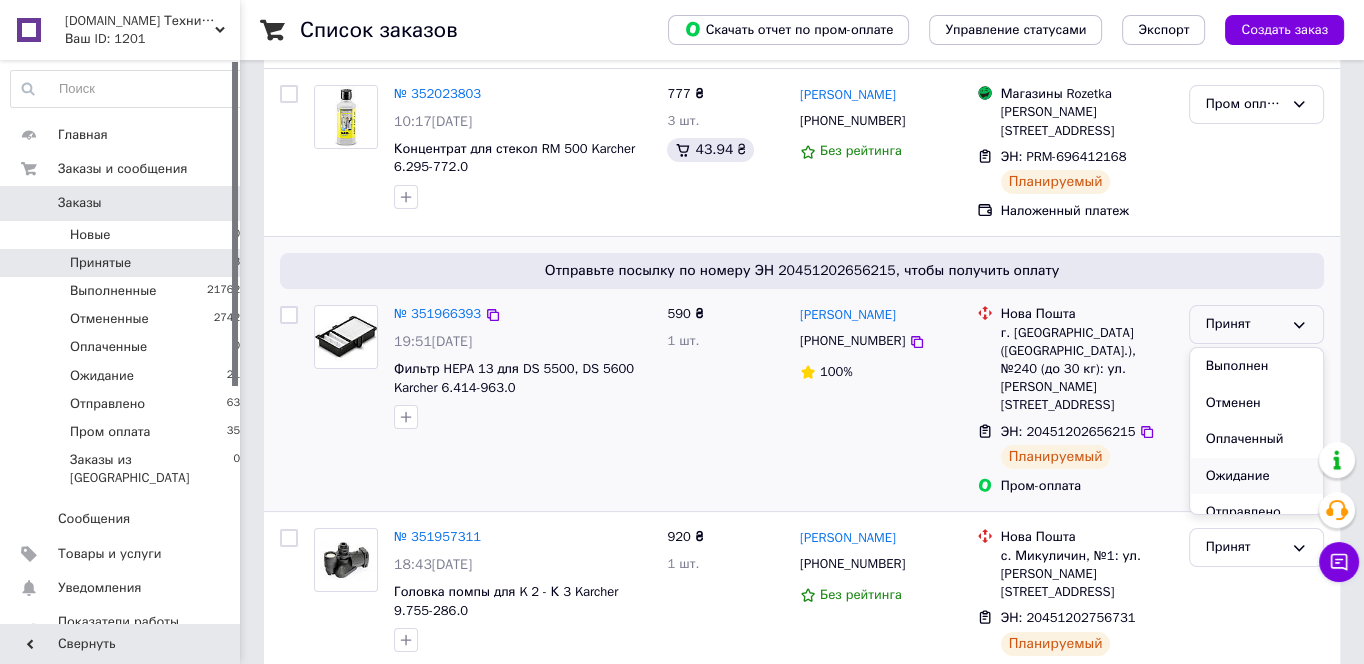 scroll, scrollTop: 54, scrollLeft: 0, axis: vertical 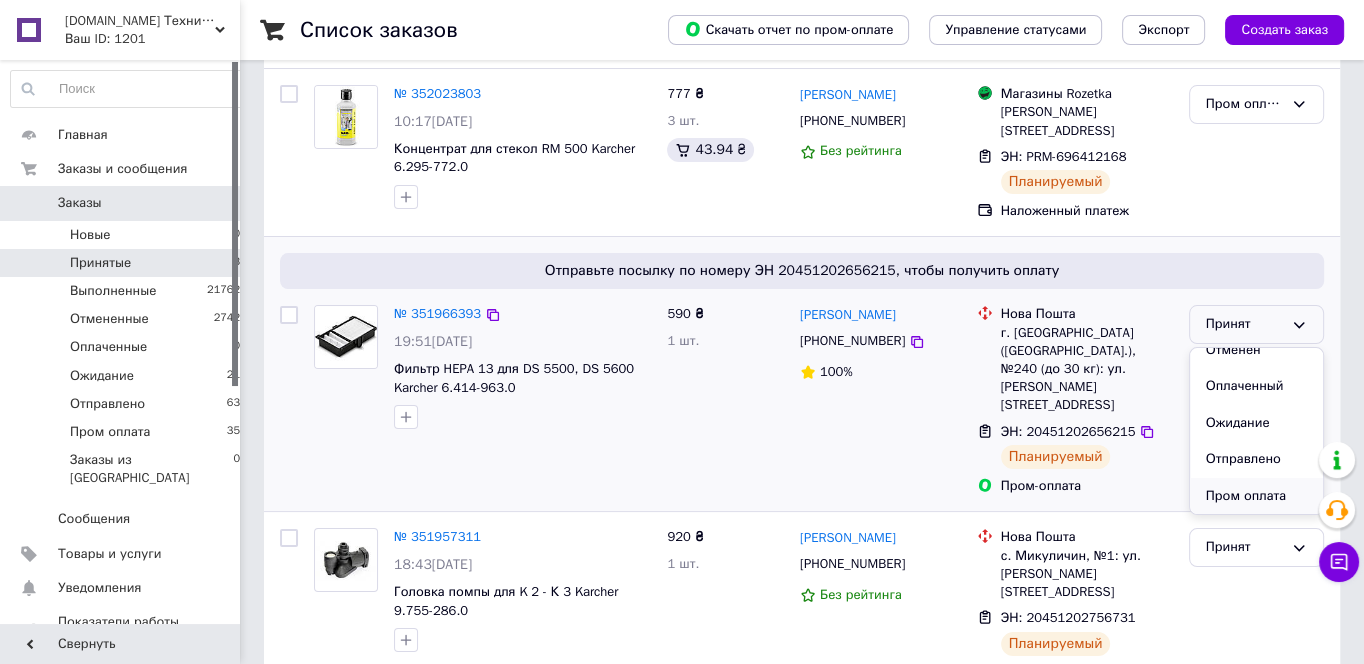 click on "Пром оплата" at bounding box center (1256, 496) 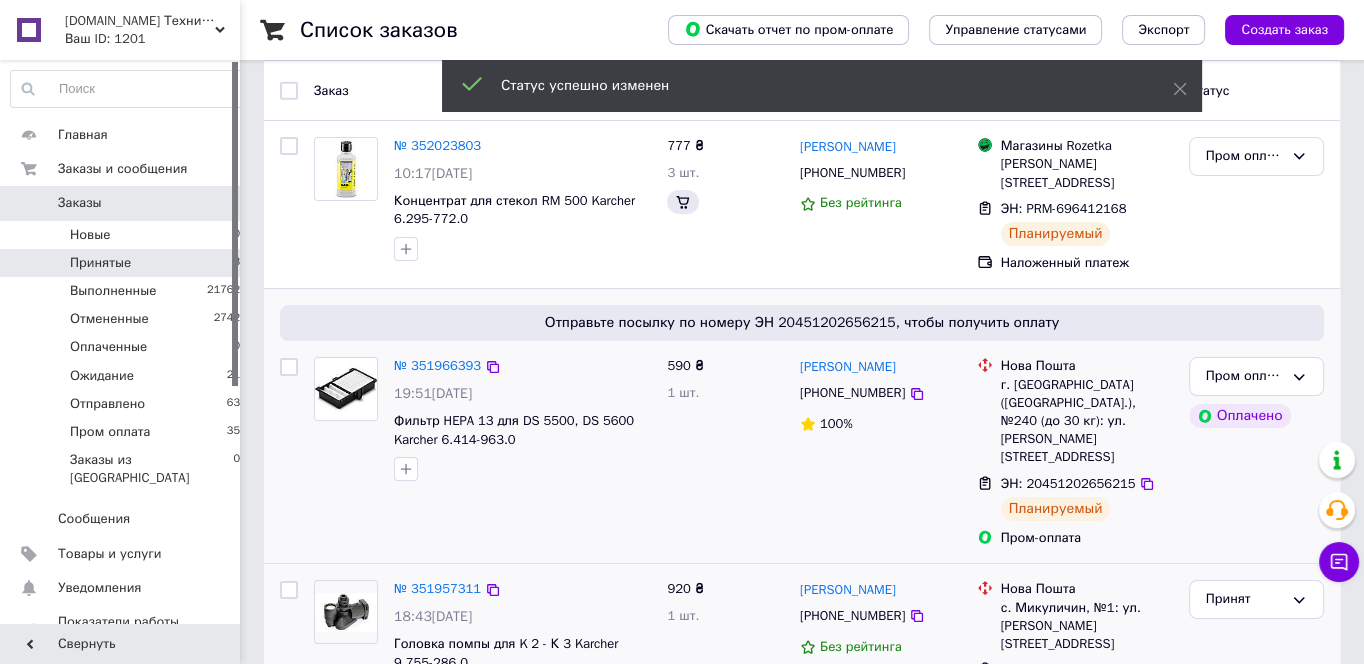click on "Нова Пошта с. Микуличин, №1: ул. Грушевского, 97в" at bounding box center (1075, 616) 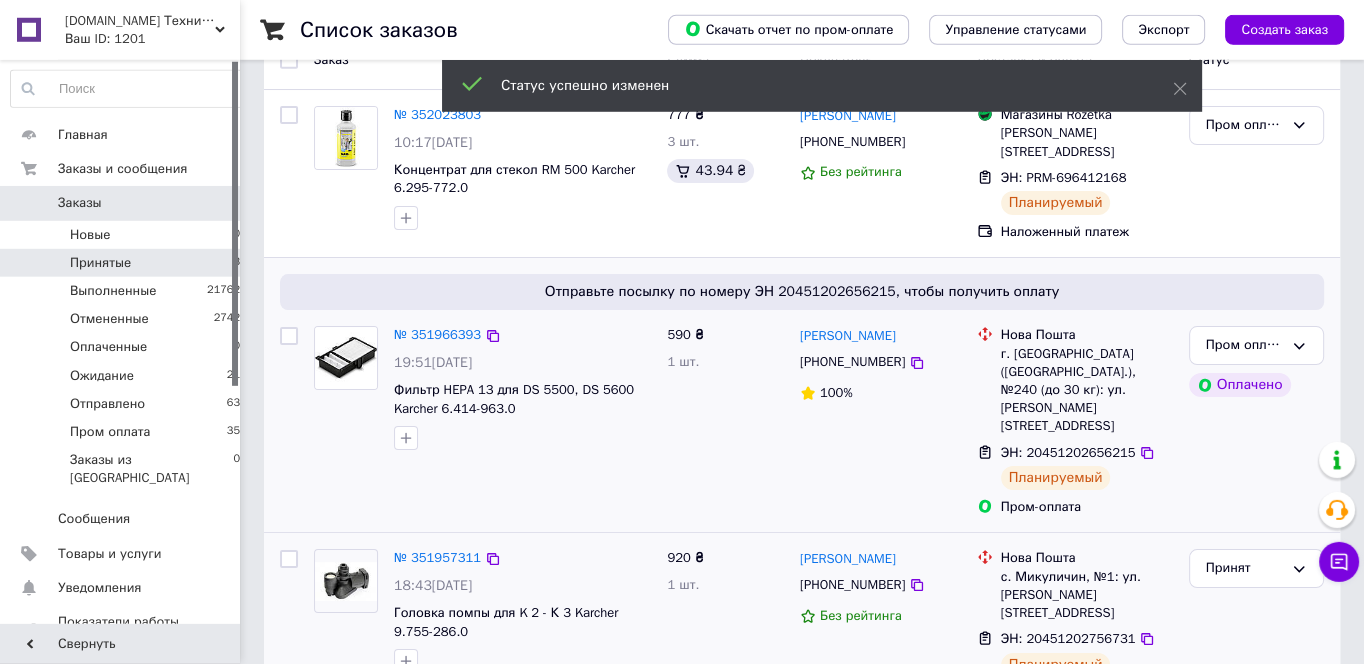 scroll, scrollTop: 218, scrollLeft: 0, axis: vertical 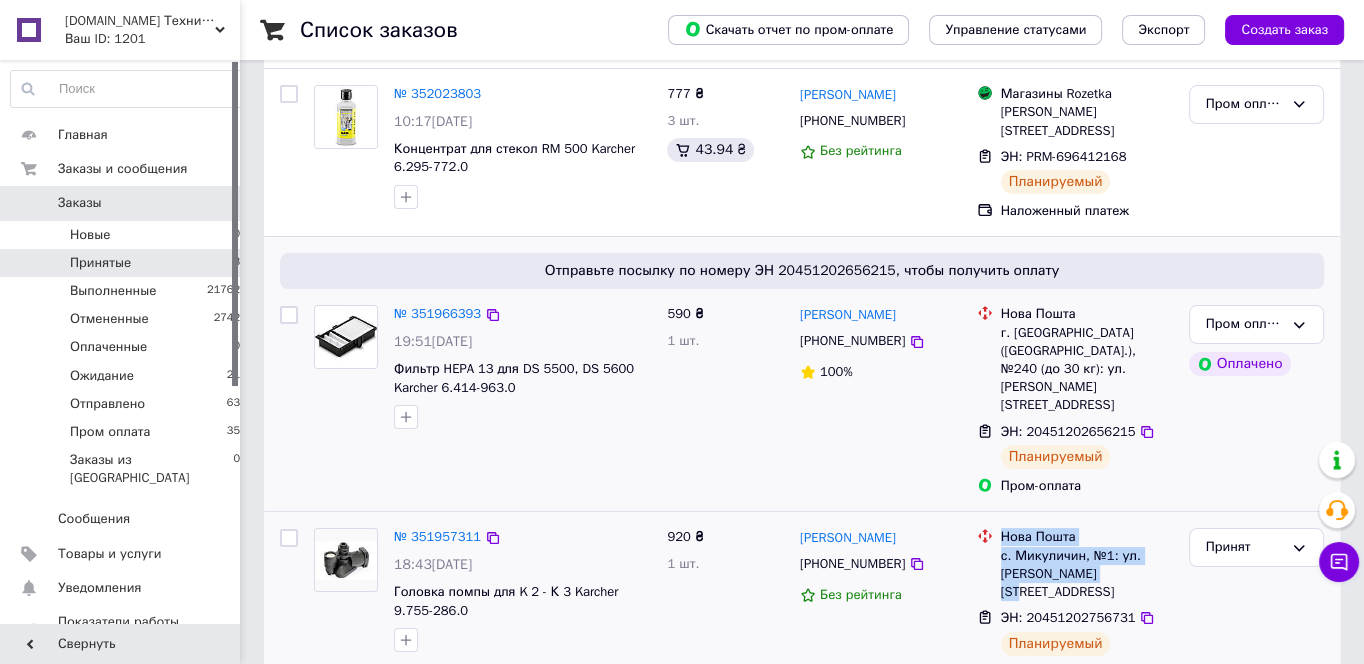 drag, startPoint x: 1107, startPoint y: 527, endPoint x: 996, endPoint y: 502, distance: 113.78049 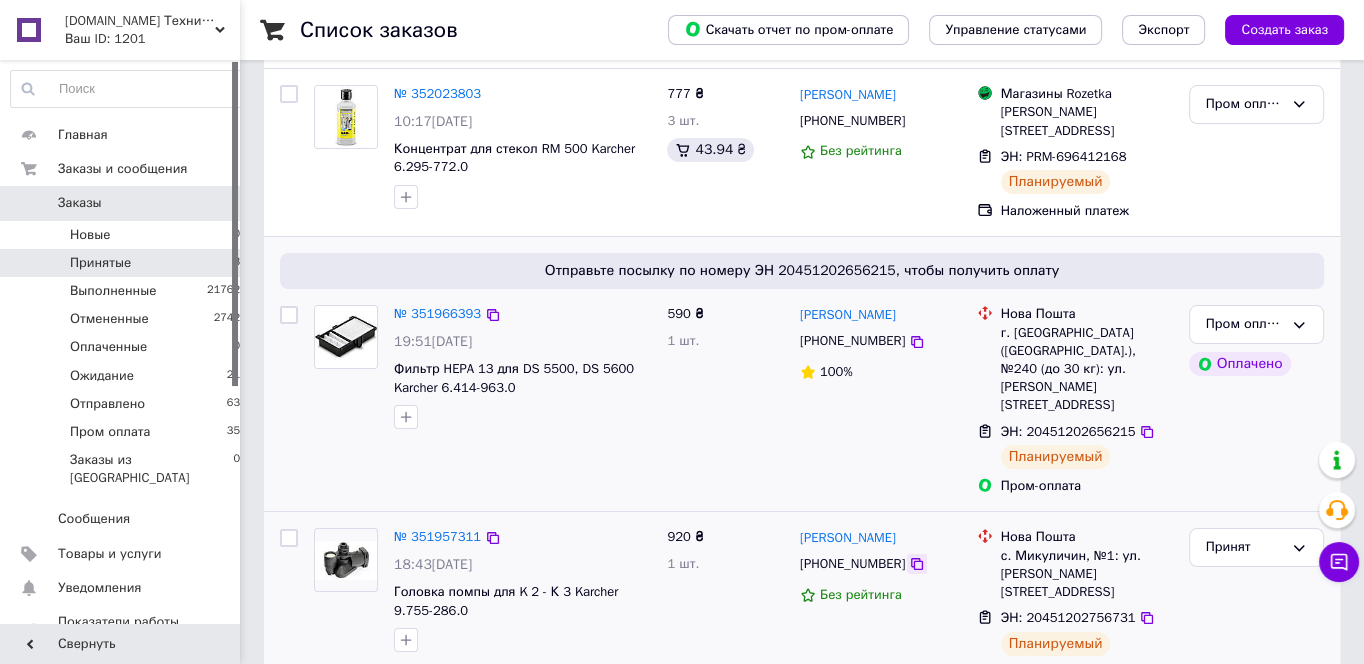click 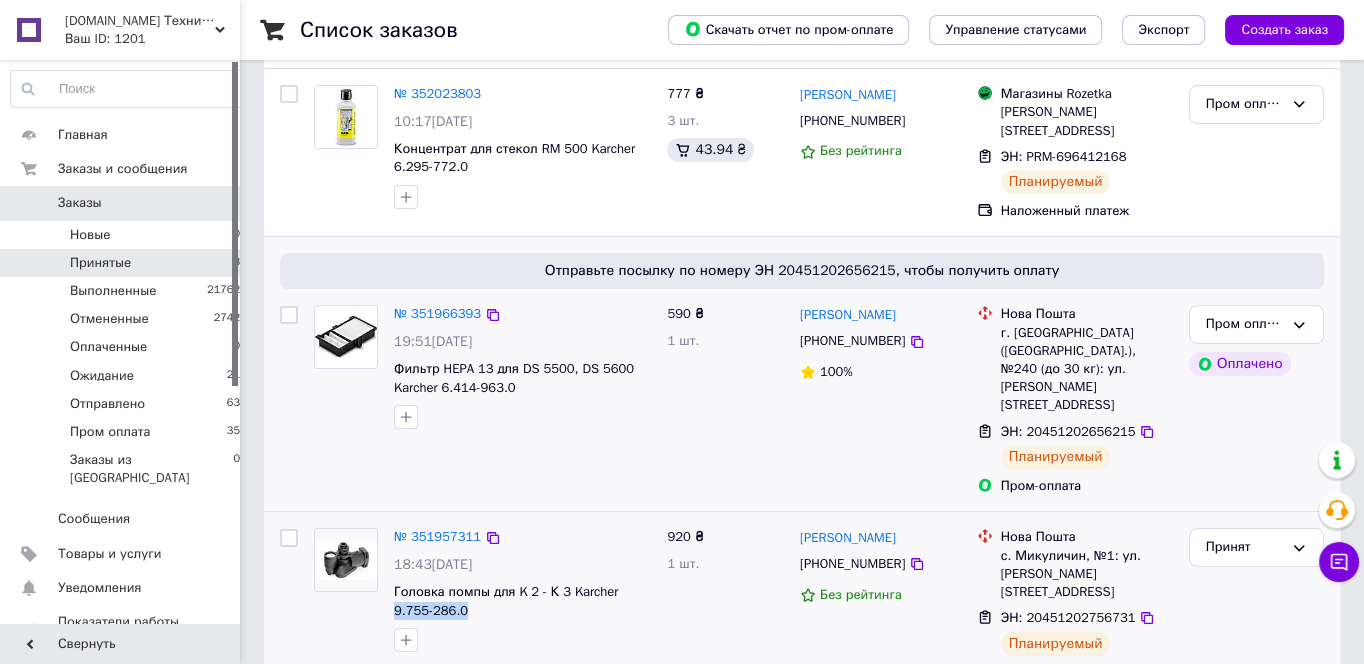 drag, startPoint x: 519, startPoint y: 571, endPoint x: 391, endPoint y: 575, distance: 128.06248 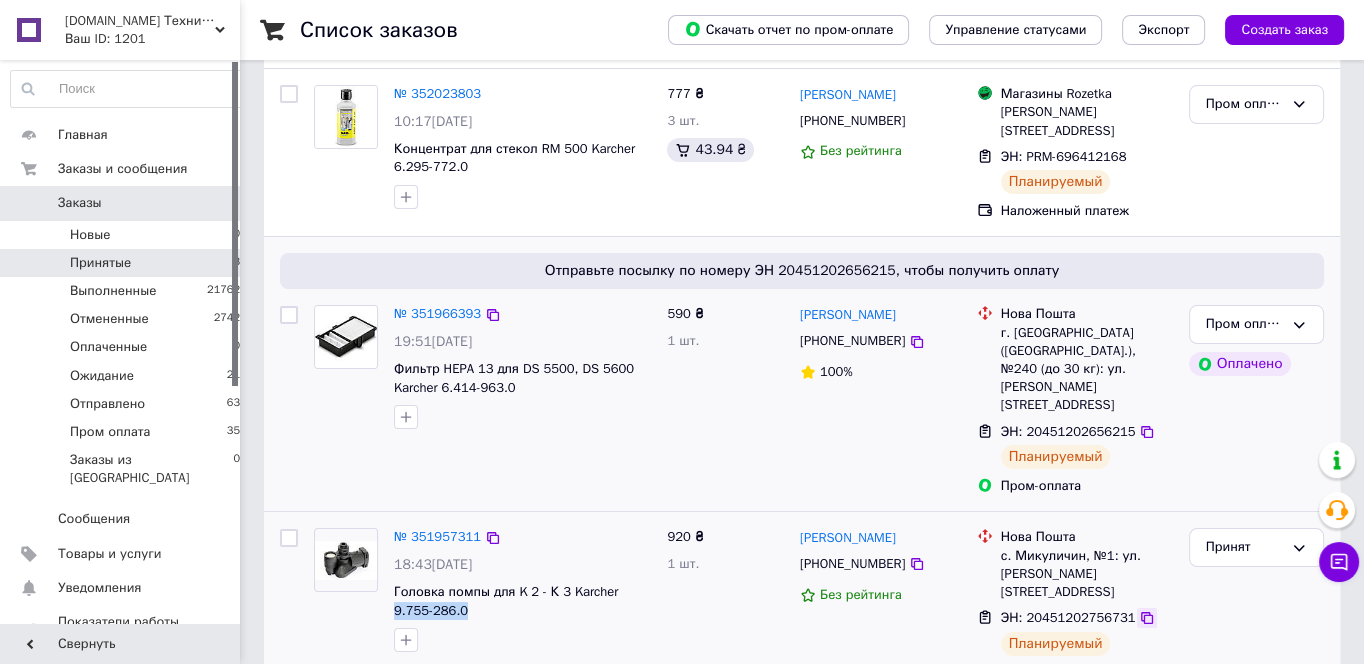 click 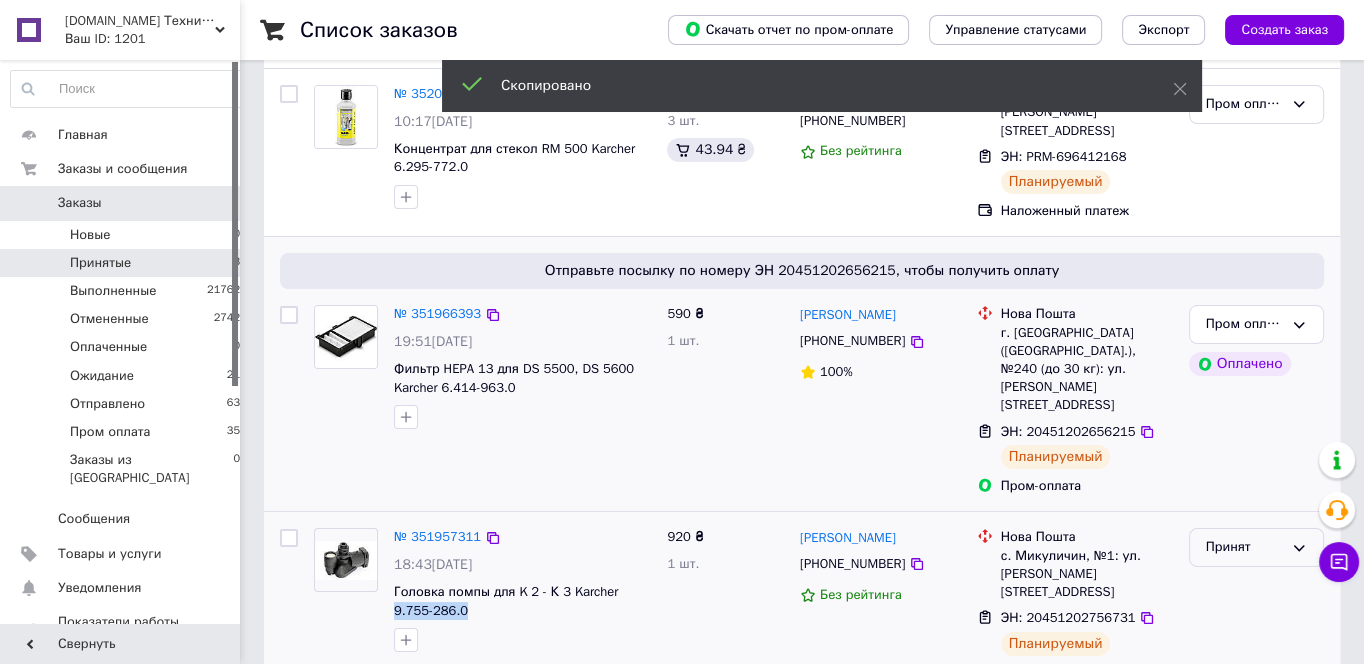 click on "Принят" at bounding box center [1244, 547] 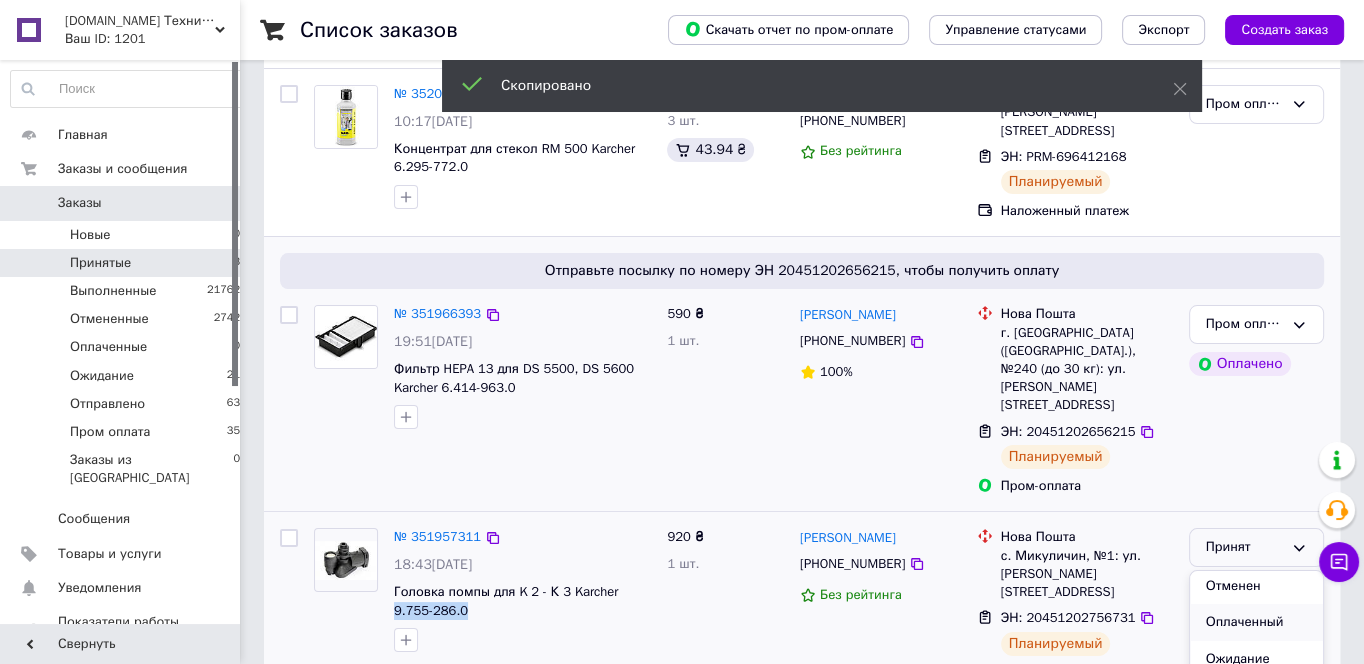 scroll, scrollTop: 54, scrollLeft: 0, axis: vertical 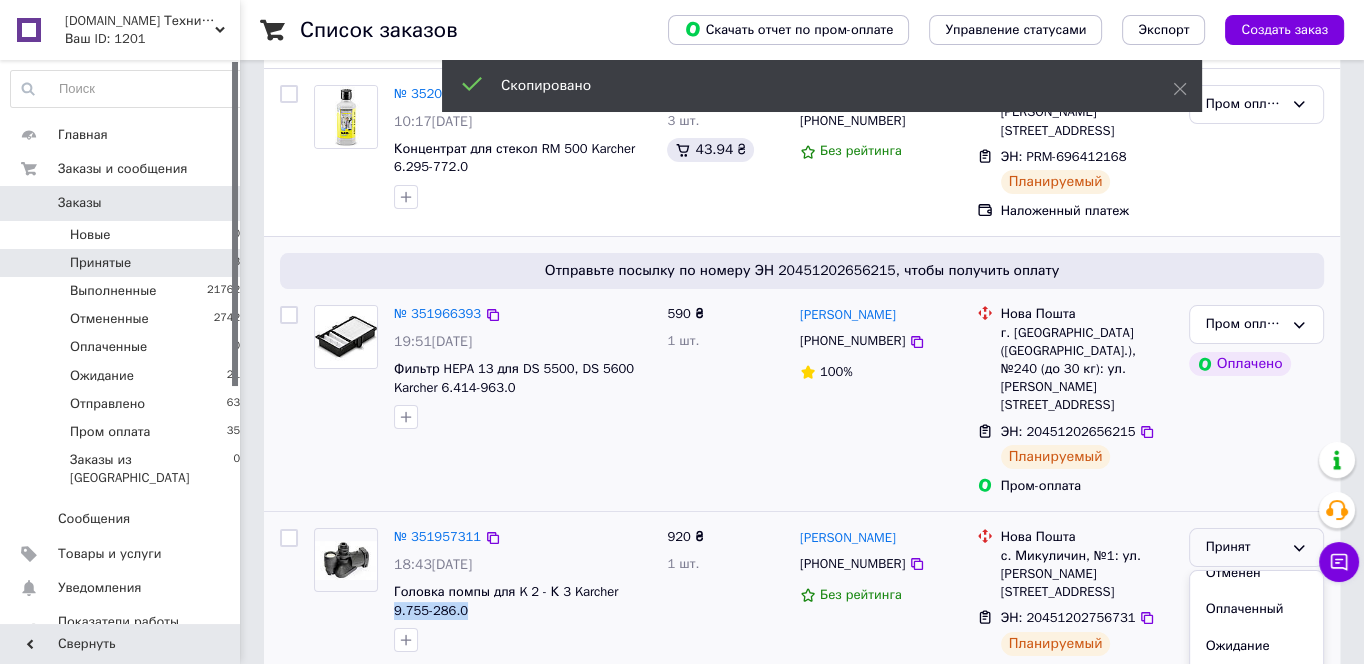 click on "Отправлено" at bounding box center (1256, 682) 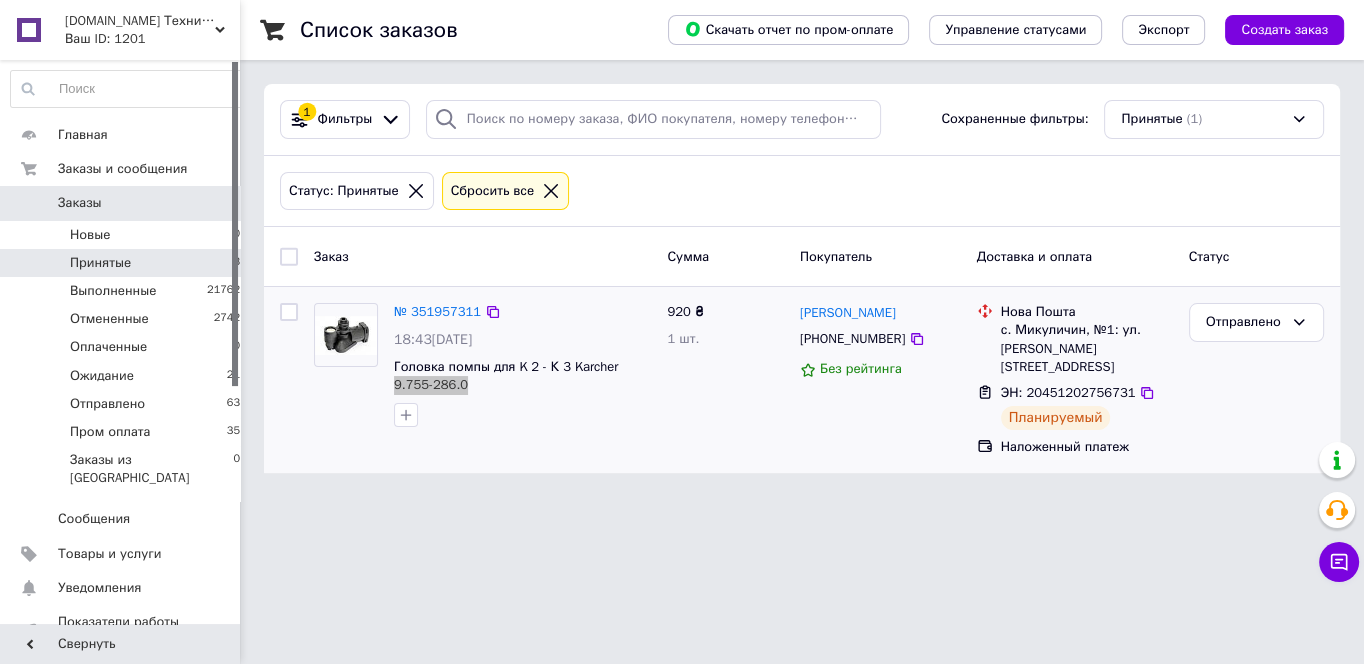 scroll, scrollTop: 0, scrollLeft: 0, axis: both 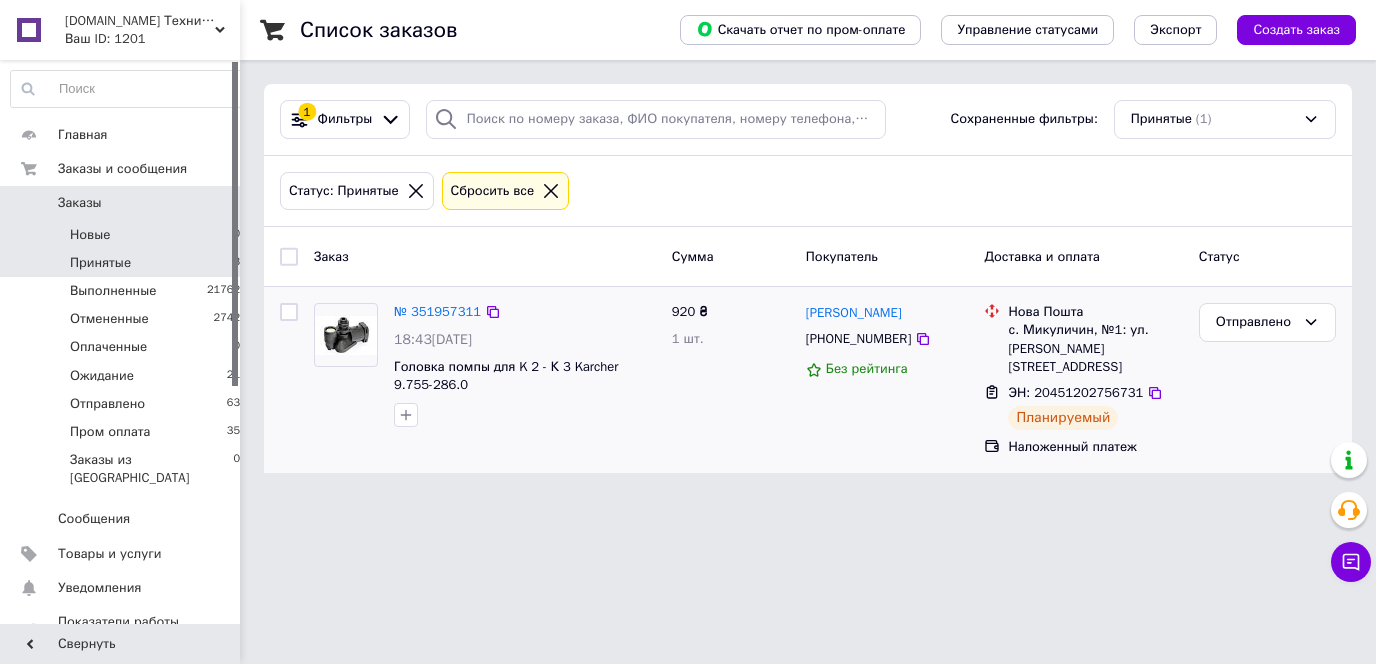 click on "Новые 0" at bounding box center (126, 235) 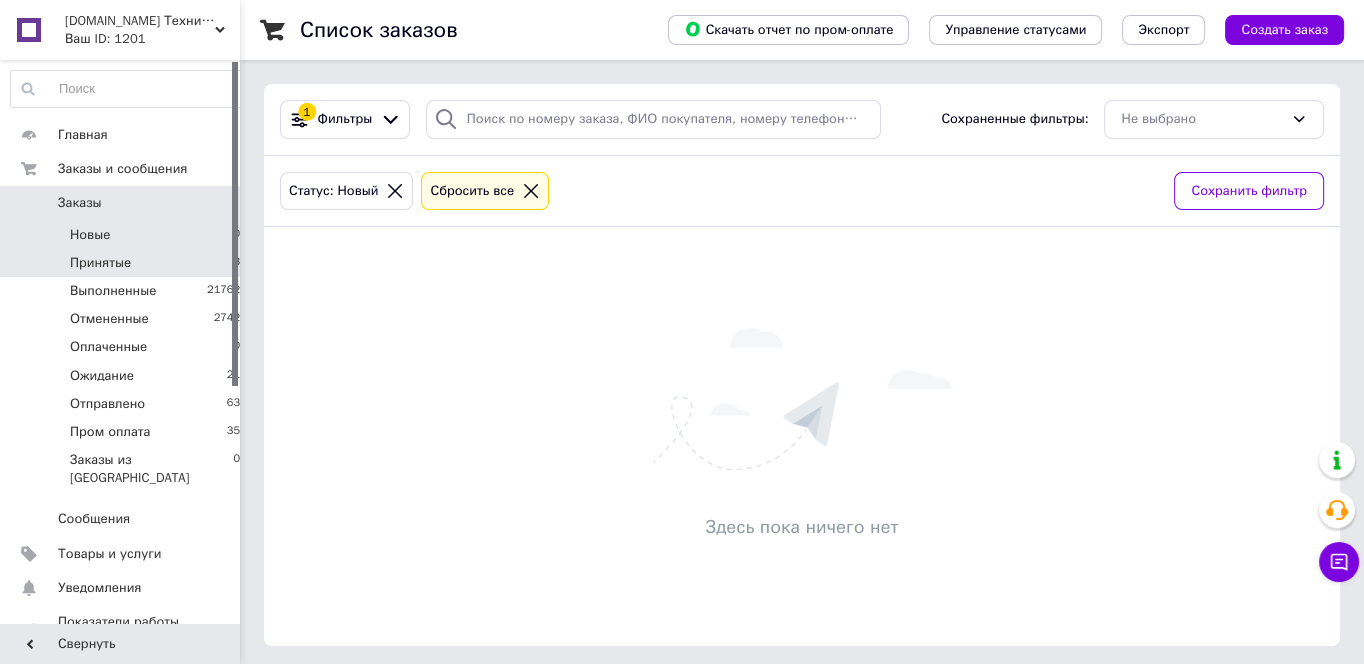 click on "Принятые 3" at bounding box center [126, 263] 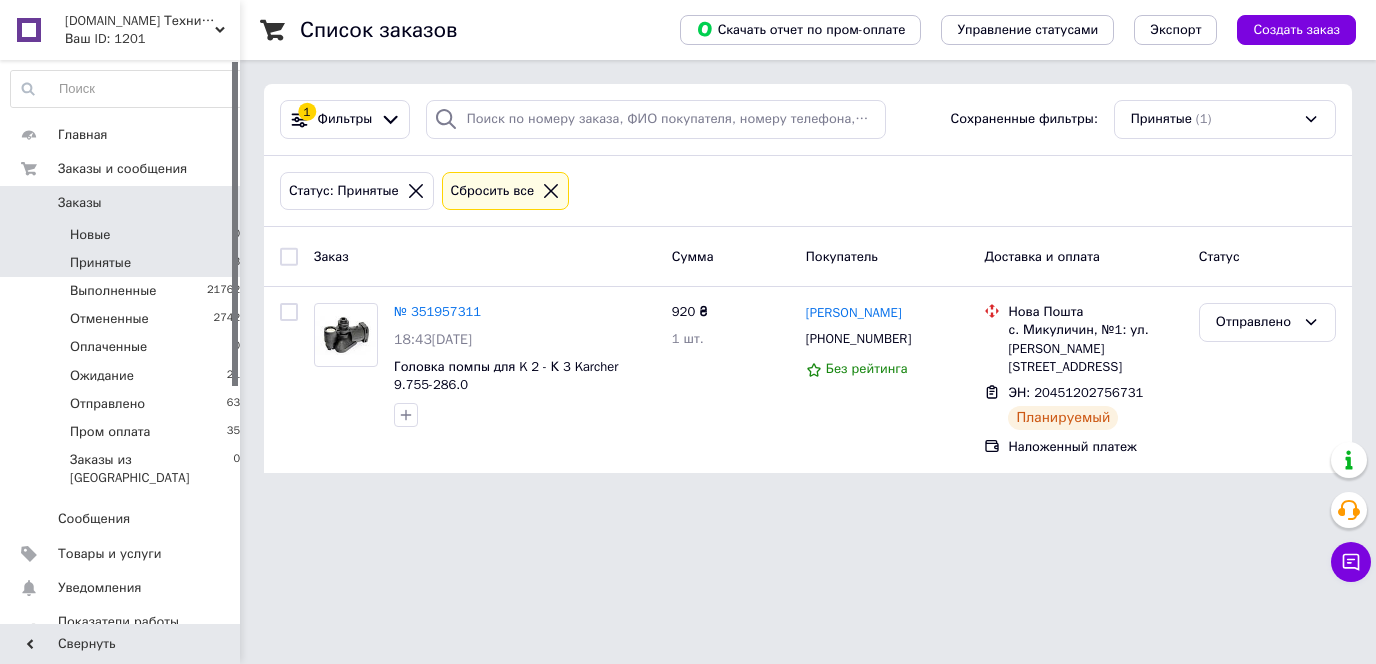 click on "Новые 0" at bounding box center (126, 235) 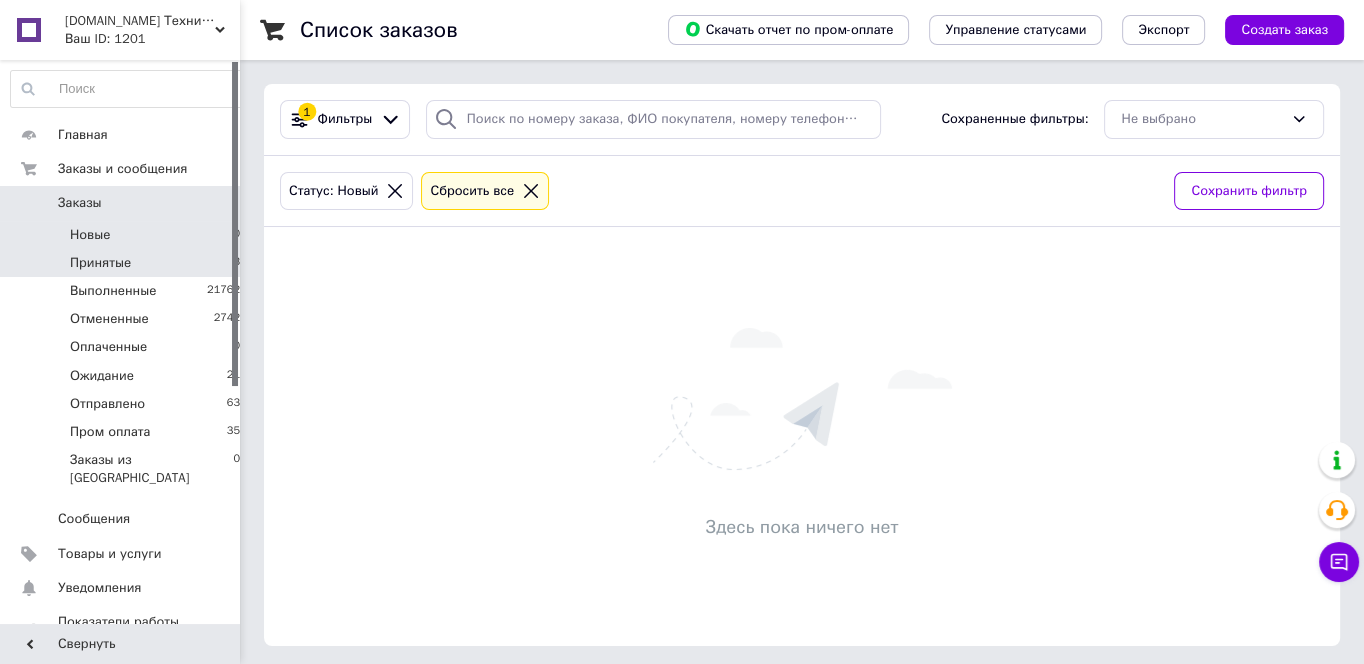 click on "Принятые 3" at bounding box center [126, 263] 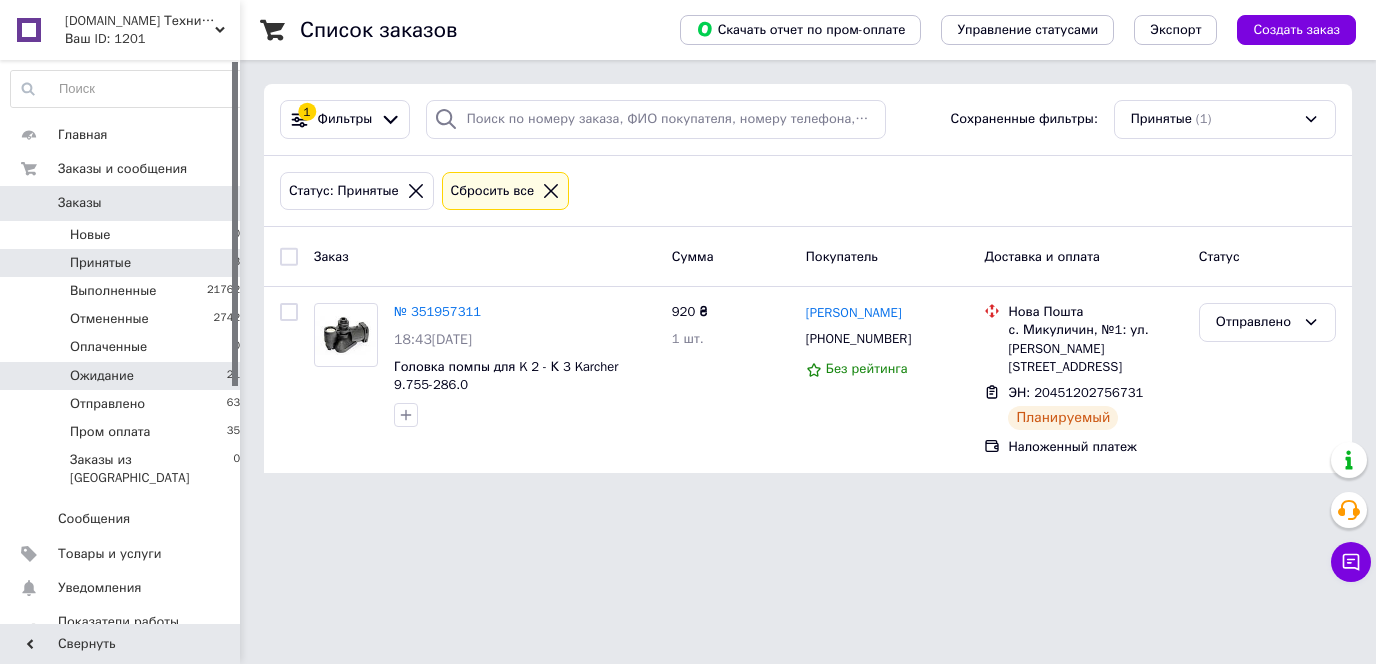 click on "Ожидание 21" at bounding box center [126, 376] 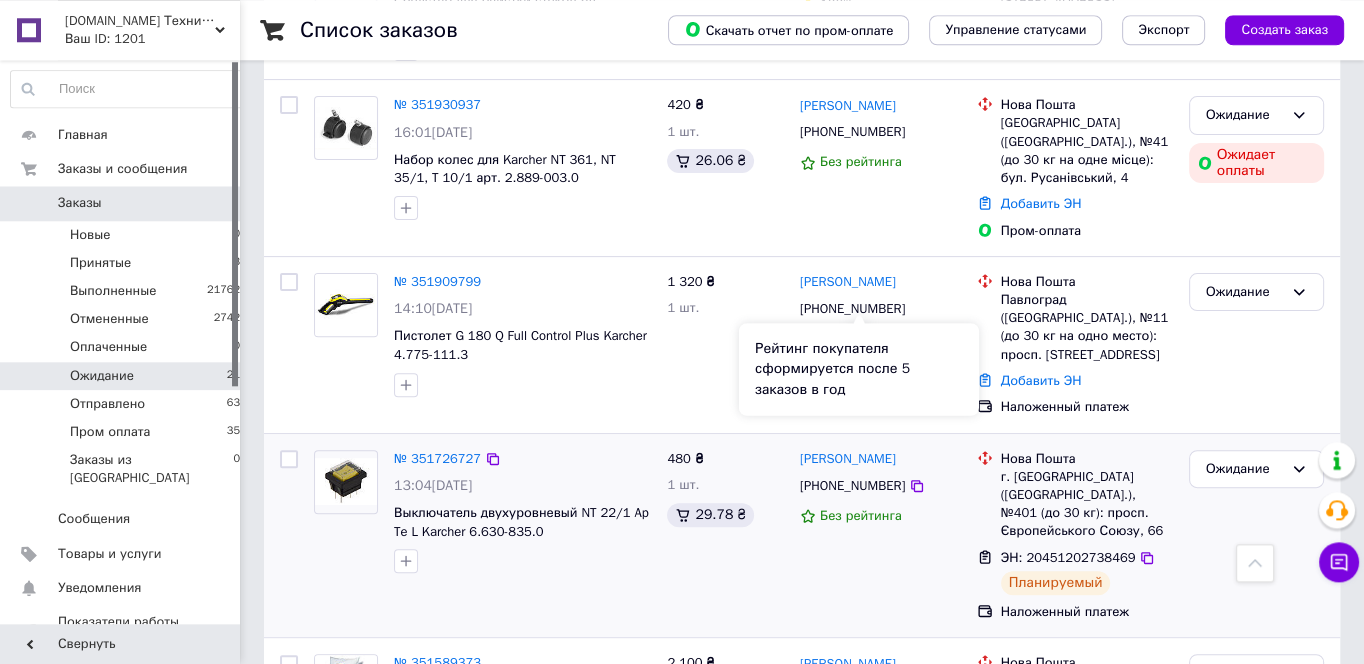 scroll, scrollTop: 645, scrollLeft: 0, axis: vertical 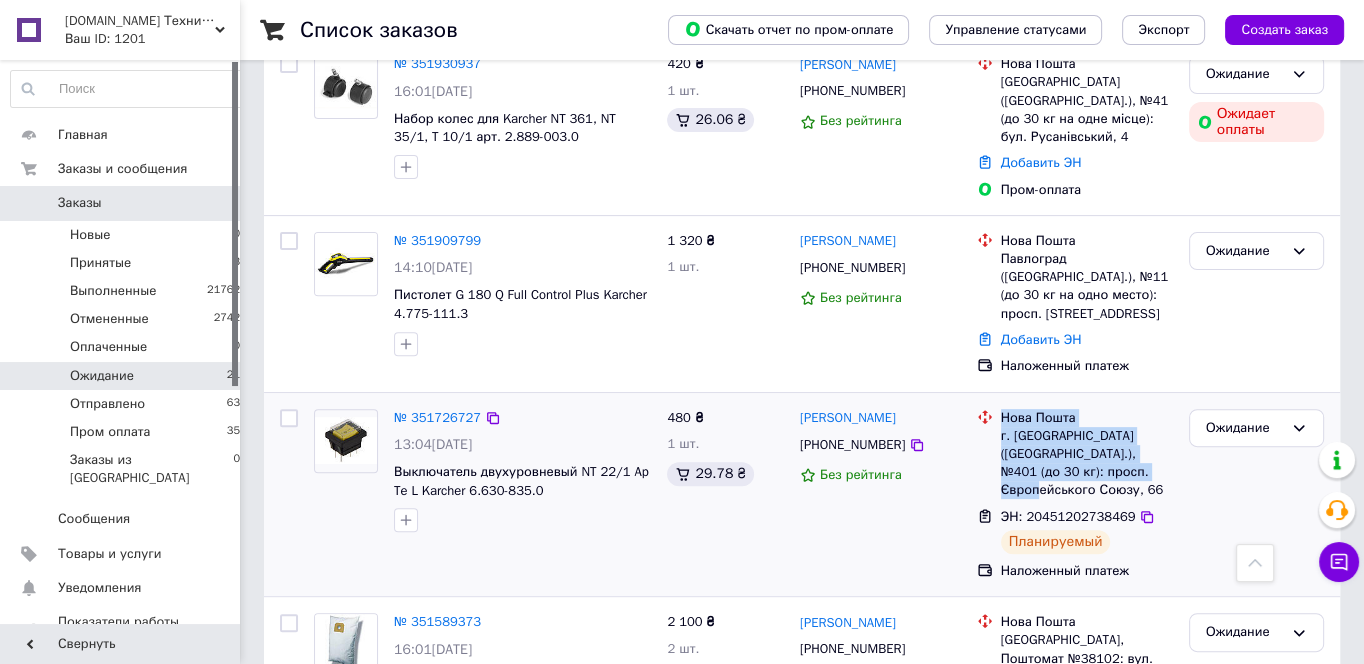 drag, startPoint x: 1164, startPoint y: 458, endPoint x: 1004, endPoint y: 401, distance: 169.84993 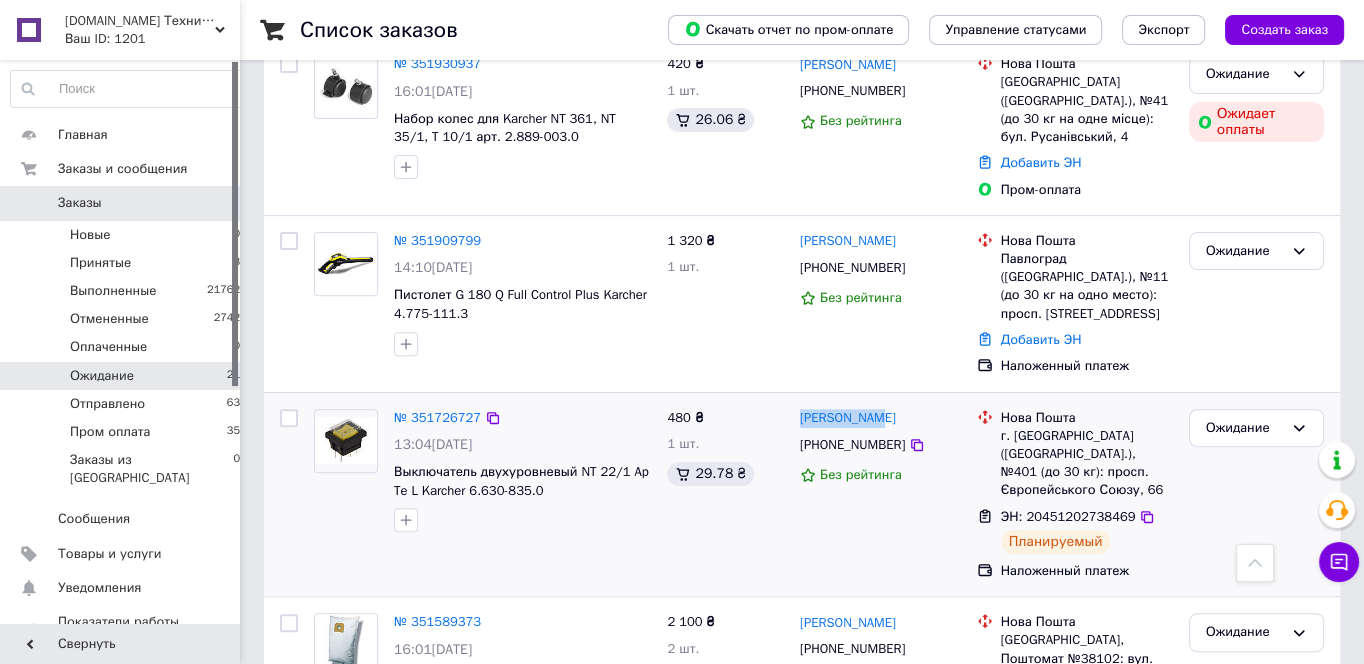 drag, startPoint x: 869, startPoint y: 393, endPoint x: 796, endPoint y: 395, distance: 73.02739 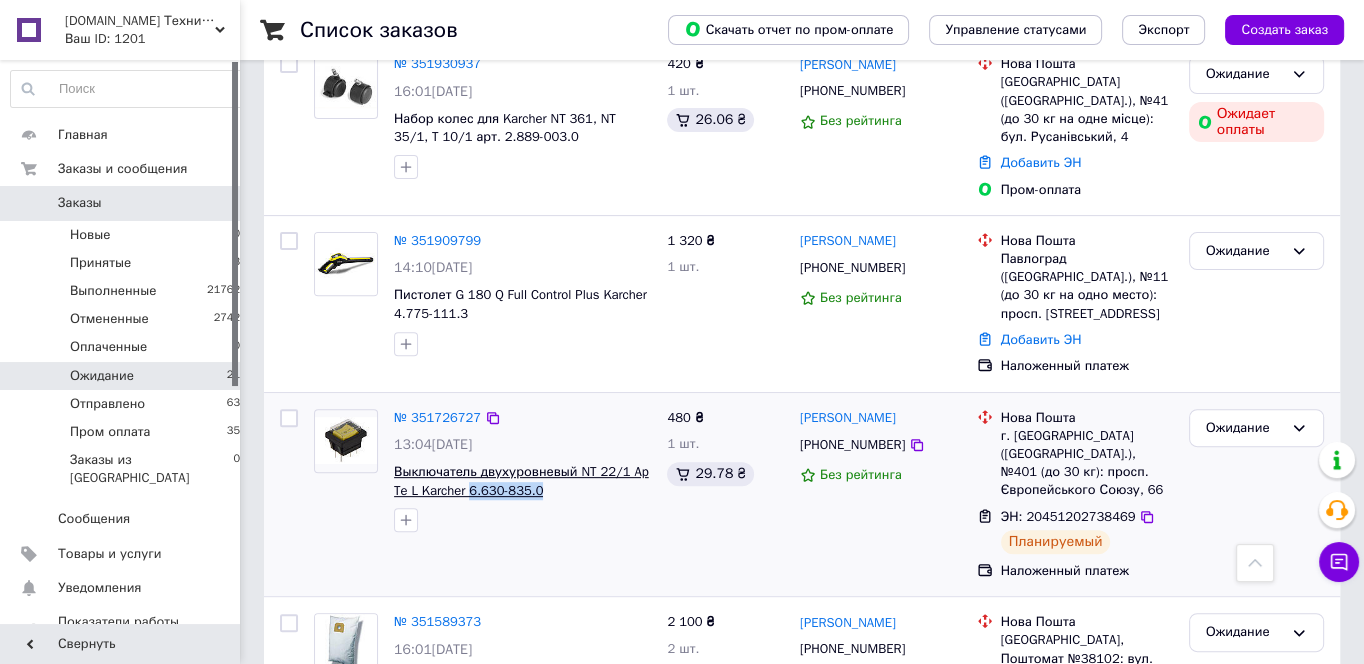drag, startPoint x: 562, startPoint y: 472, endPoint x: 467, endPoint y: 474, distance: 95.02105 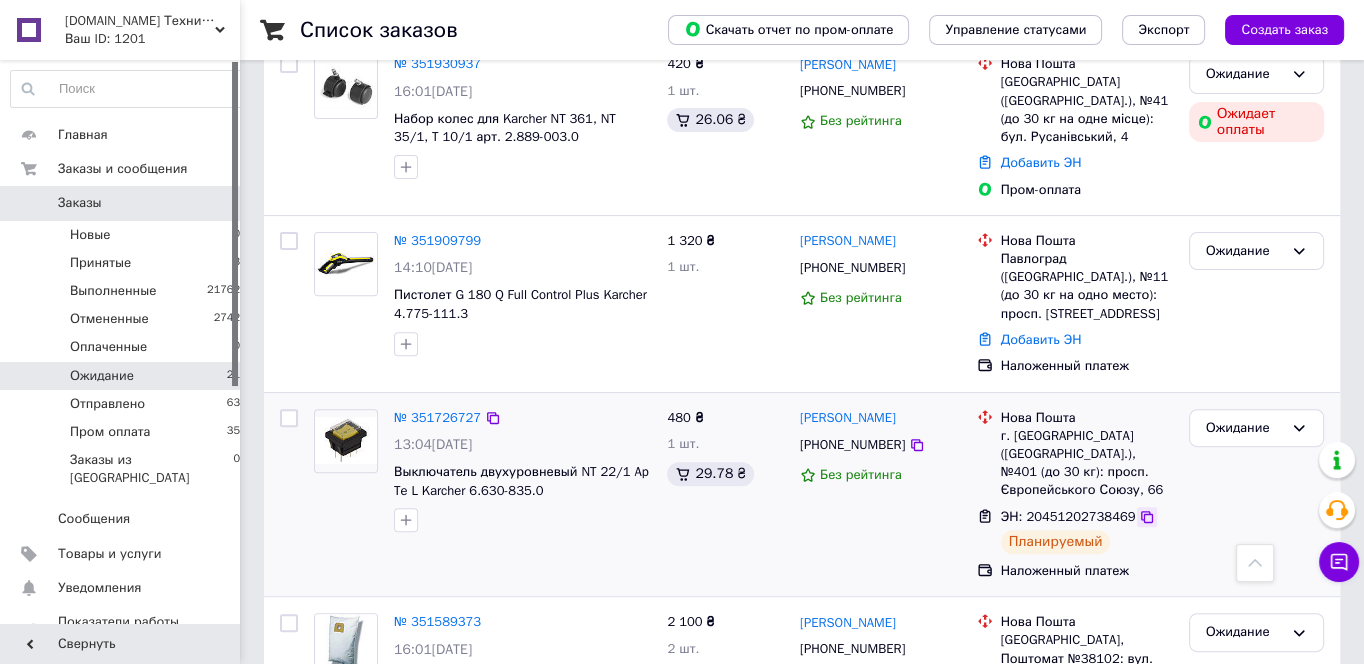 drag, startPoint x: 1138, startPoint y: 481, endPoint x: 1144, endPoint y: 472, distance: 10.816654 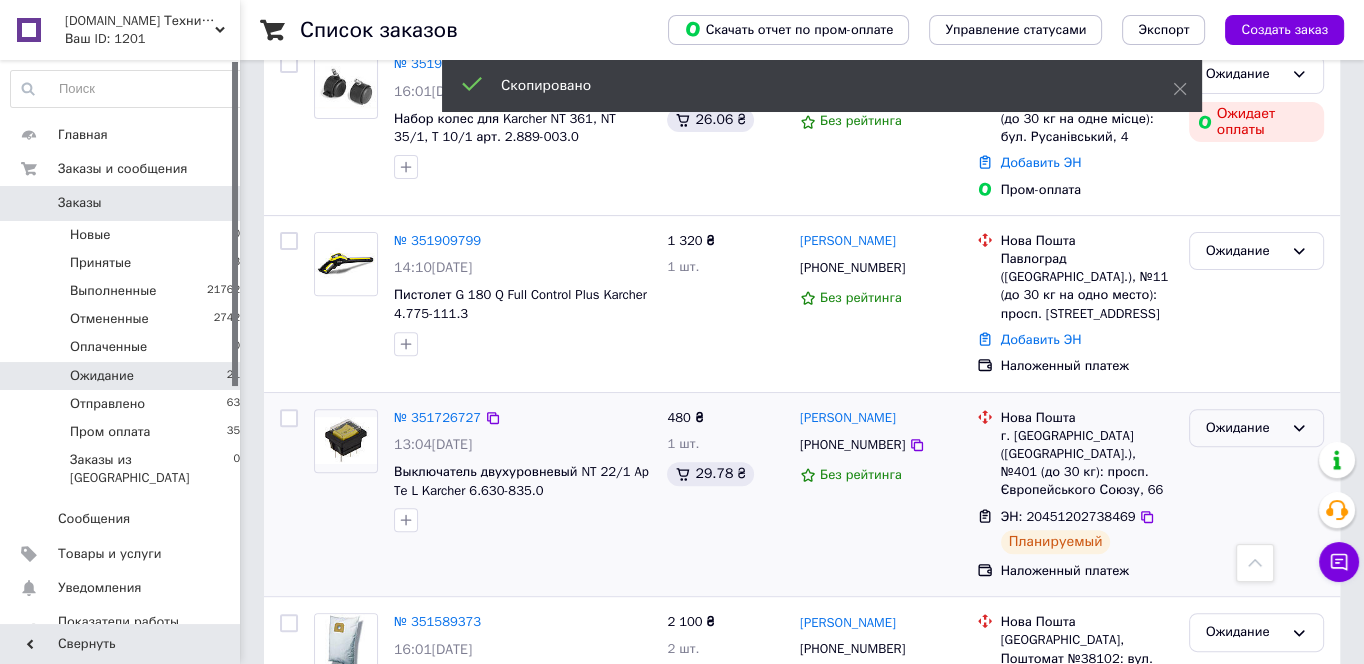 click on "Ожидание" at bounding box center [1244, 428] 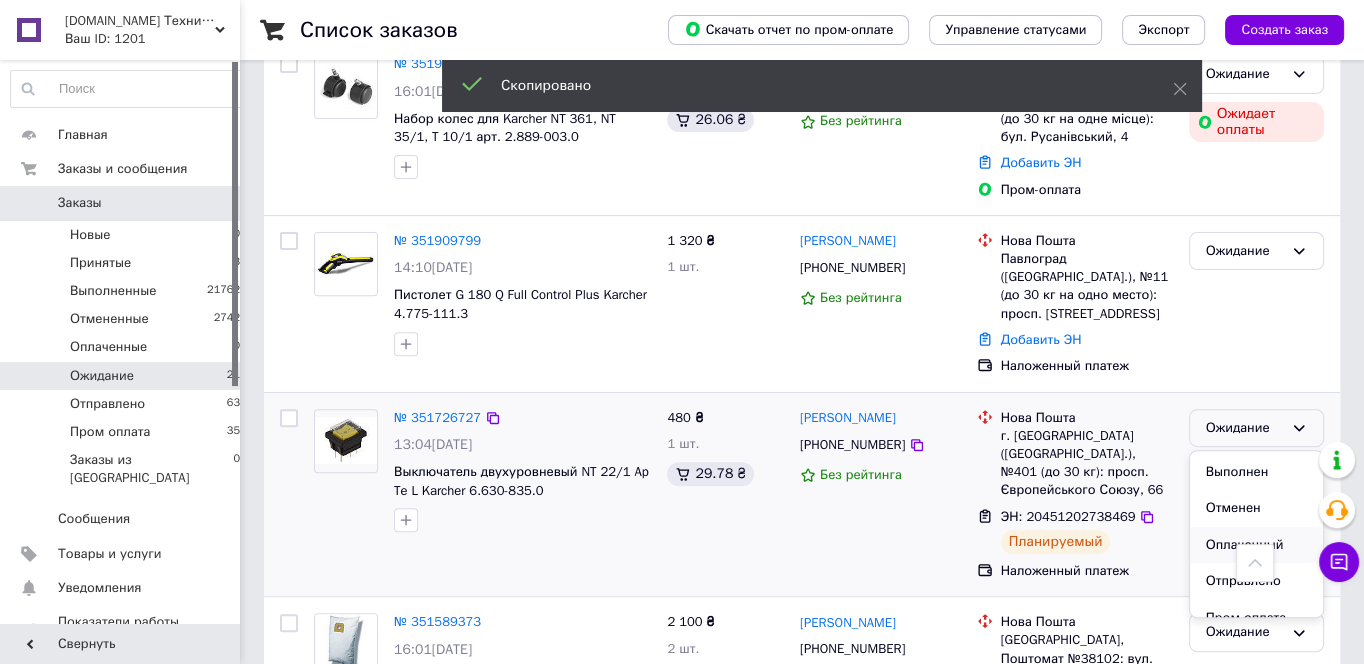 scroll, scrollTop: 54, scrollLeft: 0, axis: vertical 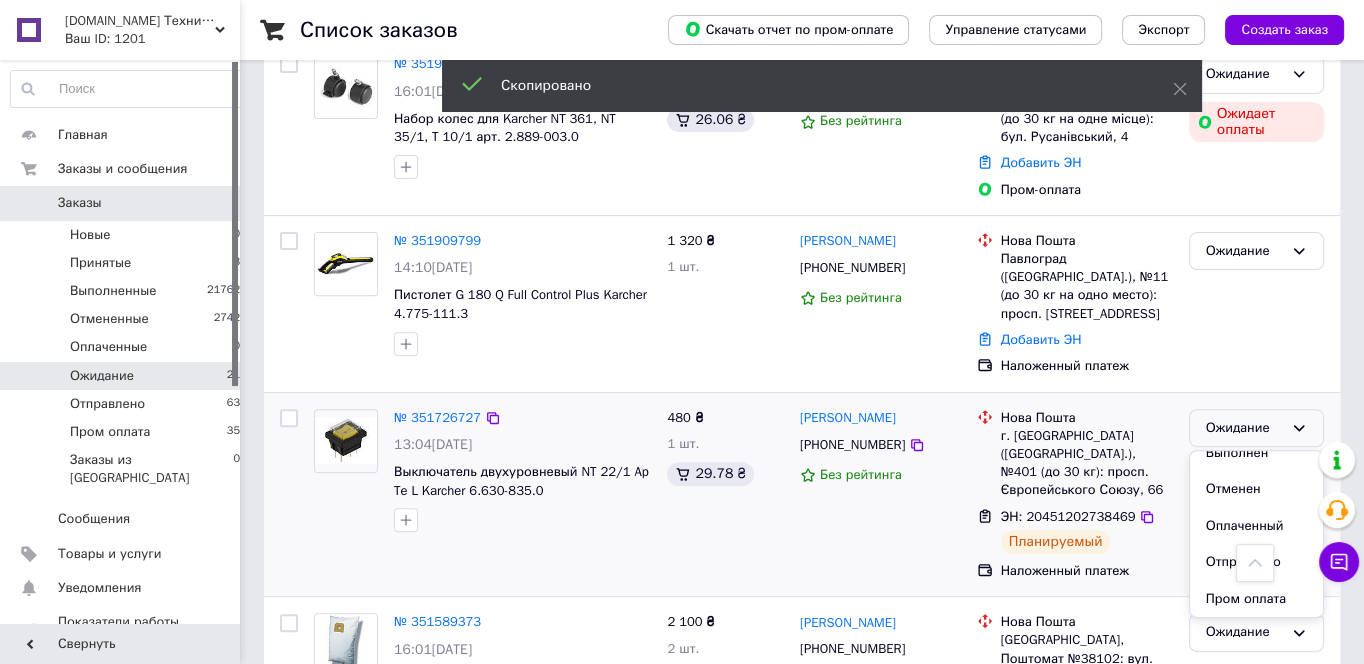 drag, startPoint x: 1213, startPoint y: 538, endPoint x: 1160, endPoint y: 515, distance: 57.77543 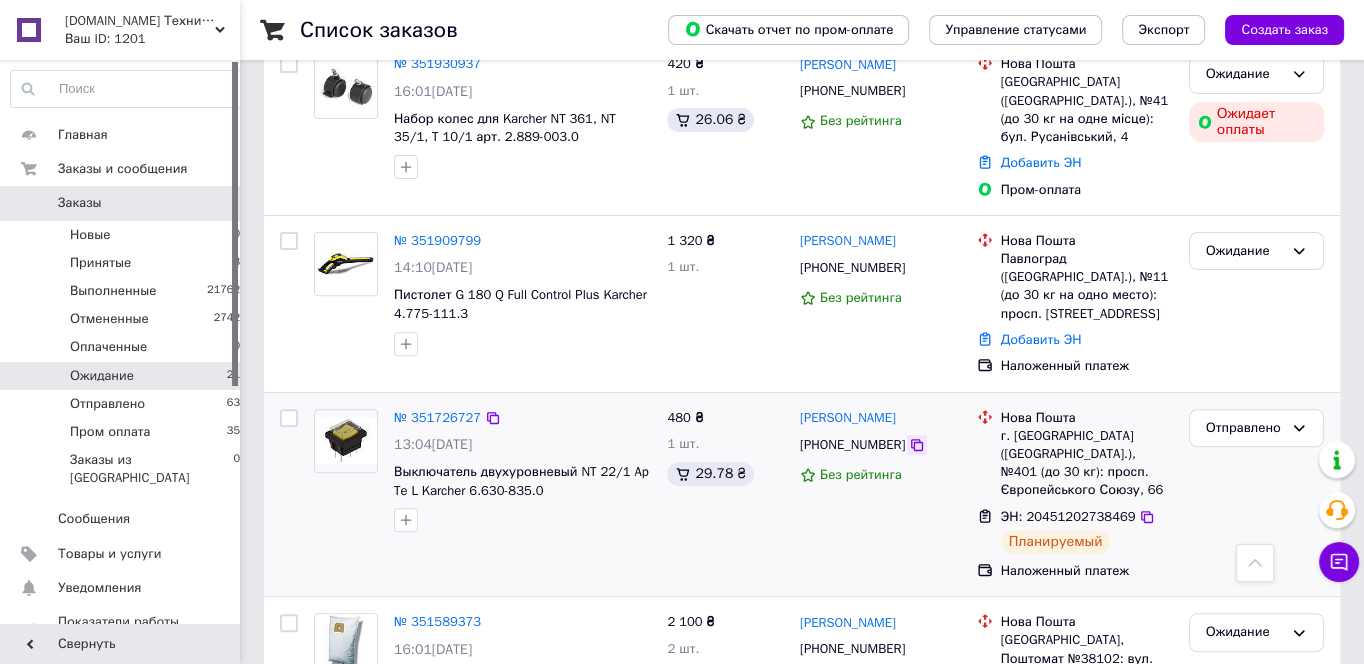 click 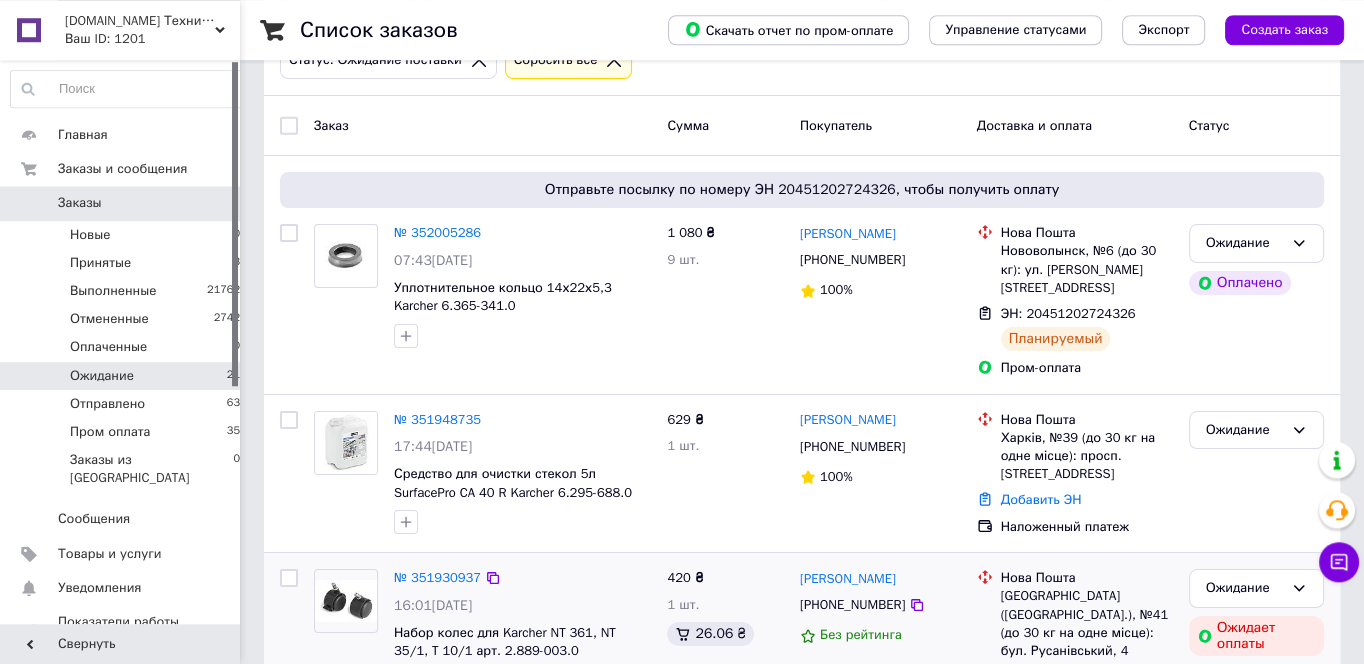 scroll, scrollTop: 215, scrollLeft: 0, axis: vertical 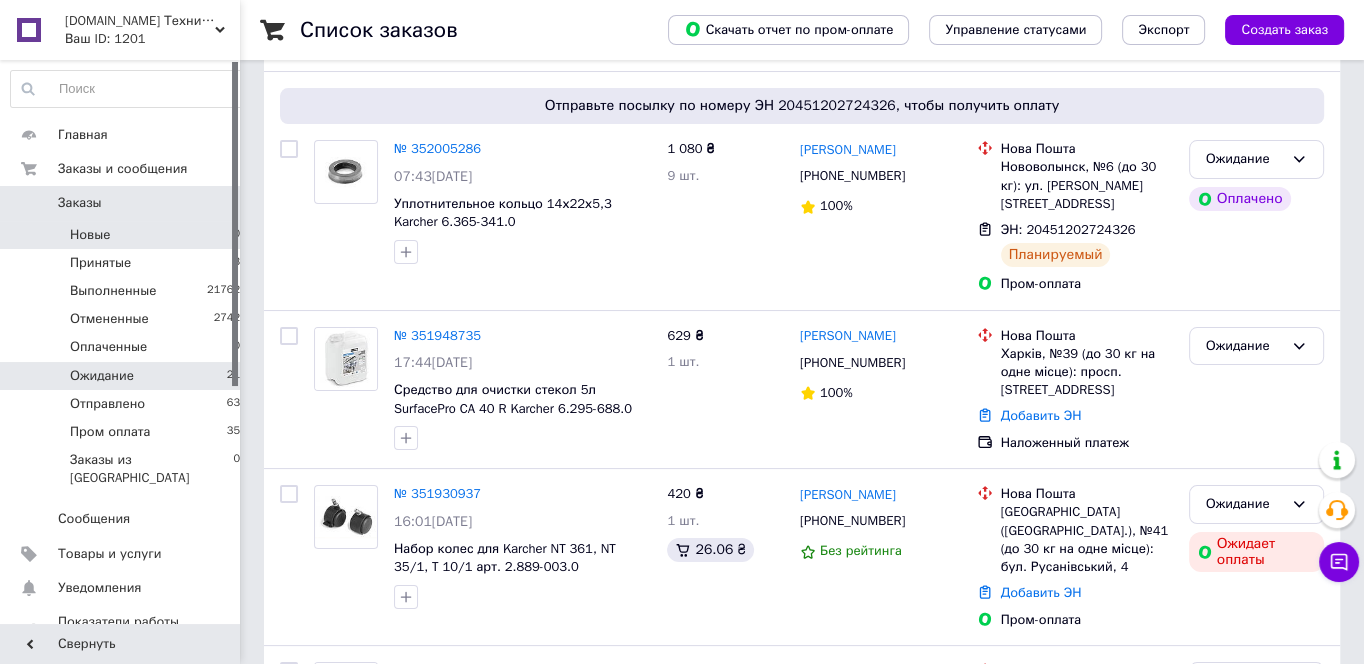 click on "Новые 0" at bounding box center [126, 235] 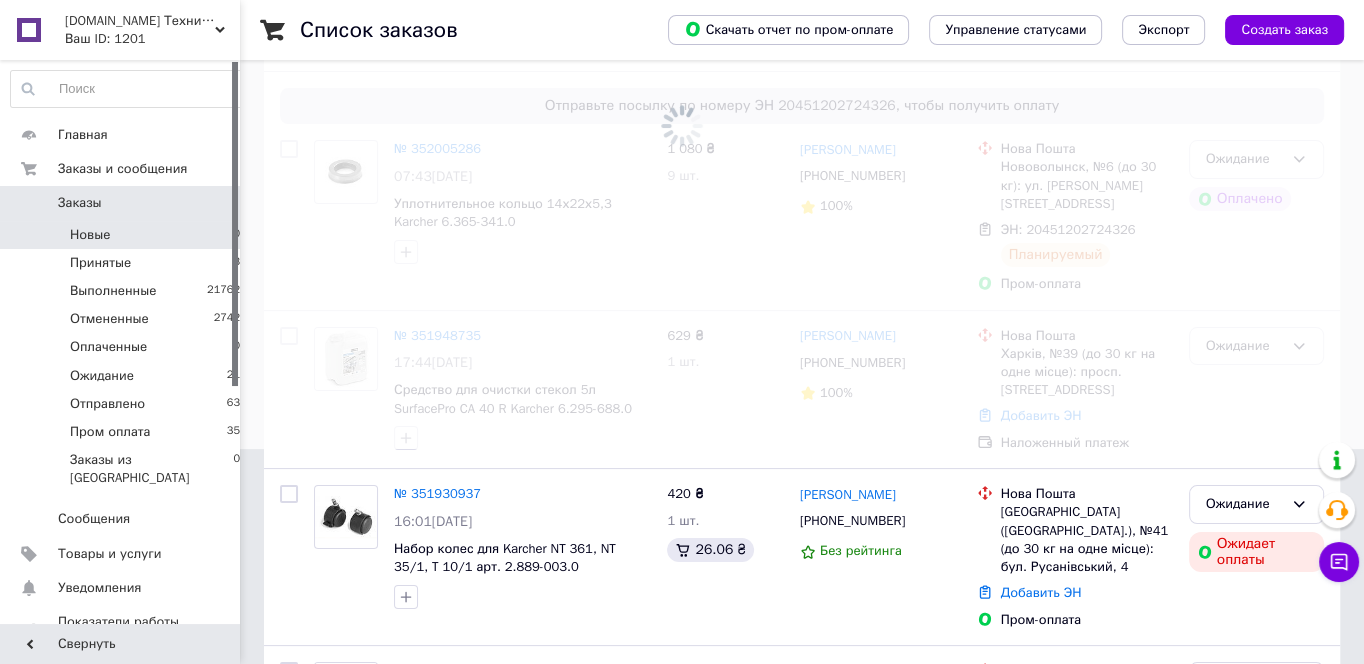 scroll, scrollTop: 0, scrollLeft: 0, axis: both 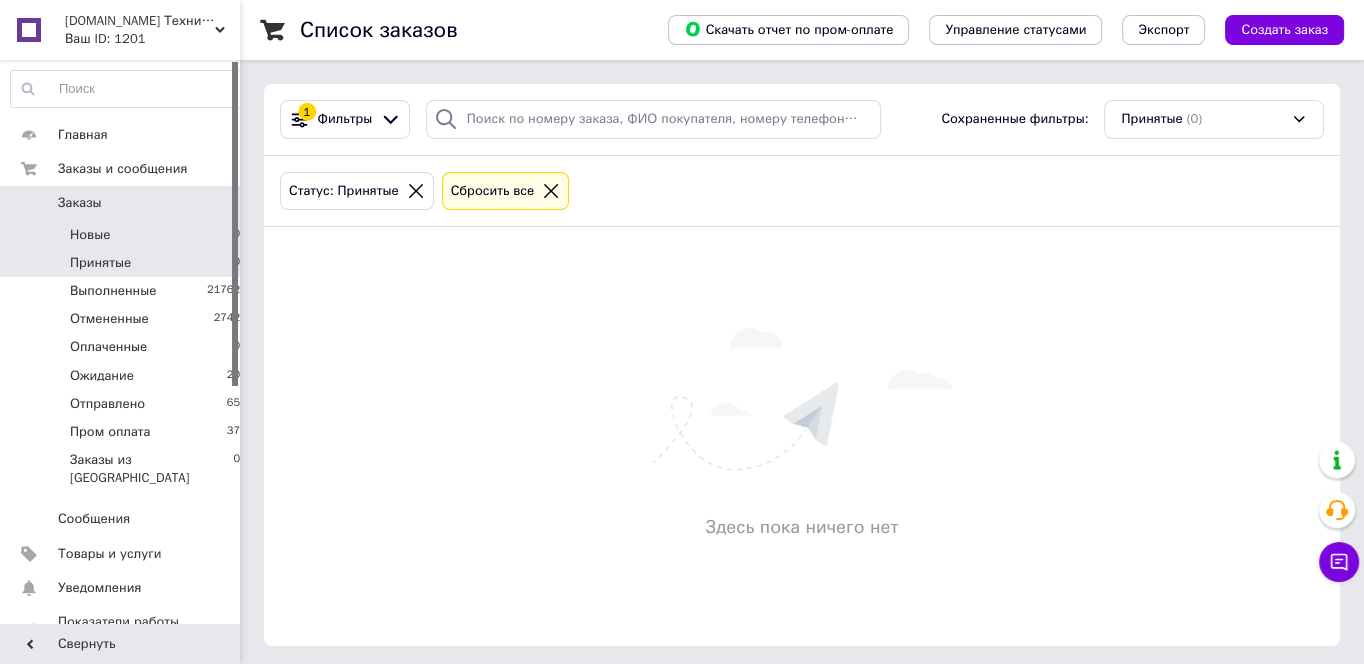 click on "Новые 0" at bounding box center [126, 235] 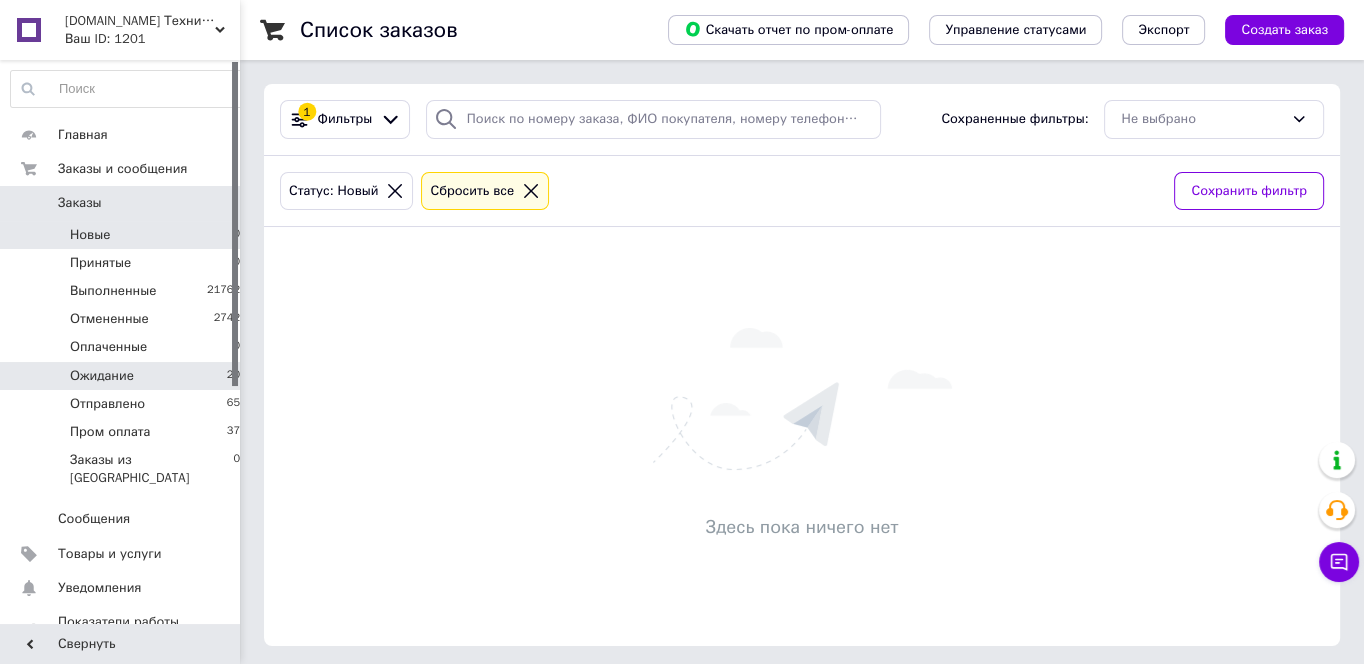 click on "Ожидание 20" at bounding box center [126, 376] 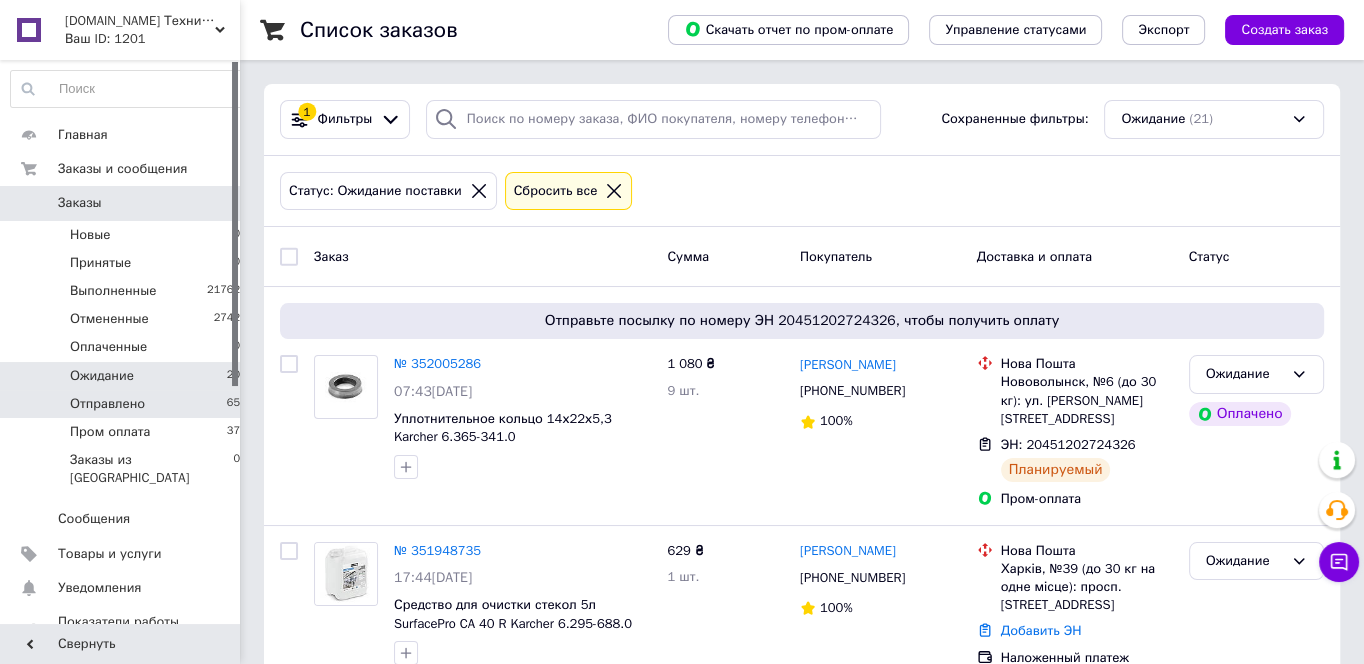 click on "Отправлено 65" at bounding box center (126, 404) 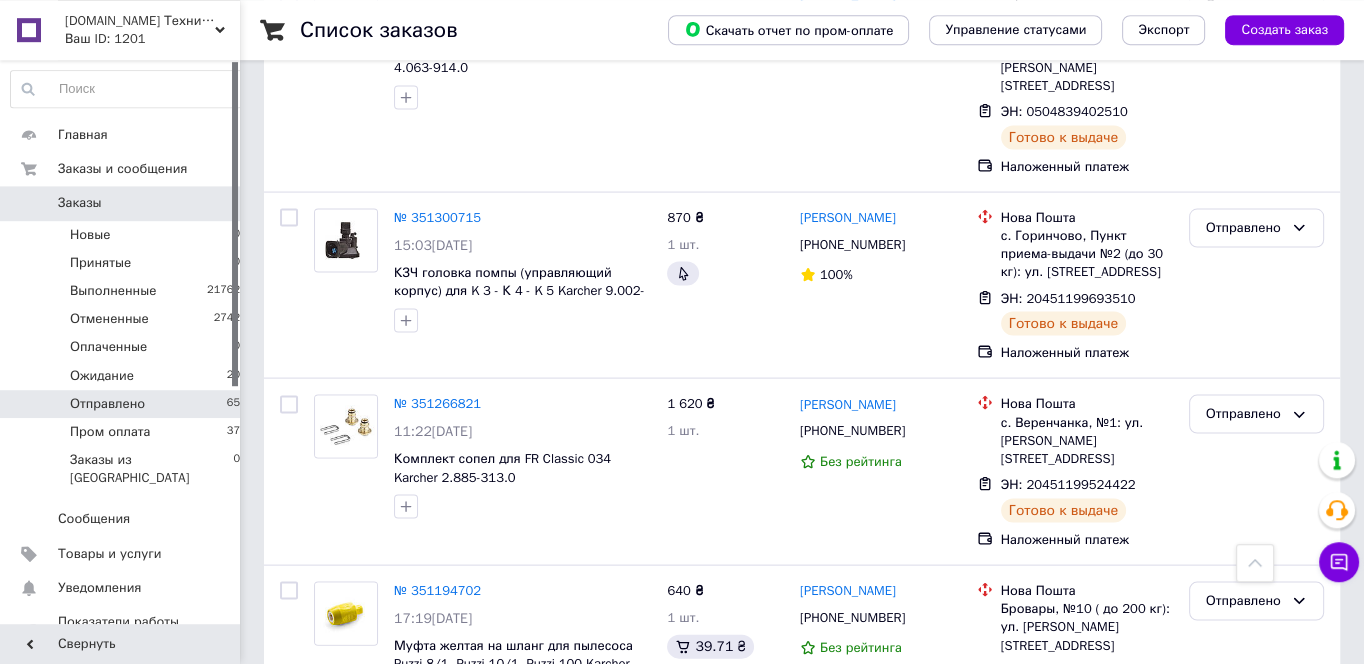 scroll, scrollTop: 11610, scrollLeft: 0, axis: vertical 